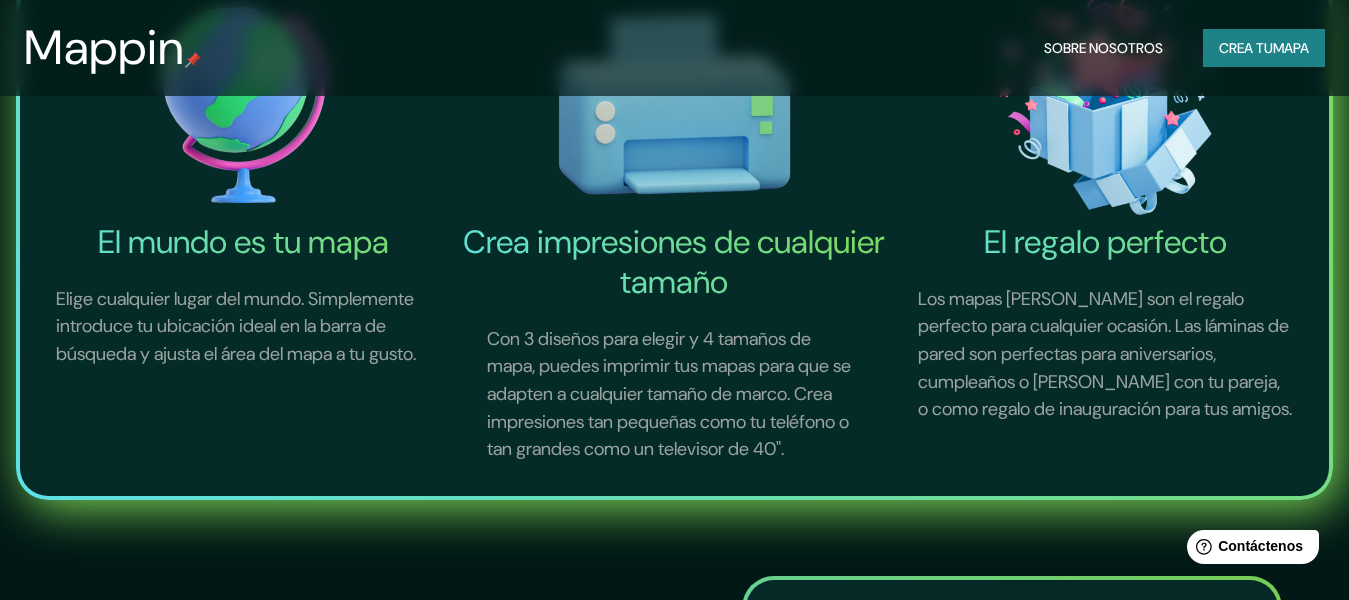 scroll, scrollTop: 300, scrollLeft: 0, axis: vertical 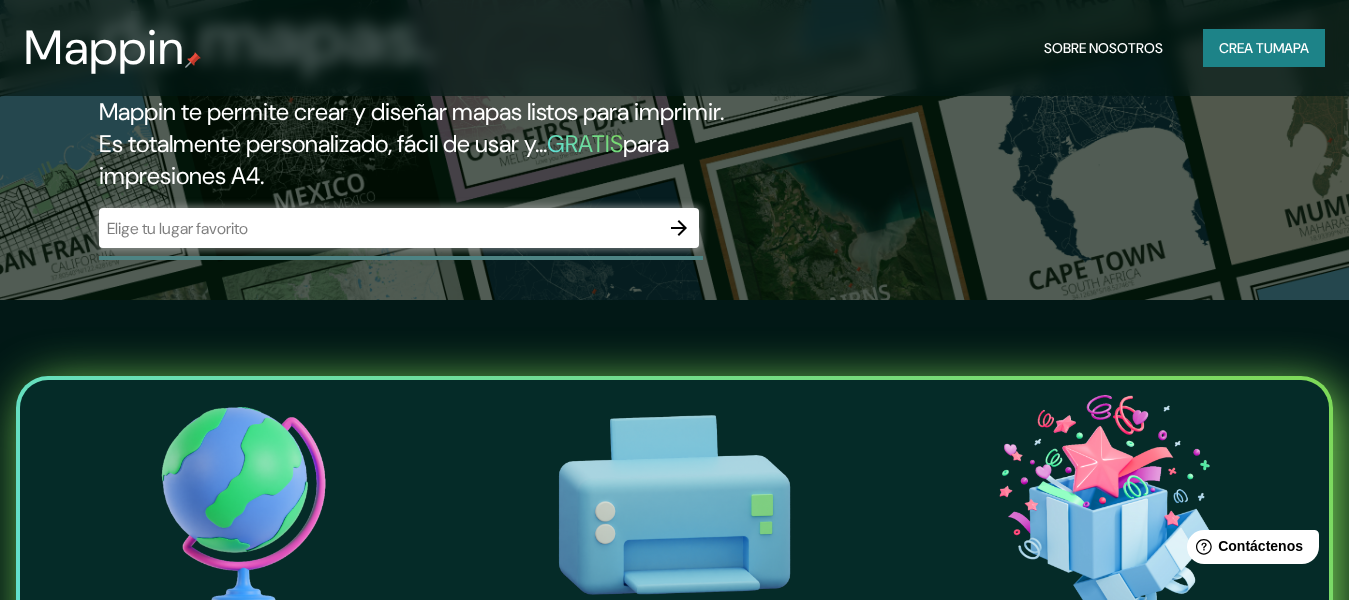 click on "​" at bounding box center [399, 230] 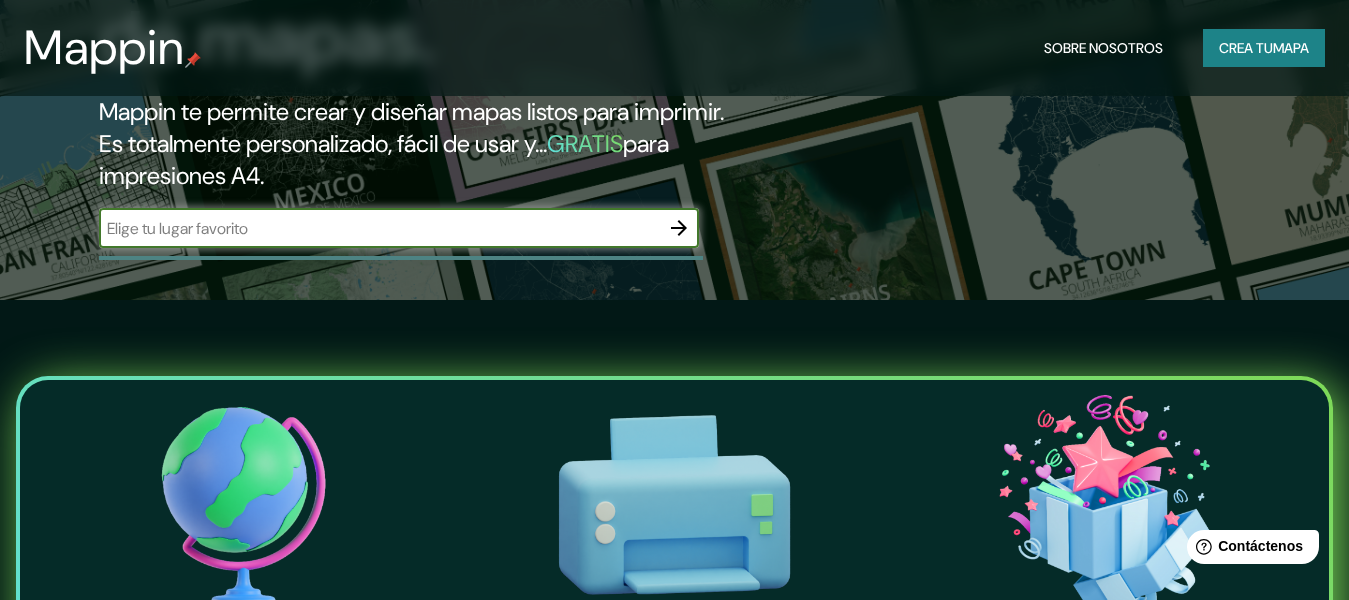 click at bounding box center [379, 228] 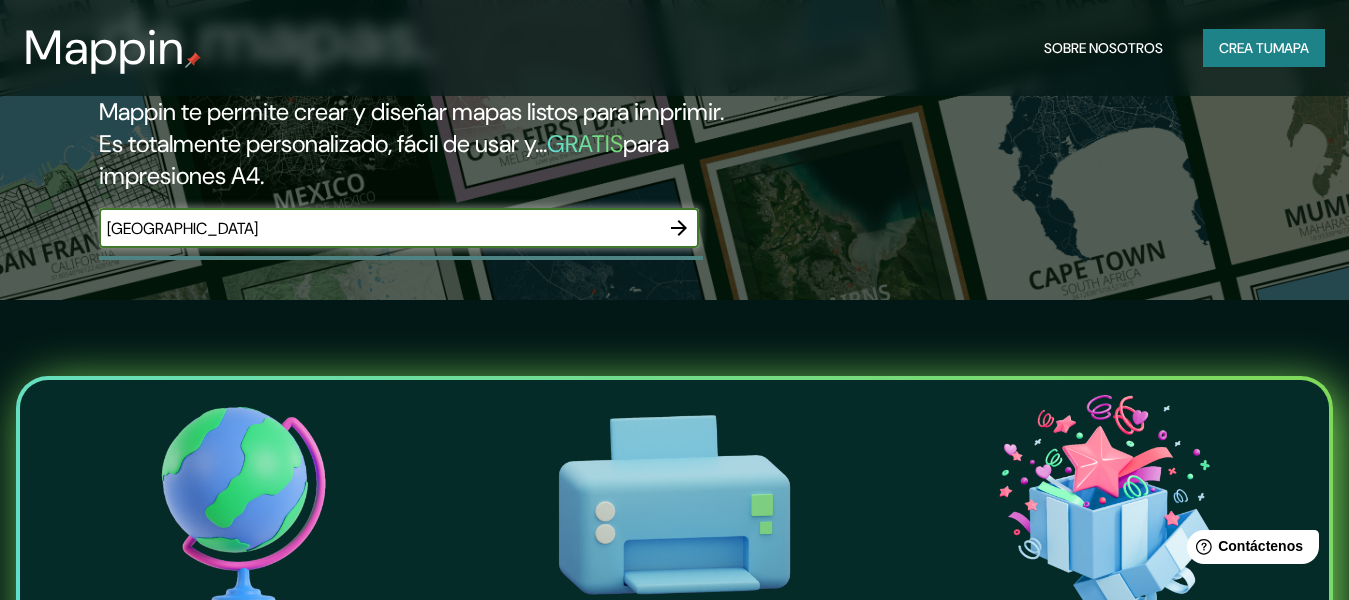 type on "ciudad guayana" 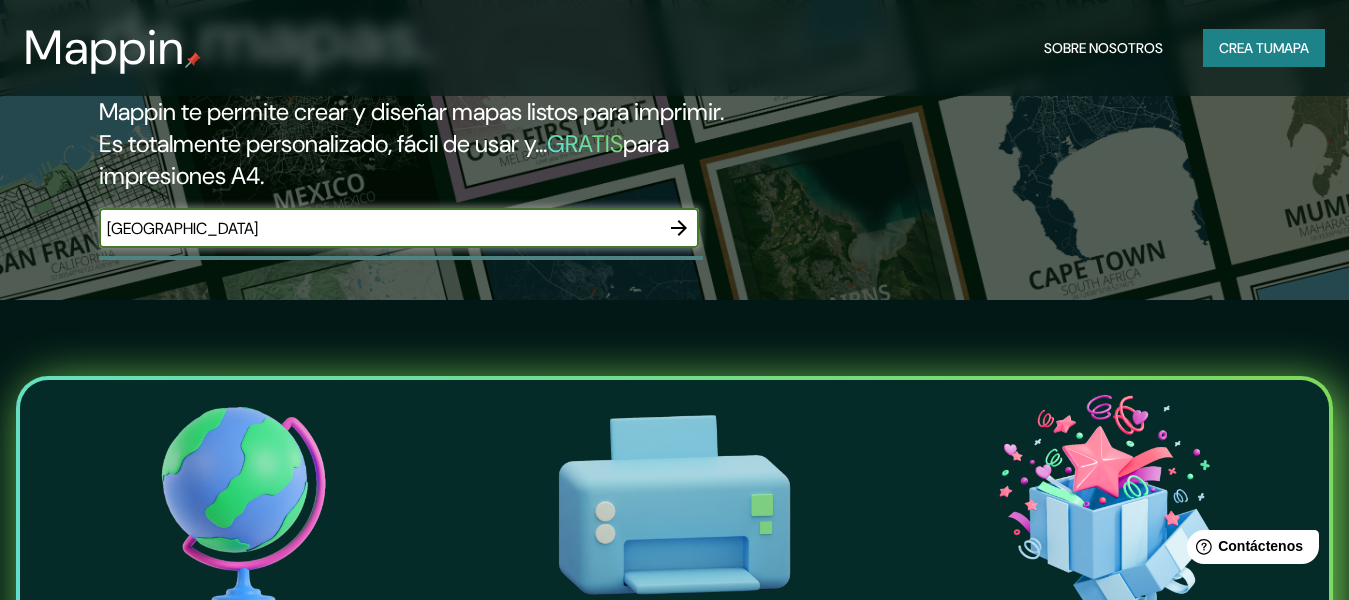 click 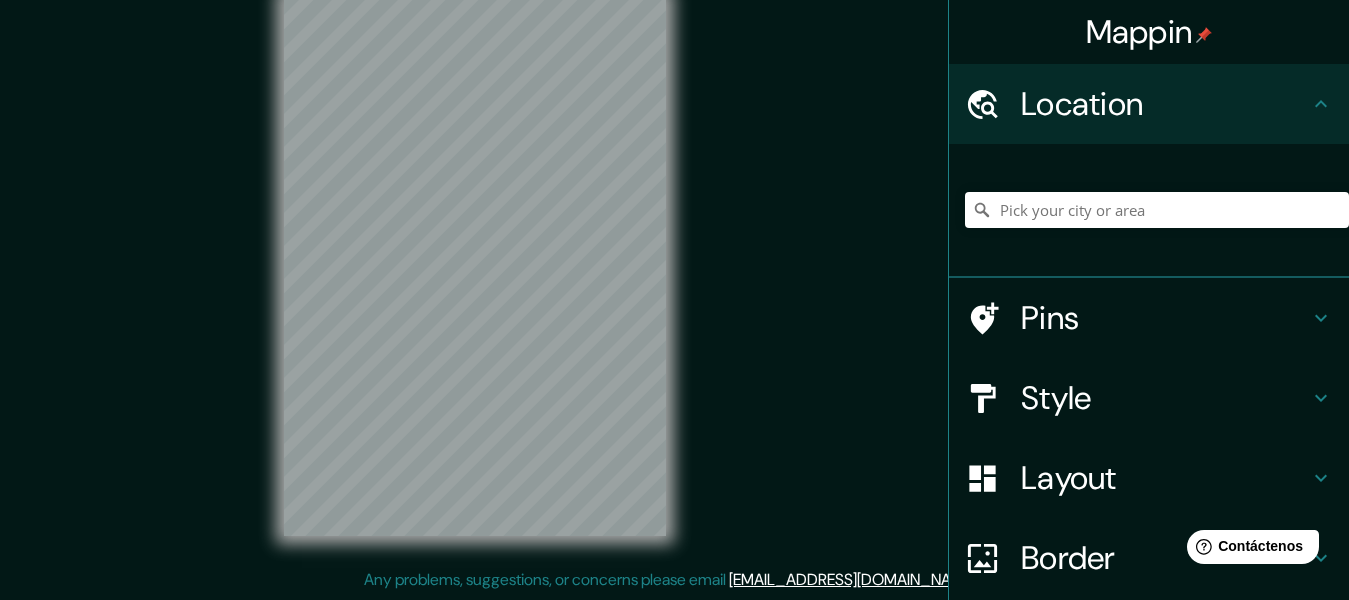 scroll, scrollTop: 0, scrollLeft: 0, axis: both 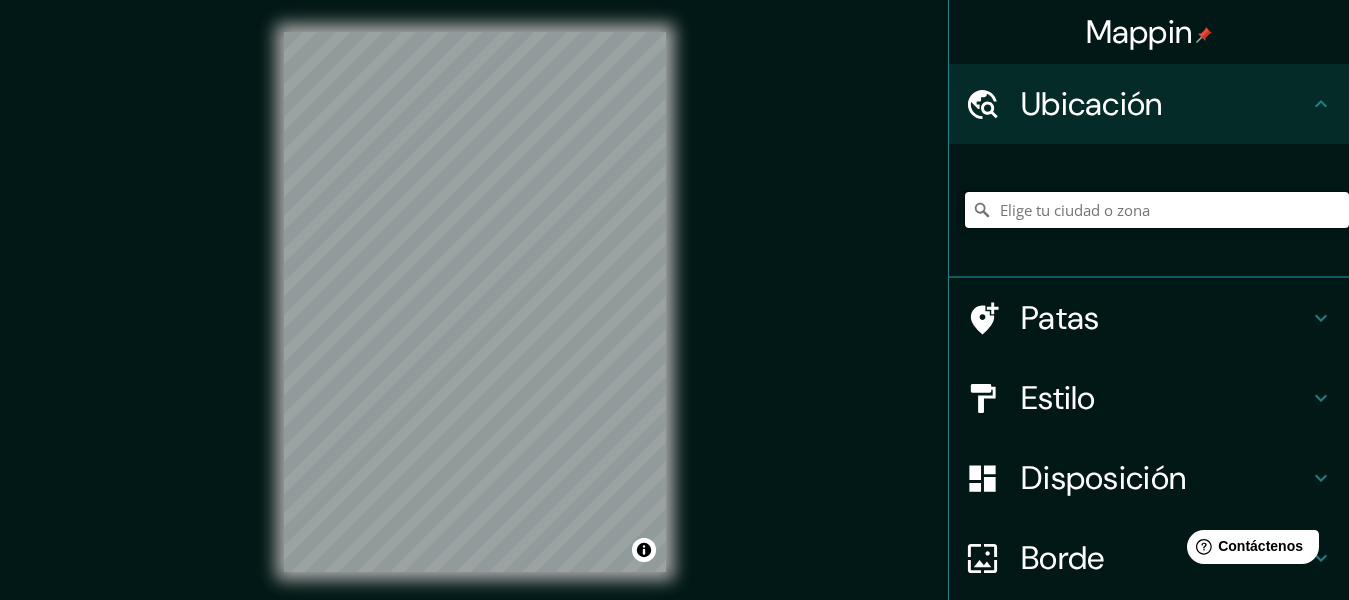 click at bounding box center (1157, 210) 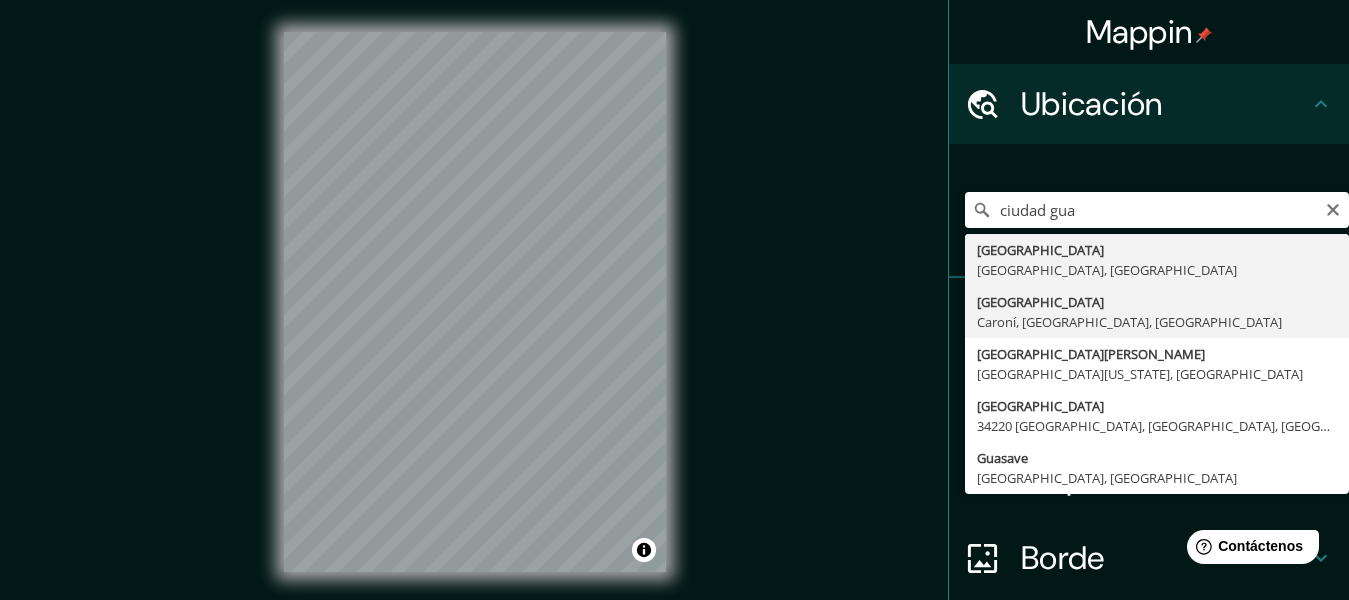 type on "Ciudad Guayana, Caroní, Bolívar, Venezuela" 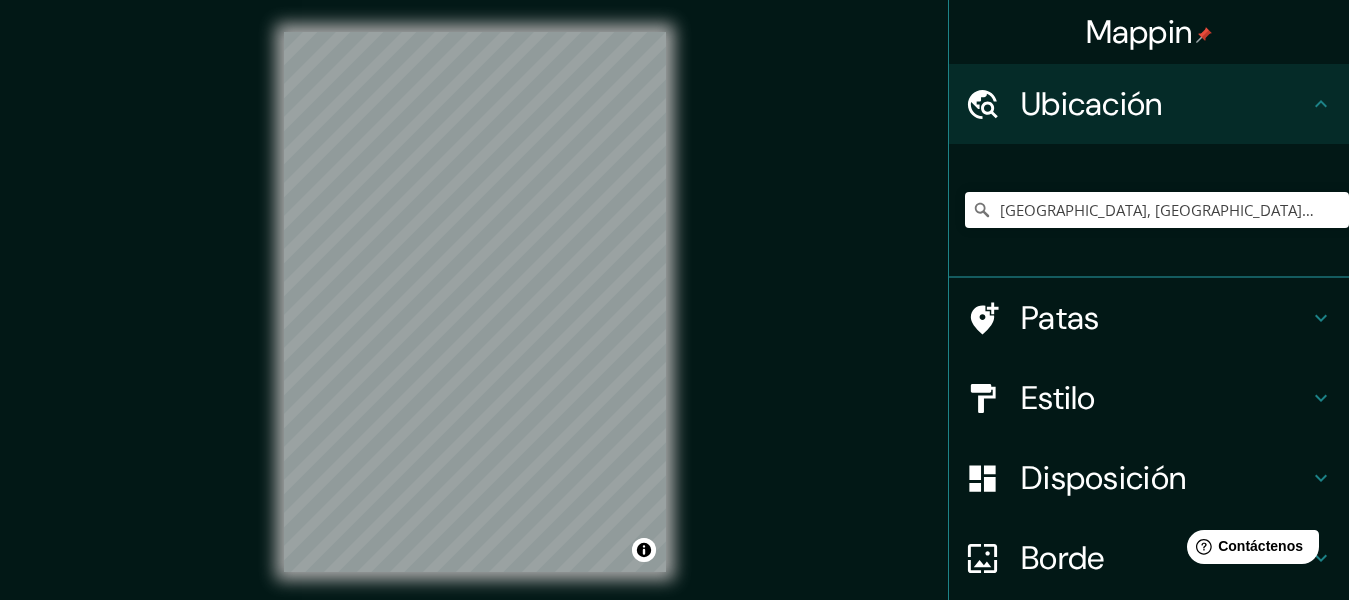 click on "© Mapbox   © OpenStreetMap   Improve this map" at bounding box center (475, 302) 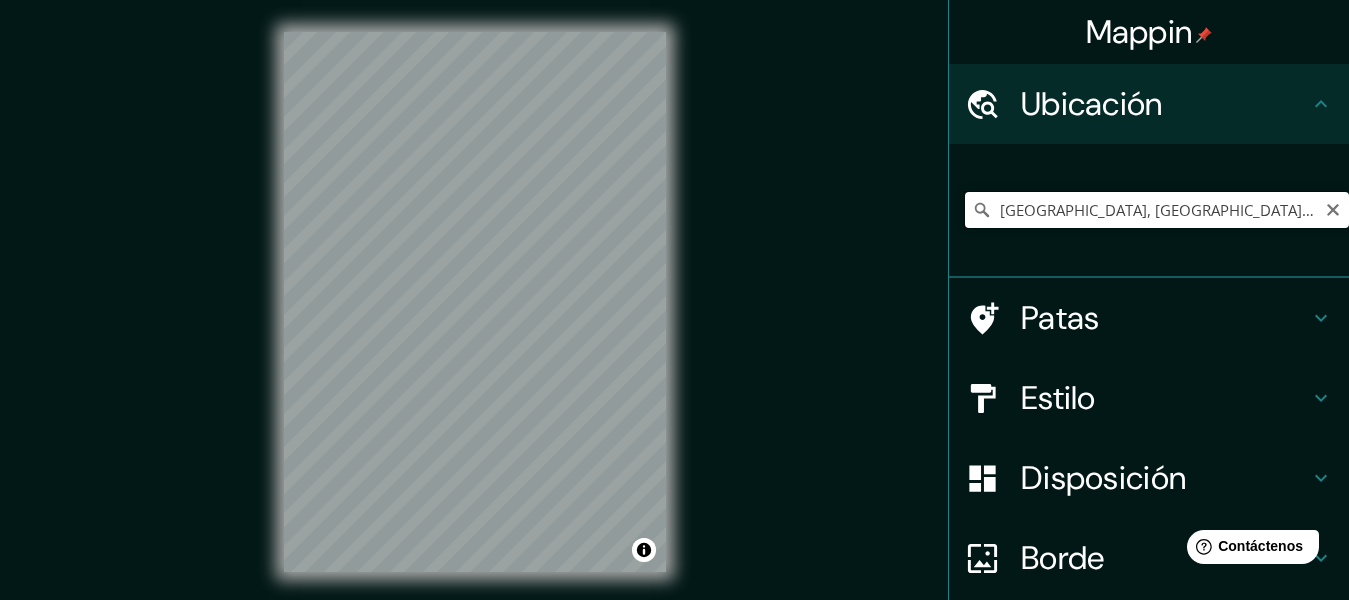click on "Ciudad Guayana, Caroní, Bolívar, Venezuela" at bounding box center [1157, 210] 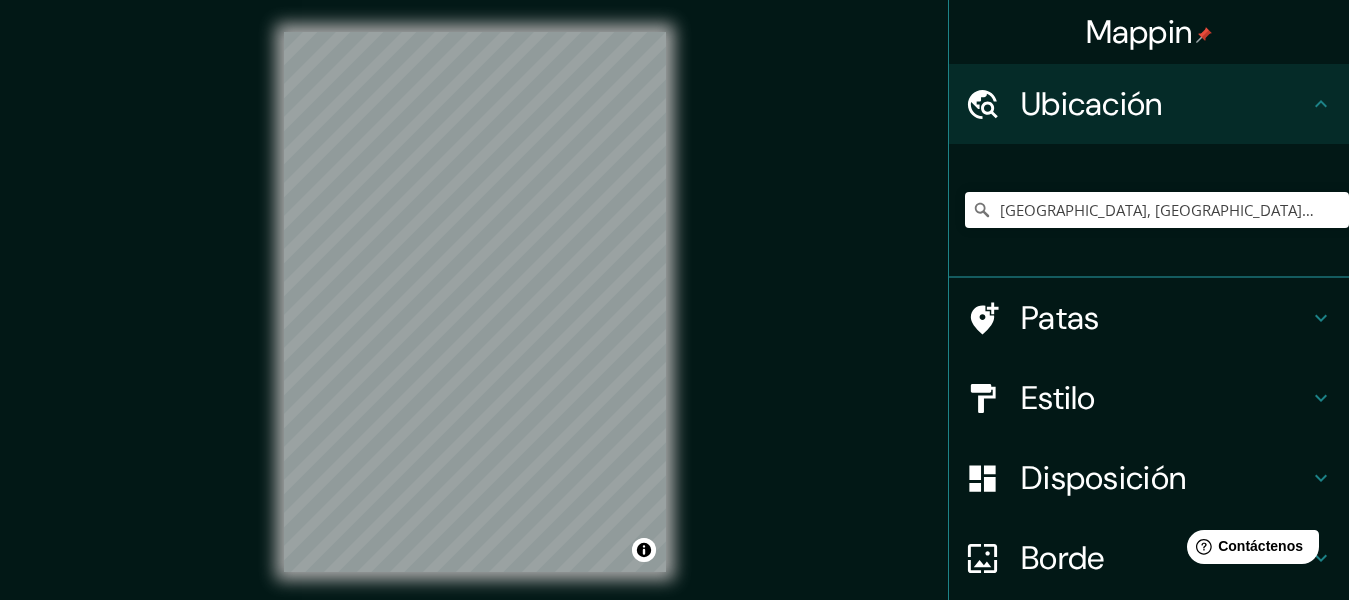 click on "© Mapbox   © OpenStreetMap   Improve this map" at bounding box center [475, 302] 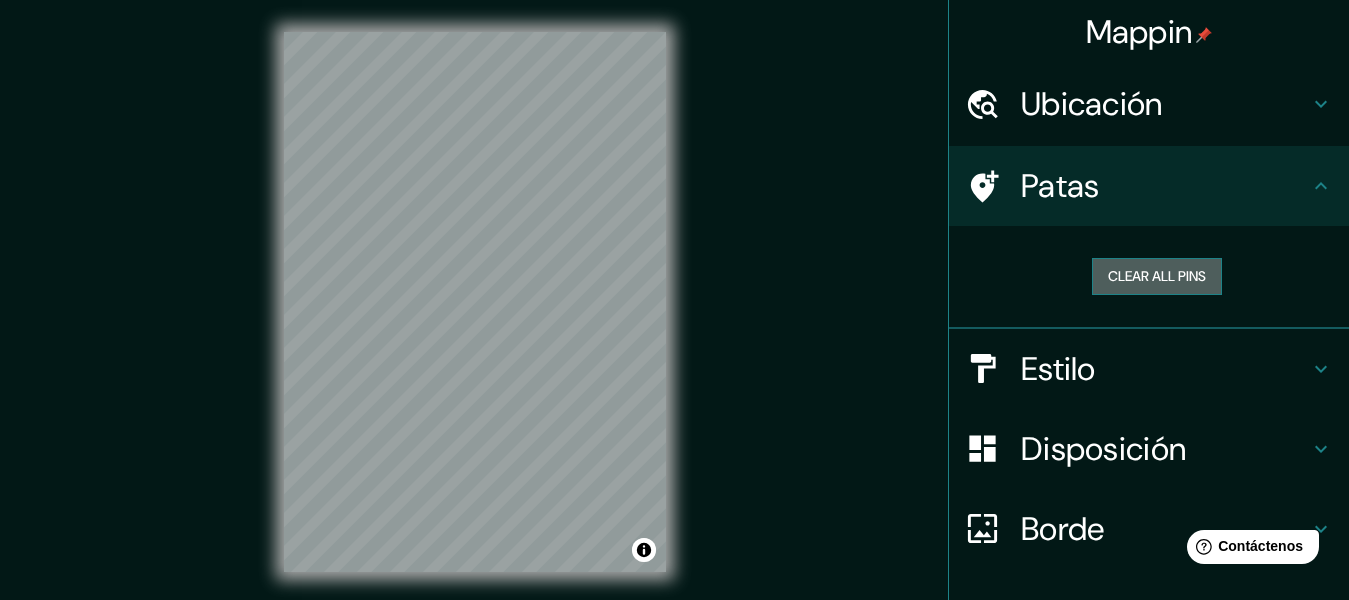 click on "Clear all pins" at bounding box center (1157, 276) 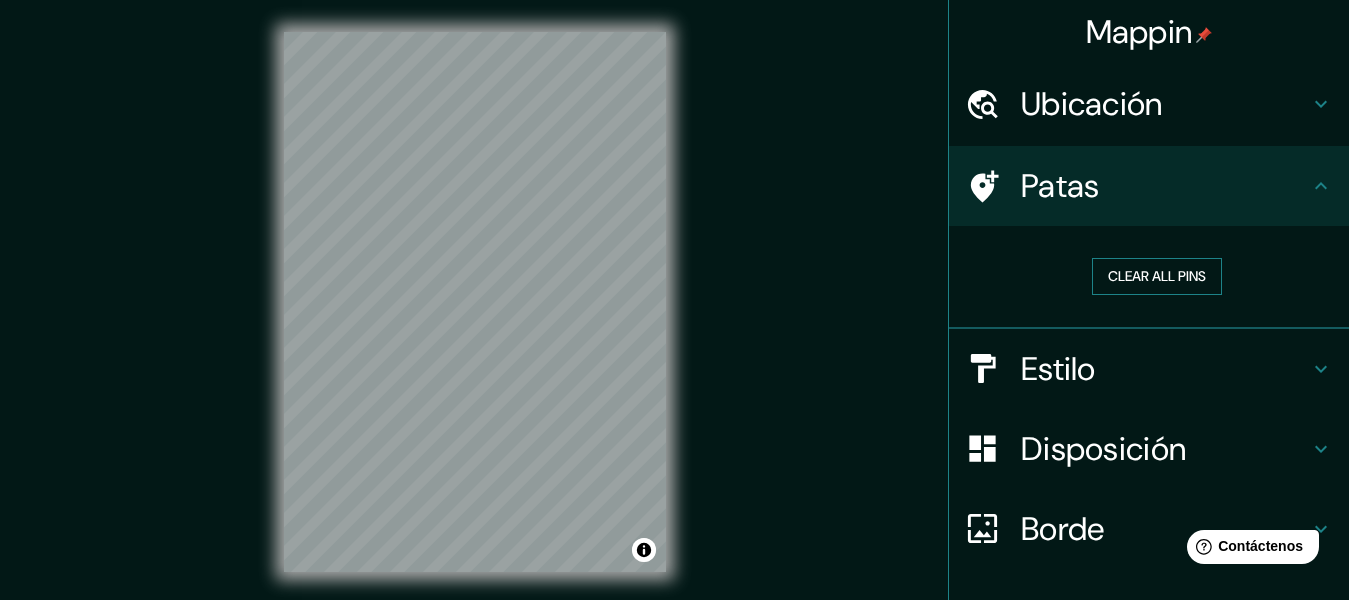 click on "Clear all pins" at bounding box center (1157, 276) 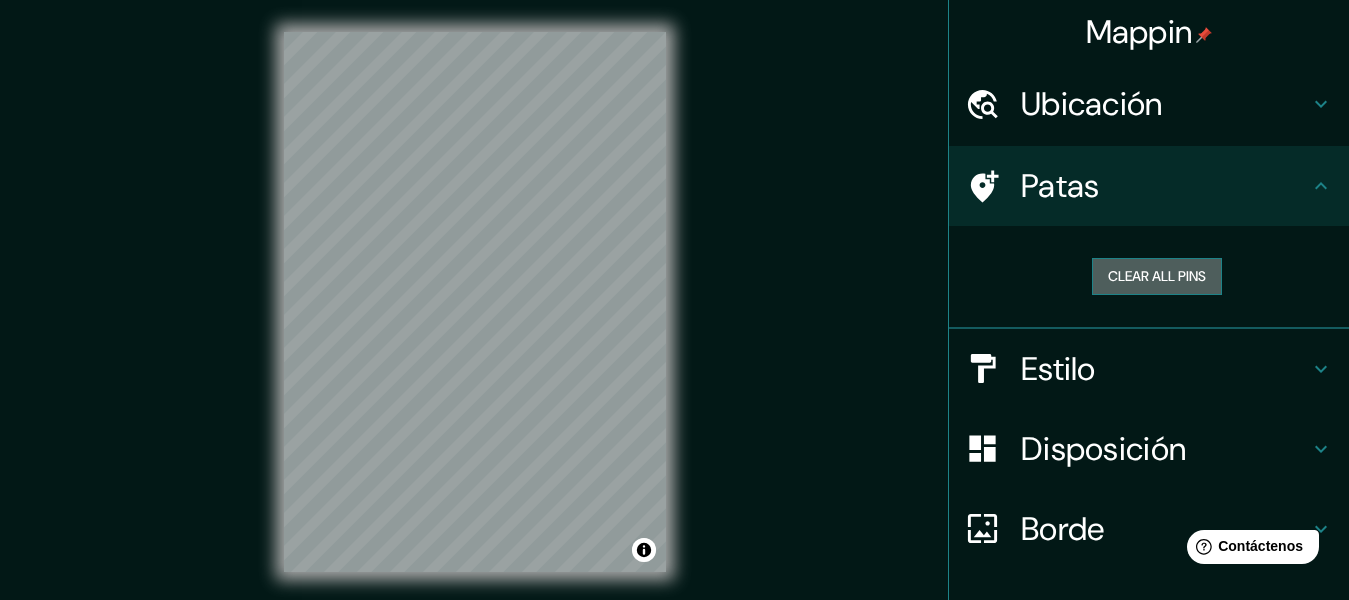 click on "Clear all pins" at bounding box center (1157, 276) 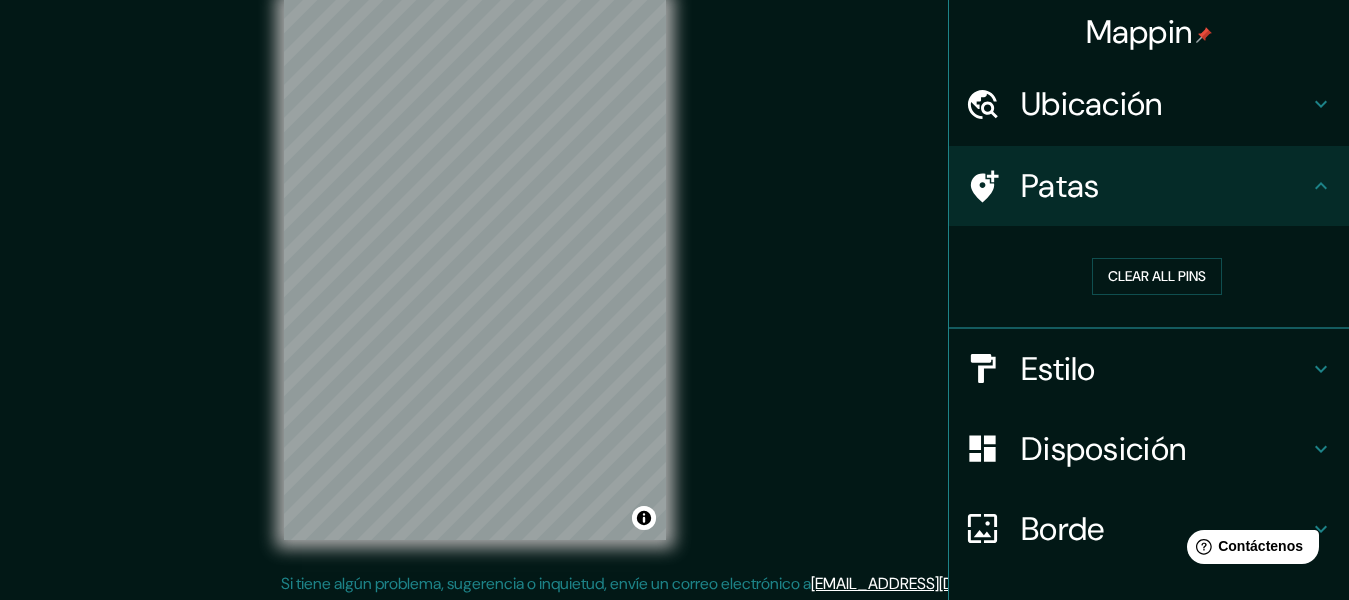 scroll, scrollTop: 36, scrollLeft: 0, axis: vertical 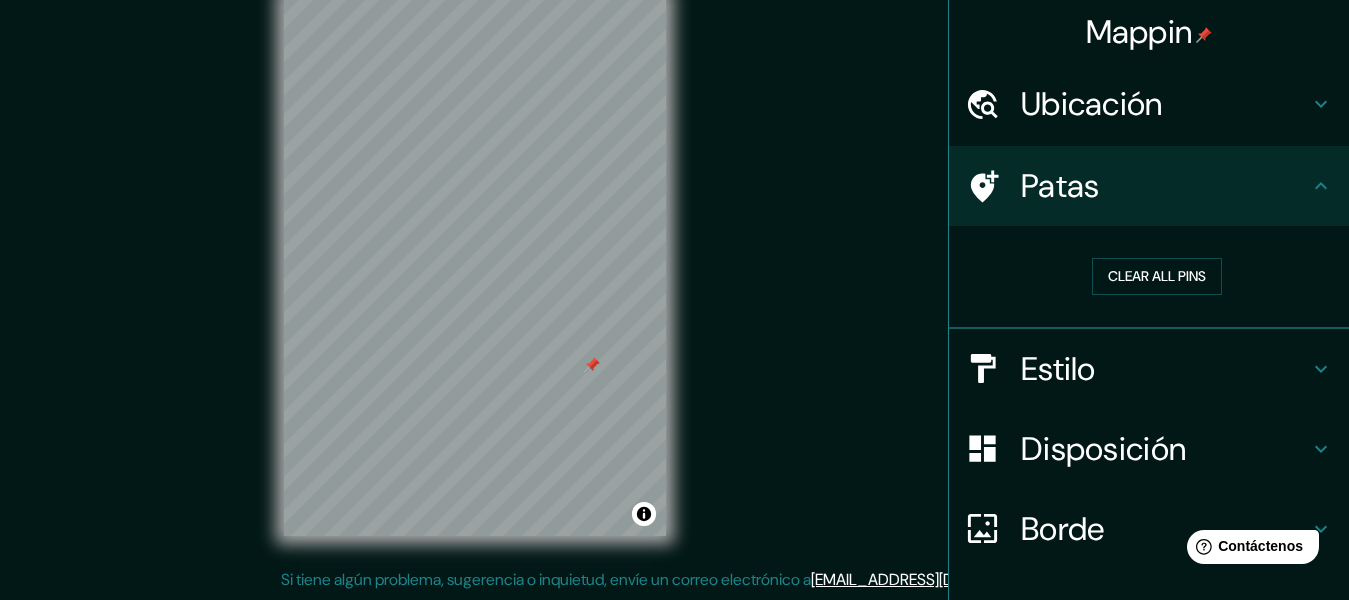 click at bounding box center [592, 365] 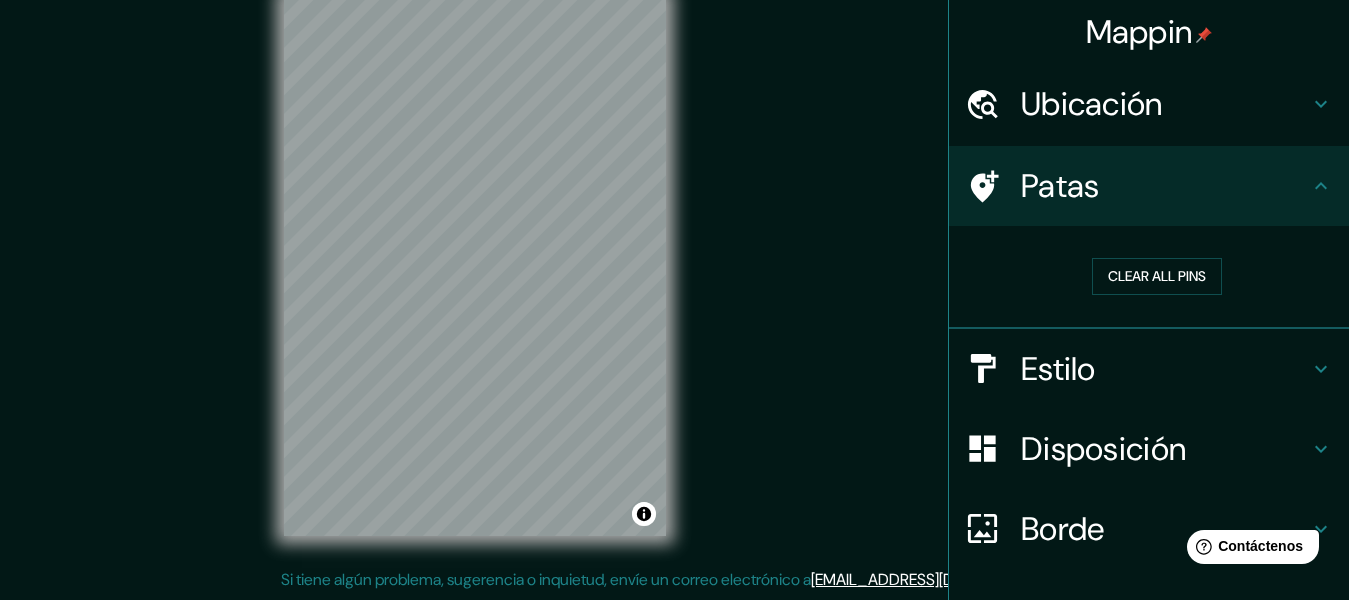 click on "Mappin Ubicación Ciudad Guayana, Caroní, Bolívar, Venezuela Patas Clear all pins Estilo Disposición Borde Elige un borde.  Consejo  : puedes opacar las capas del marco para crear efectos geniales. Ninguno Simple Transparente Elegante Tamaño A4 single Crea tu mapa © Mapbox   © OpenStreetMap   Improve this map Si tiene algún problema, sugerencia o inquietud, envíe un correo electrónico a  help@mappin.pro  .   . ." at bounding box center (674, 282) 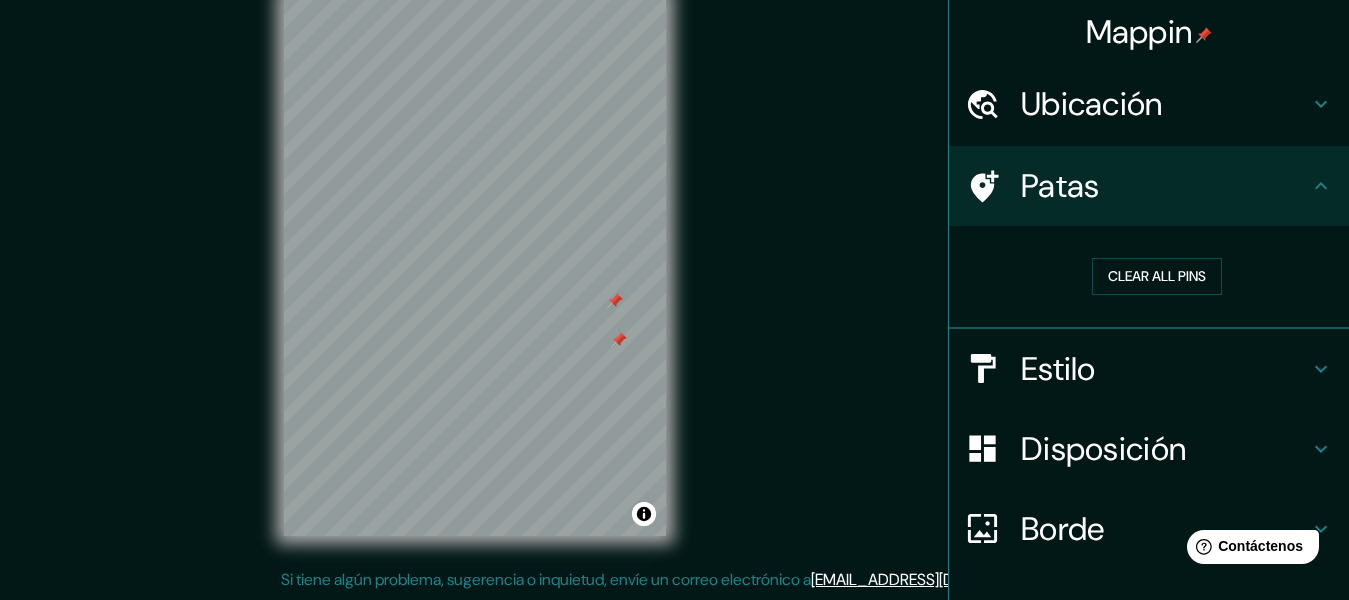 click at bounding box center [619, 340] 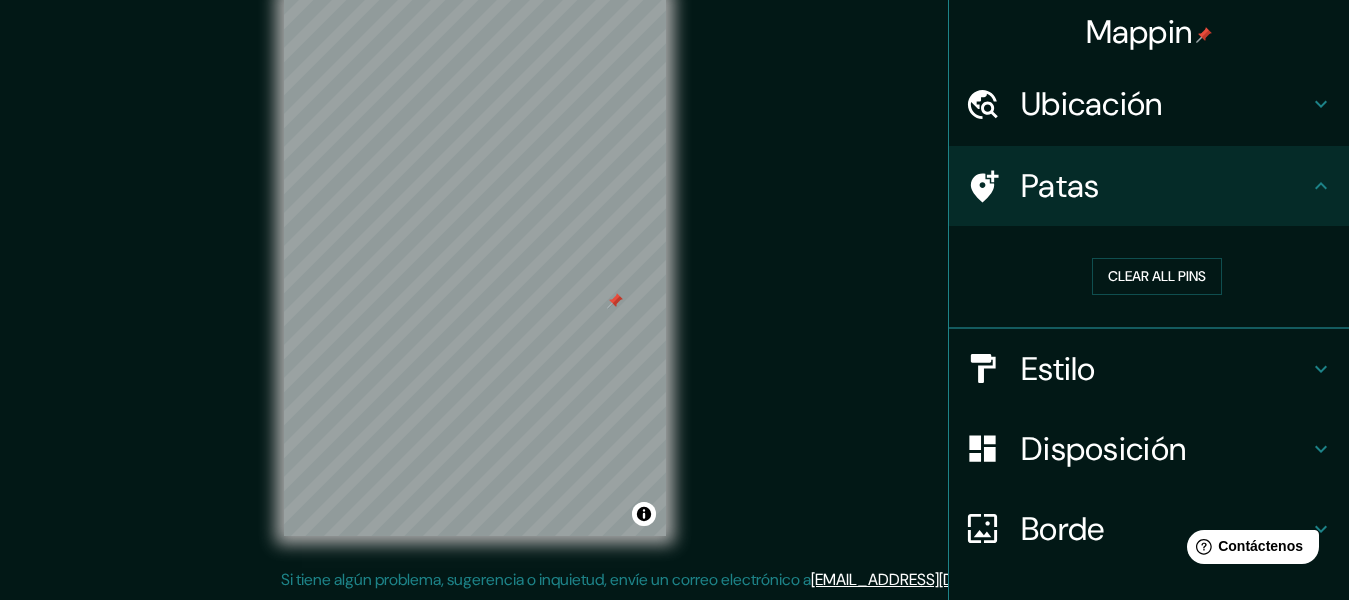 click at bounding box center [615, 301] 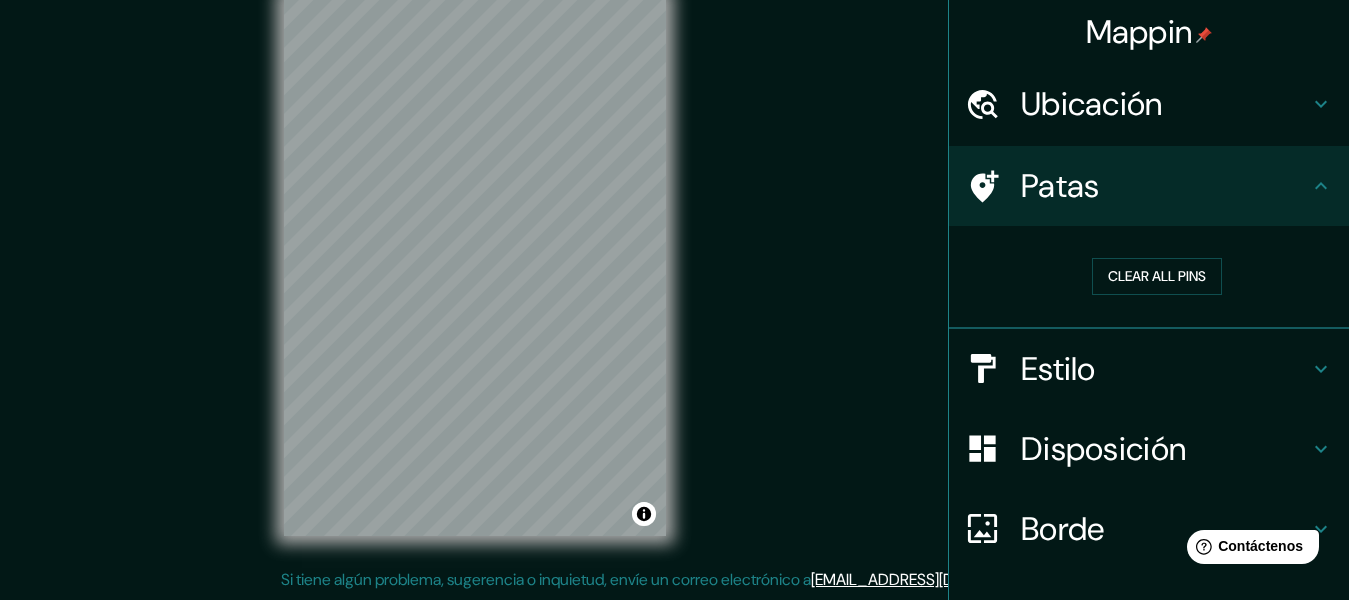 click on "Ubicación" at bounding box center [1092, 104] 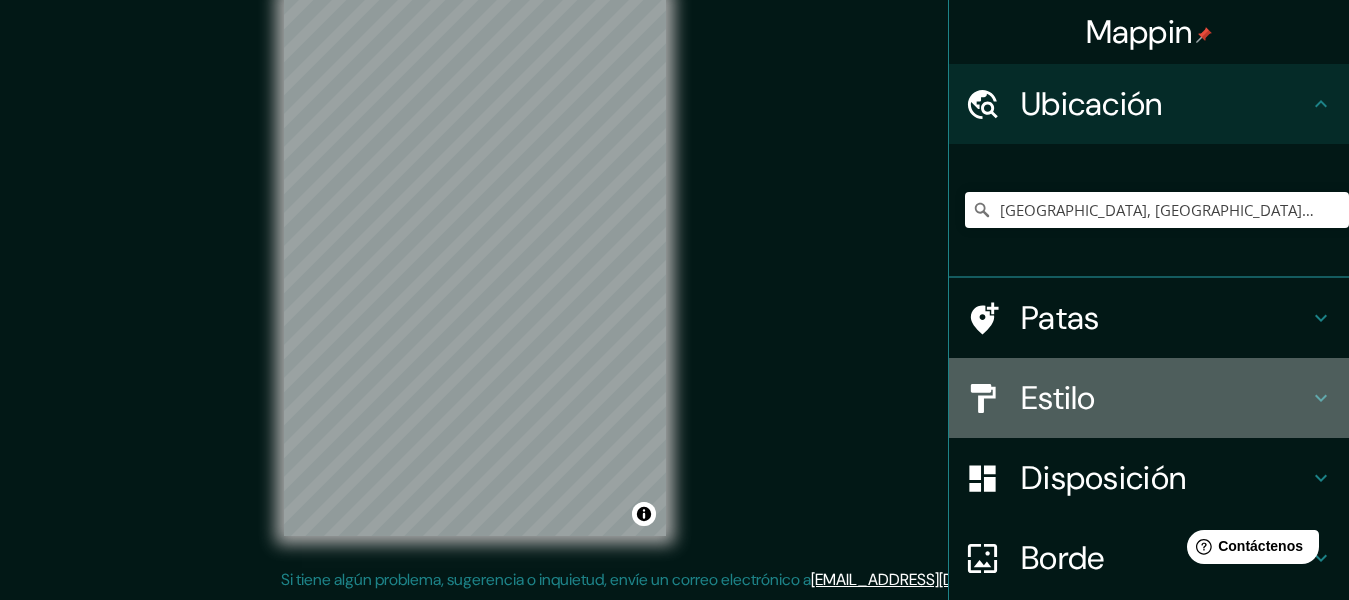 click at bounding box center [993, 398] 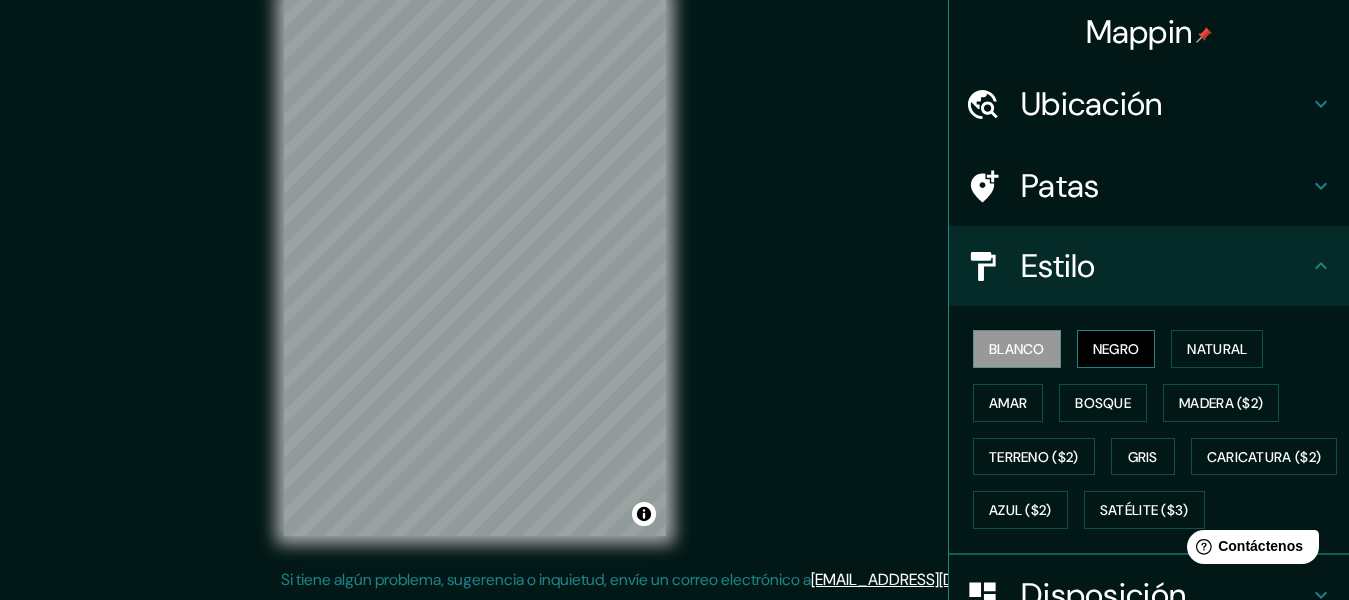 click on "Negro" at bounding box center [1116, 349] 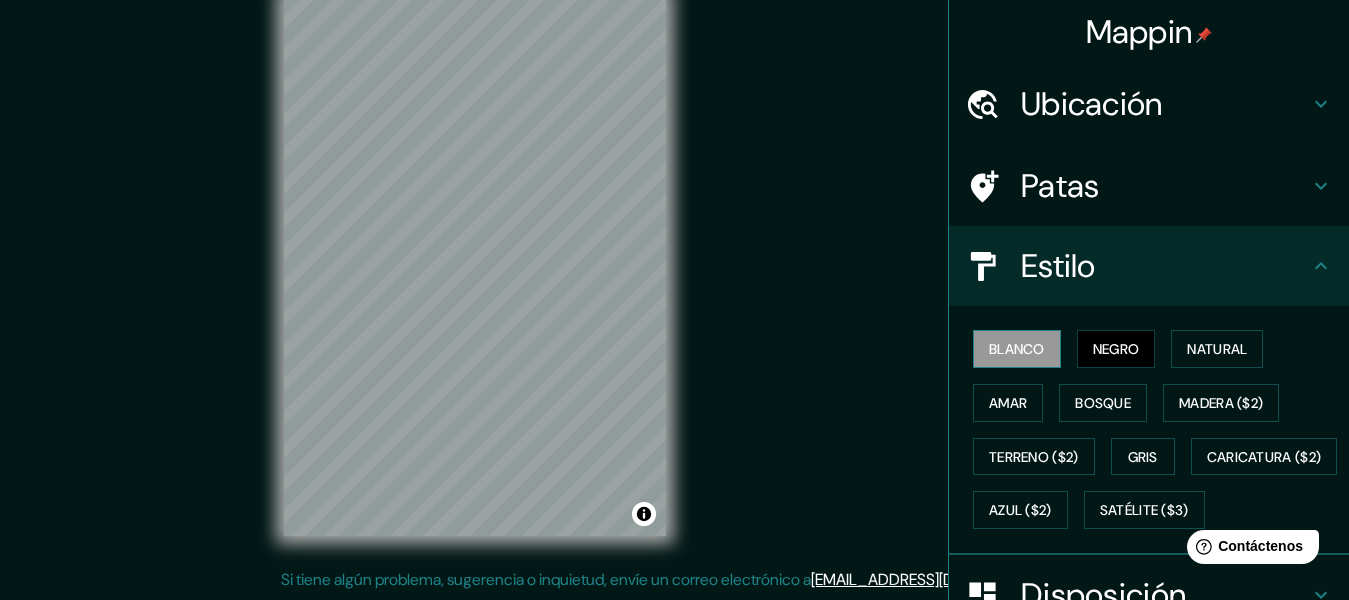 click on "Blanco" at bounding box center [1017, 349] 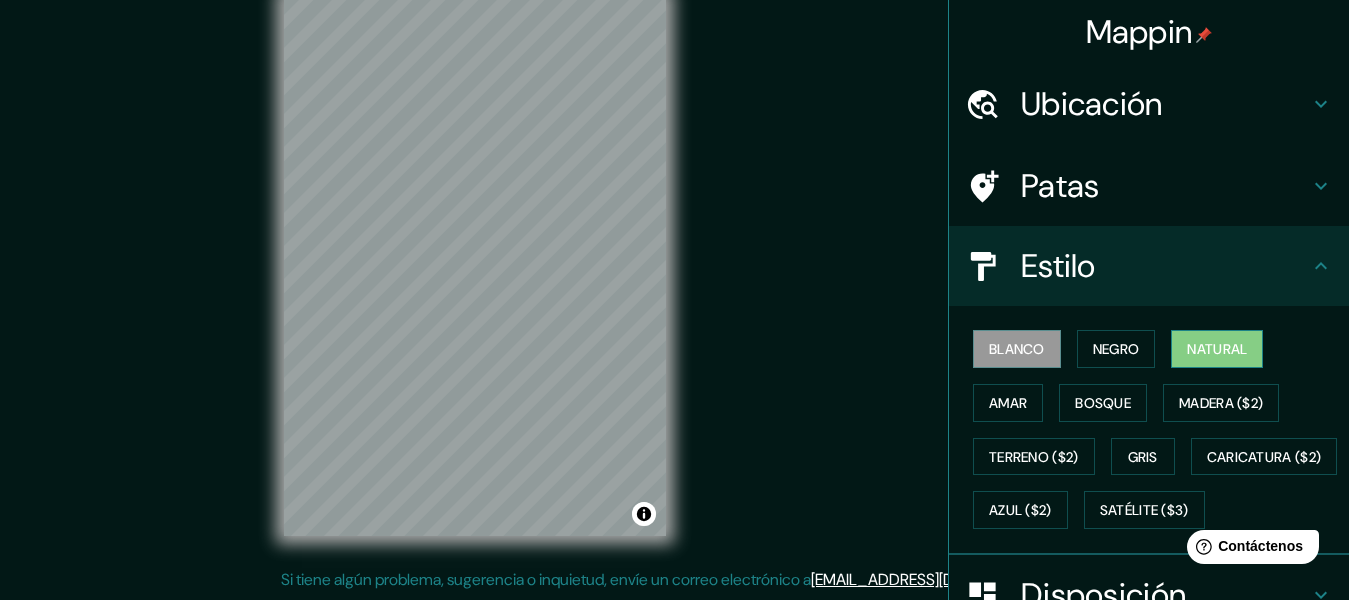 click on "Natural" at bounding box center [1217, 349] 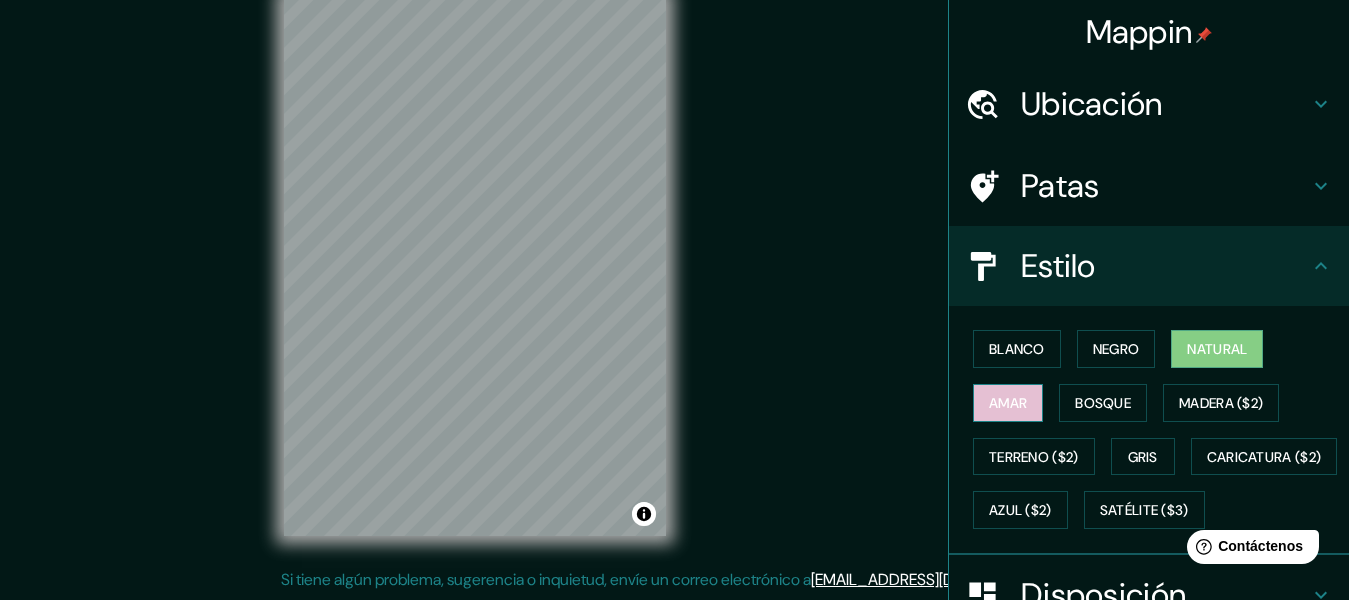 click on "Amar" at bounding box center (1008, 403) 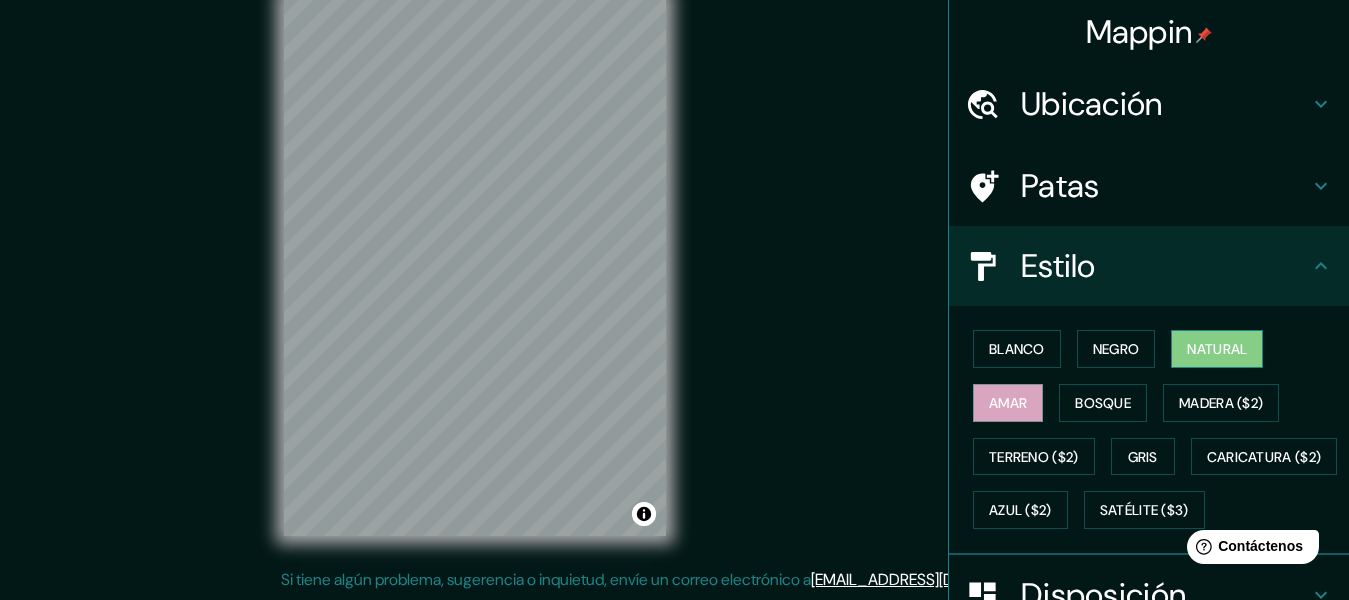 click on "Natural" at bounding box center [1217, 349] 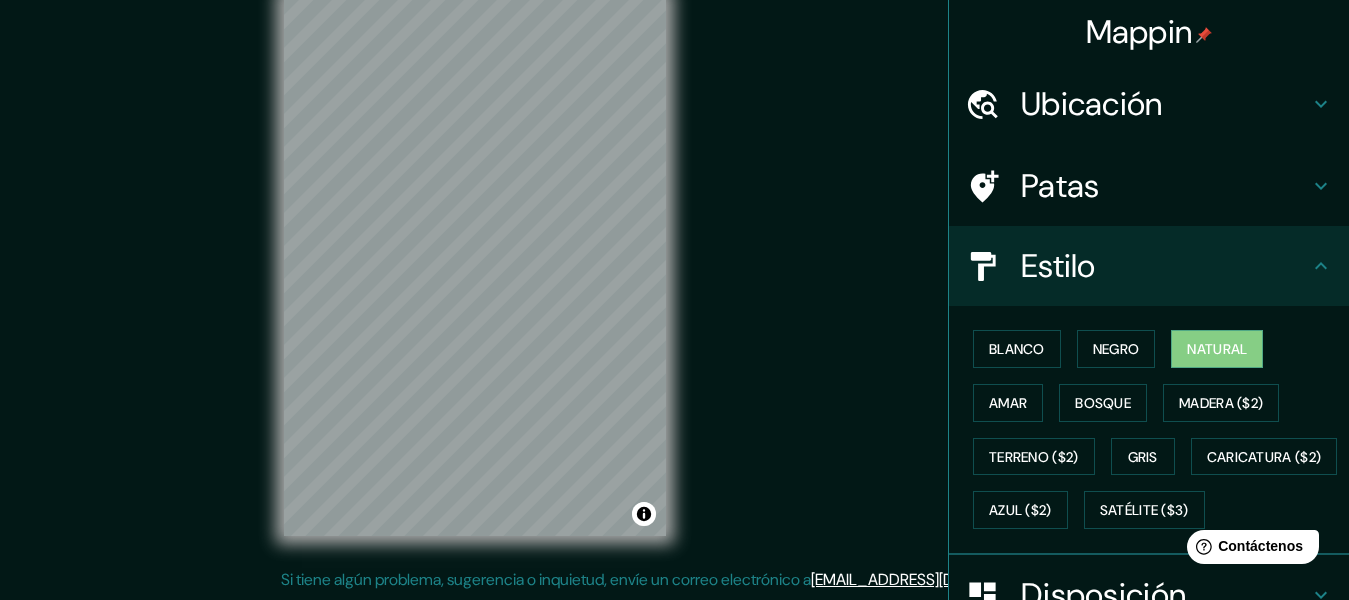 click on "Blanco Negro Natural Amar Bosque Madera ($2) Terreno ($2) Gris Caricatura ($2) Azul ($2) Satélite ($3)" at bounding box center [1157, 429] 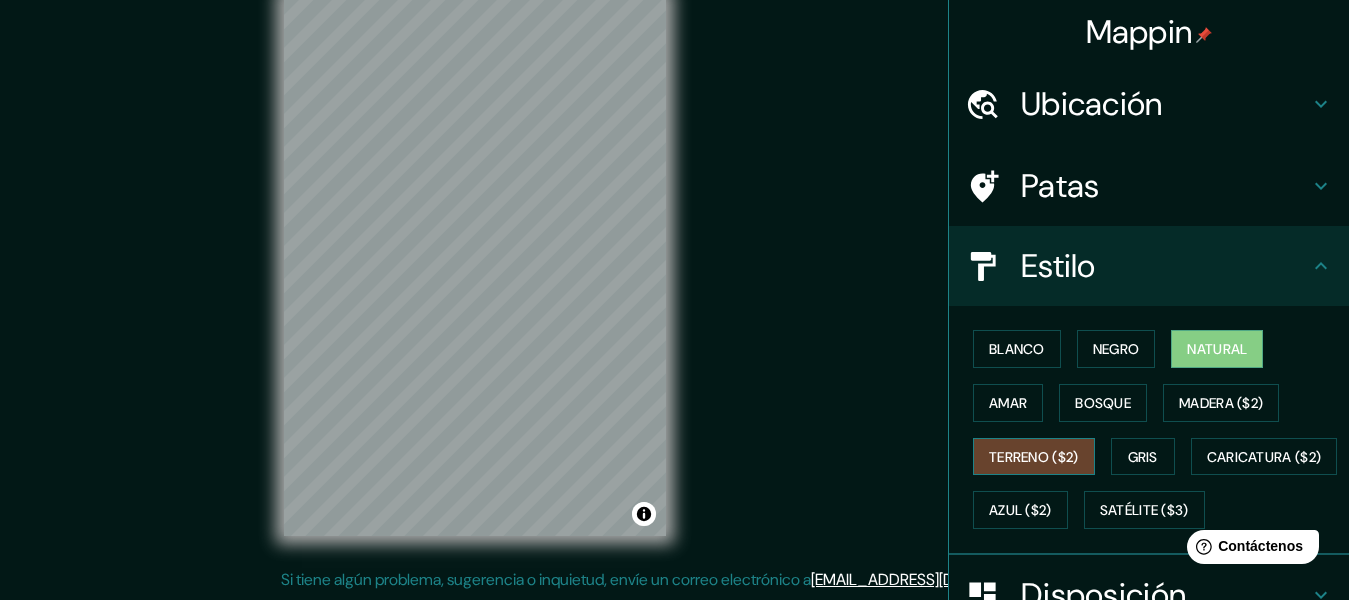 click on "Terreno ($2)" at bounding box center [1034, 457] 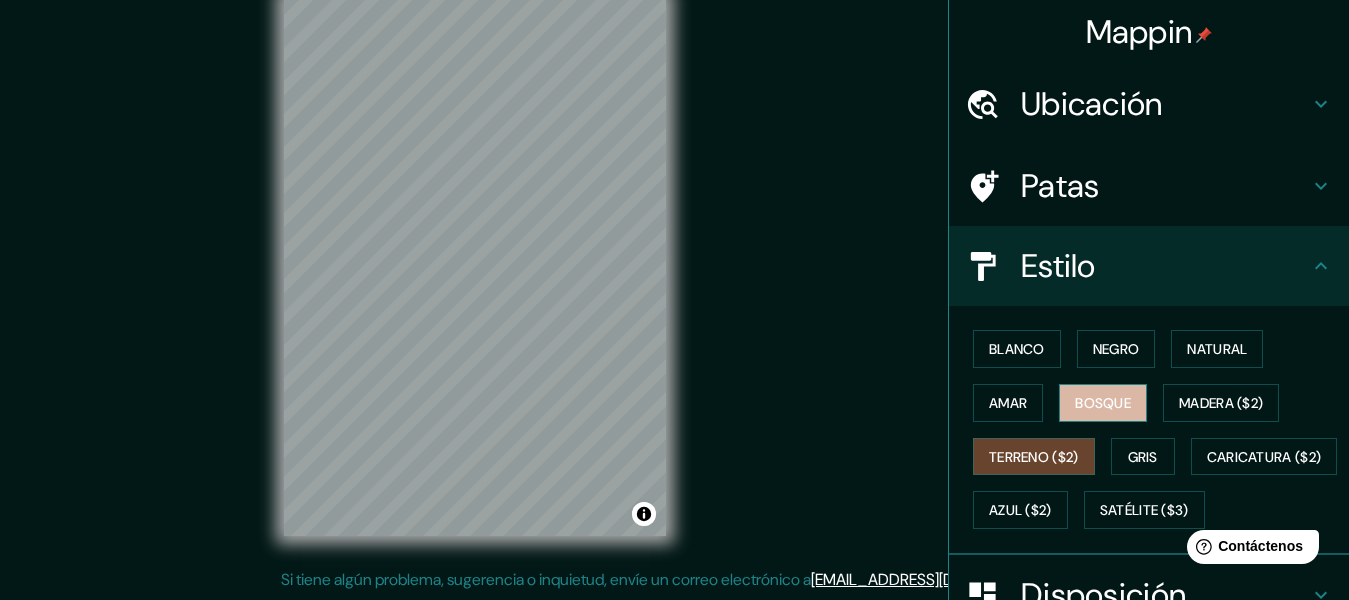 click on "Bosque" at bounding box center (1103, 403) 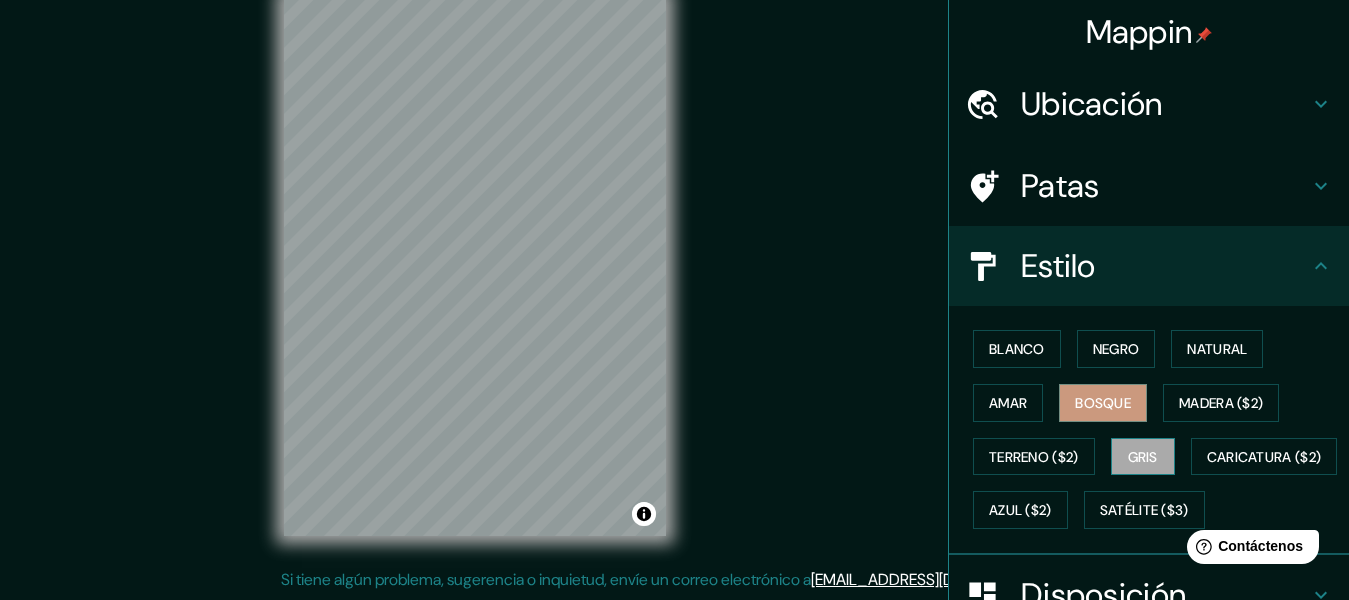 click on "Gris" at bounding box center (1143, 457) 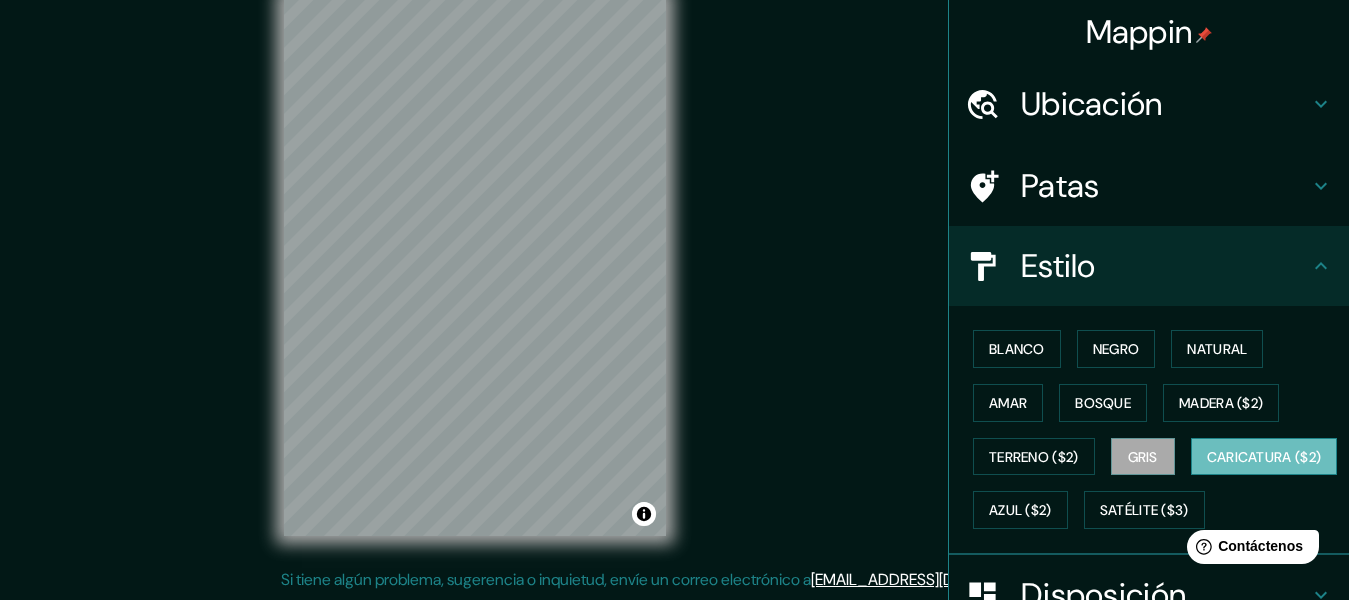 click on "Caricatura ($2)" at bounding box center (1264, 457) 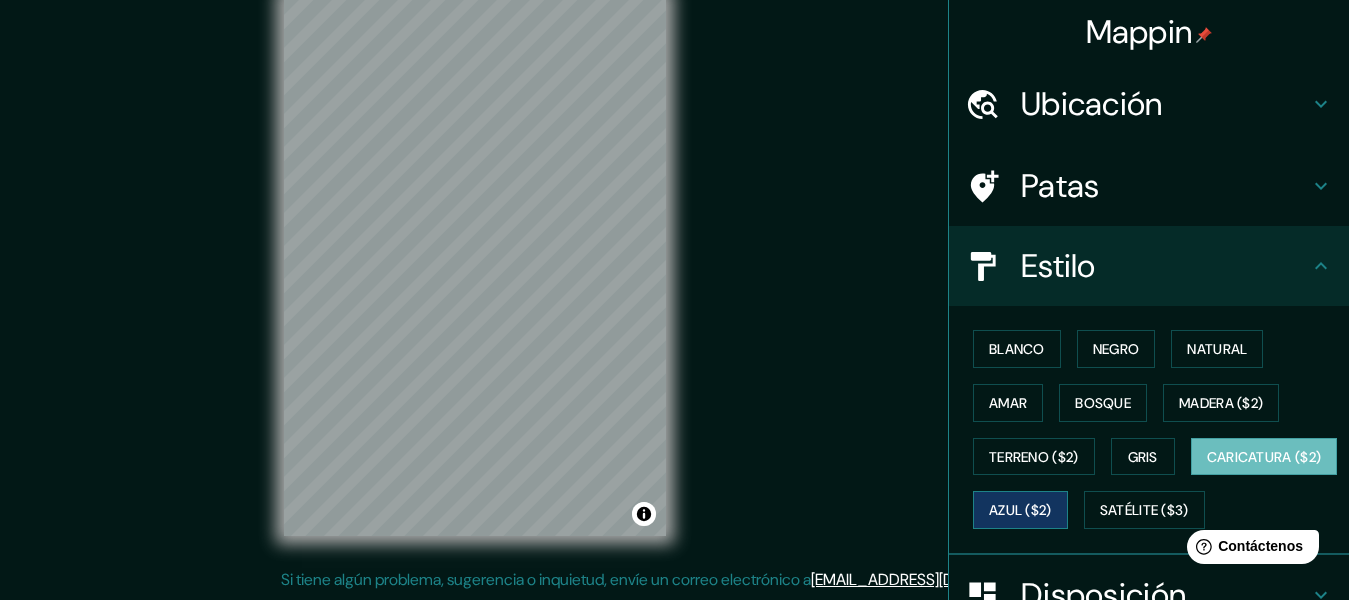click on "Azul ($2)" at bounding box center (1020, 510) 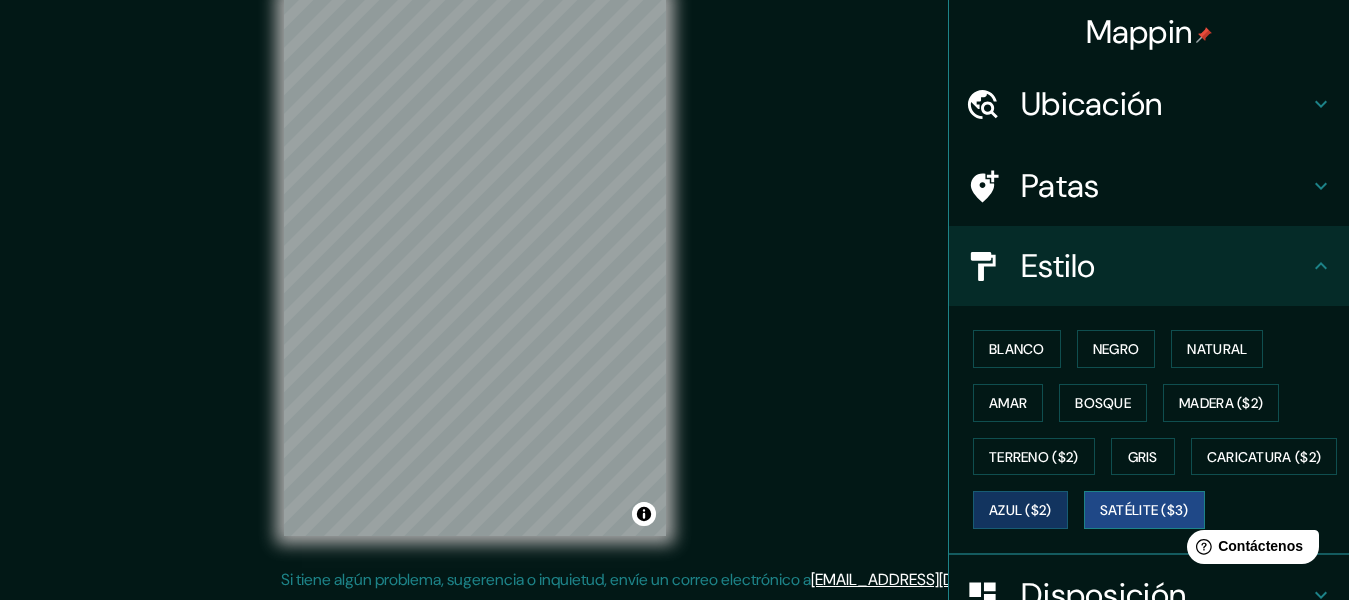 click on "Satélite ($3)" at bounding box center (1144, 511) 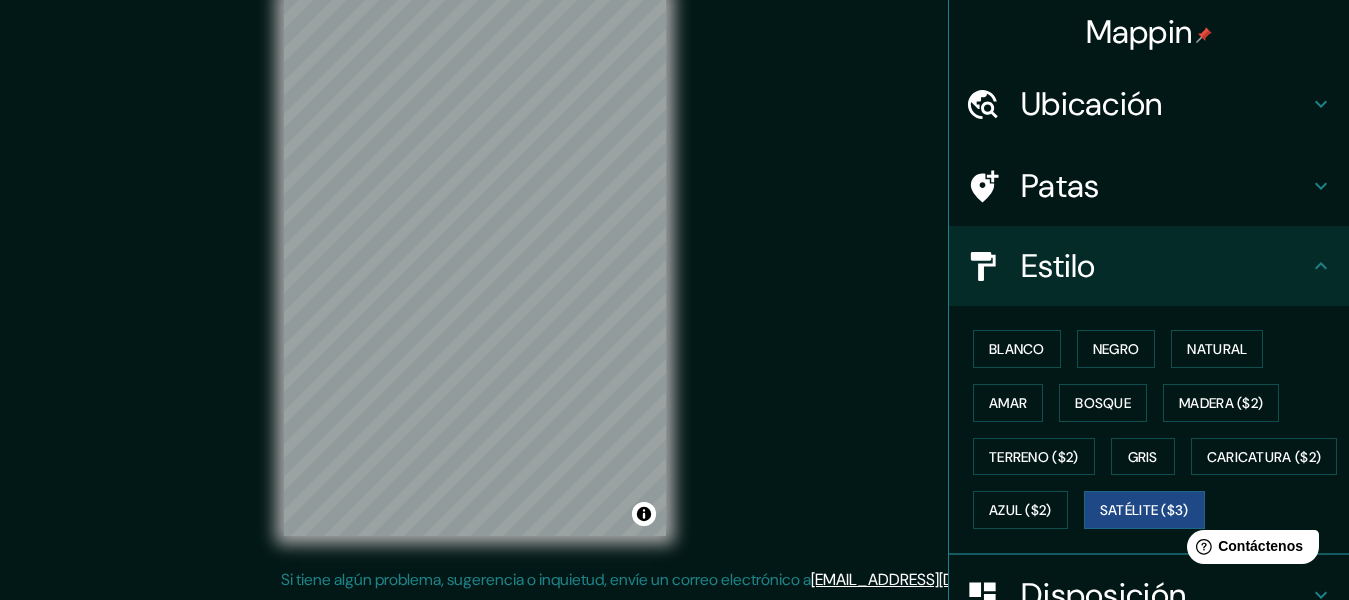 click on "© Mapbox   © OpenStreetMap   Improve this map   © Maxar" at bounding box center (475, 266) 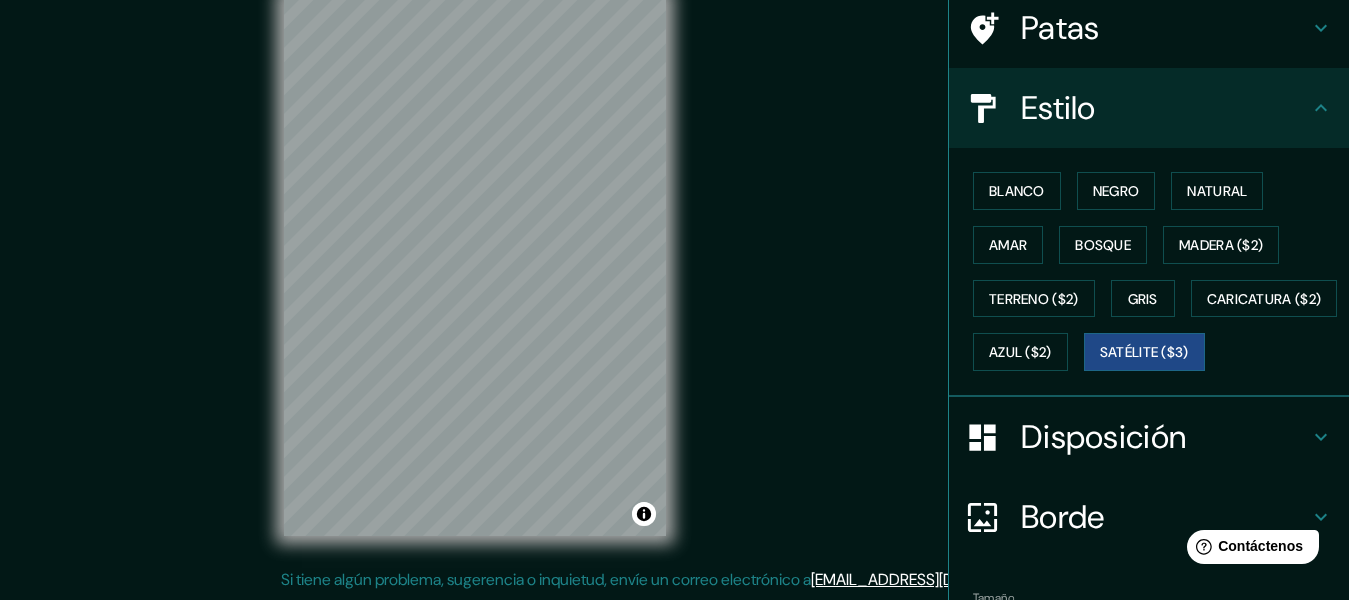 scroll, scrollTop: 200, scrollLeft: 0, axis: vertical 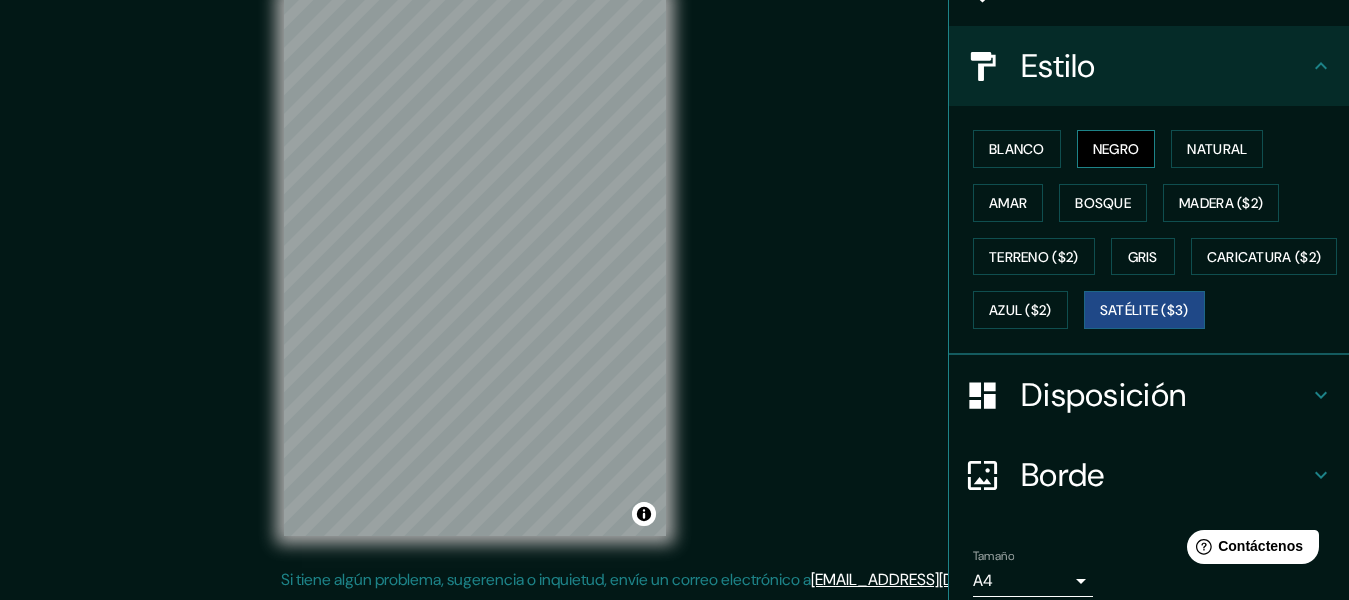 click on "Negro" at bounding box center (1116, 149) 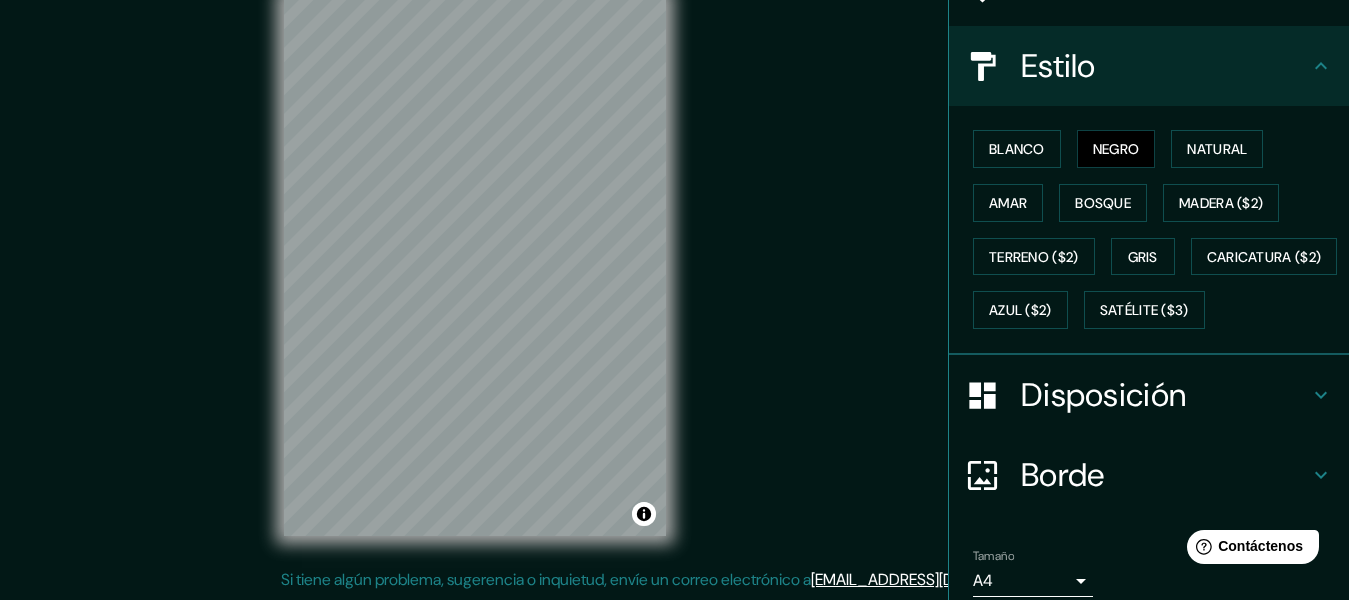 click on "© Mapbox   © OpenStreetMap   Improve this map" at bounding box center [475, 266] 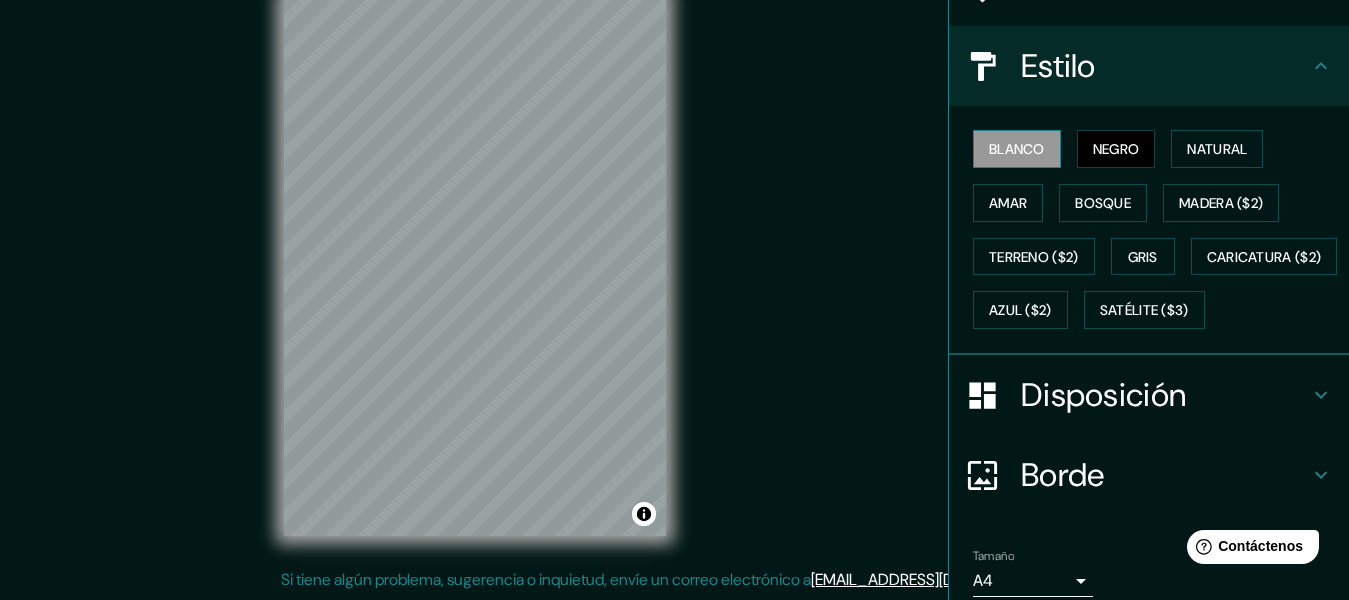 click on "Blanco" at bounding box center (1017, 149) 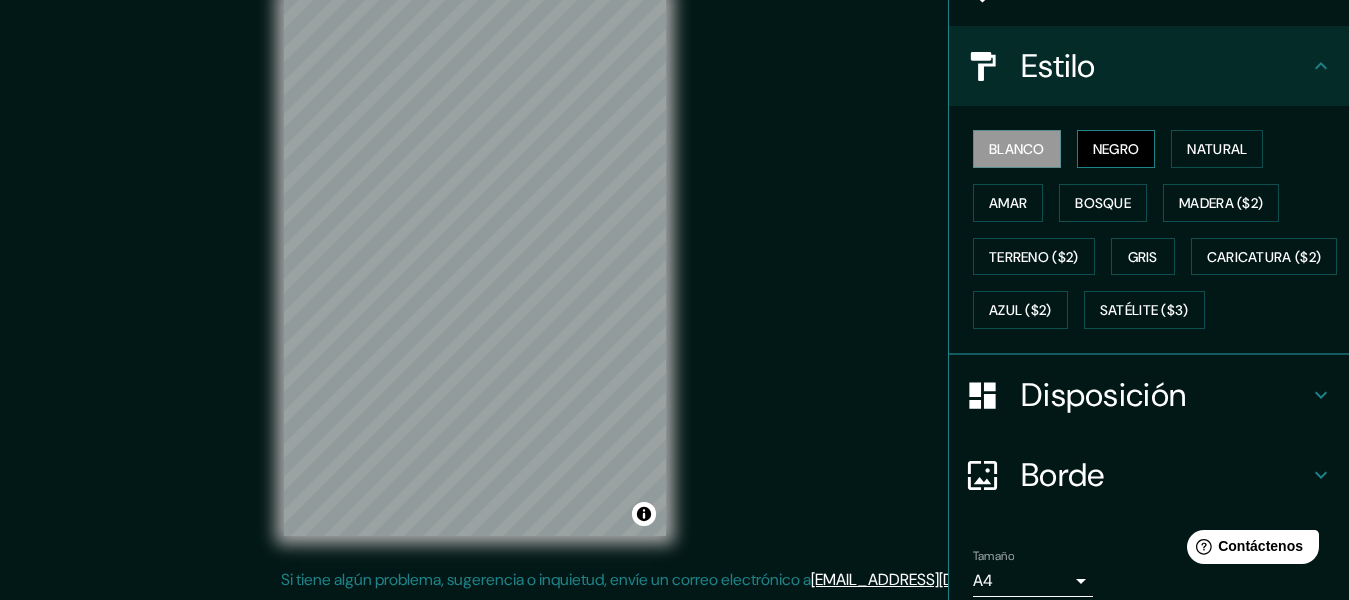 click on "Negro" at bounding box center (1116, 149) 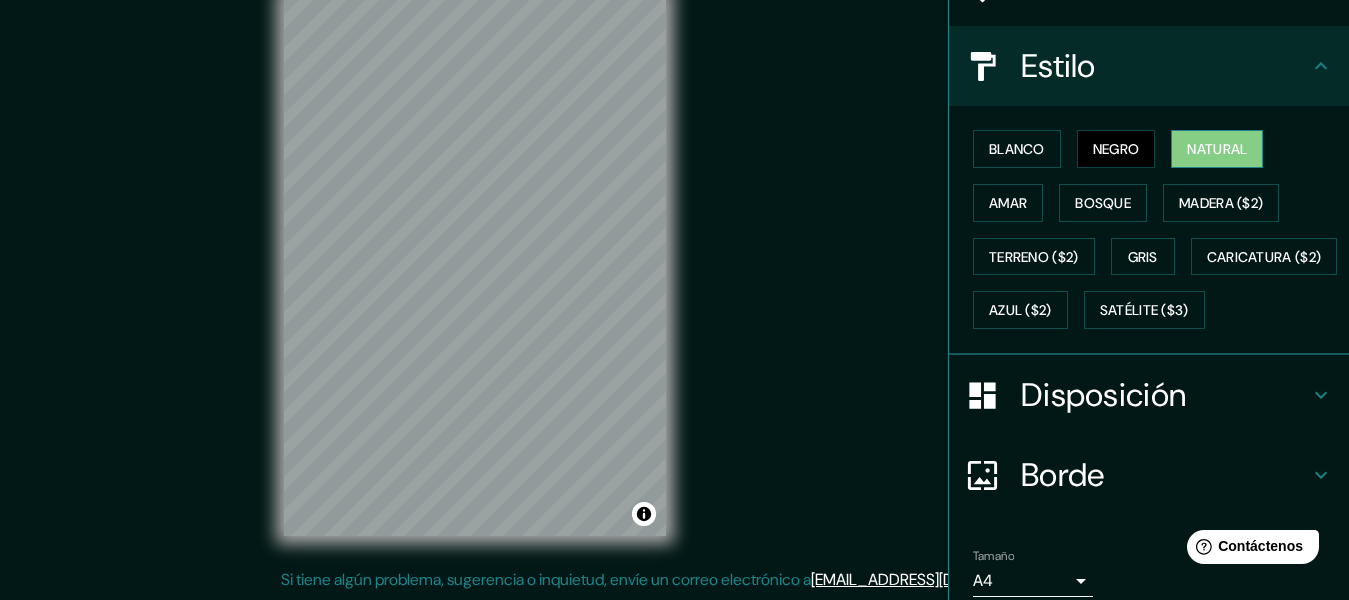 click on "Natural" at bounding box center (1217, 149) 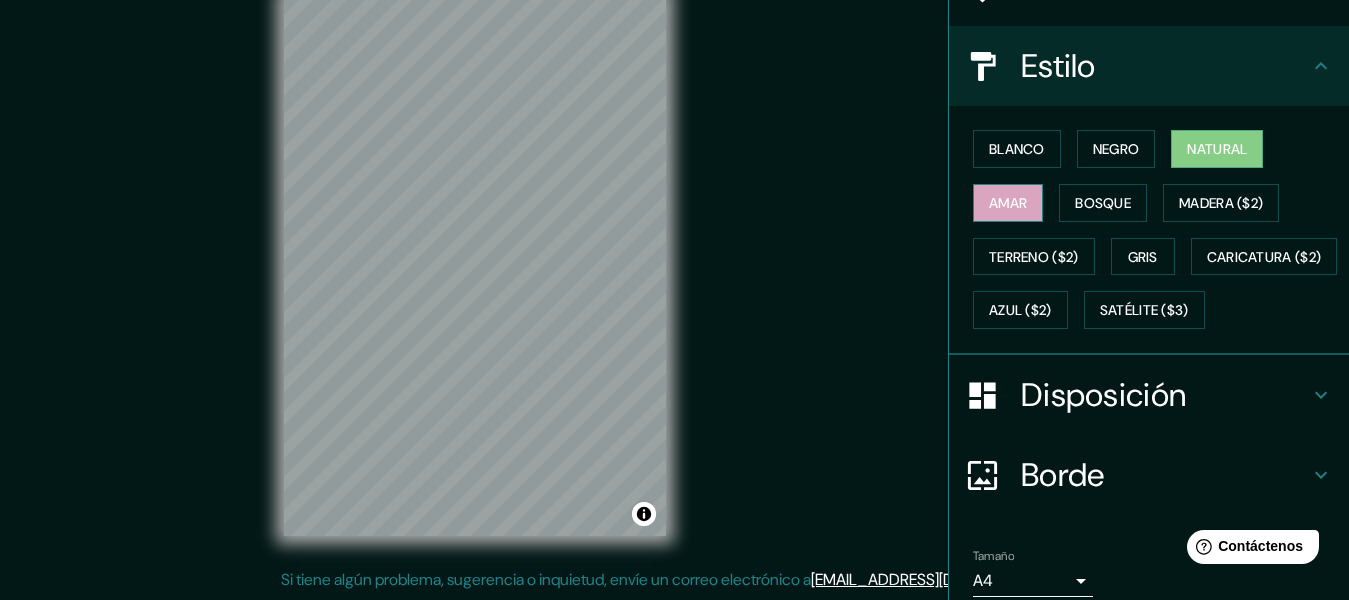 click on "Amar" at bounding box center (1008, 203) 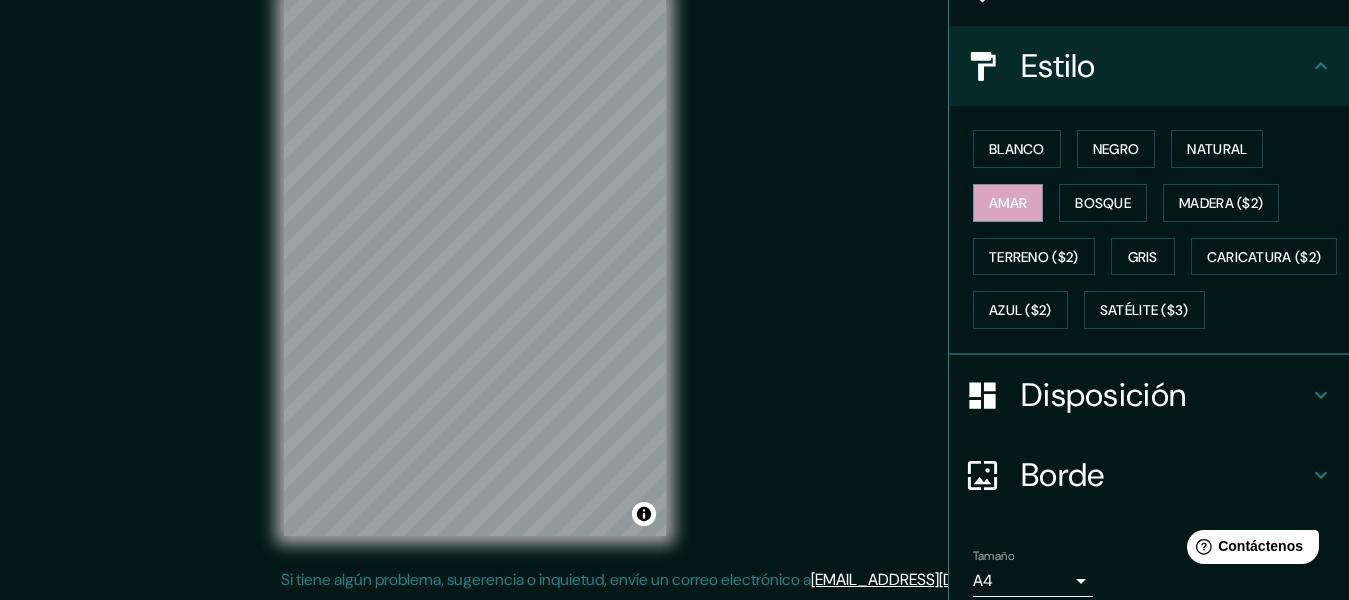 click on "Blanco Negro Natural Amar Bosque Madera ($2) Terreno ($2) Gris Caricatura ($2) Azul ($2) Satélite ($3)" at bounding box center [1157, 229] 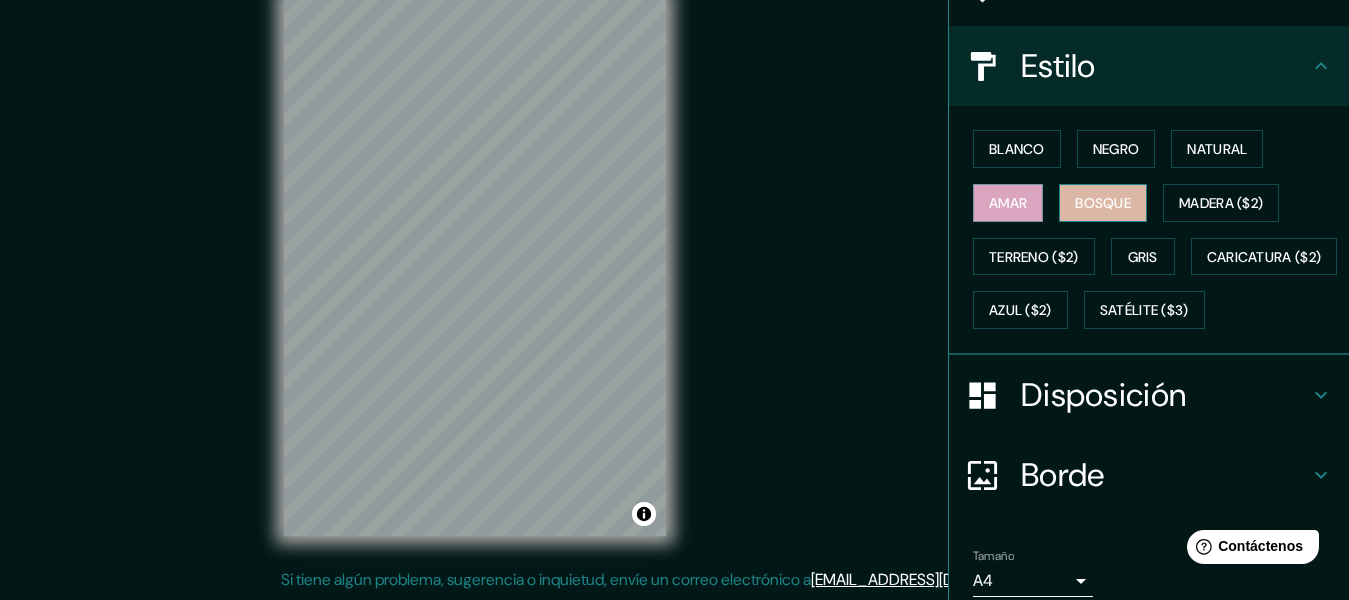 click on "Bosque" at bounding box center [1103, 203] 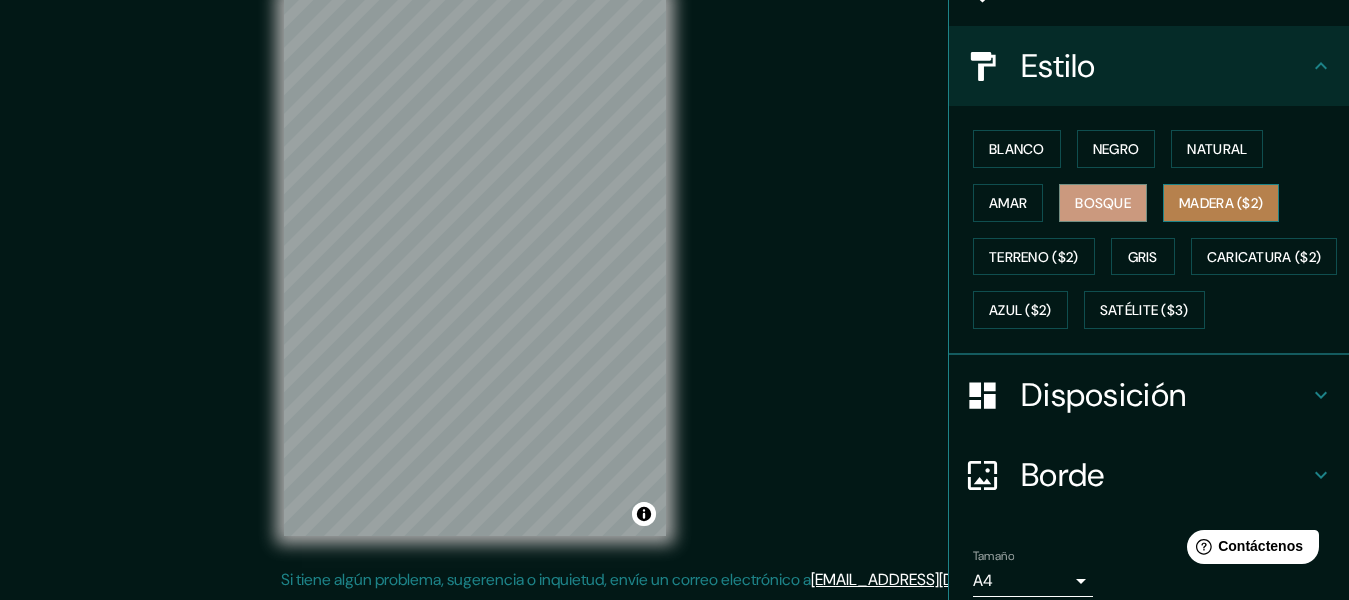 click on "Madera ($2)" at bounding box center (1221, 203) 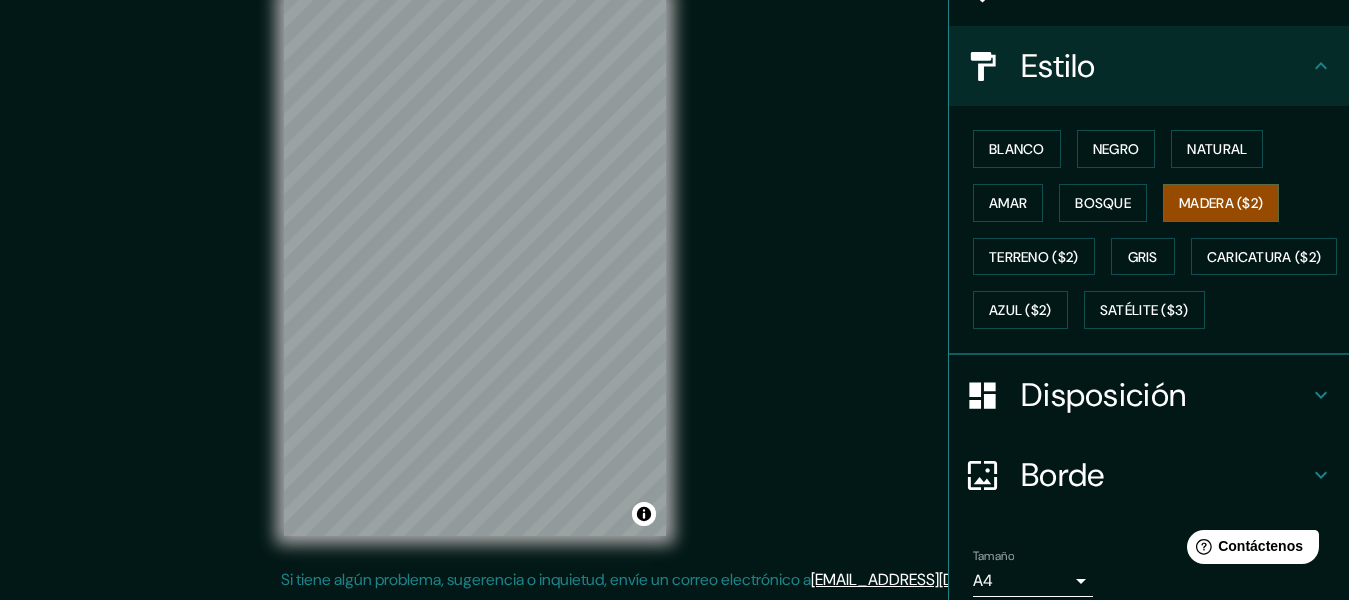 click on "Blanco Negro Natural Amar Bosque Madera ($2) Terreno ($2) Gris Caricatura ($2) Azul ($2) Satélite ($3)" at bounding box center [1157, 229] 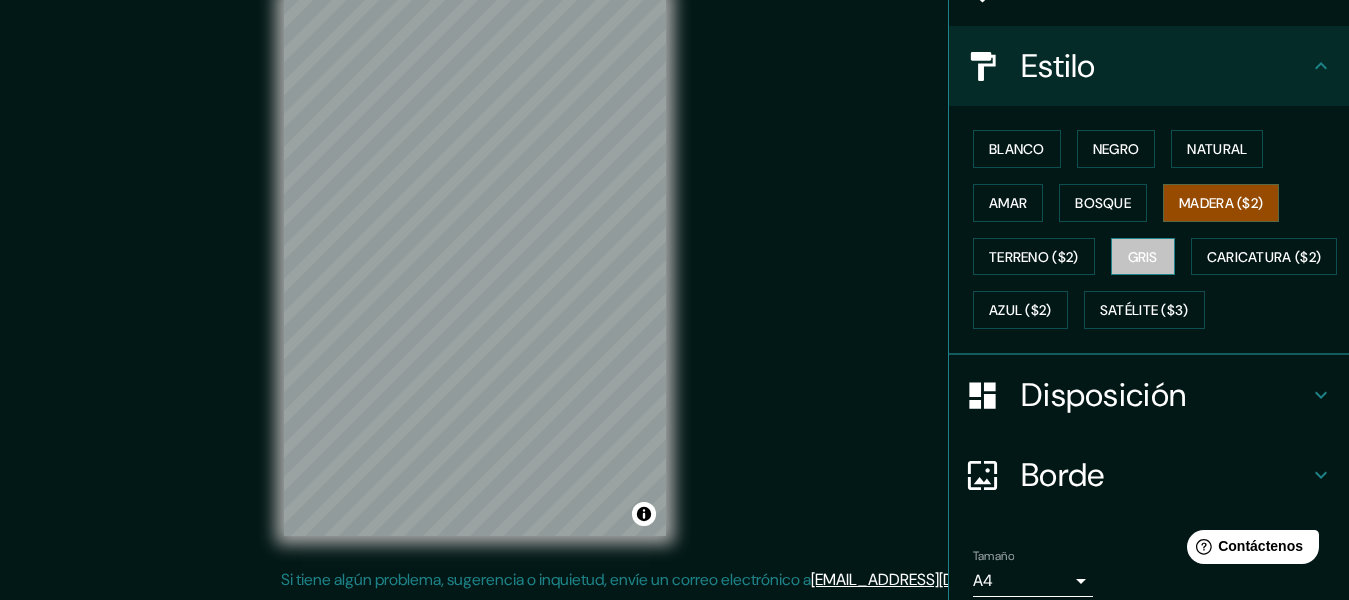 click on "Gris" at bounding box center [1143, 257] 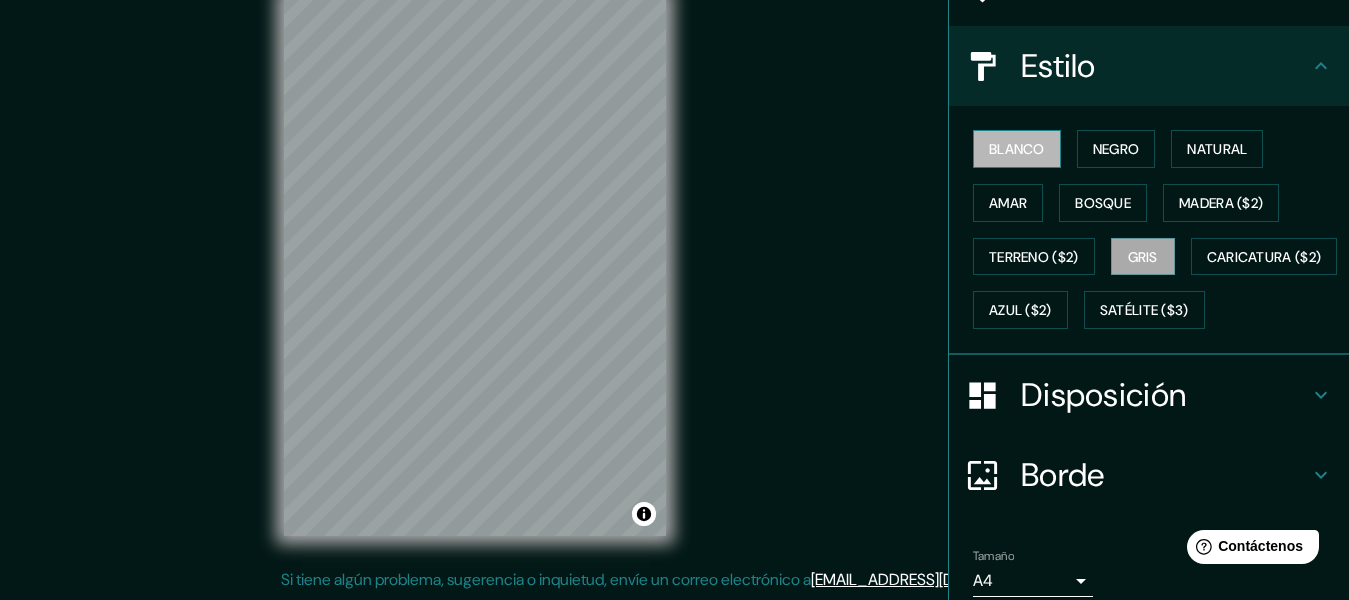 click on "Blanco" at bounding box center [1017, 149] 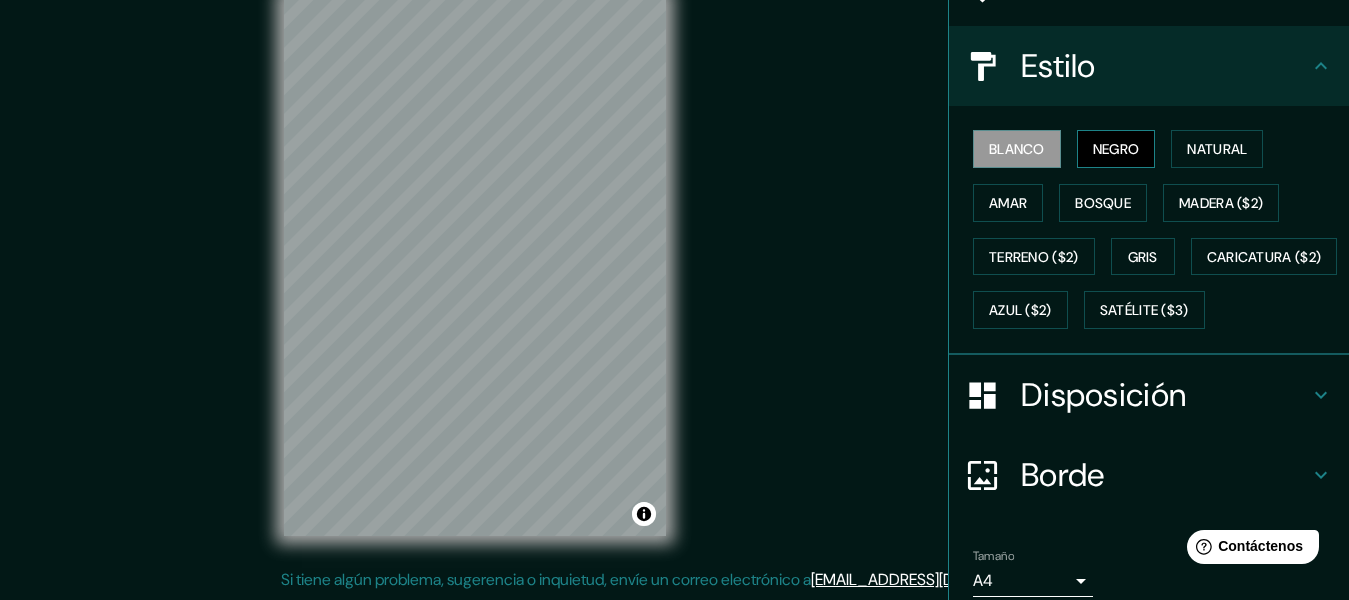 click on "Negro" at bounding box center (1116, 149) 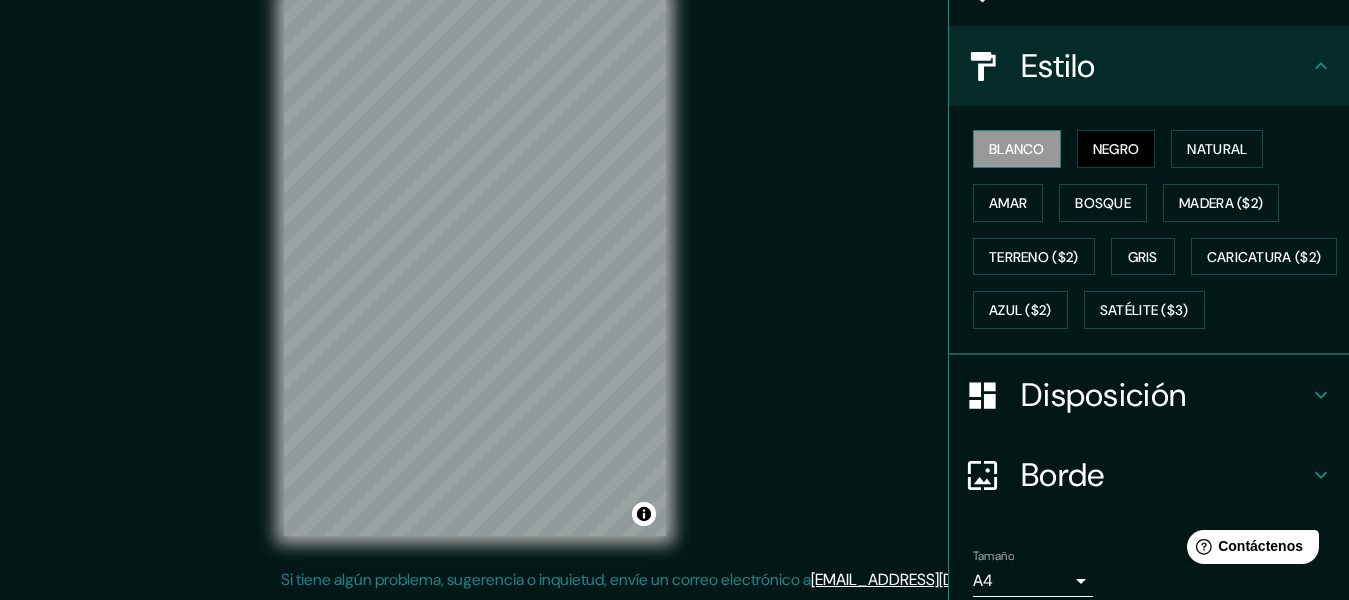 click on "Blanco" at bounding box center (1017, 149) 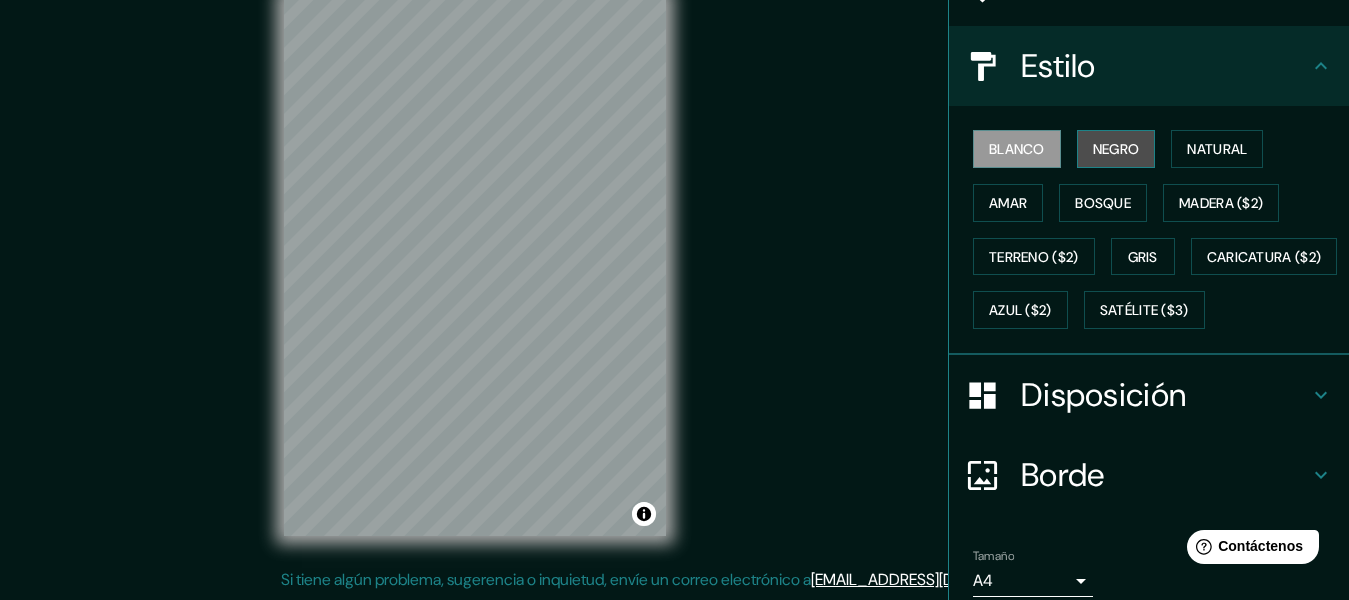 click on "Negro" at bounding box center (1116, 149) 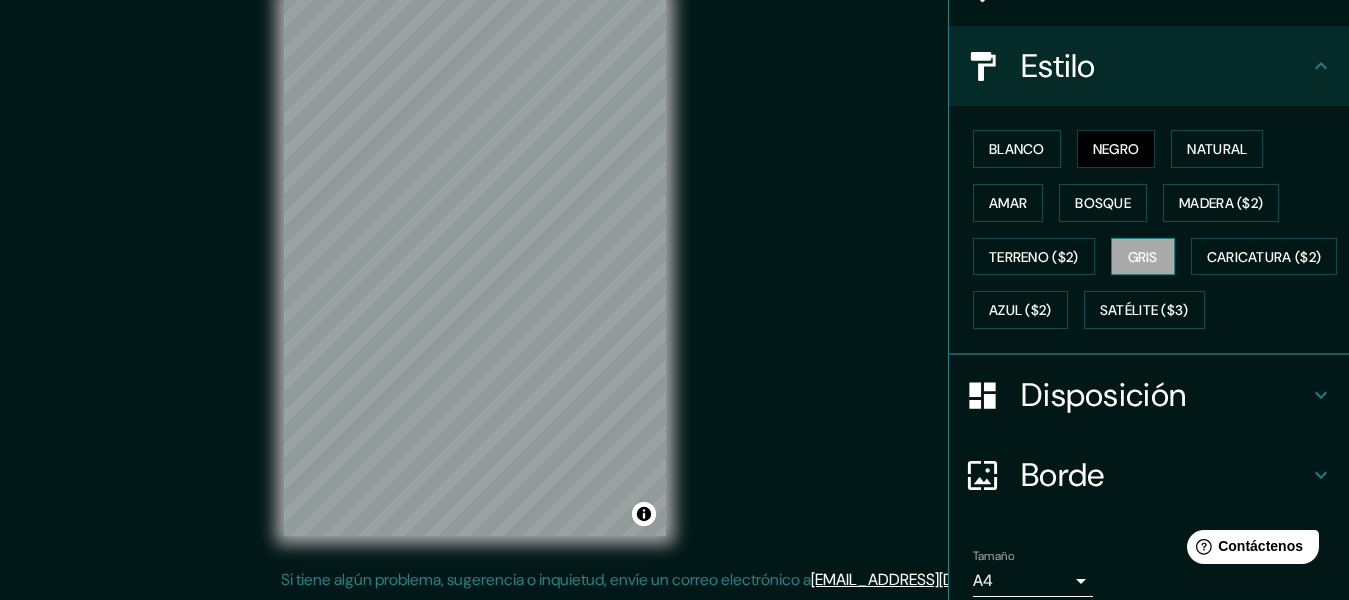 drag, startPoint x: 1144, startPoint y: 225, endPoint x: 1140, endPoint y: 244, distance: 19.416489 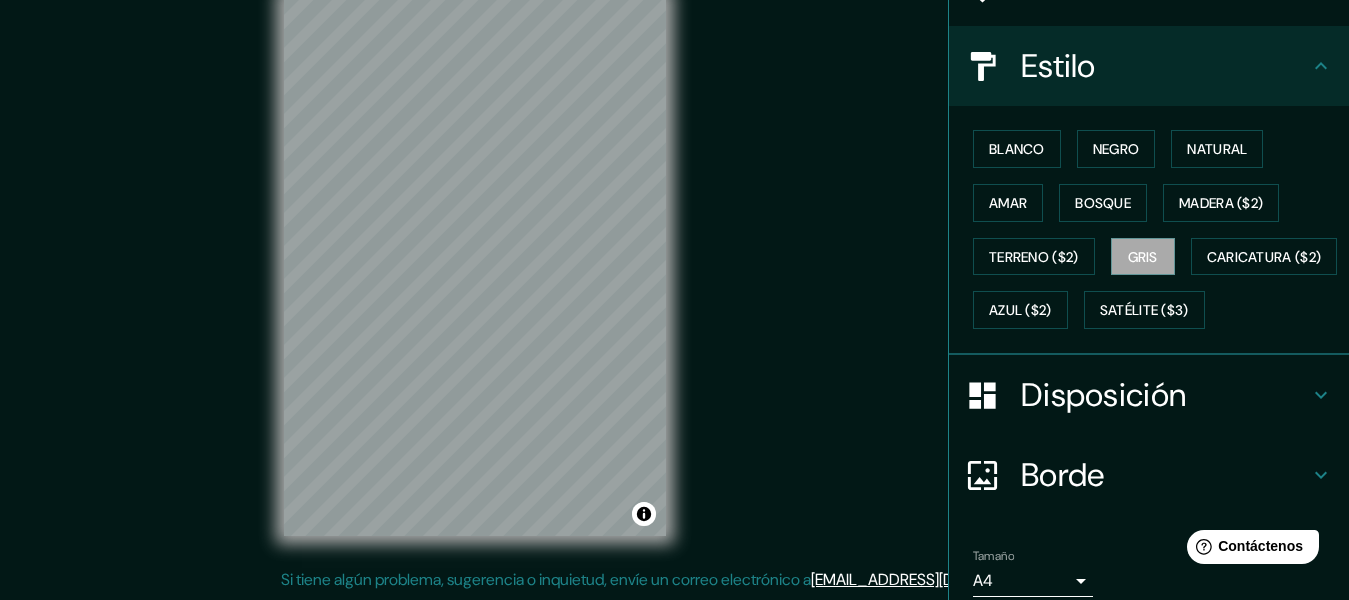 scroll, scrollTop: 300, scrollLeft: 0, axis: vertical 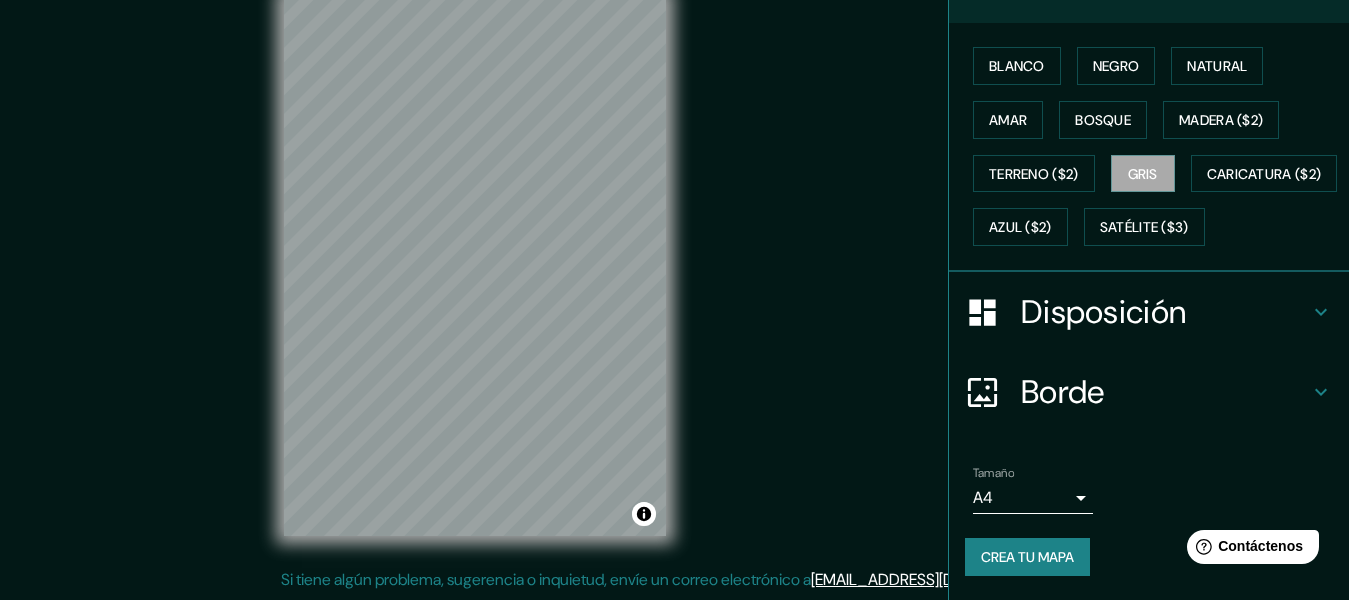 click on "Disposición" at bounding box center (1103, 312) 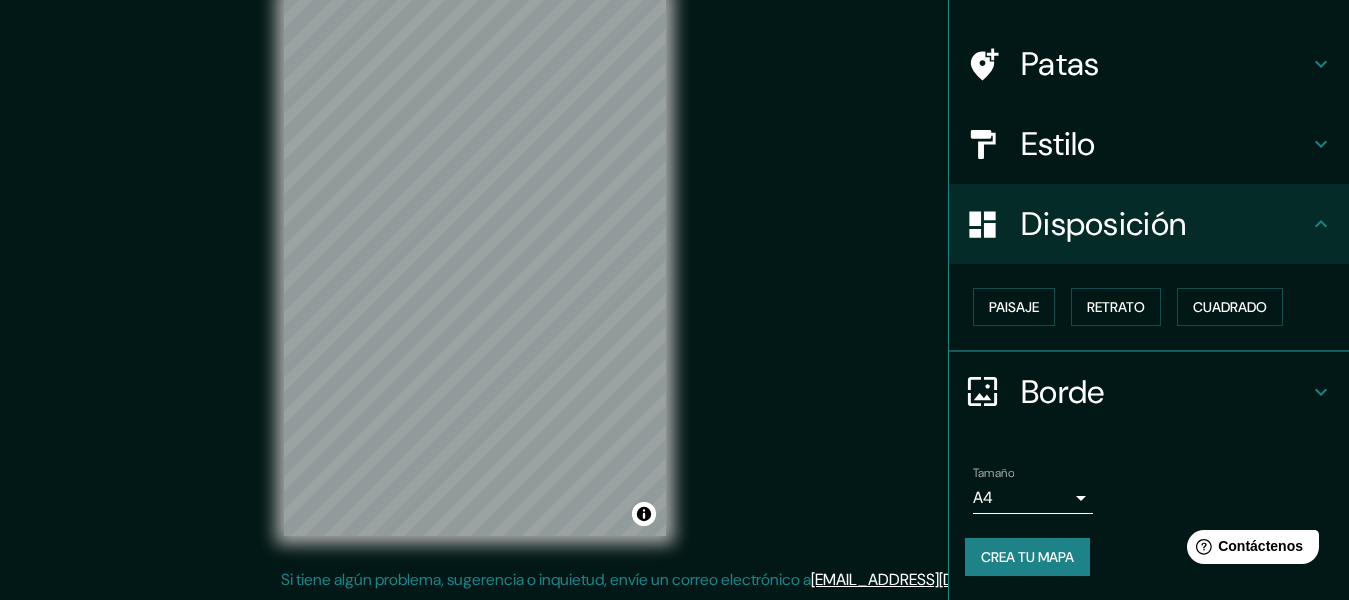 scroll, scrollTop: 121, scrollLeft: 0, axis: vertical 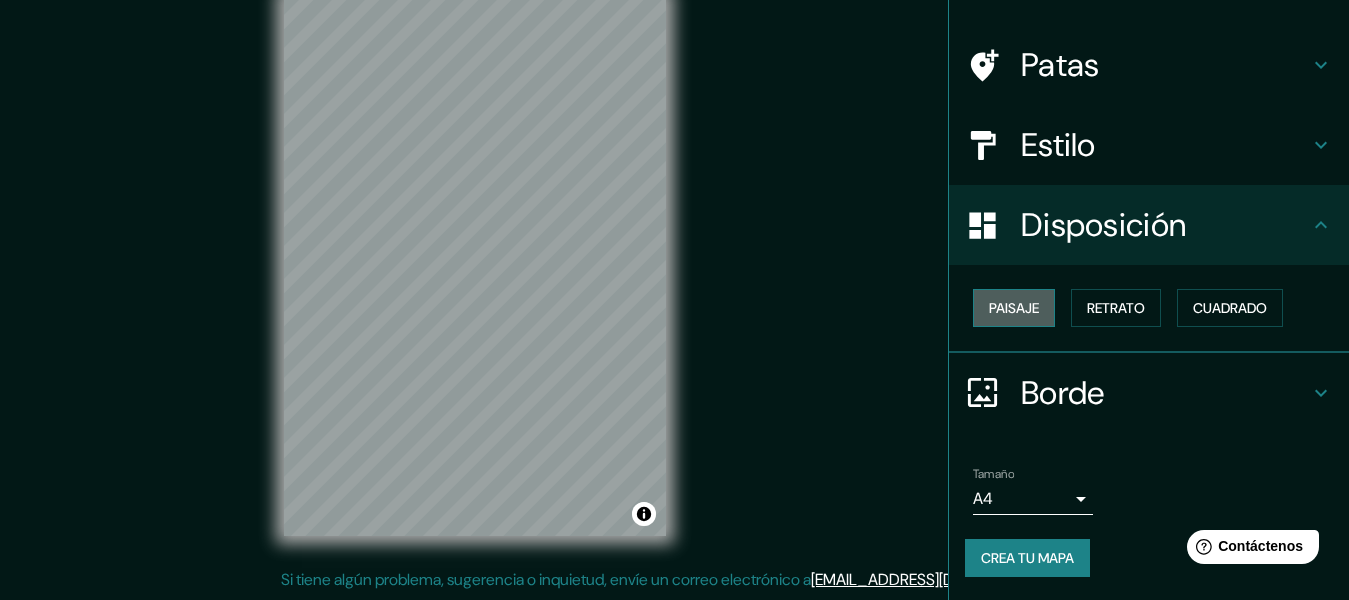 click on "Paisaje" at bounding box center (1014, 308) 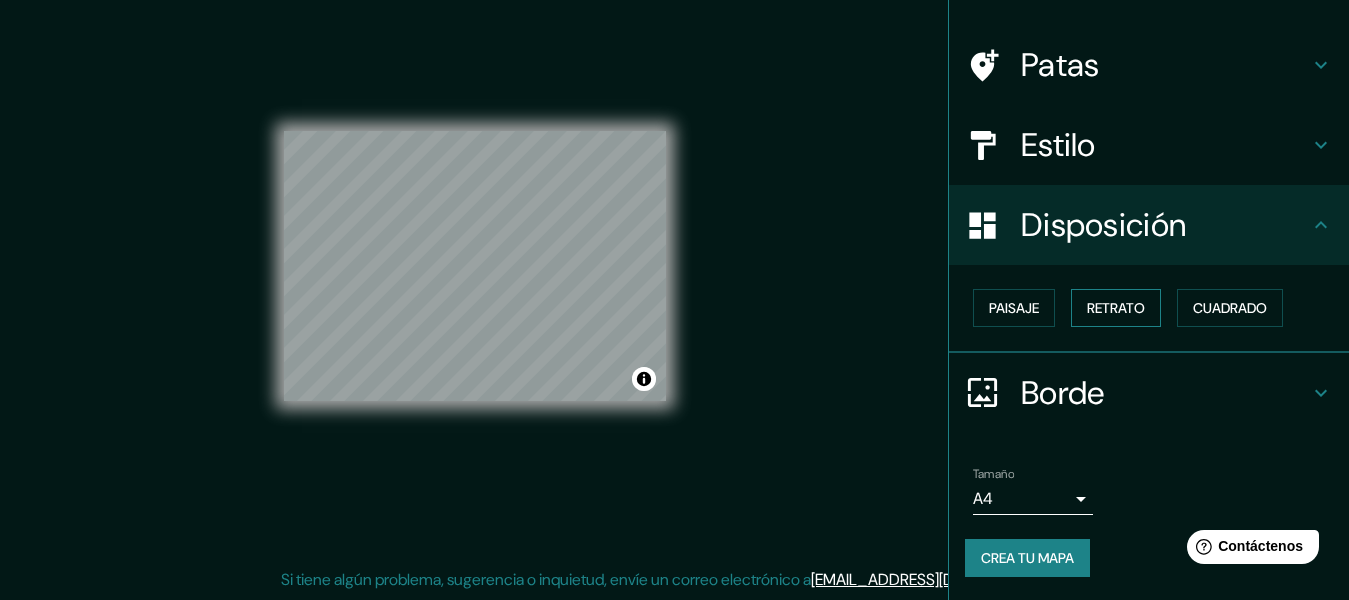 click on "Retrato" at bounding box center [1116, 308] 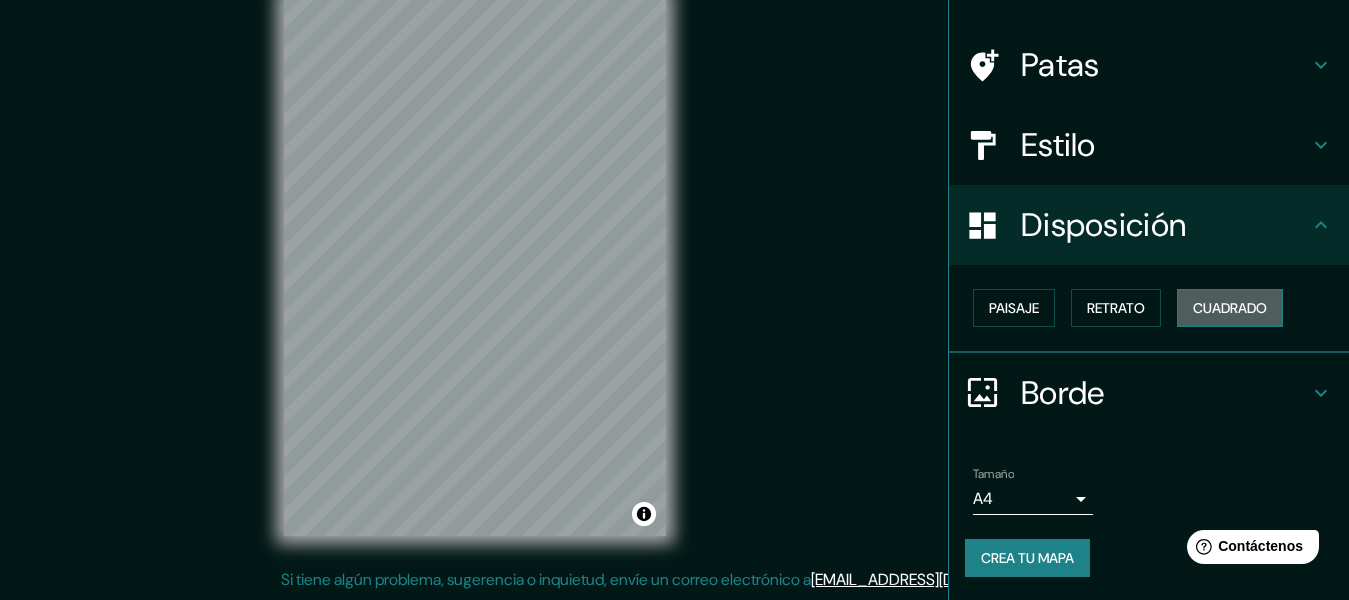 click on "Cuadrado" at bounding box center [1230, 308] 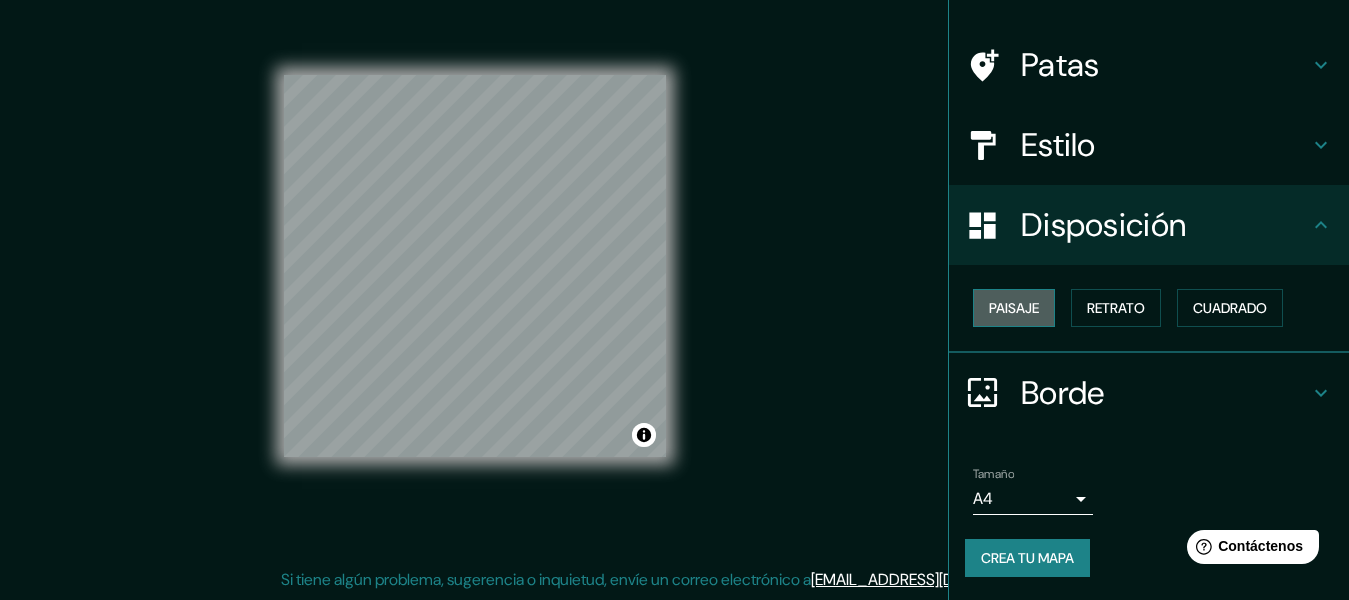 click on "Paisaje" at bounding box center (1014, 308) 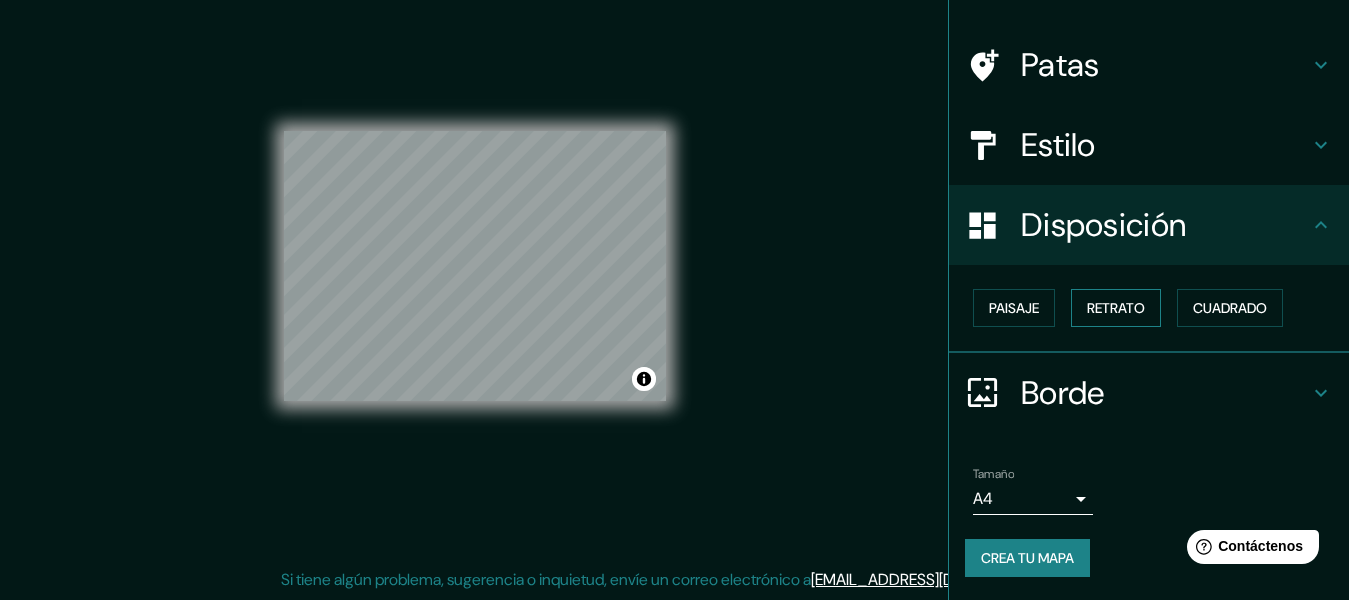 click on "Retrato" at bounding box center (1116, 308) 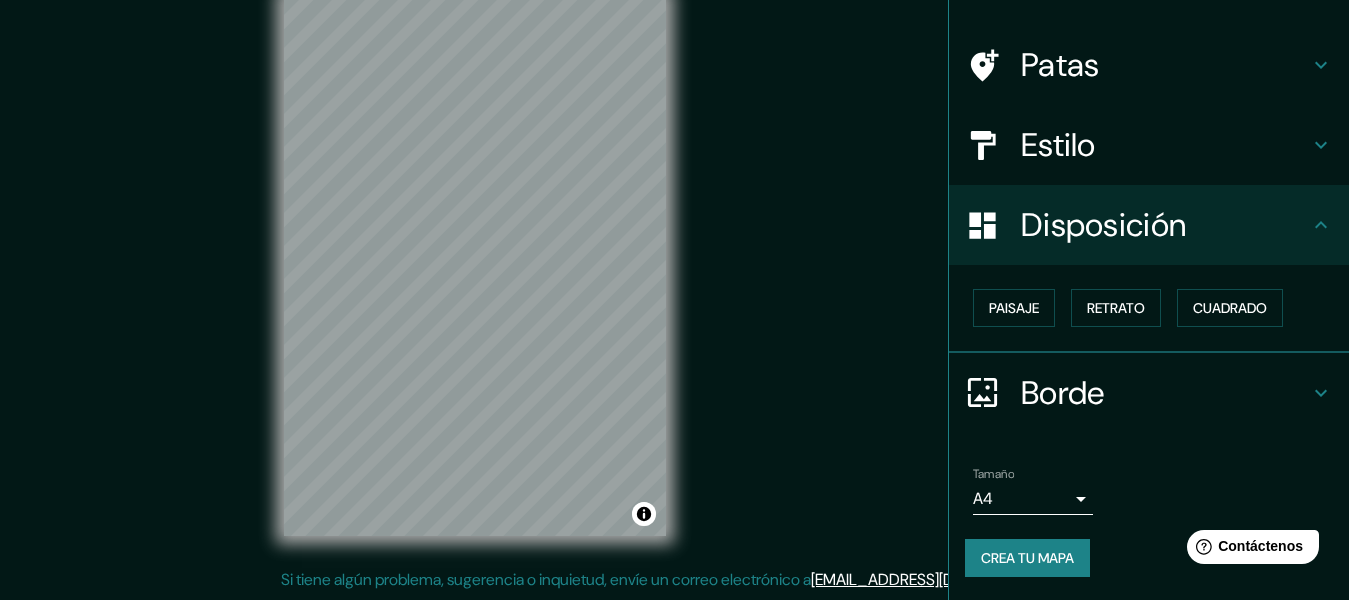 click on "Mappin Ubicación Ciudad Guayana, Caroní, Bolívar, Venezuela Patas Estilo Disposición Paisaje Retrato Cuadrado Borde Elige un borde.  Consejo  : puedes opacar las capas del marco para crear efectos geniales. Ninguno Simple Transparente Elegante Tamaño A4 single Crea tu mapa © Mapbox   © OpenStreetMap   Improve this map Si tiene algún problema, sugerencia o inquietud, envíe un correo electrónico a  help@mappin.pro  .   . . Texto original Valora esta traducción Tu opinión servirá para ayudar a mejorar el Traductor de Google" at bounding box center [674, 264] 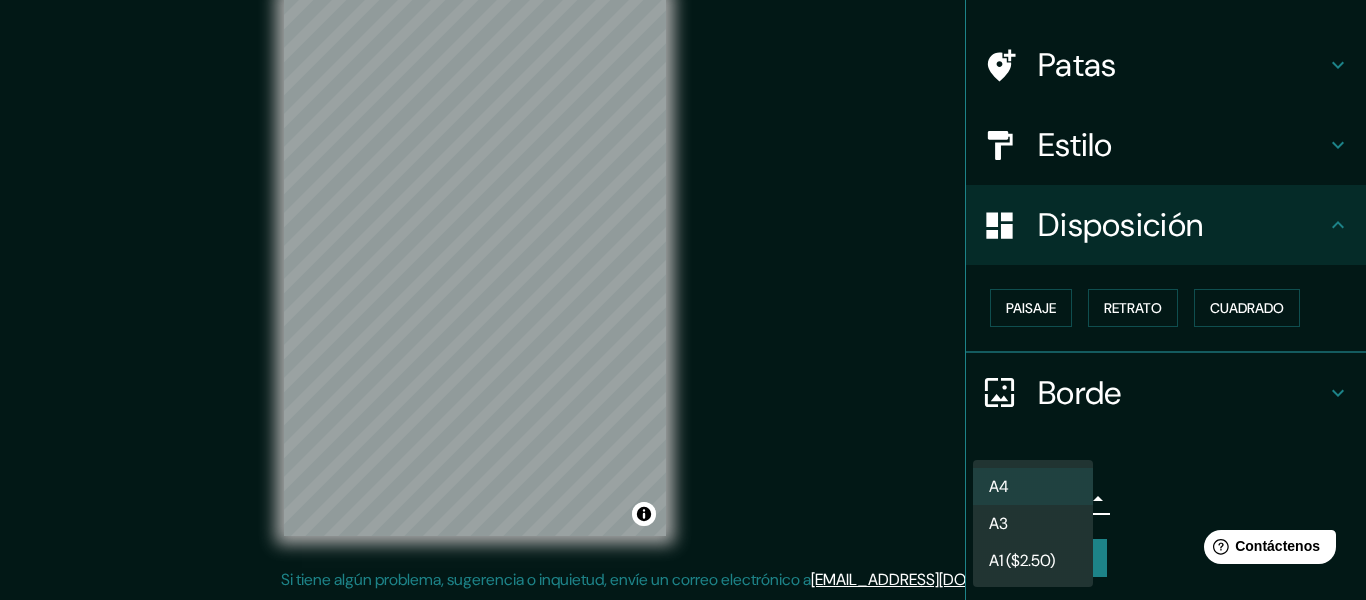 click at bounding box center (683, 300) 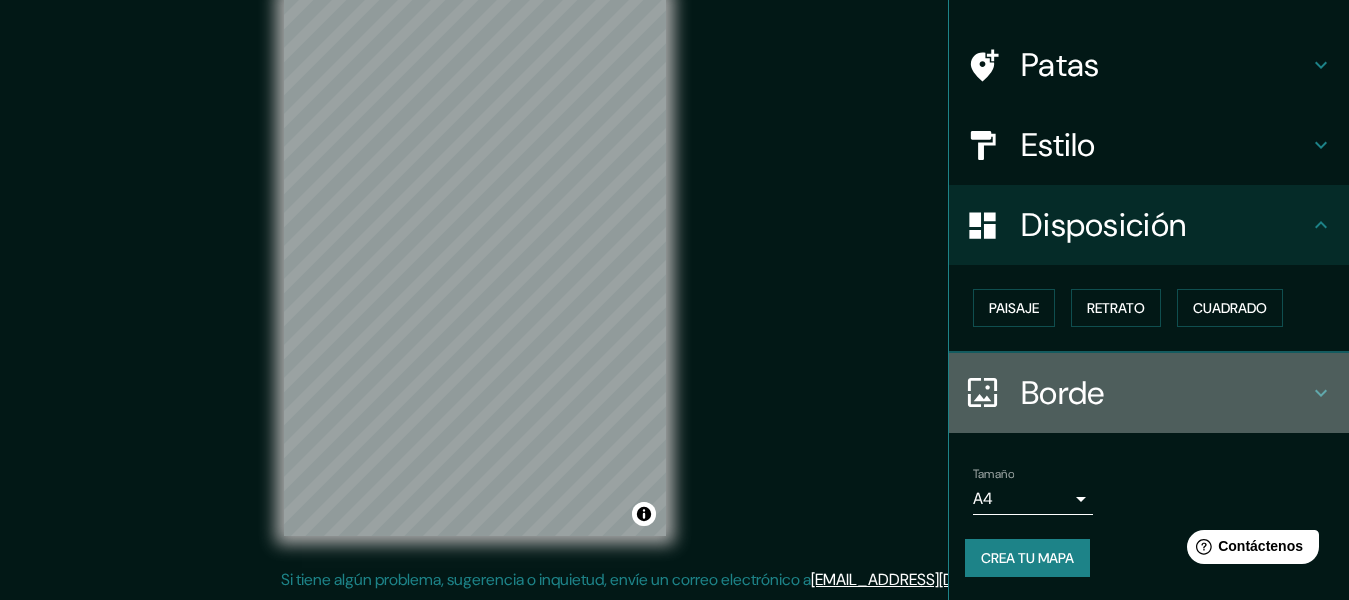 click on "Borde" at bounding box center [1165, 393] 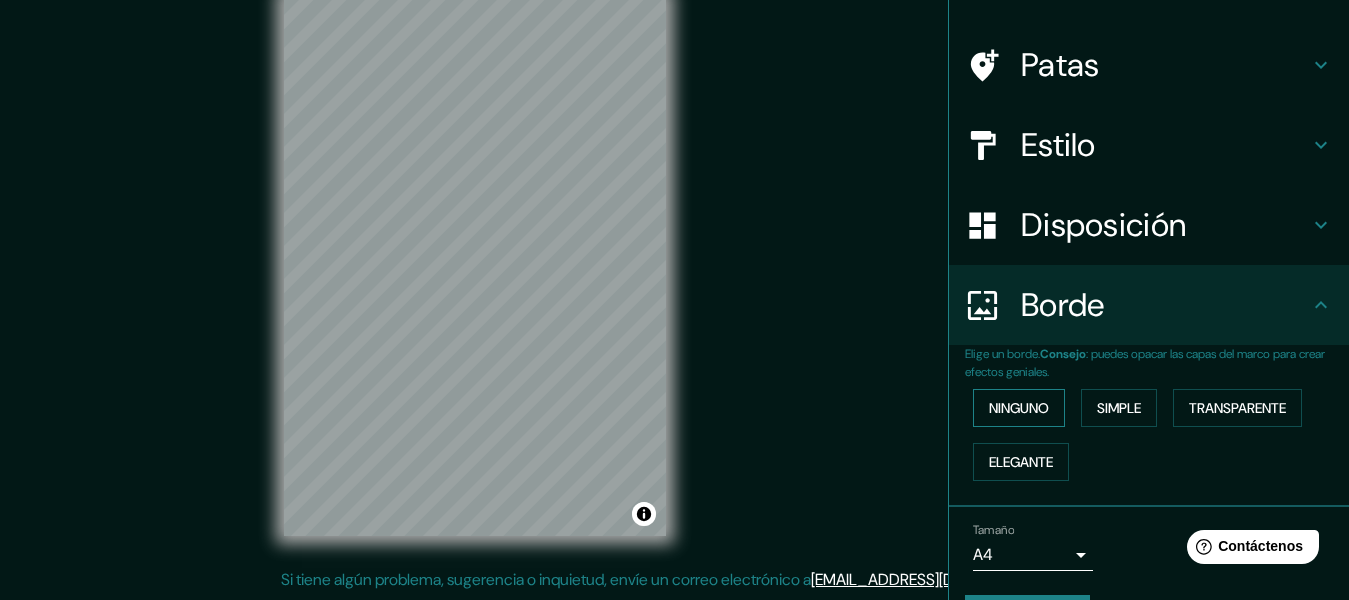 click on "Ninguno" at bounding box center [1019, 408] 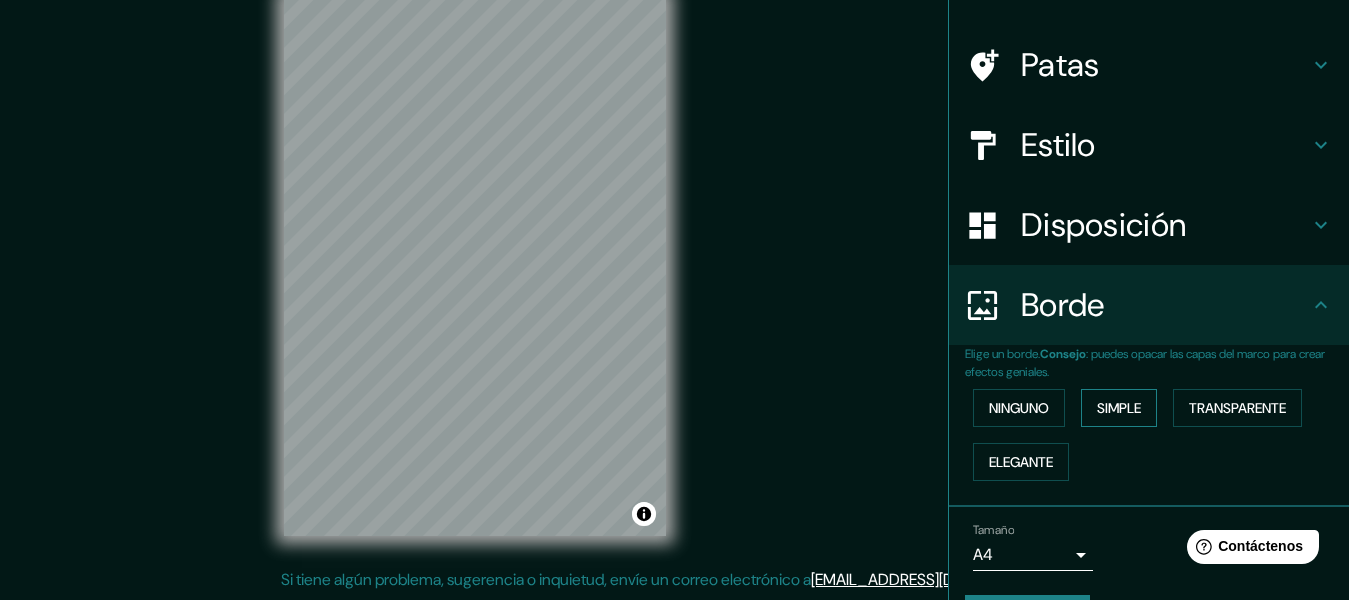 click on "Simple" at bounding box center (1119, 408) 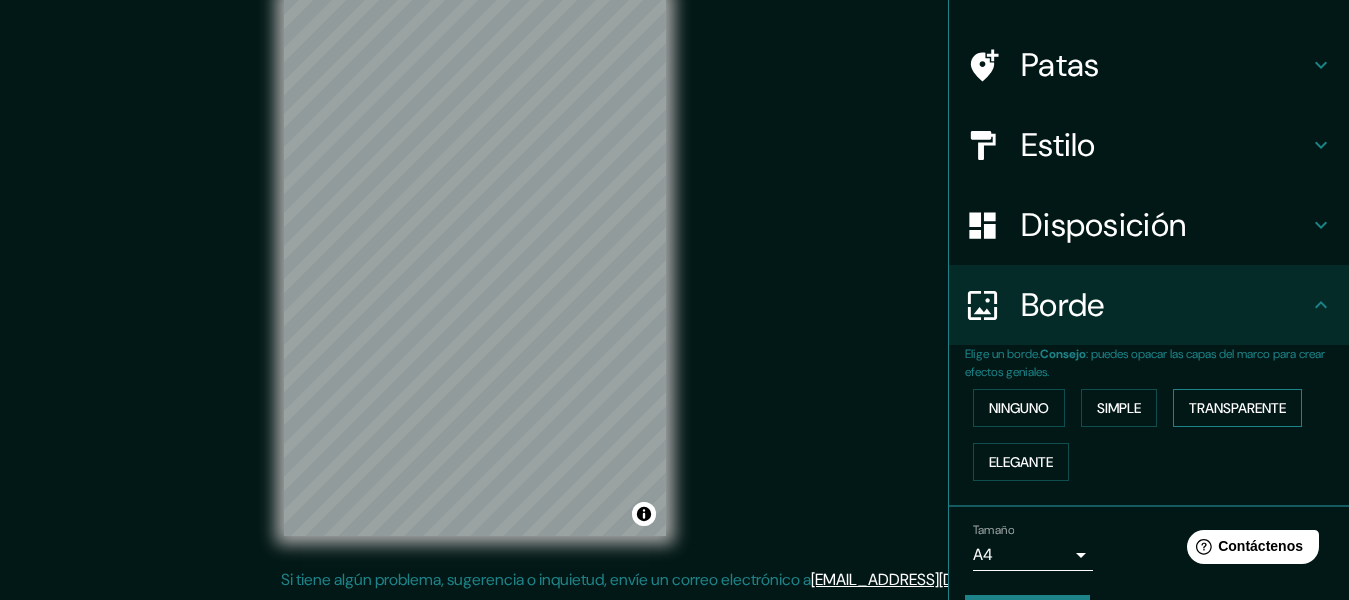 click on "Transparente" at bounding box center [1237, 408] 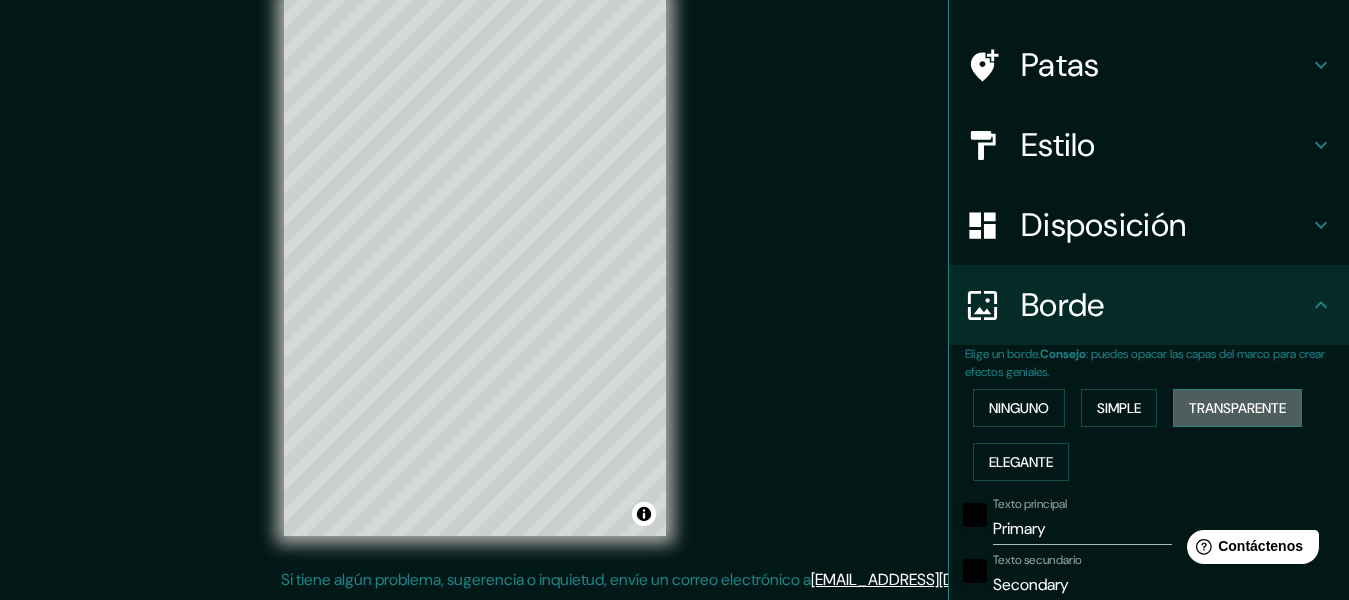 click on "Transparente" at bounding box center (1237, 408) 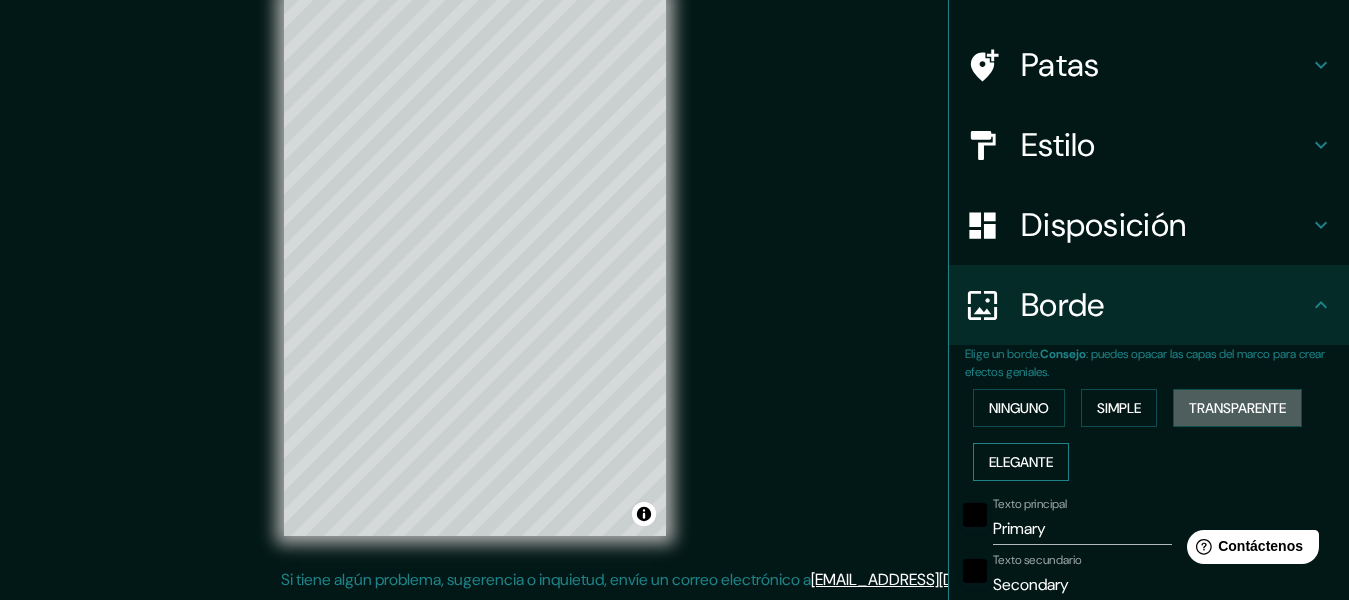 type on "183" 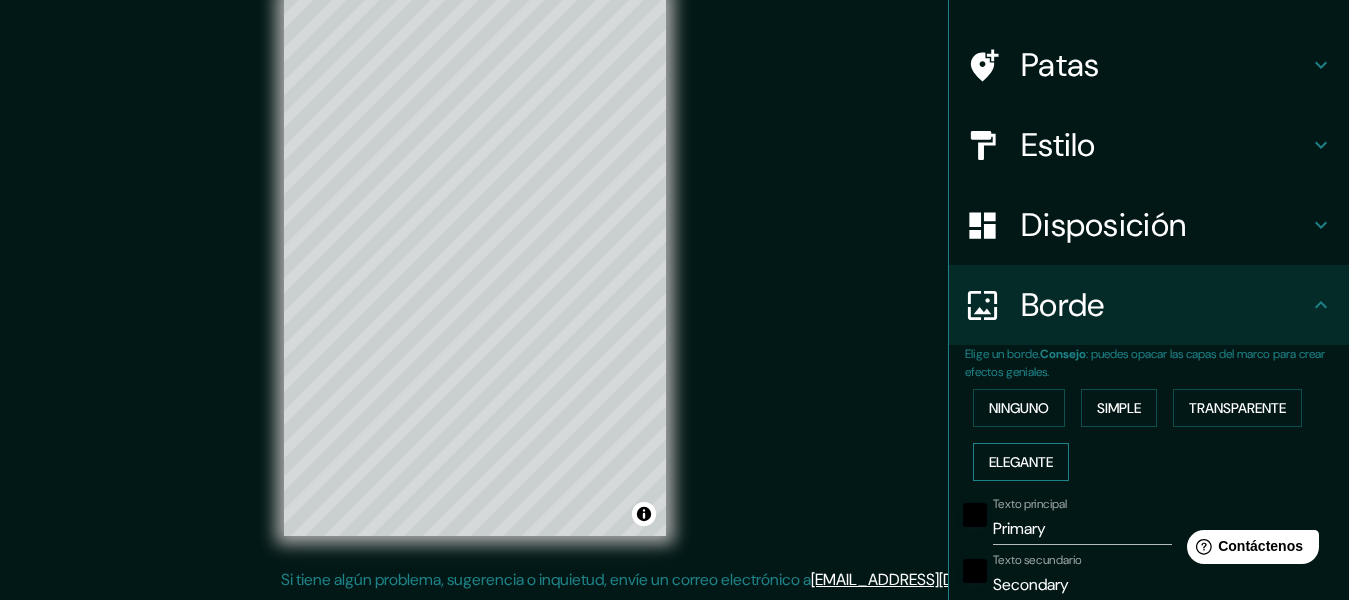 click on "Elegante" at bounding box center [1021, 462] 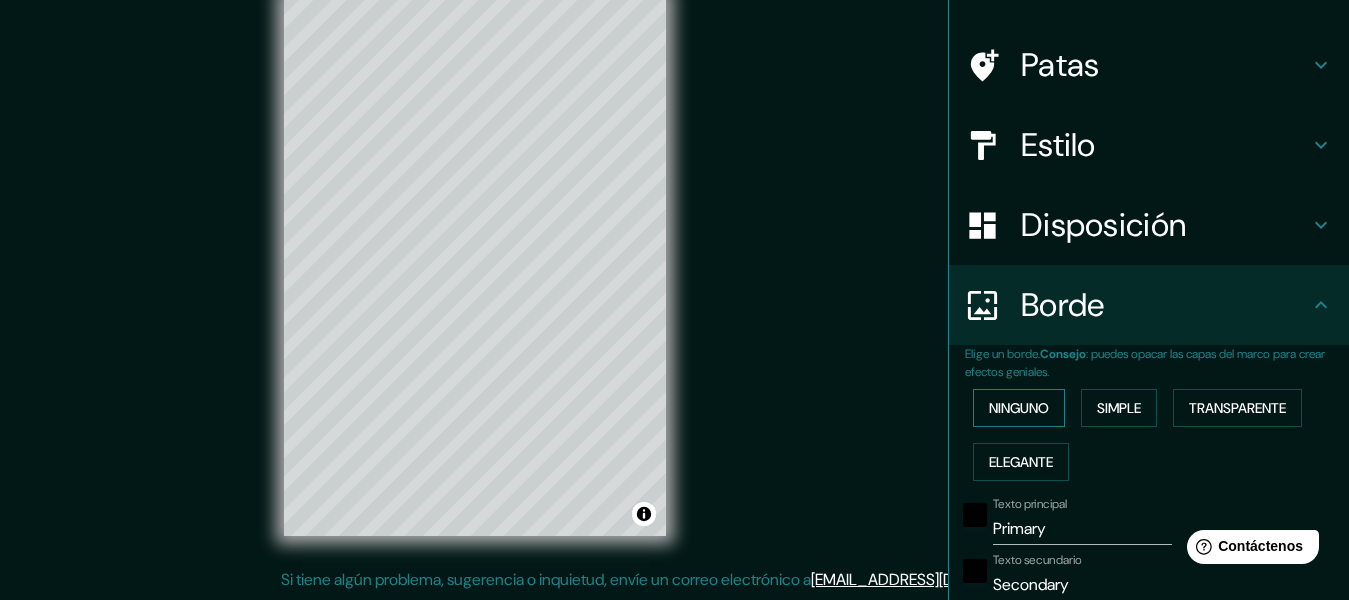 click on "Ninguno" at bounding box center [1019, 408] 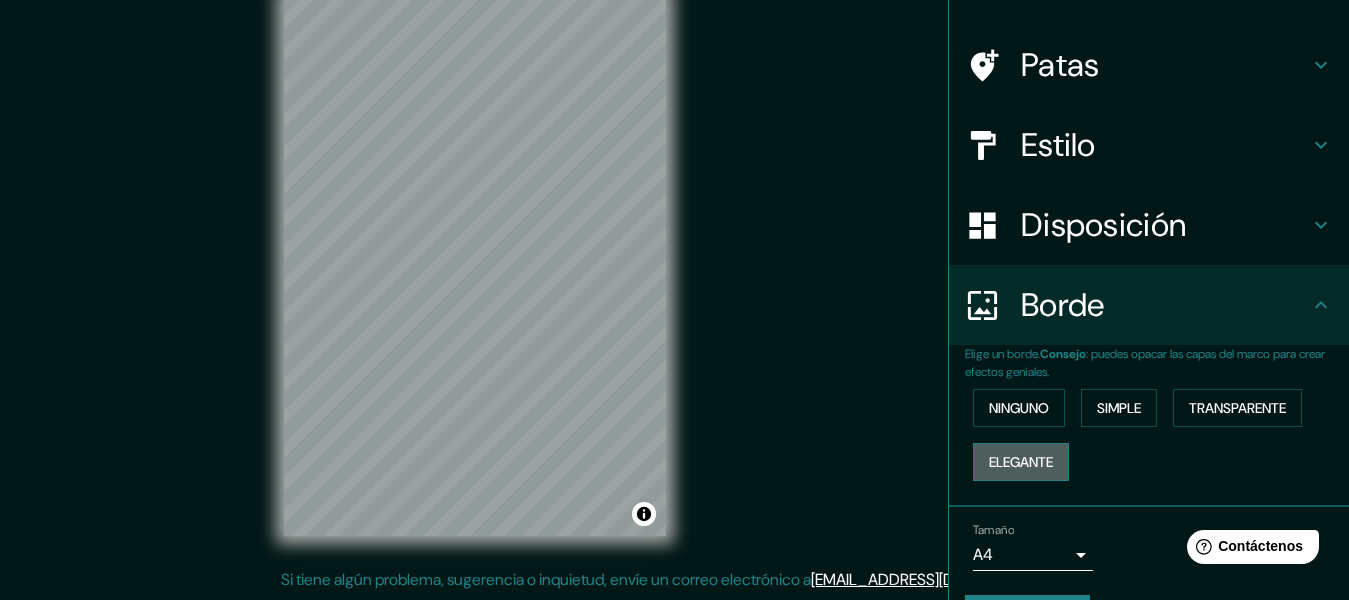 click on "Elegante" at bounding box center (1021, 462) 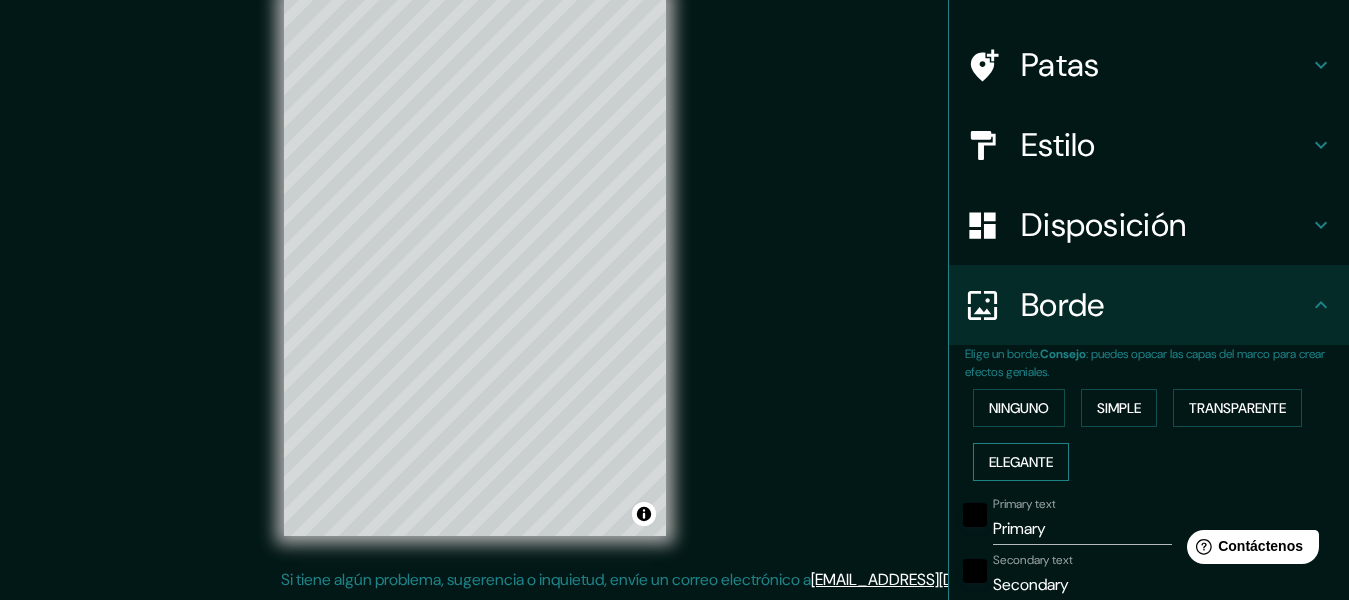 scroll, scrollTop: 321, scrollLeft: 0, axis: vertical 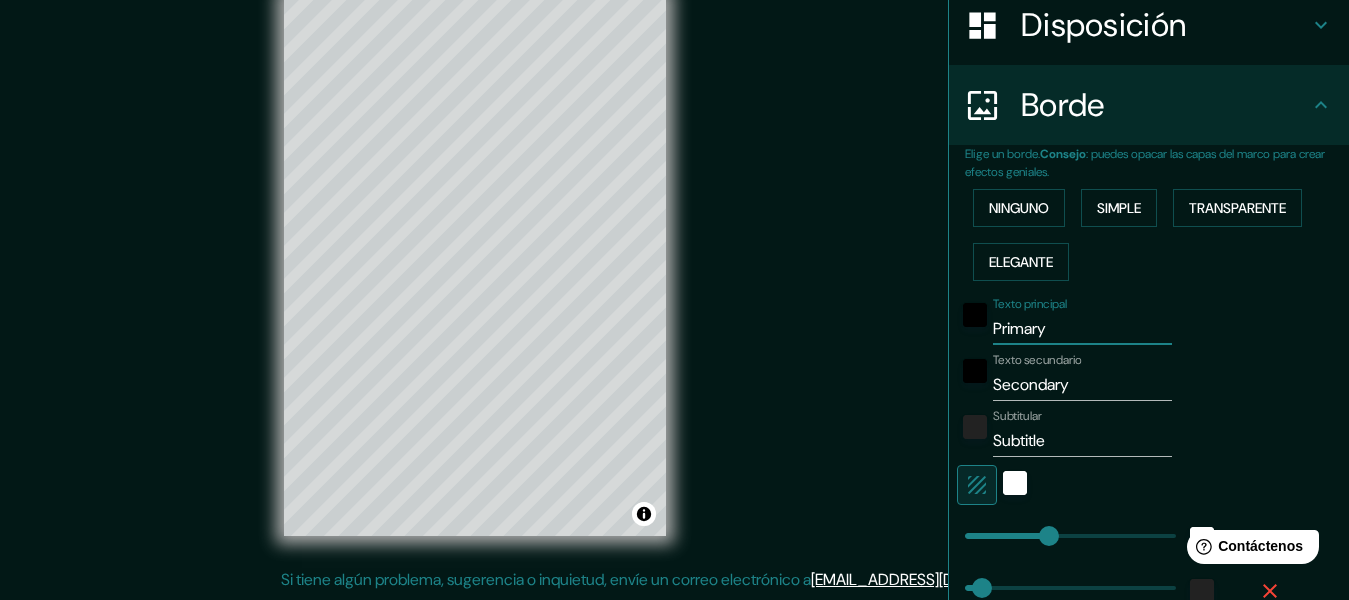 drag, startPoint x: 1062, startPoint y: 328, endPoint x: 871, endPoint y: 328, distance: 191 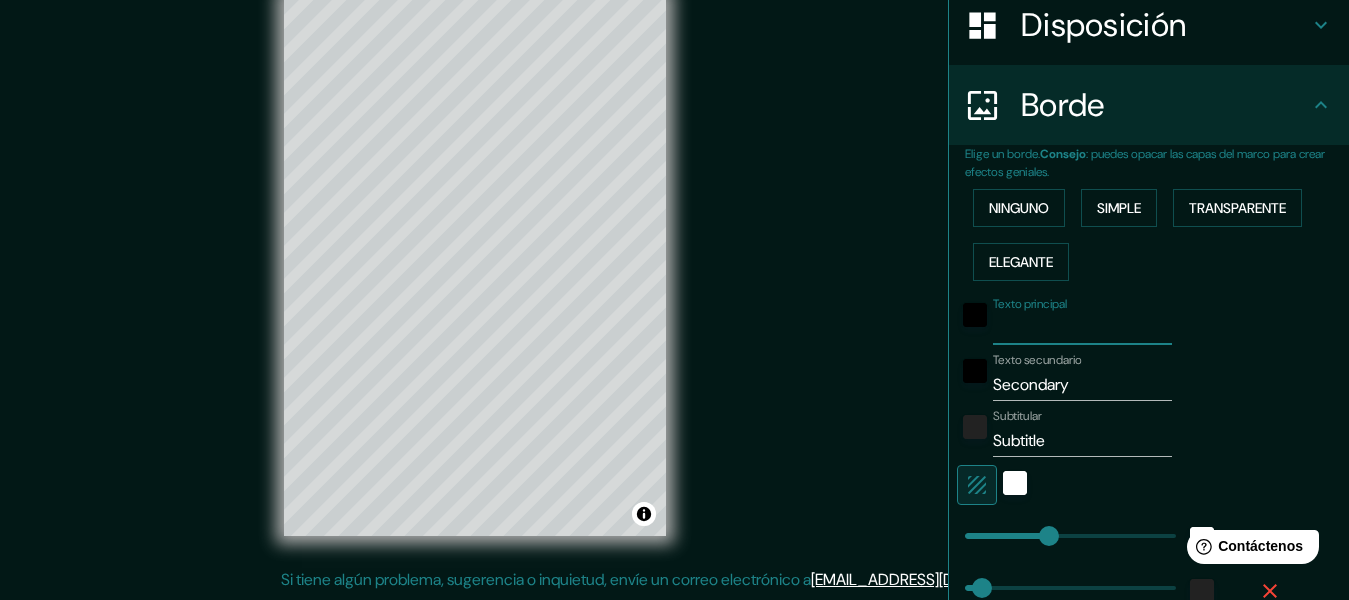 type on "153" 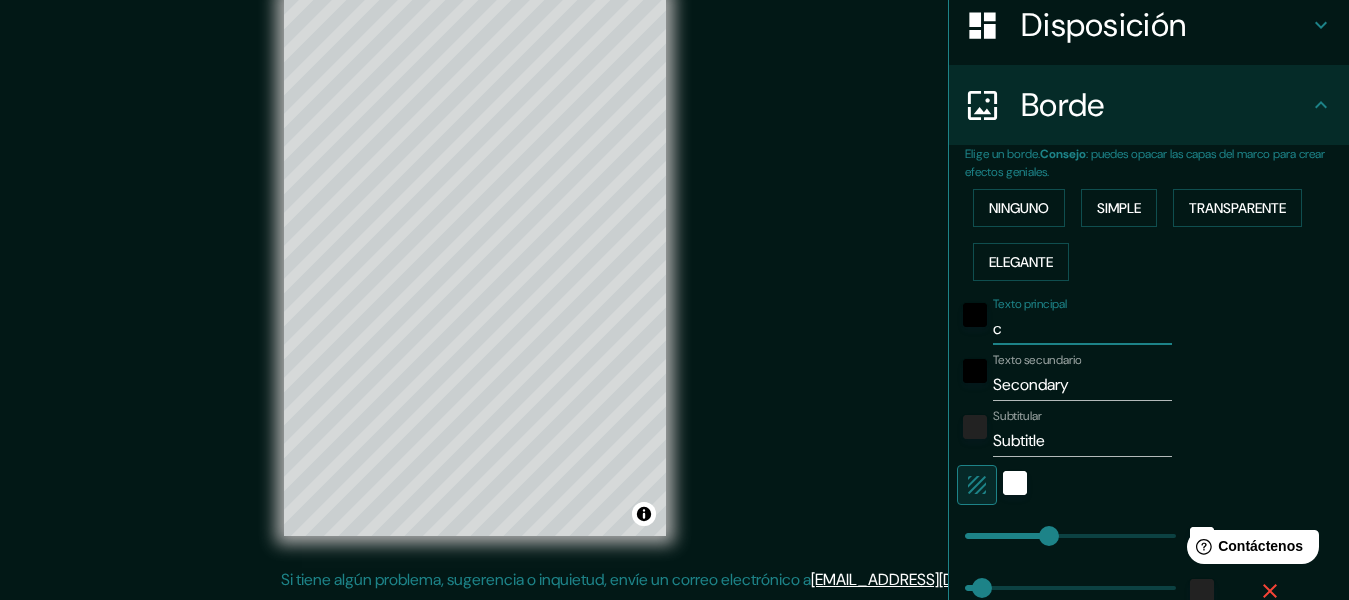 type on "153" 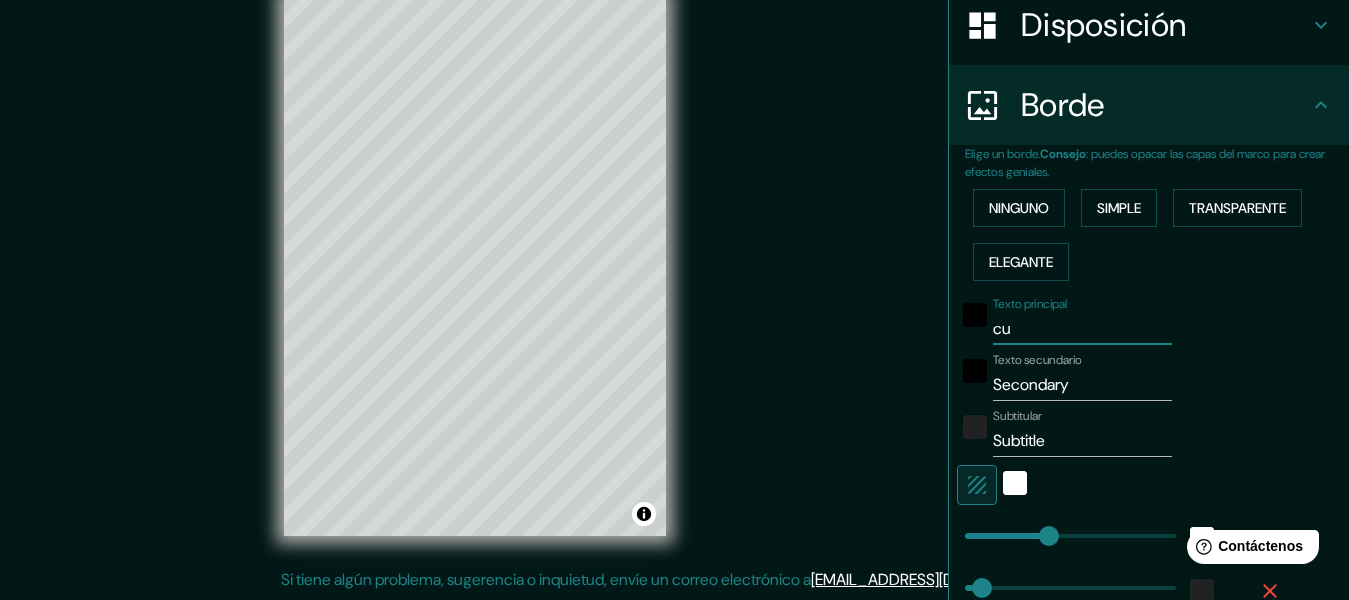 type on "cui" 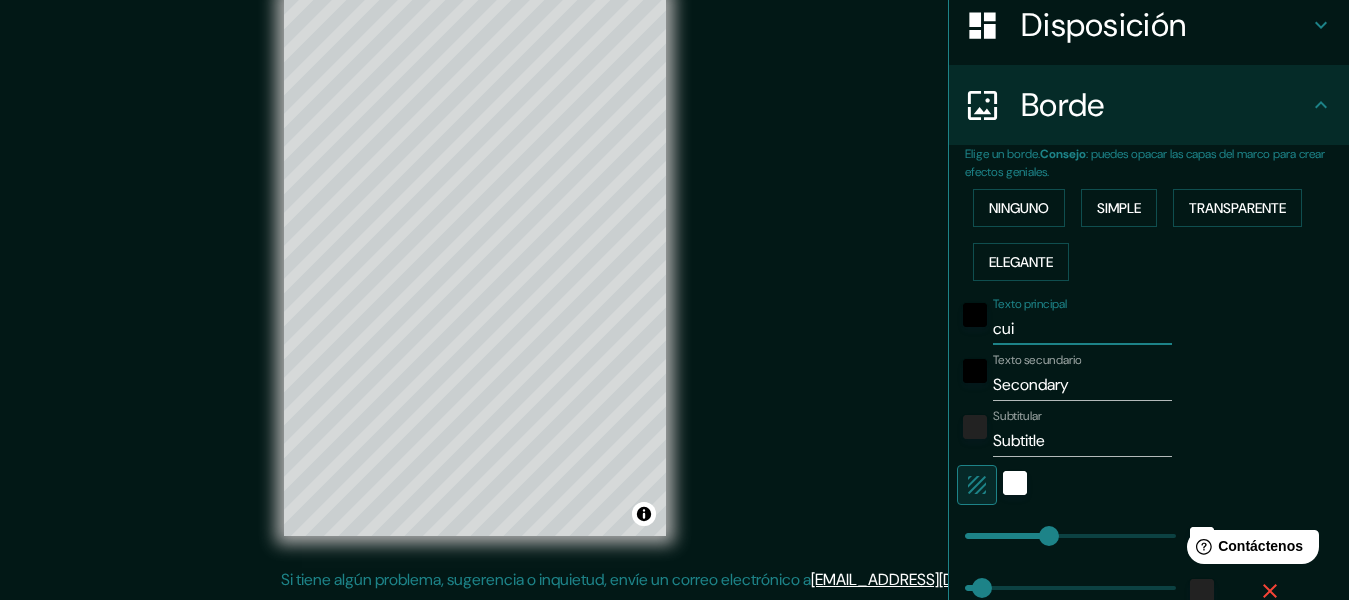 type on "153" 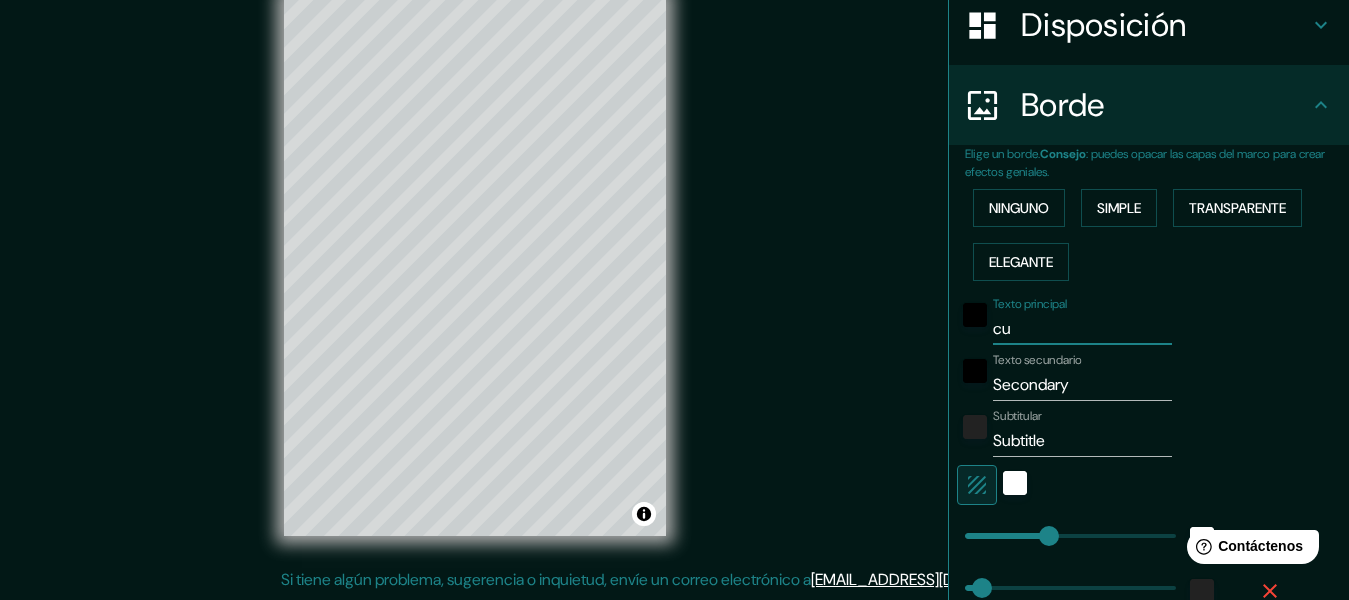 type on "c" 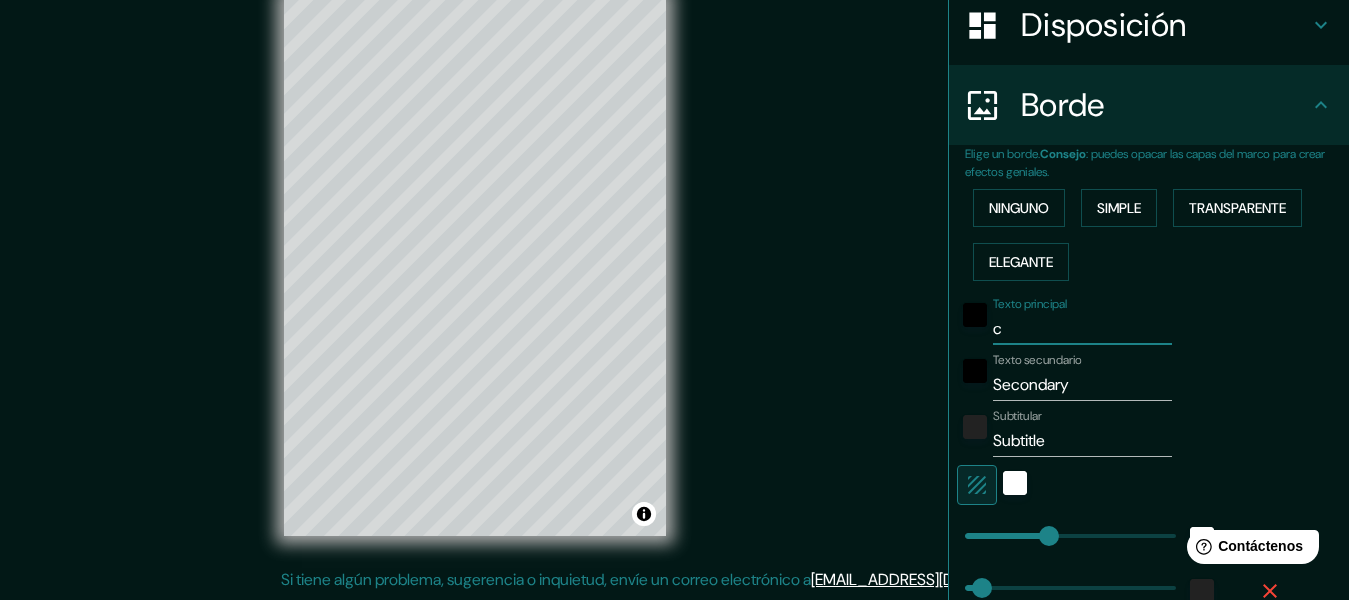type on "153" 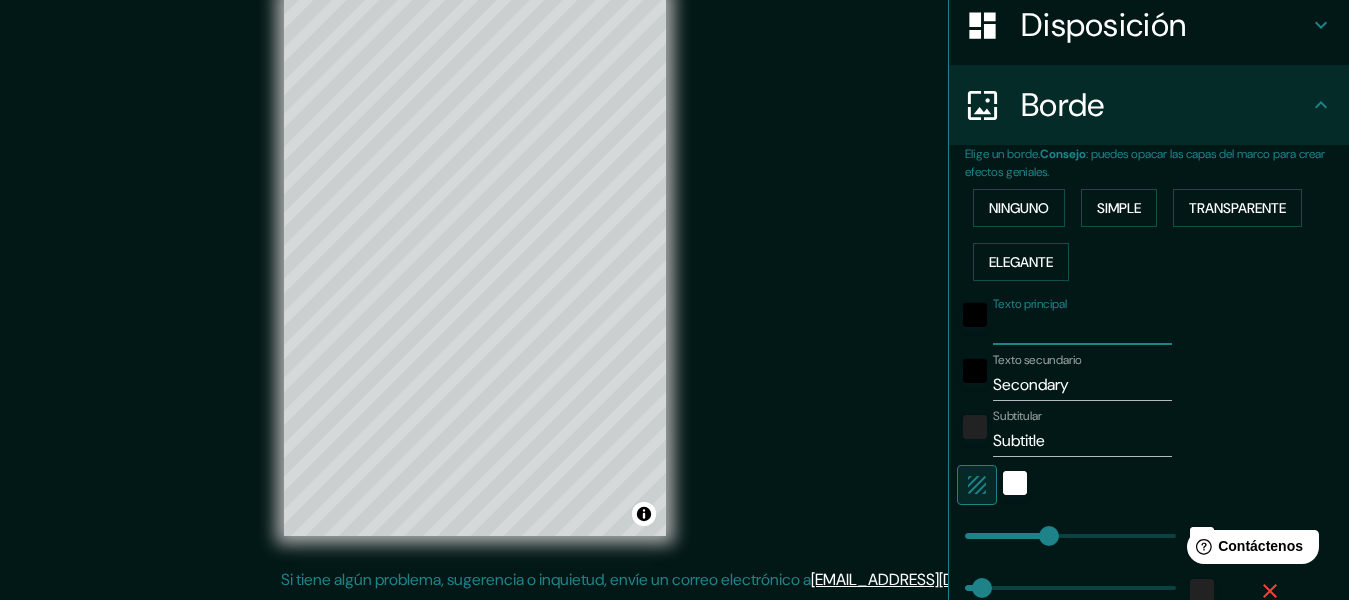 type on "153" 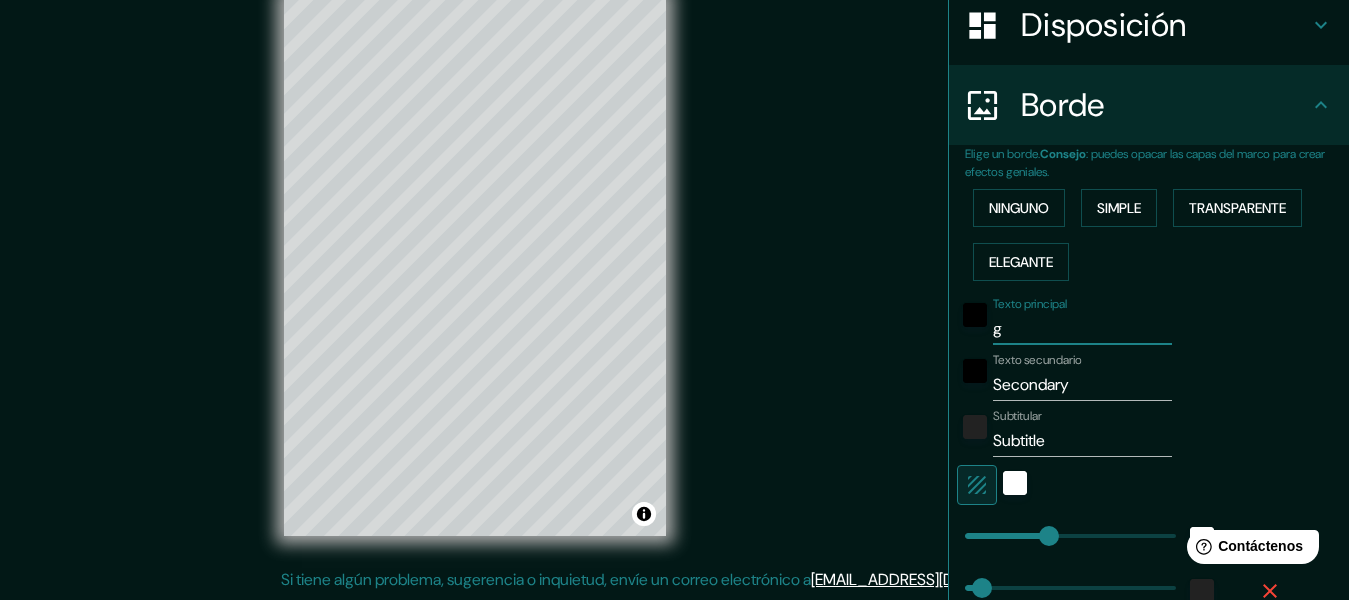 type on "gu" 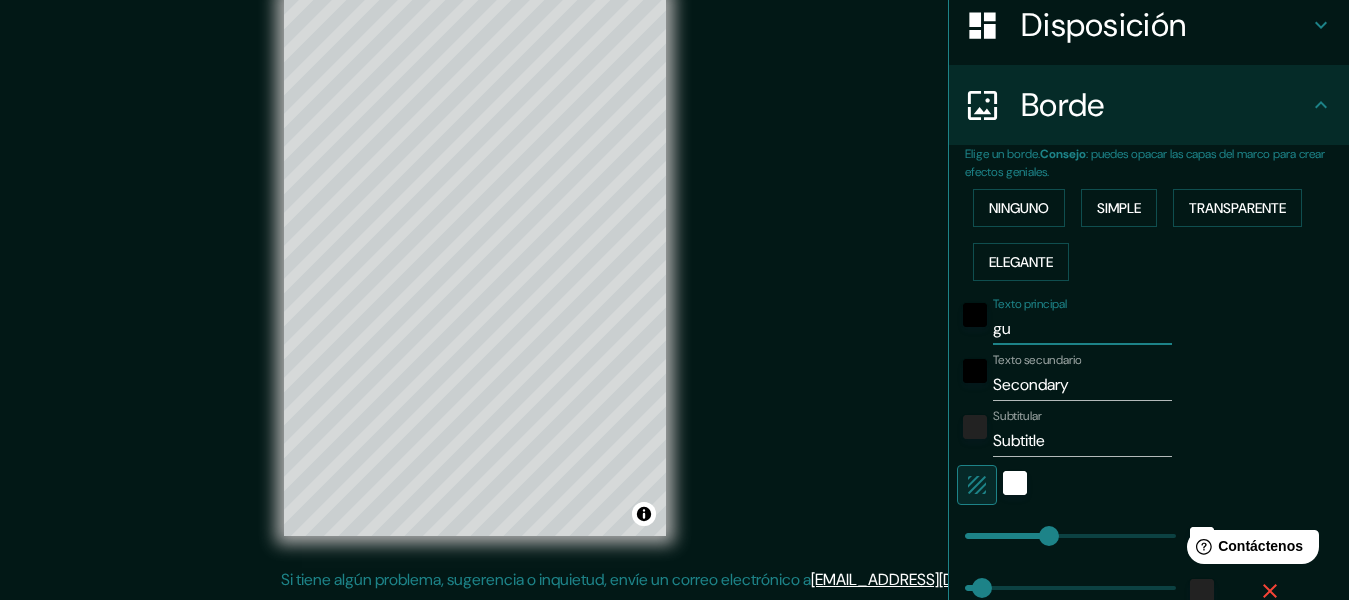 type on "31" 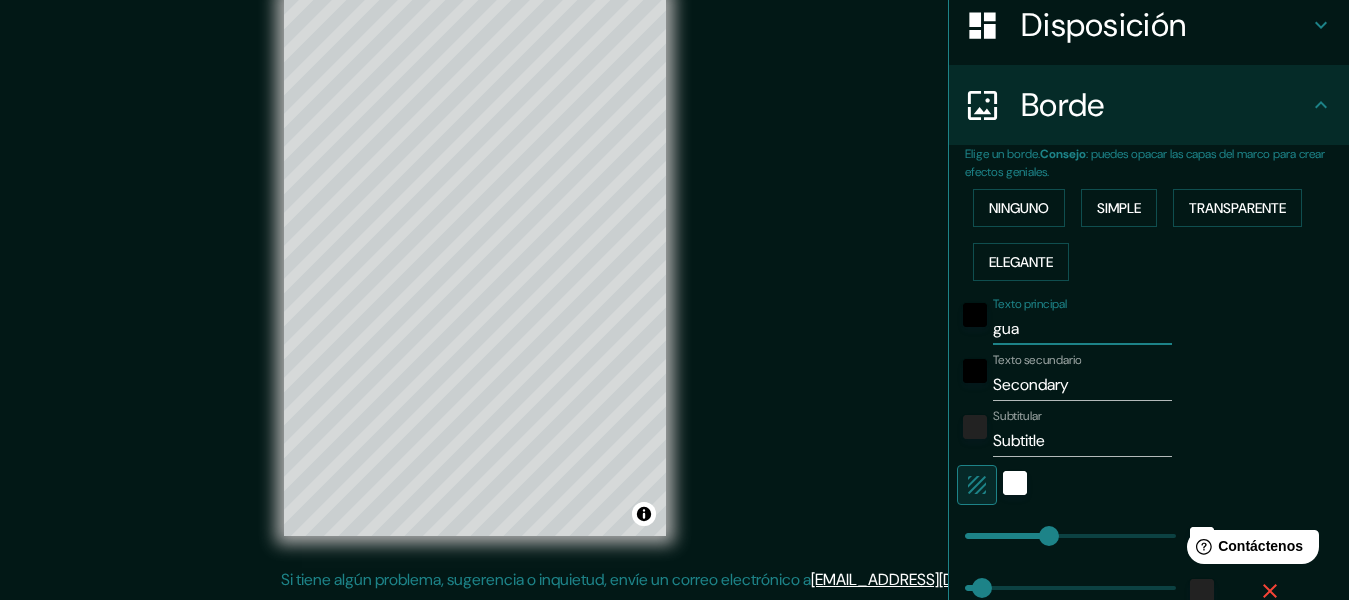 type on "153" 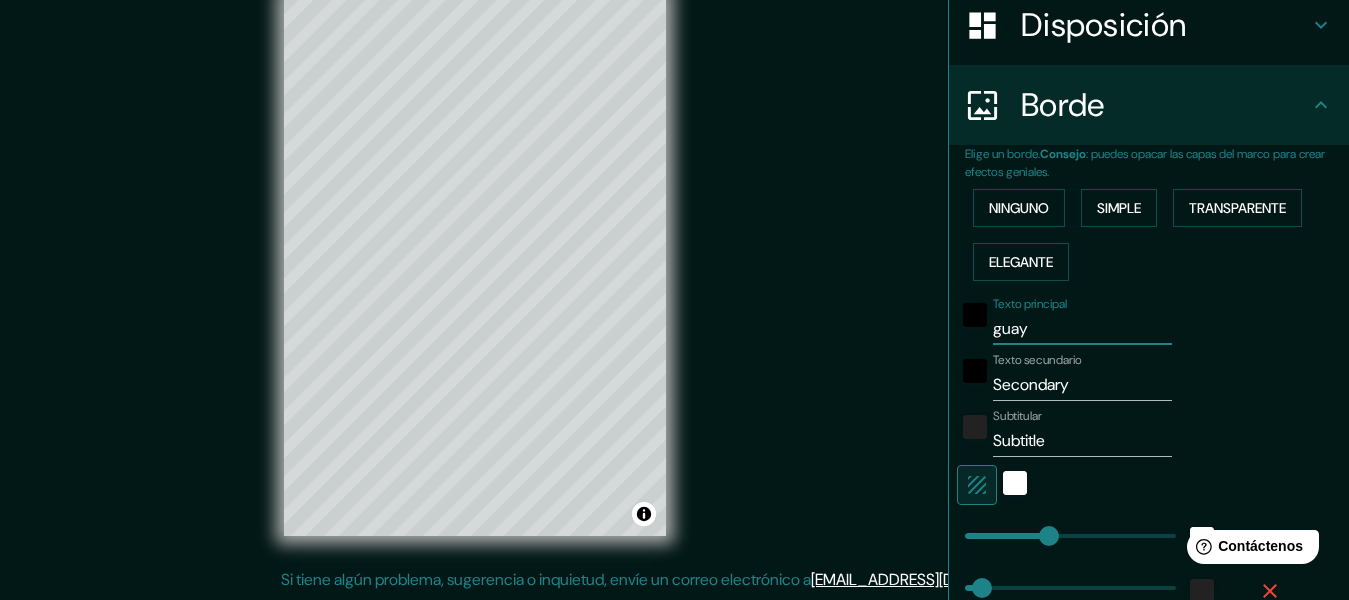 type on "153" 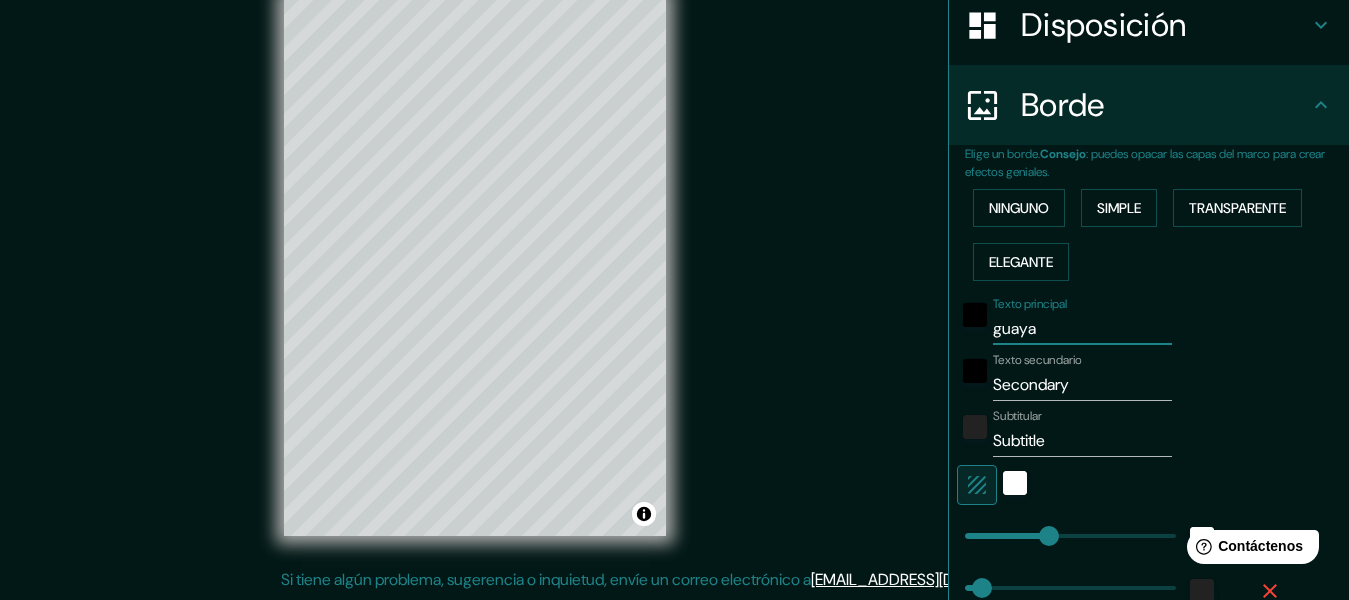type on "153" 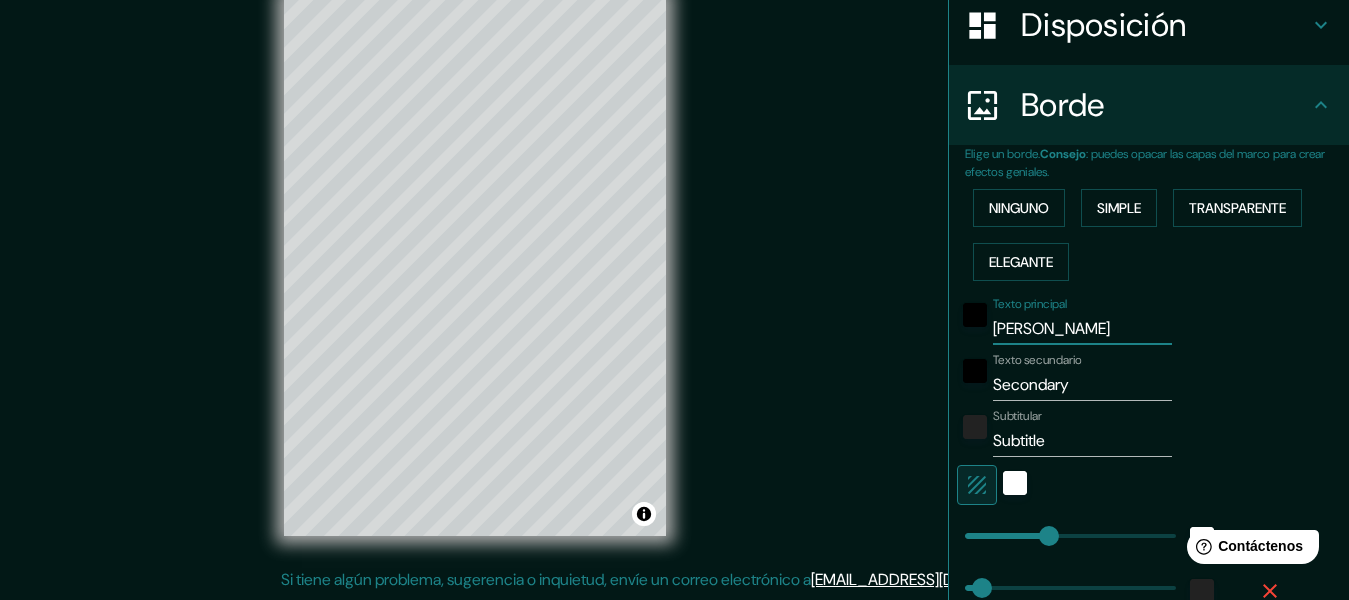 type on "153" 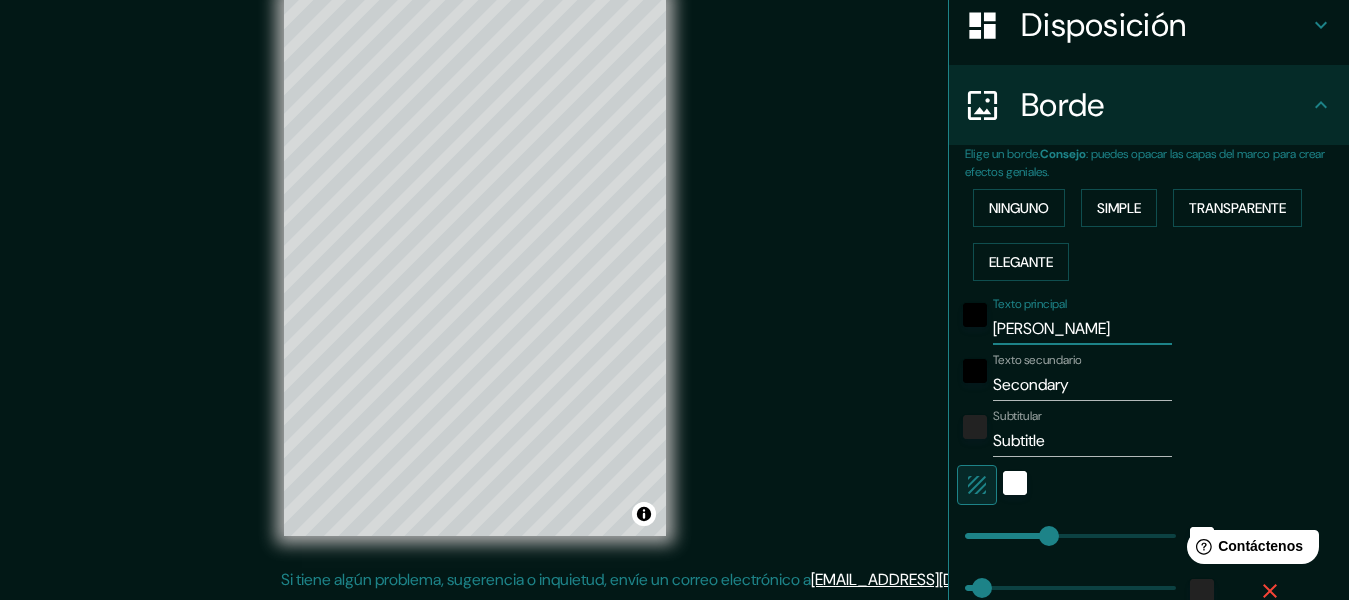 type on "guayana" 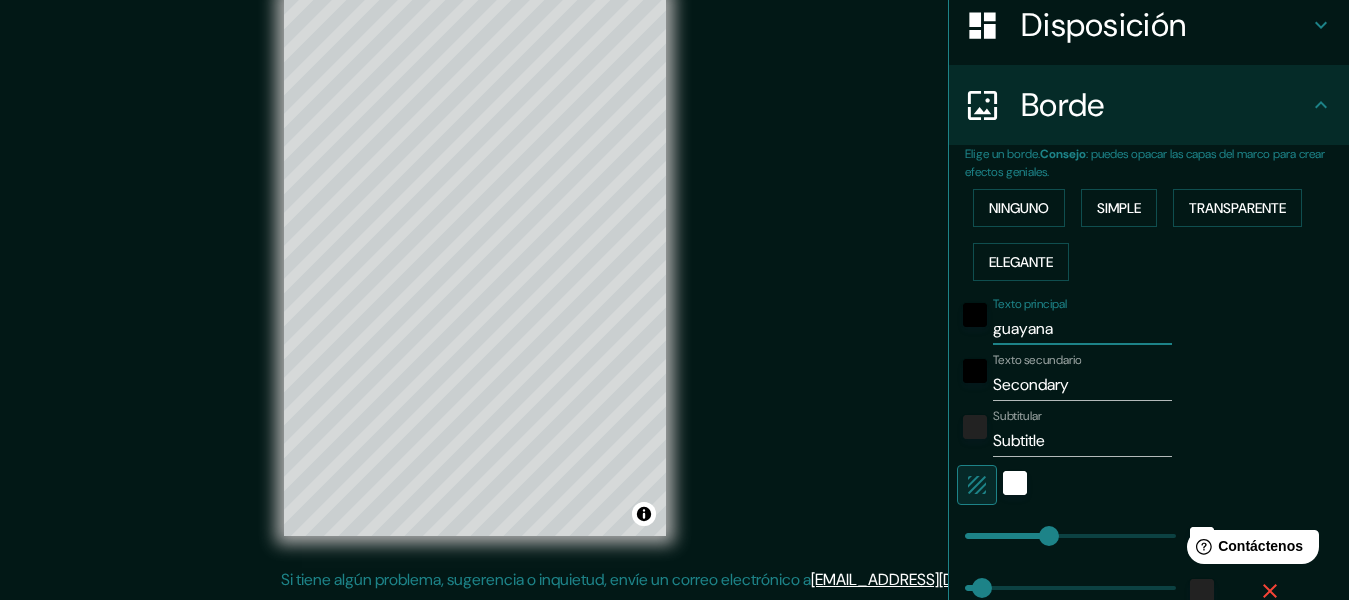 type on "153" 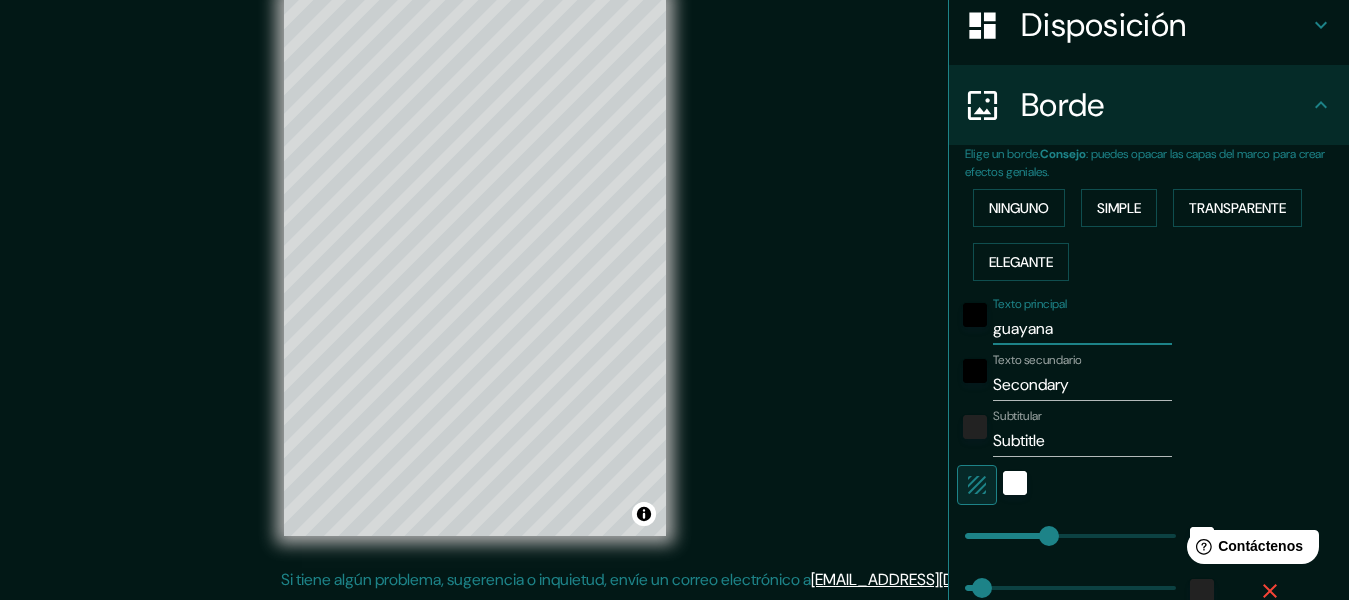 type on "guayana" 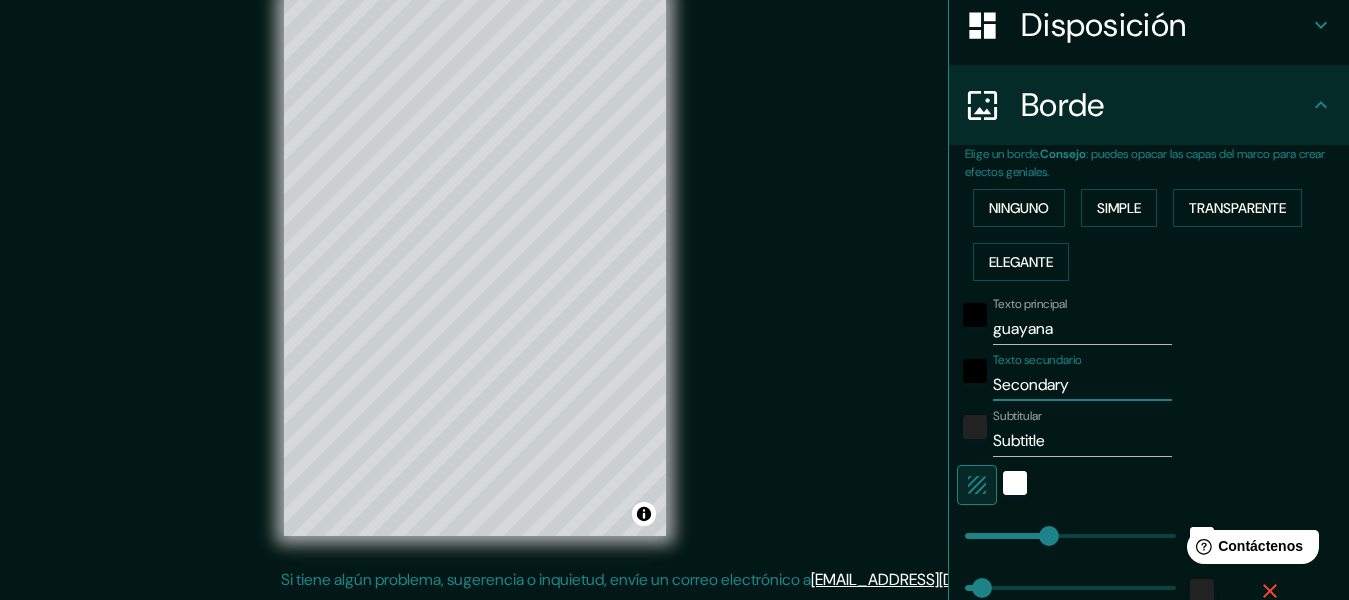 drag, startPoint x: 1084, startPoint y: 390, endPoint x: 918, endPoint y: 395, distance: 166.07529 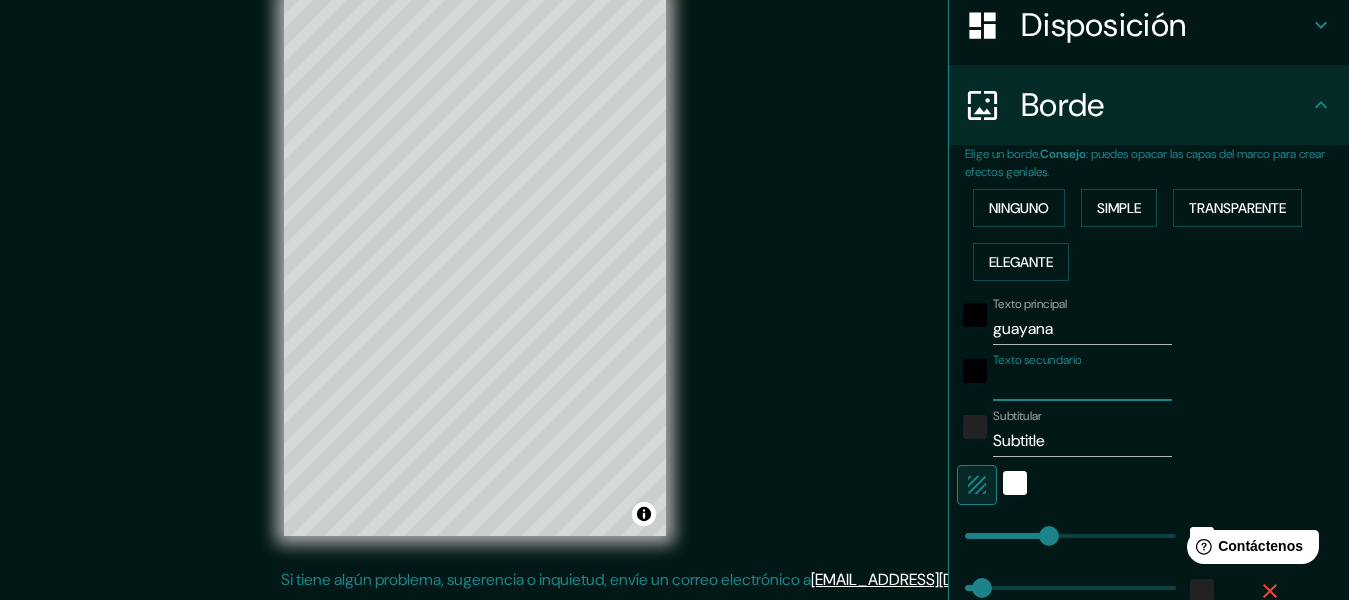 type on "153" 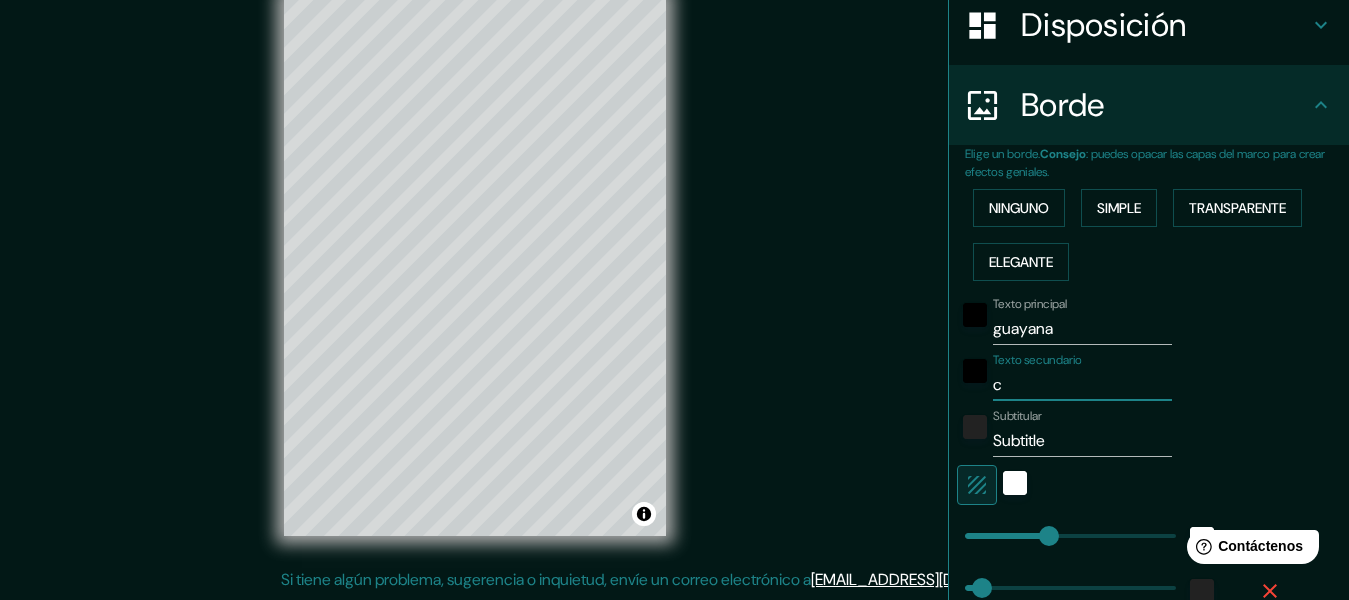 type on "153" 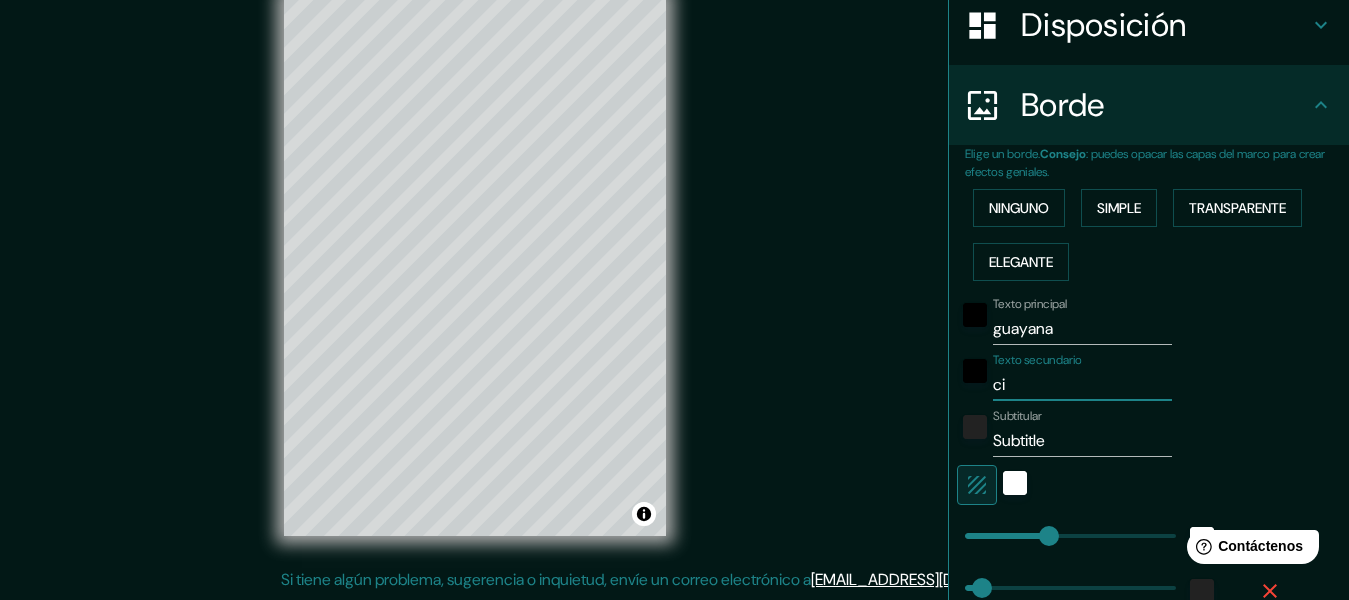 type on "cit" 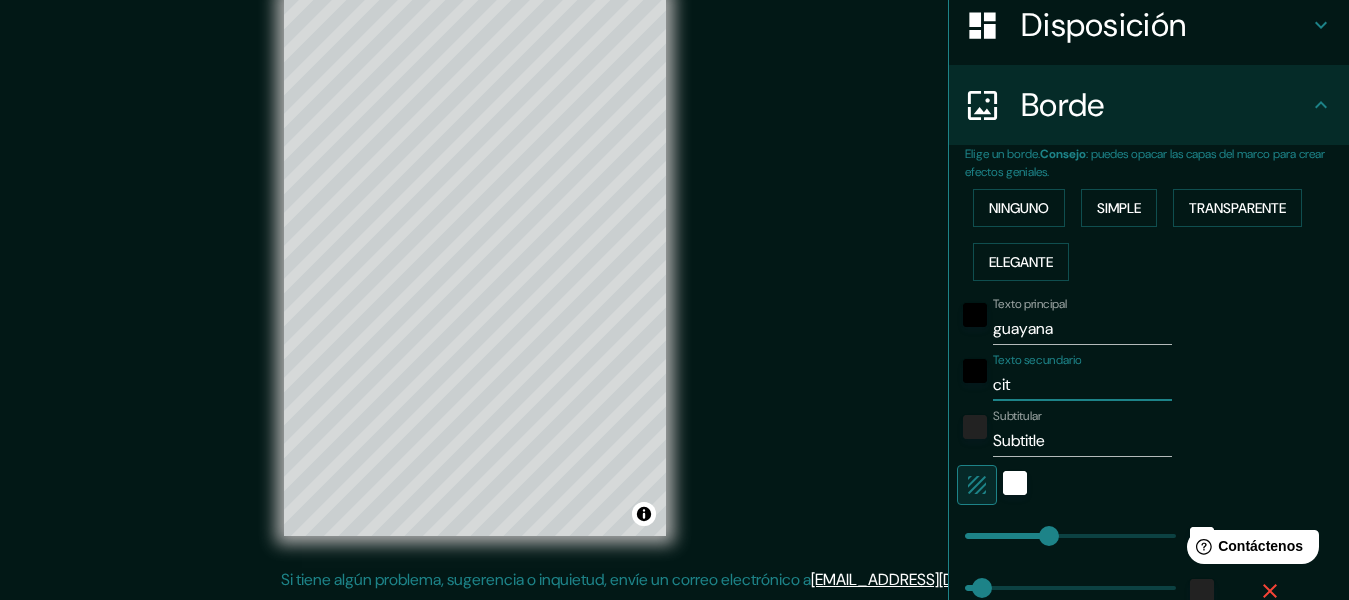 type on "city" 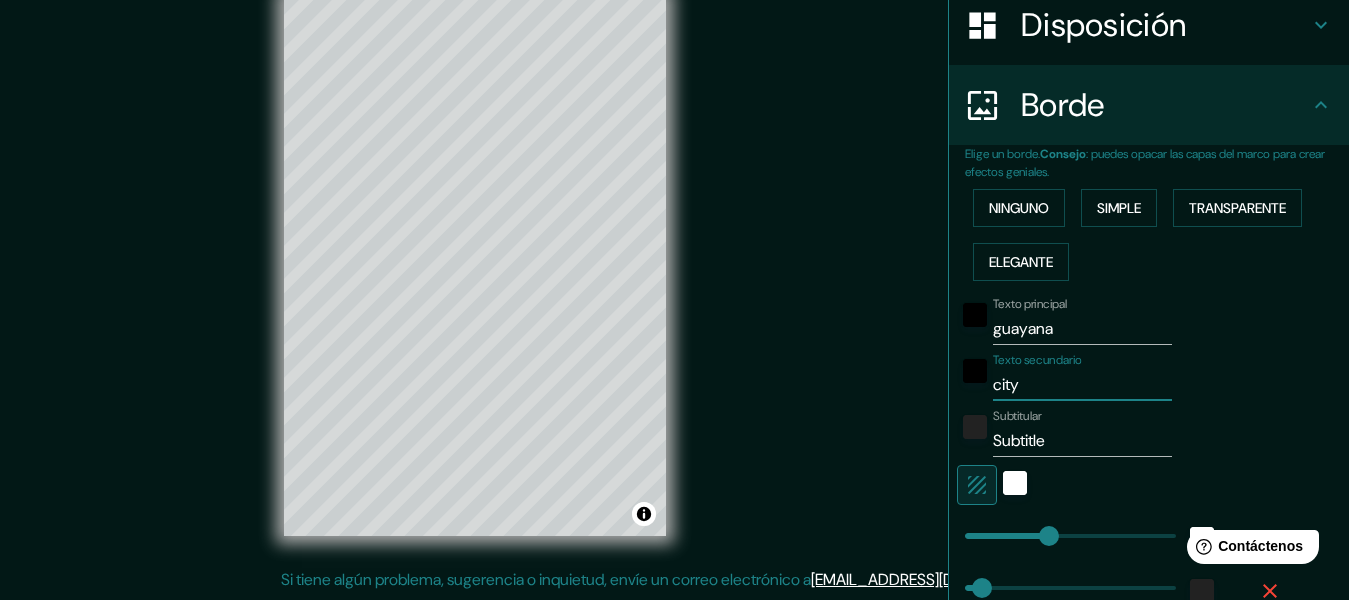 type on "153" 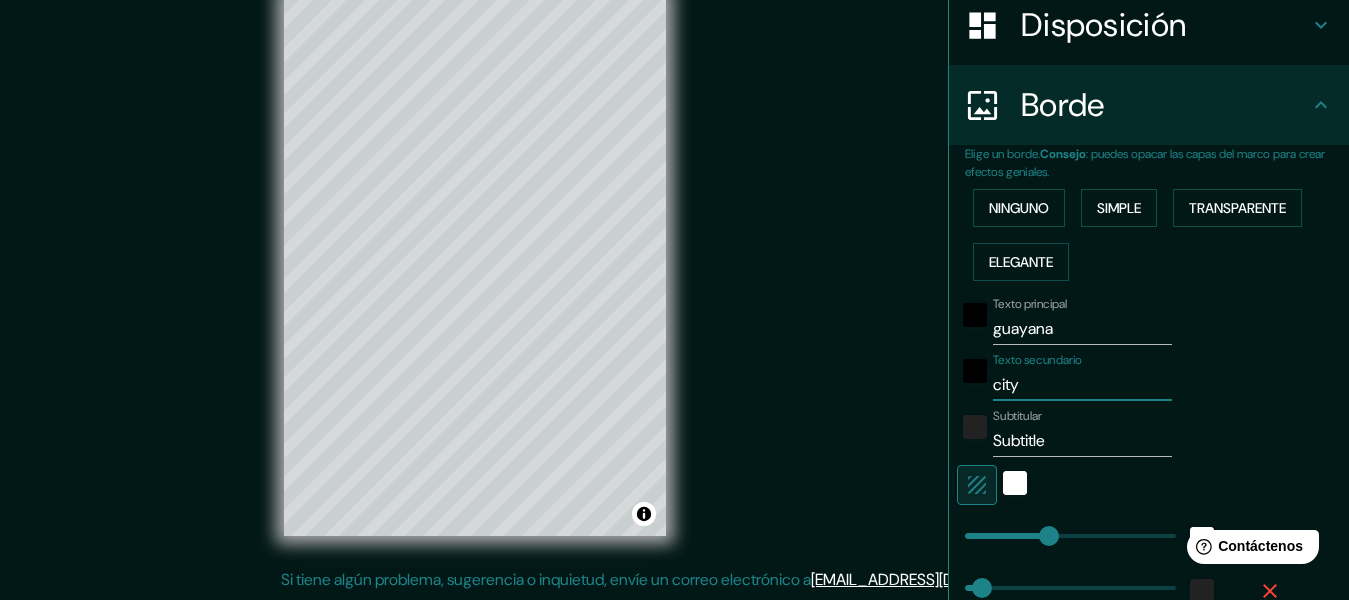 type on "city" 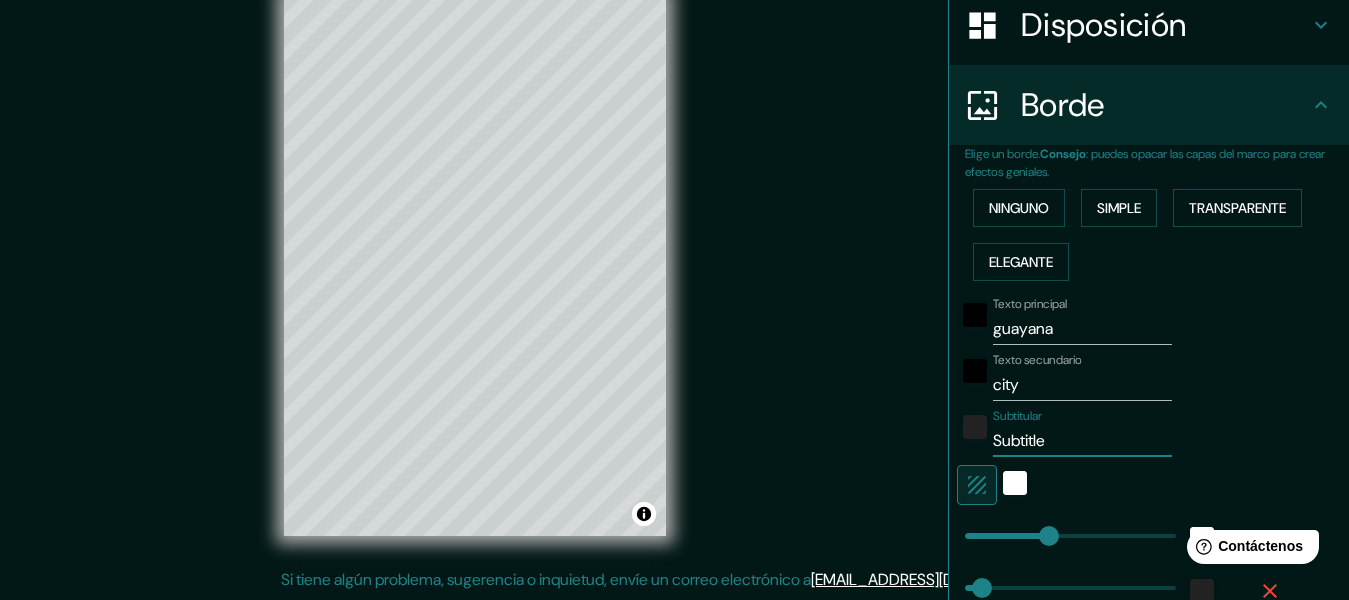 drag, startPoint x: 1043, startPoint y: 442, endPoint x: 972, endPoint y: 442, distance: 71 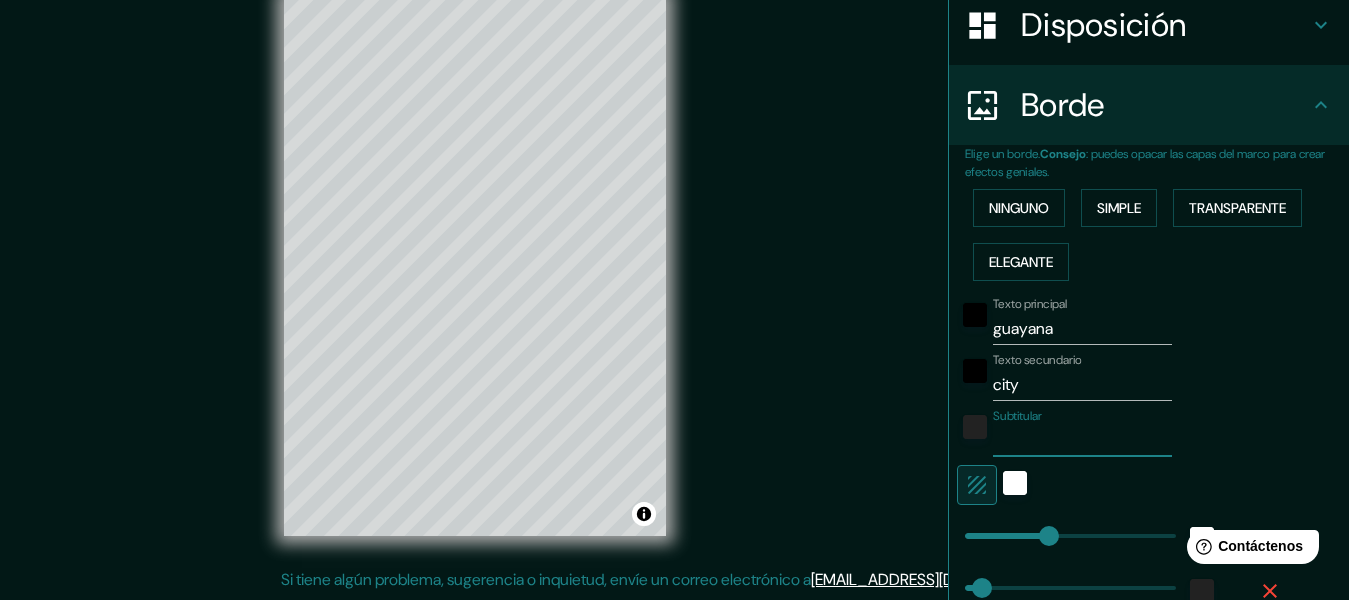 type on "153" 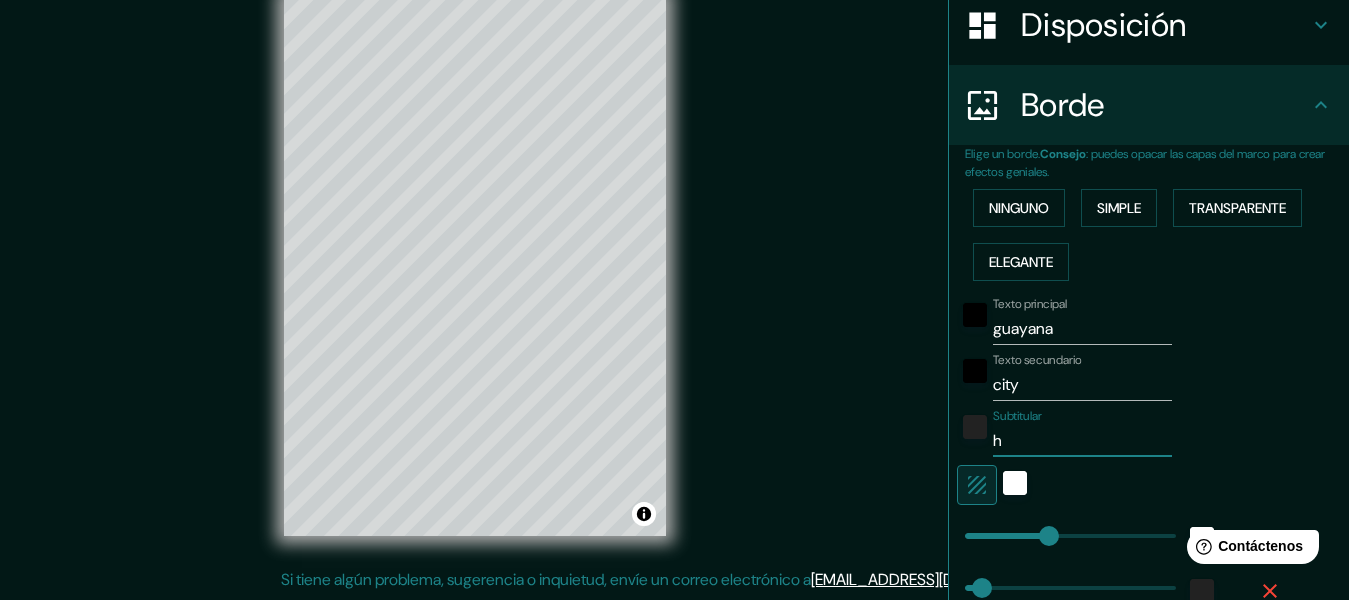 type on "ho" 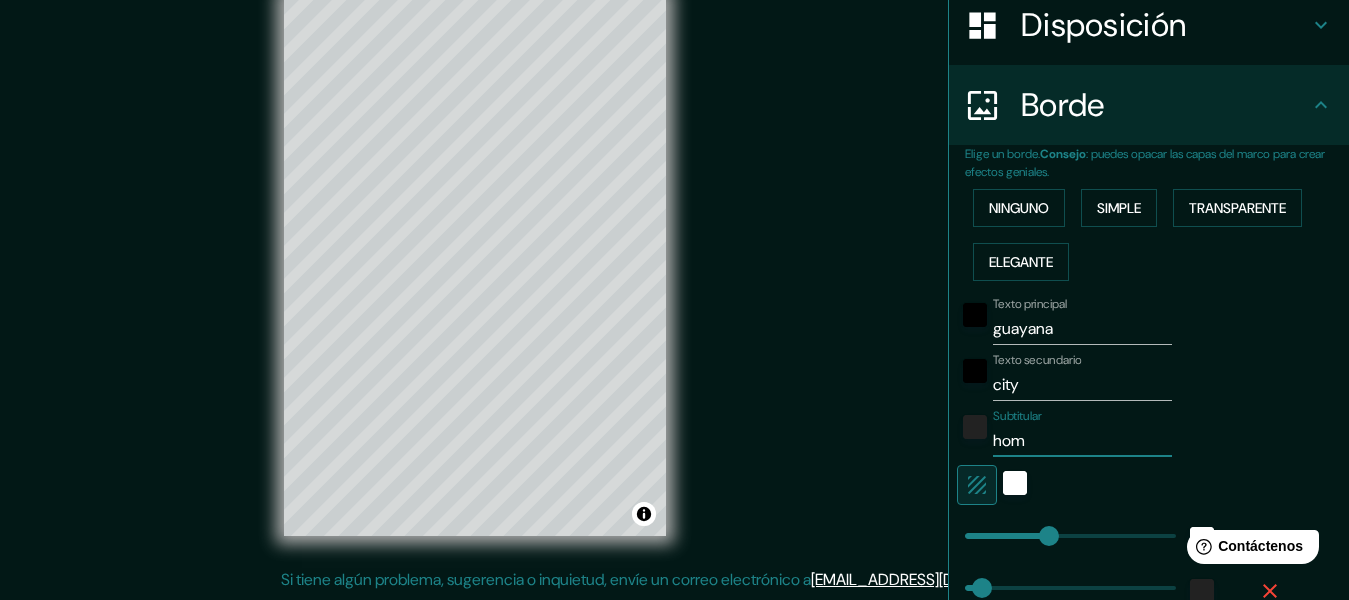 type on "home" 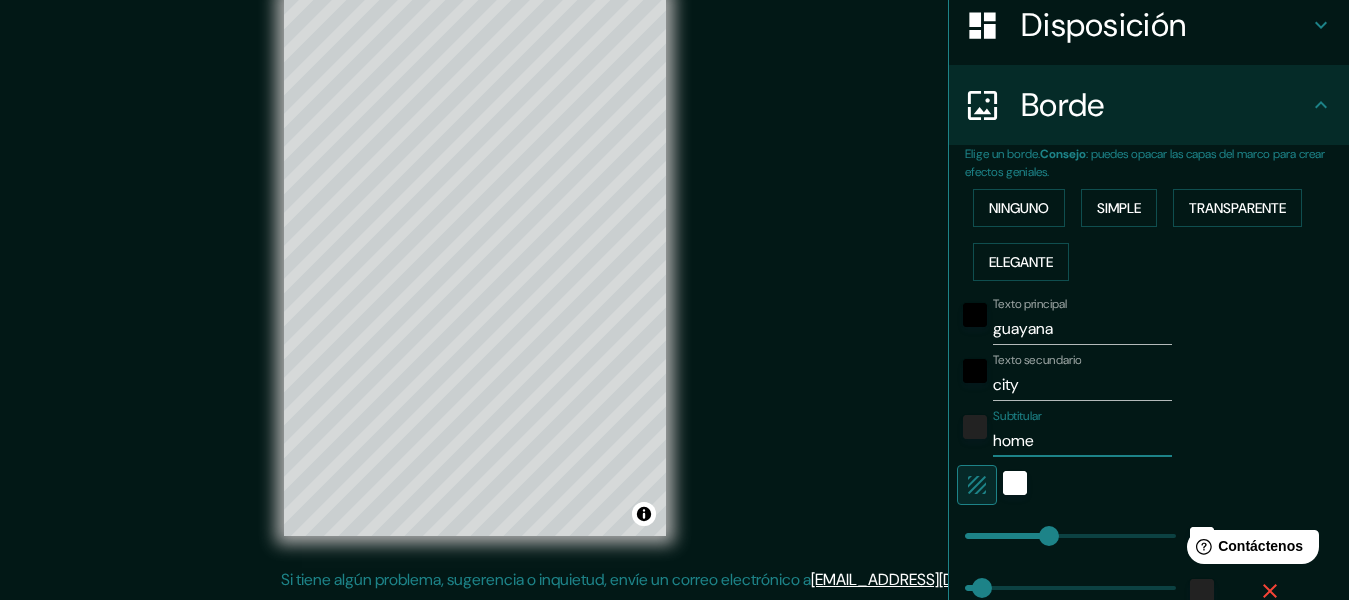 type on "153" 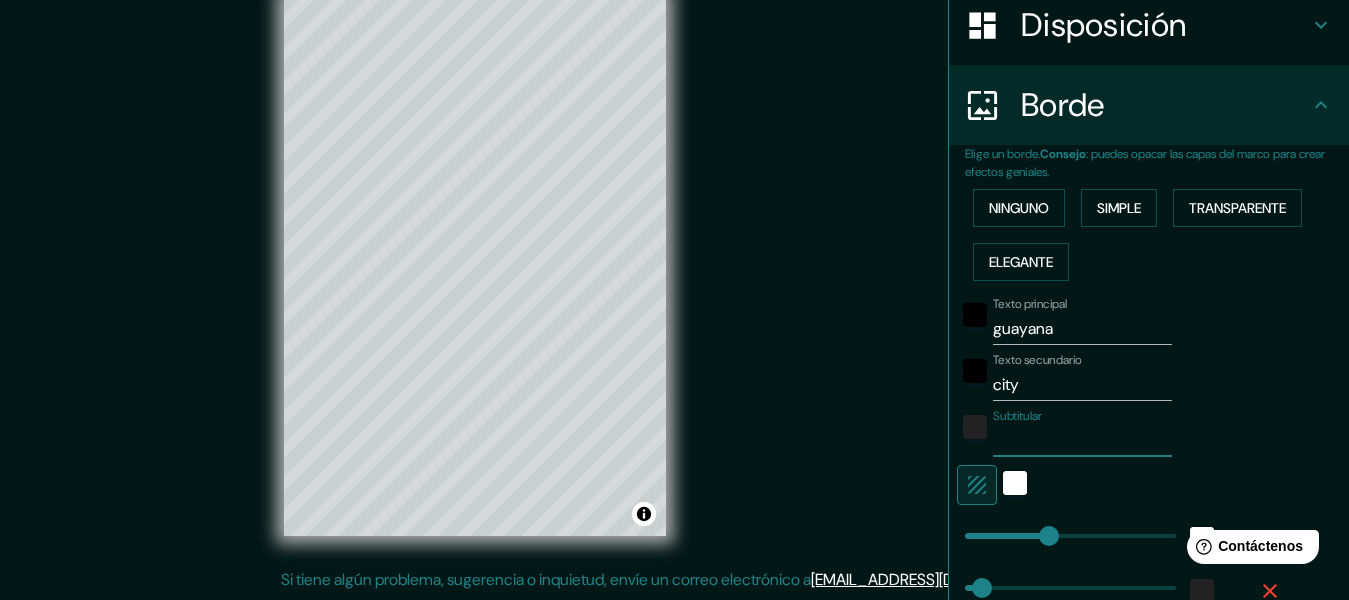 type on "153" 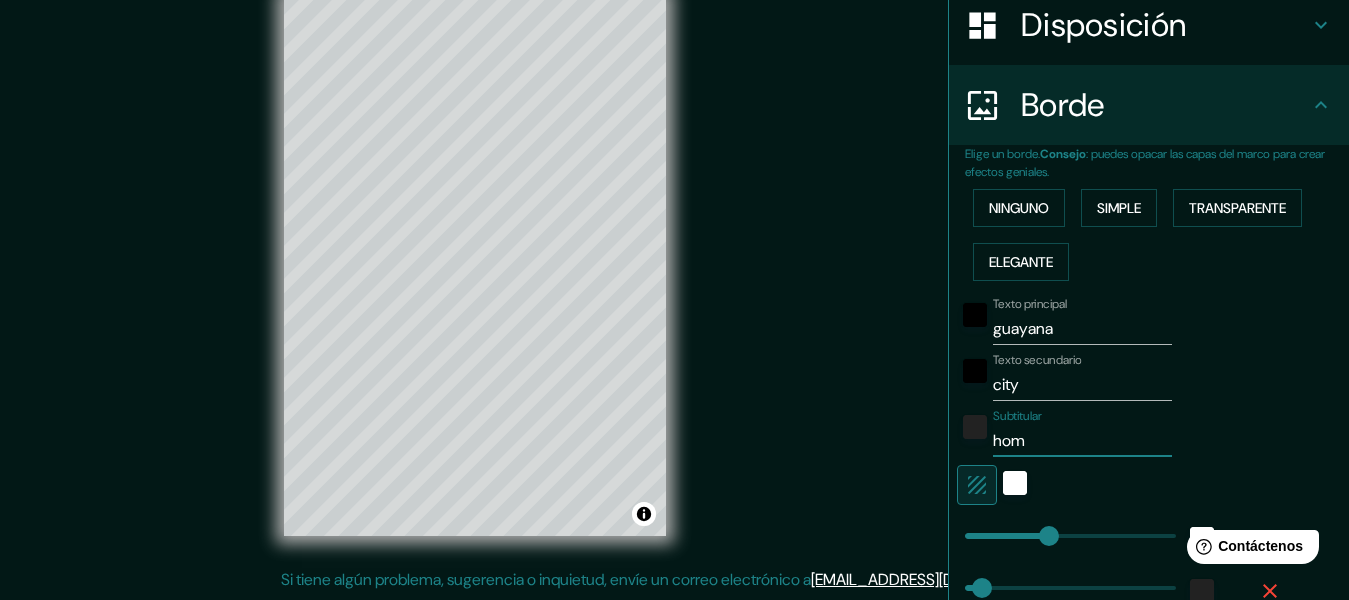 type on "home" 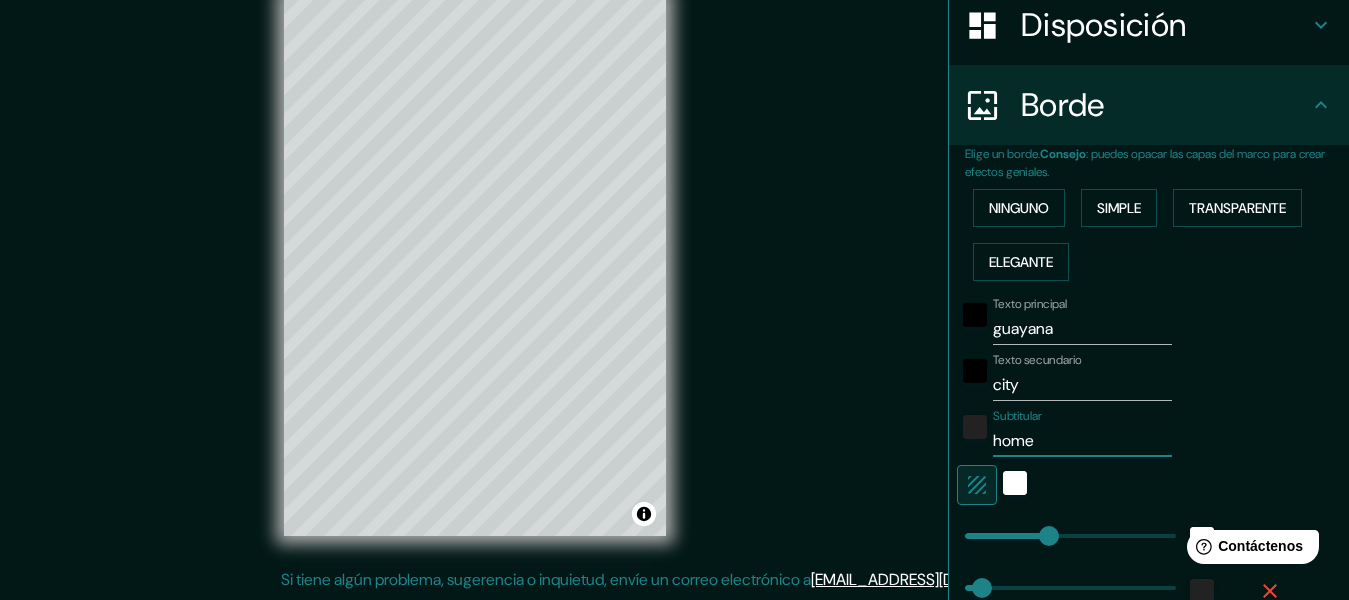 type on "hom" 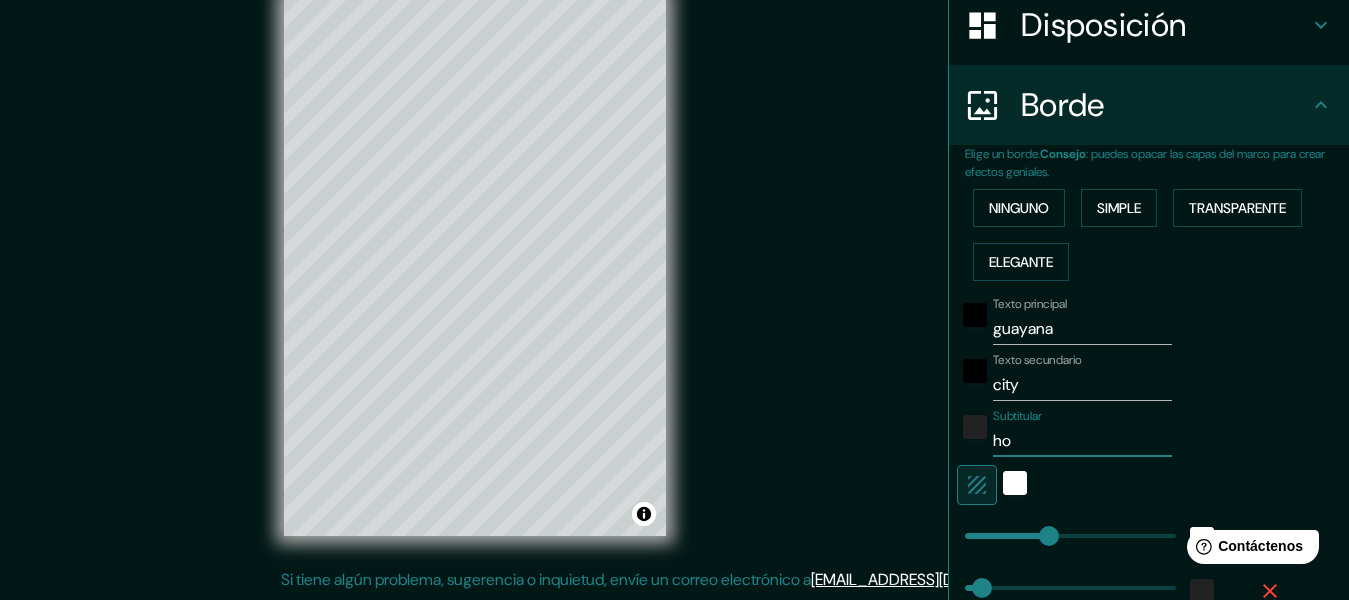 type on "h" 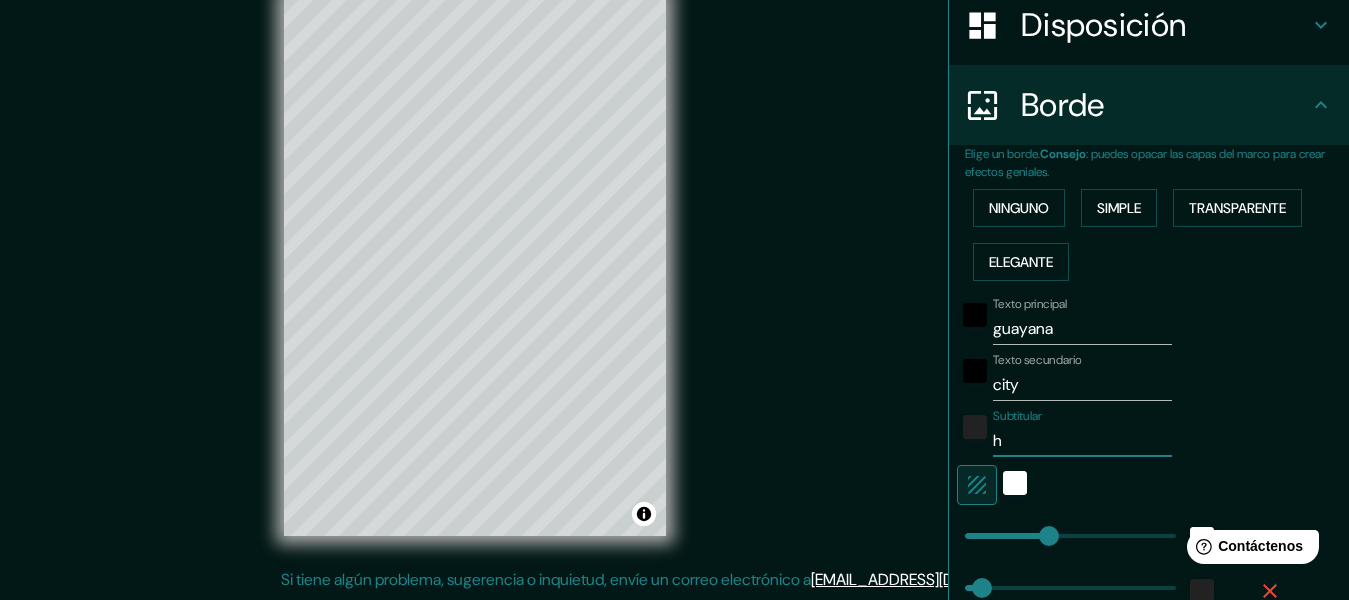 type 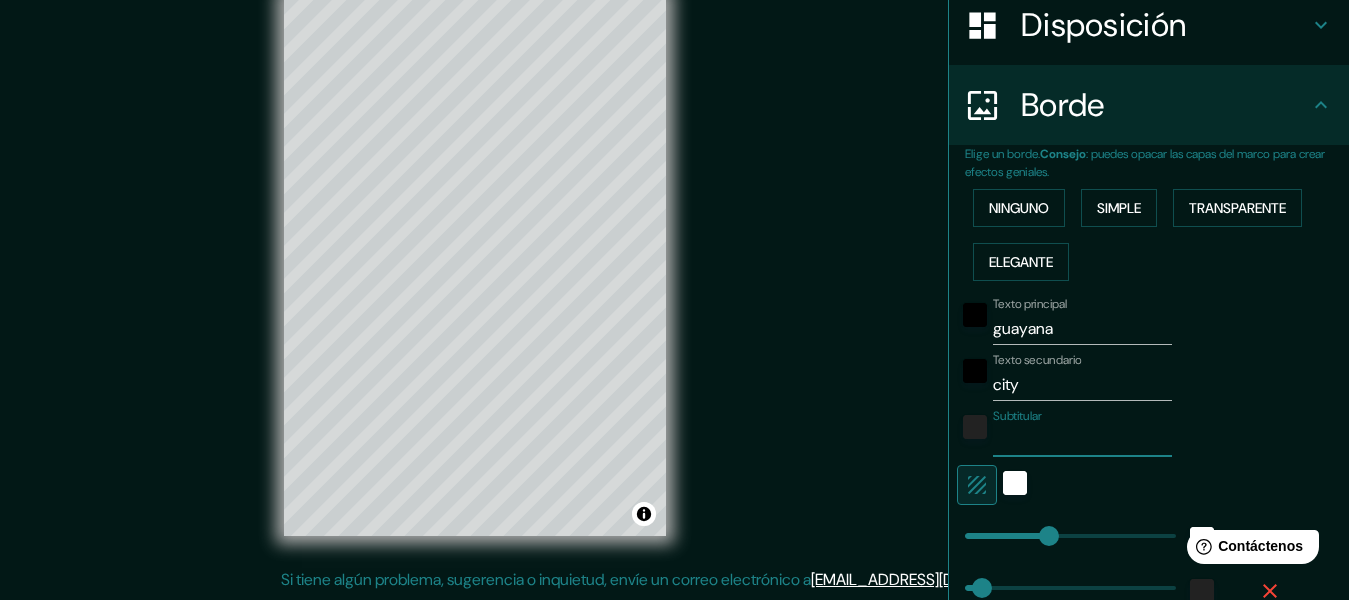 type on "153" 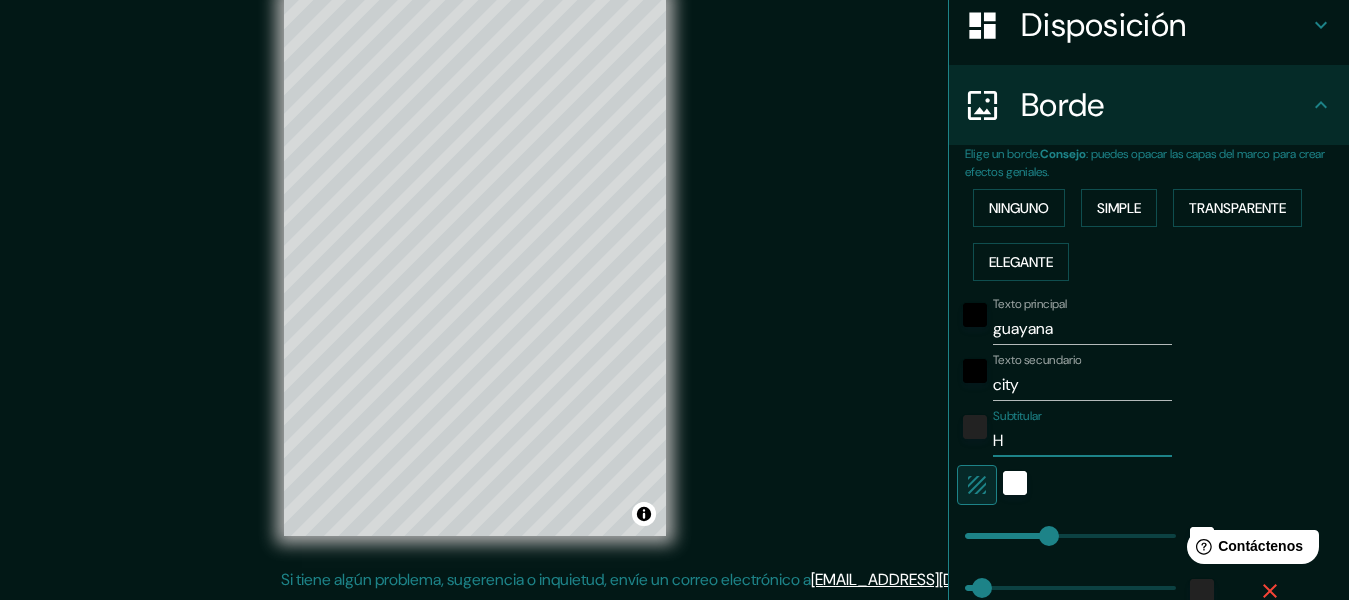 type on "153" 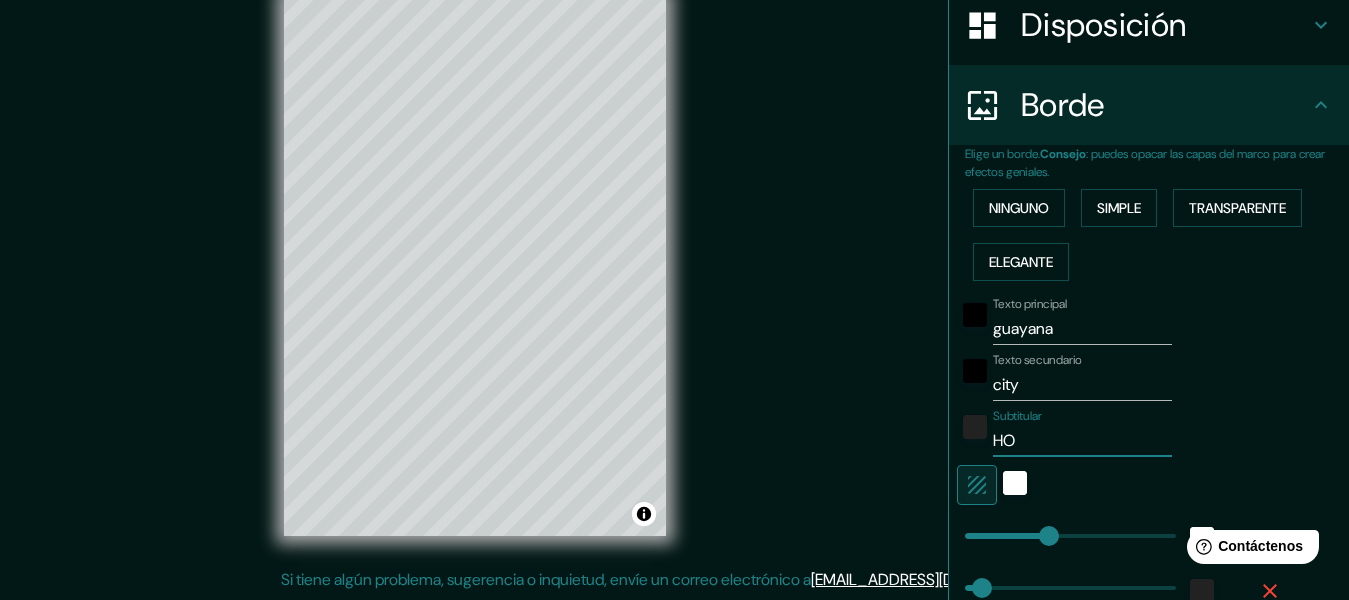 type on "HOM" 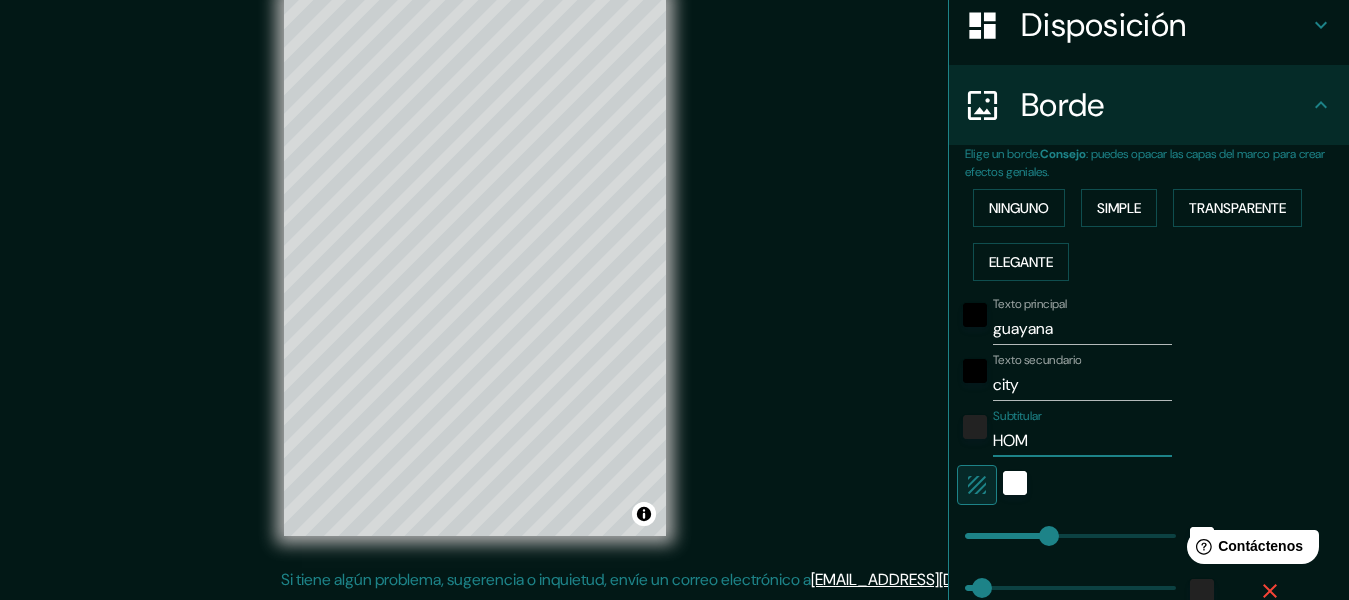 type on "HOME" 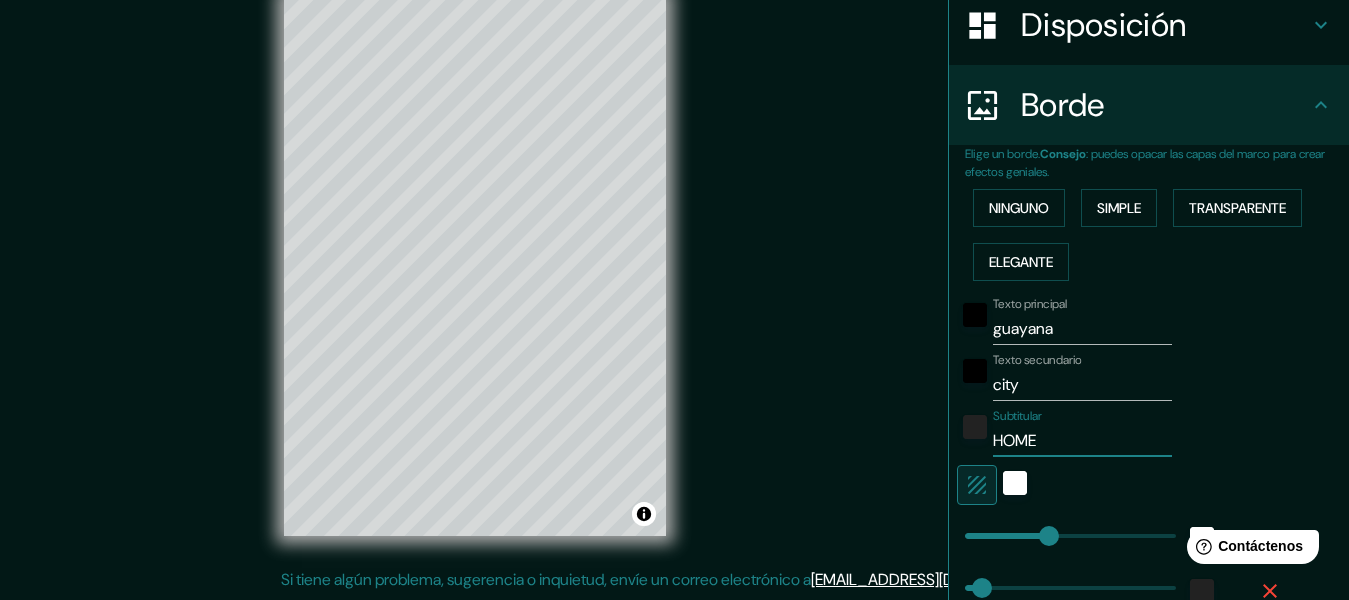 type on "153" 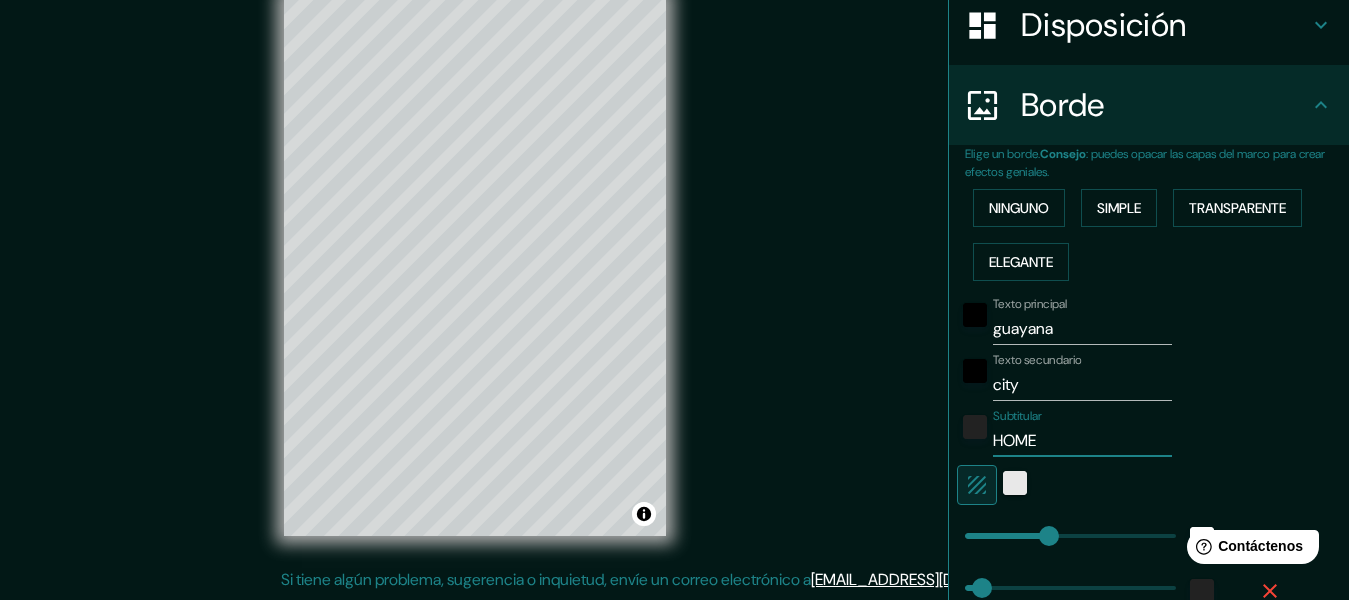 type on "HOME" 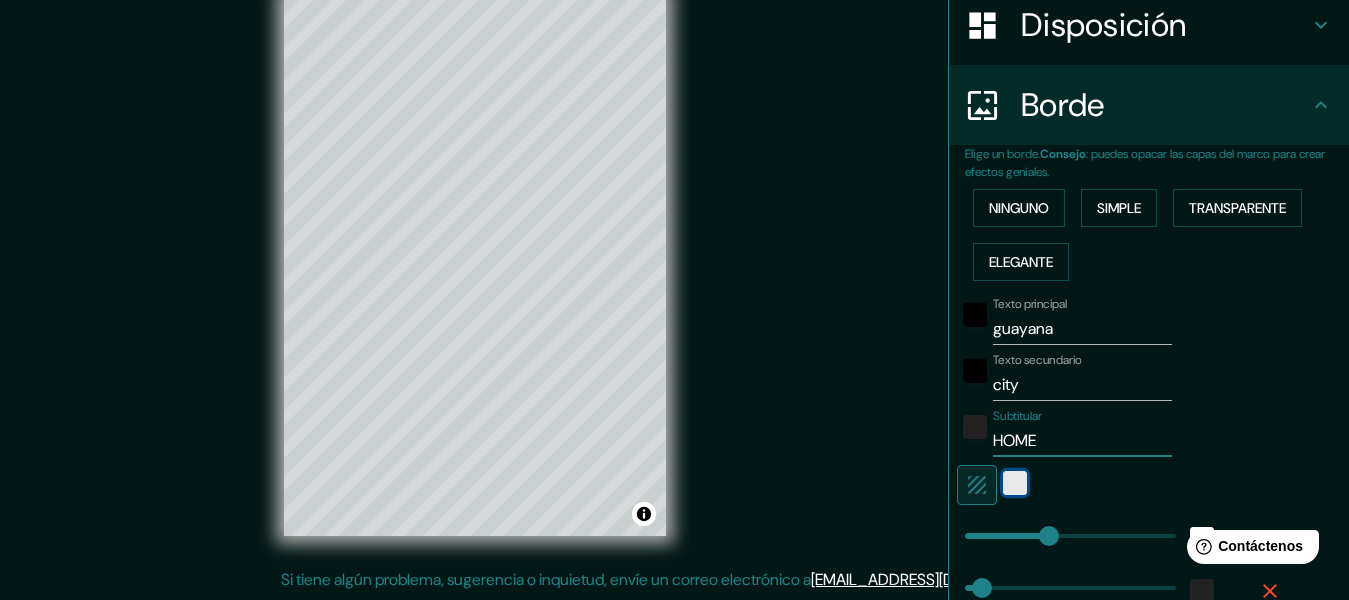 click at bounding box center (1015, 483) 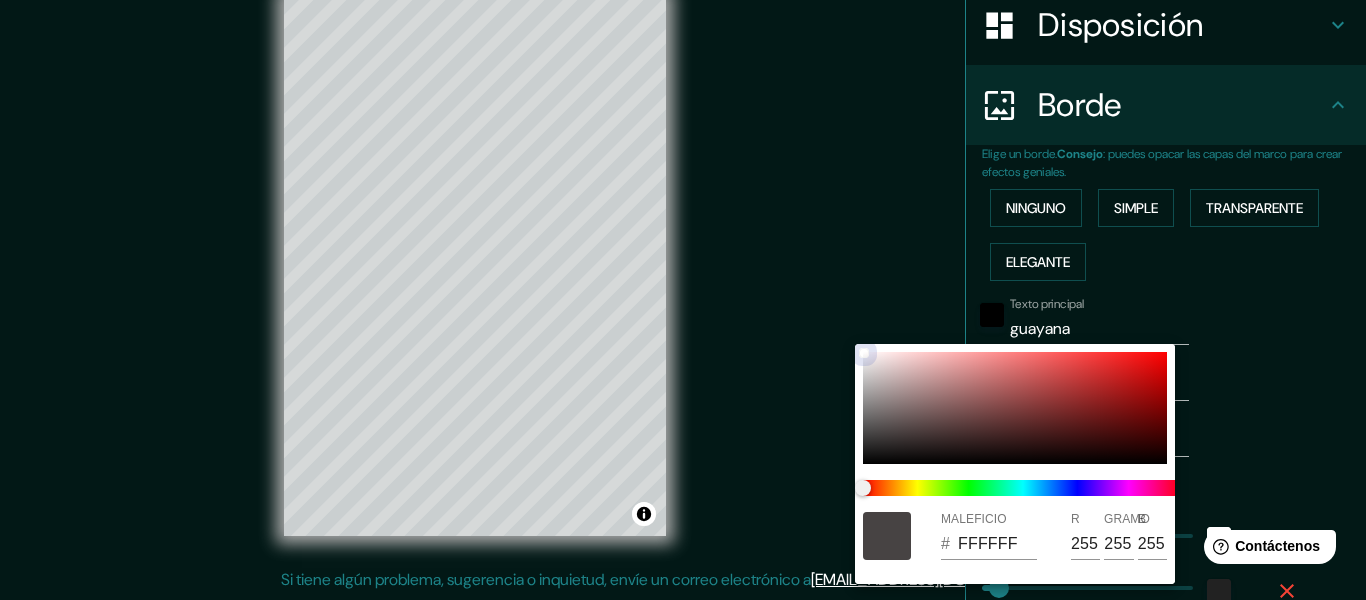 type on "153" 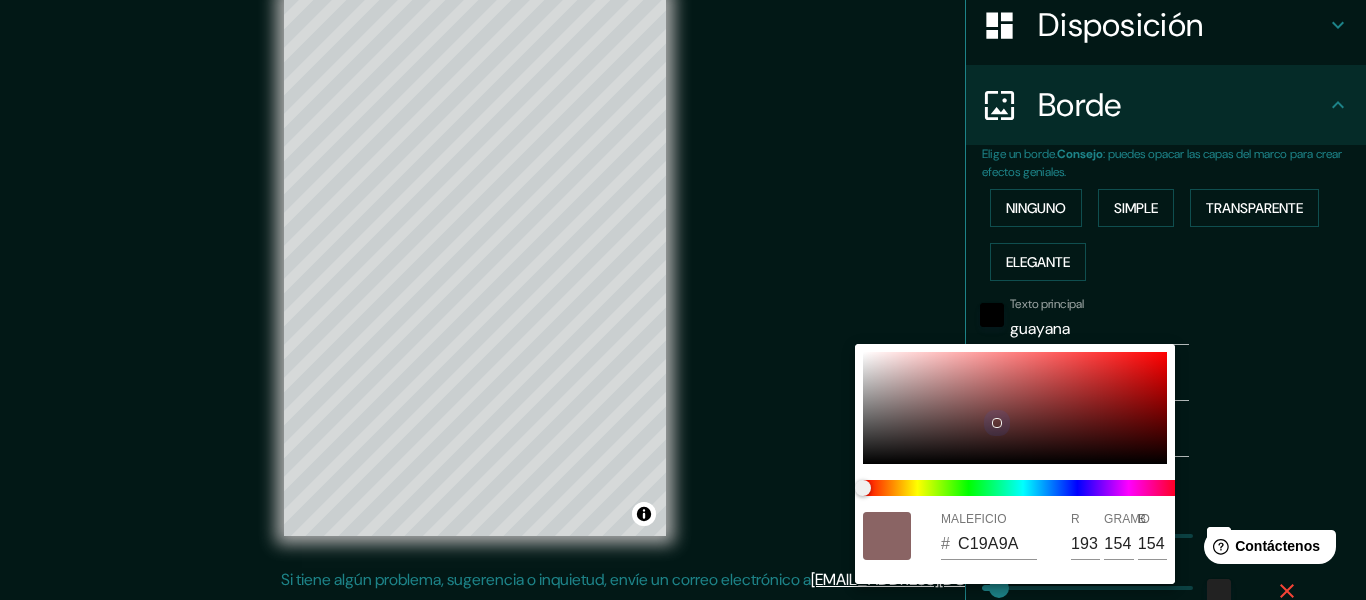 type on "153" 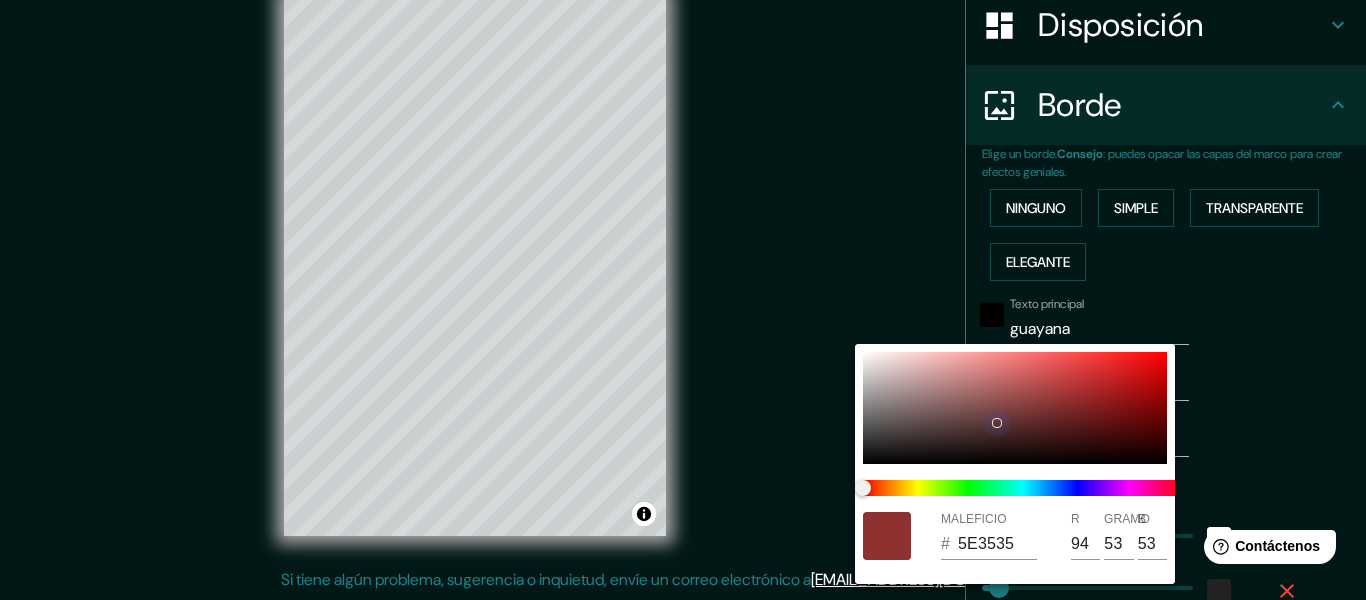 type on "153" 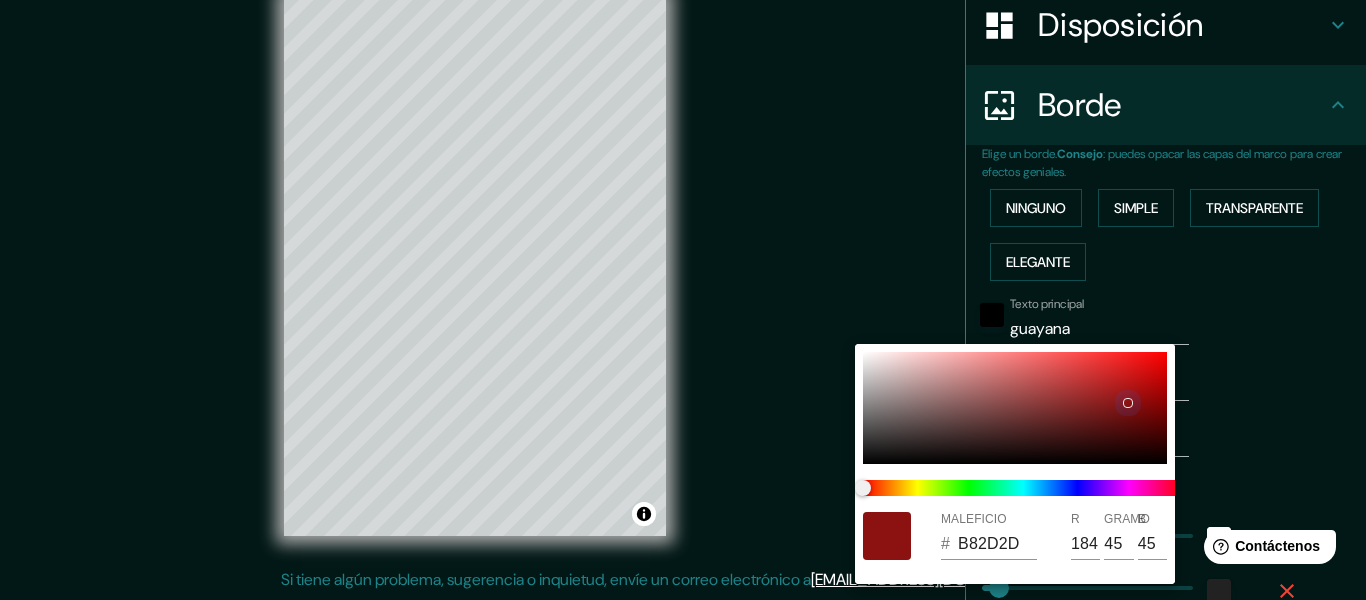 type on "153" 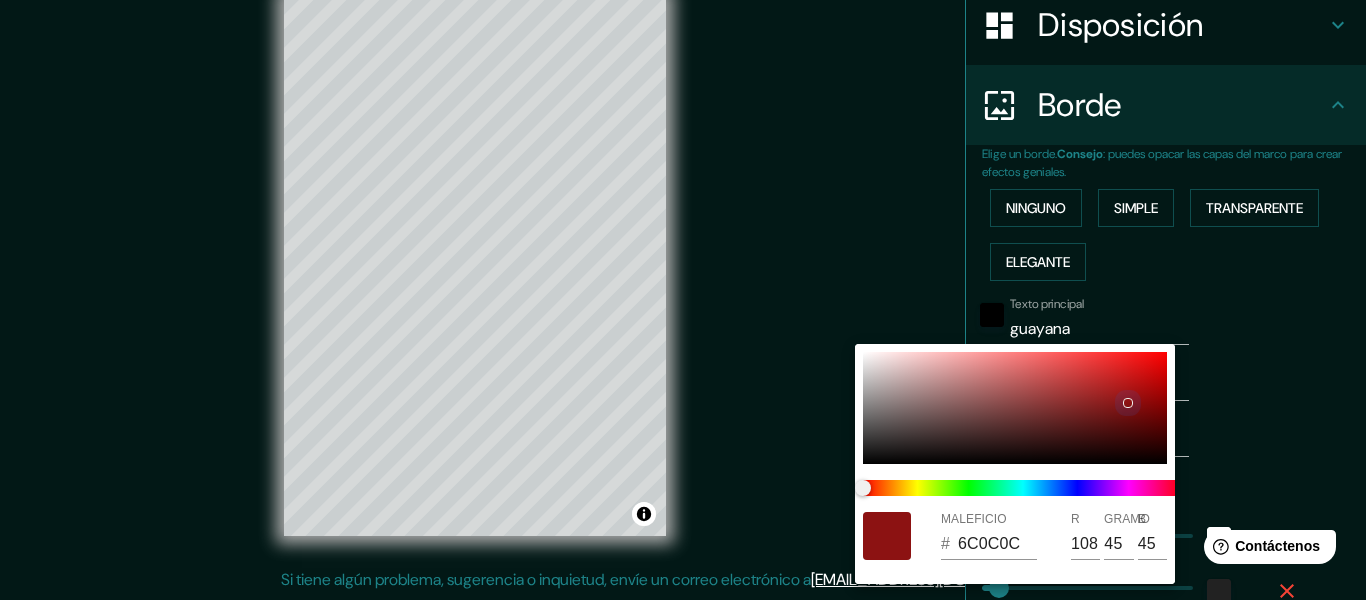 type on "12" 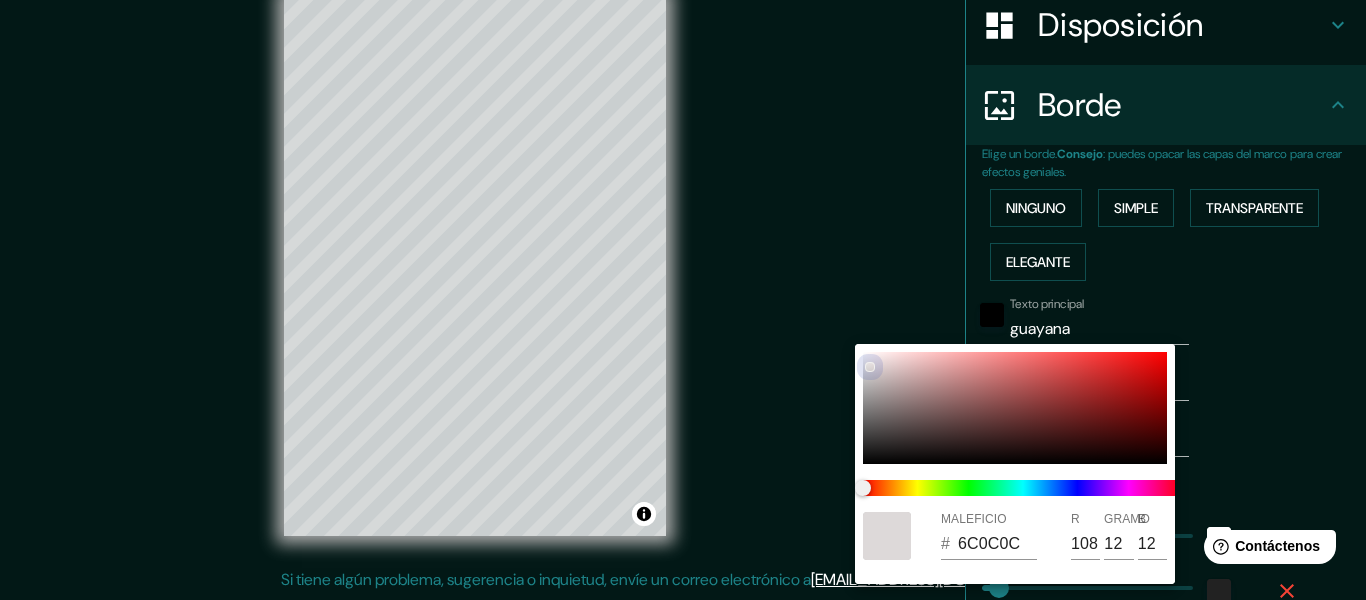 type on "153" 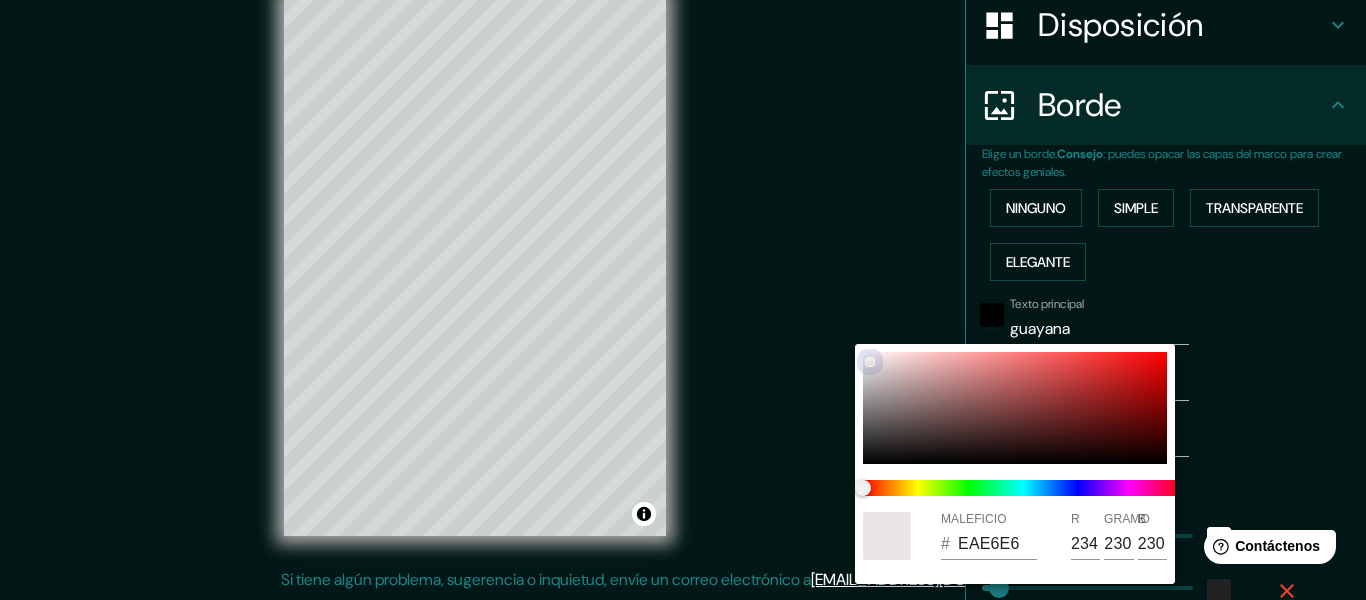 type on "153" 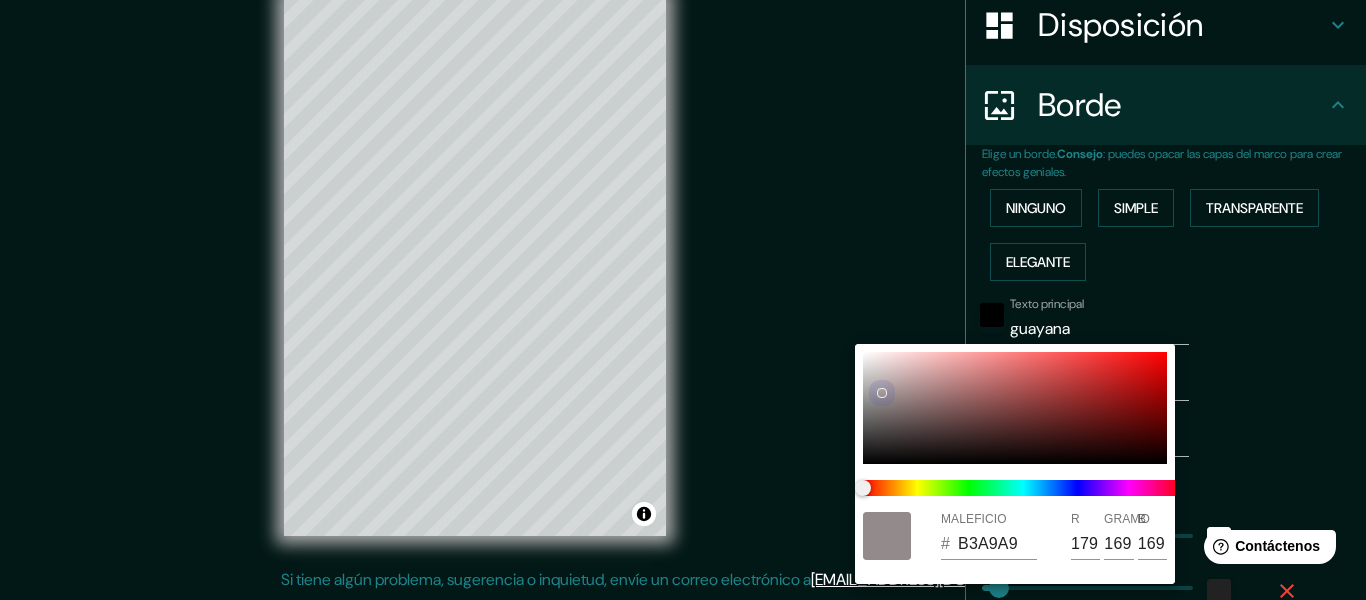 type on "153" 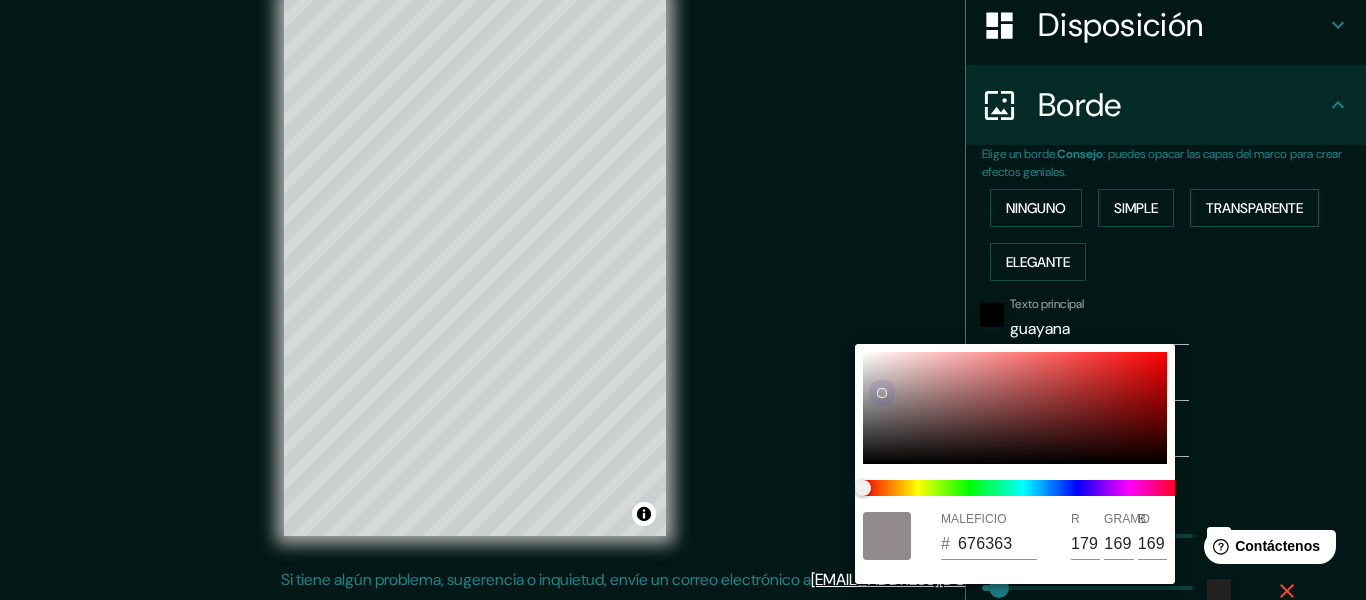 type on "103" 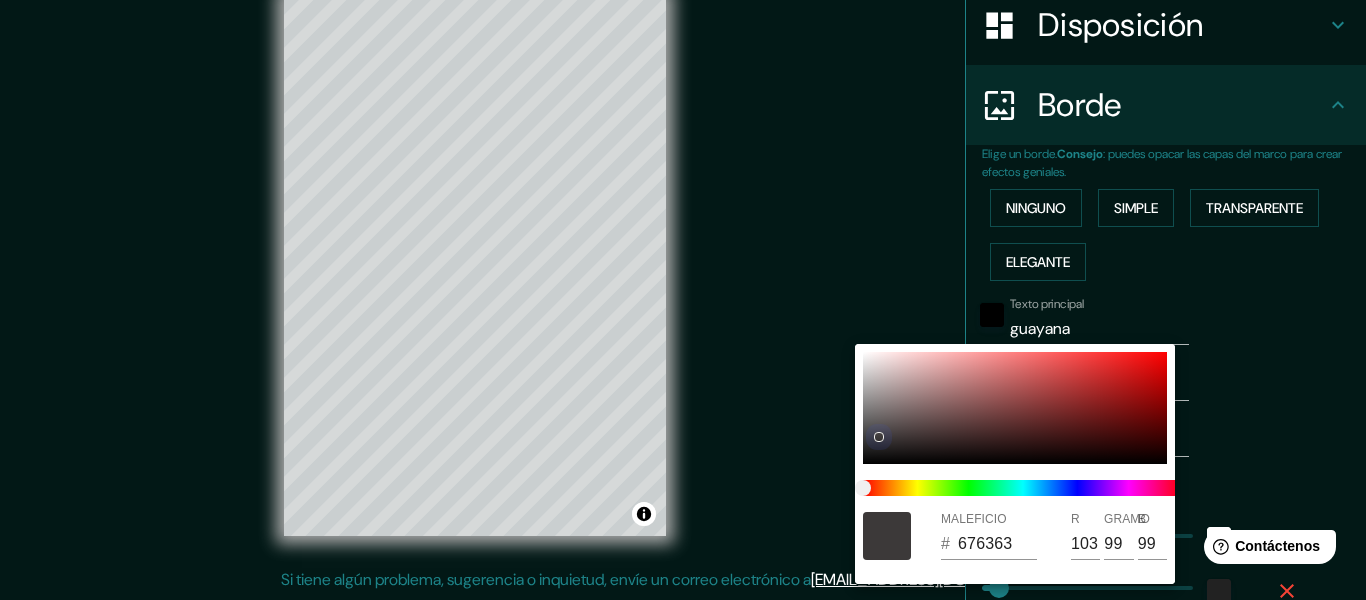type on "153" 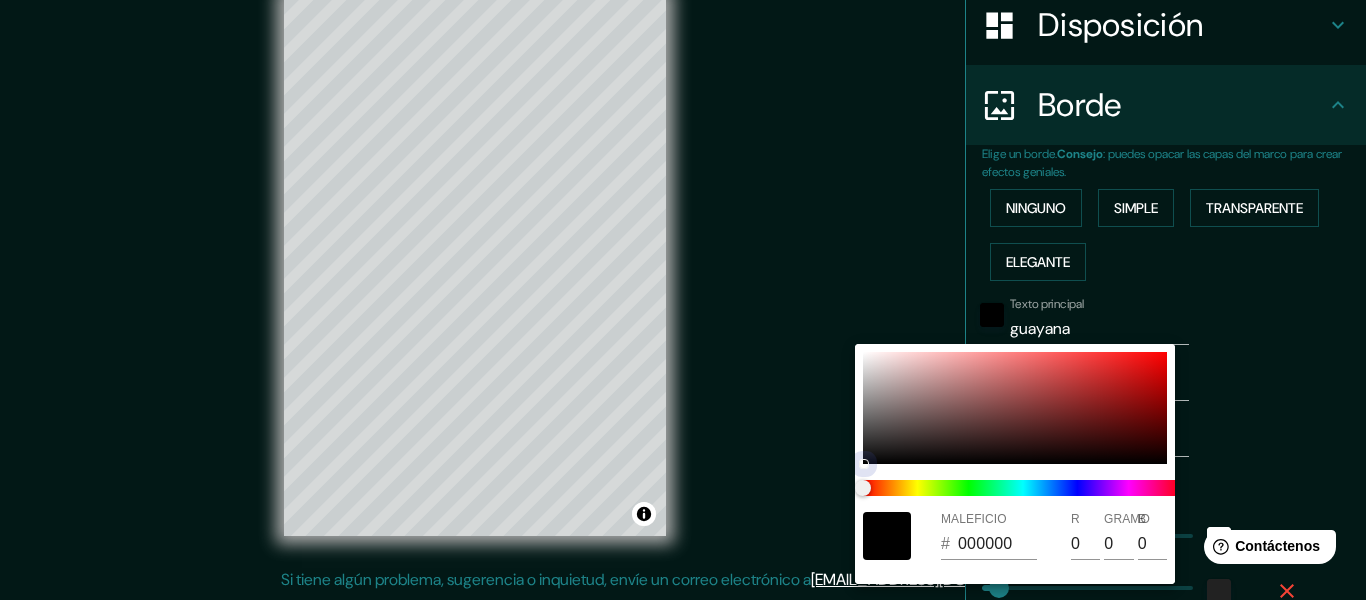 drag, startPoint x: 882, startPoint y: 433, endPoint x: 862, endPoint y: 326, distance: 108.85311 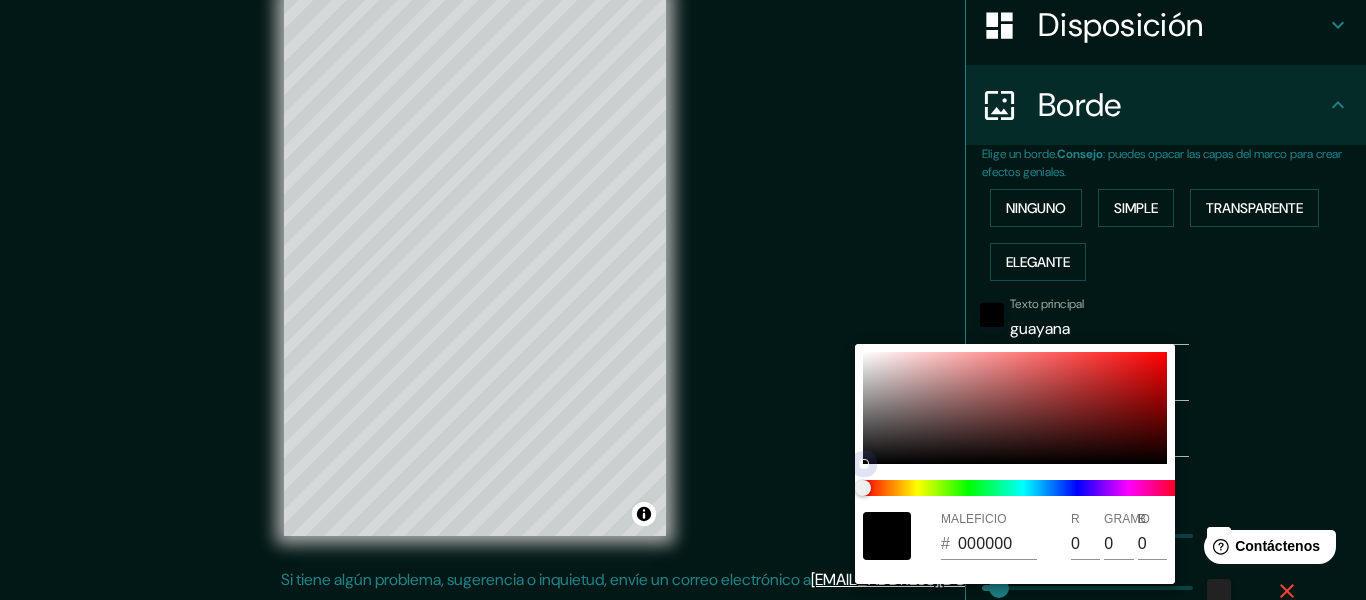 click at bounding box center [1015, 408] 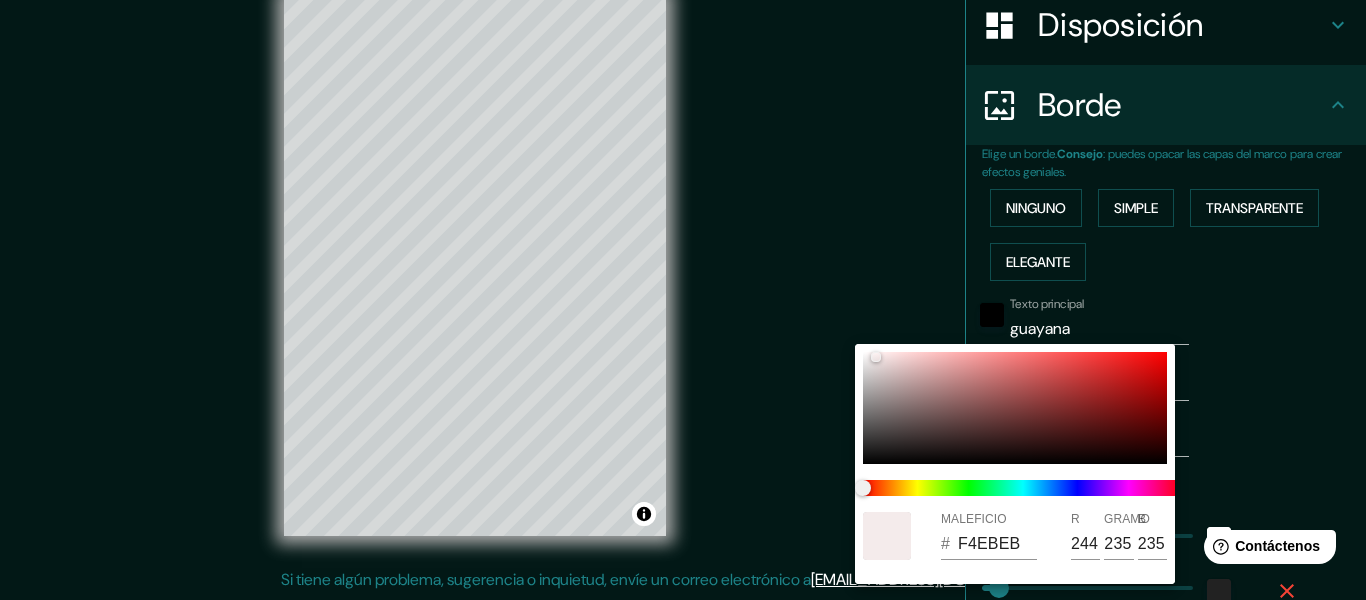 click at bounding box center [683, 300] 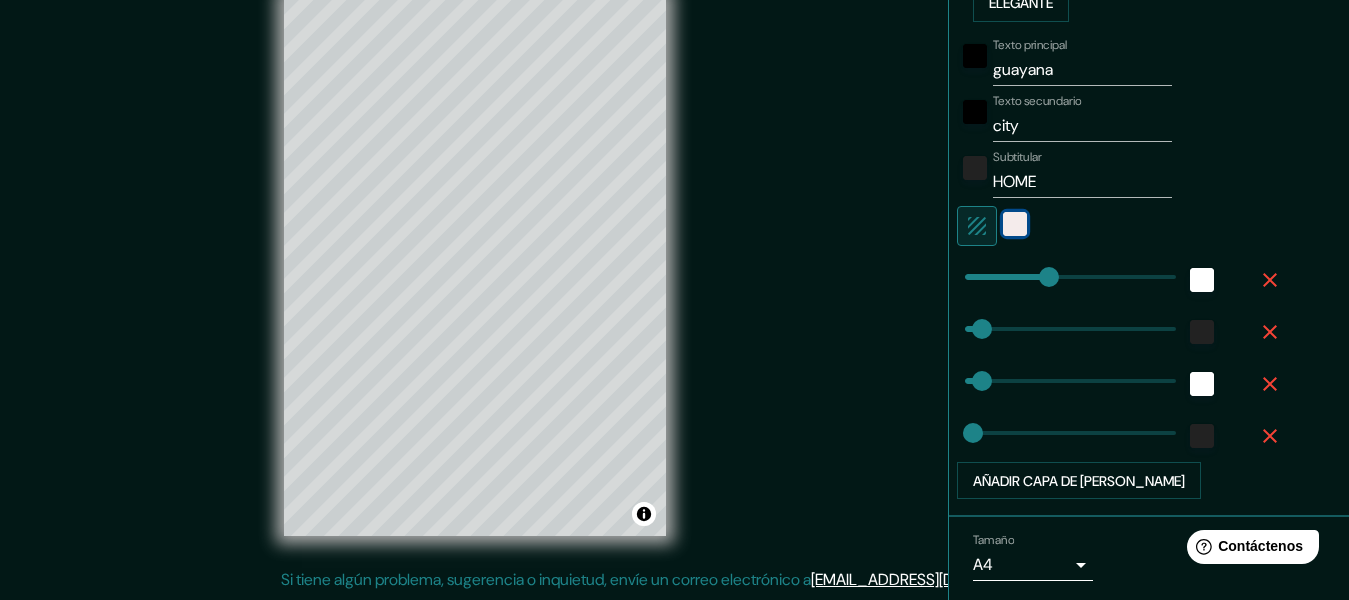 scroll, scrollTop: 621, scrollLeft: 0, axis: vertical 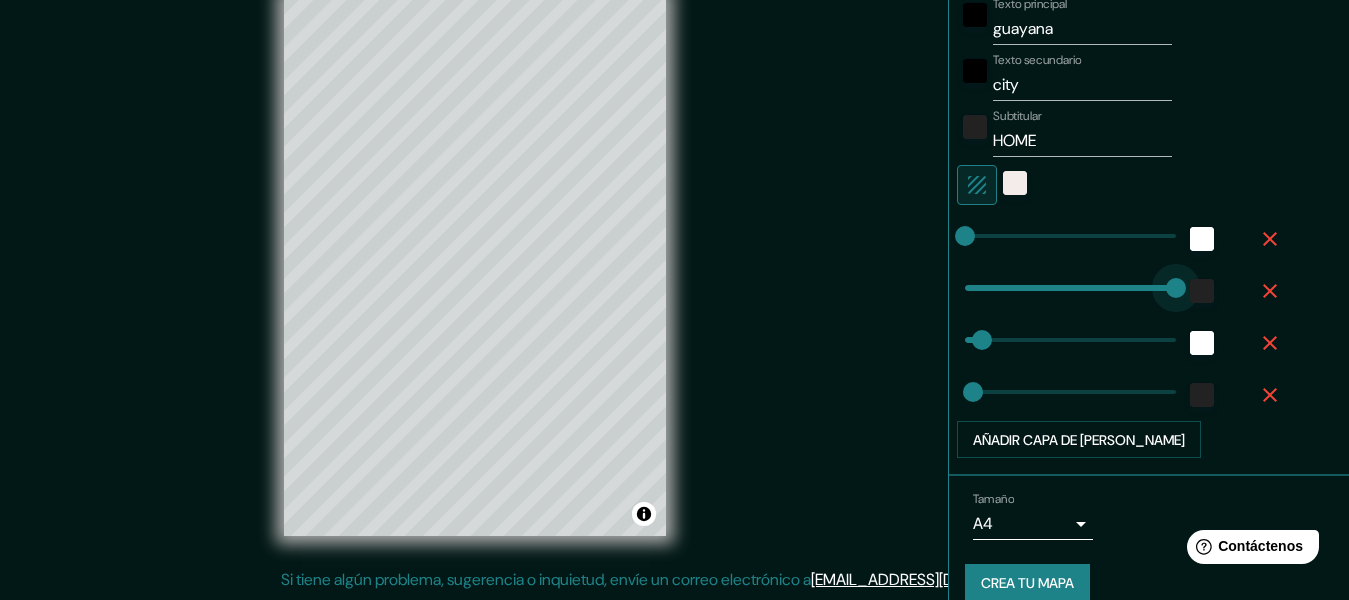drag, startPoint x: 950, startPoint y: 288, endPoint x: 1177, endPoint y: 314, distance: 228.48413 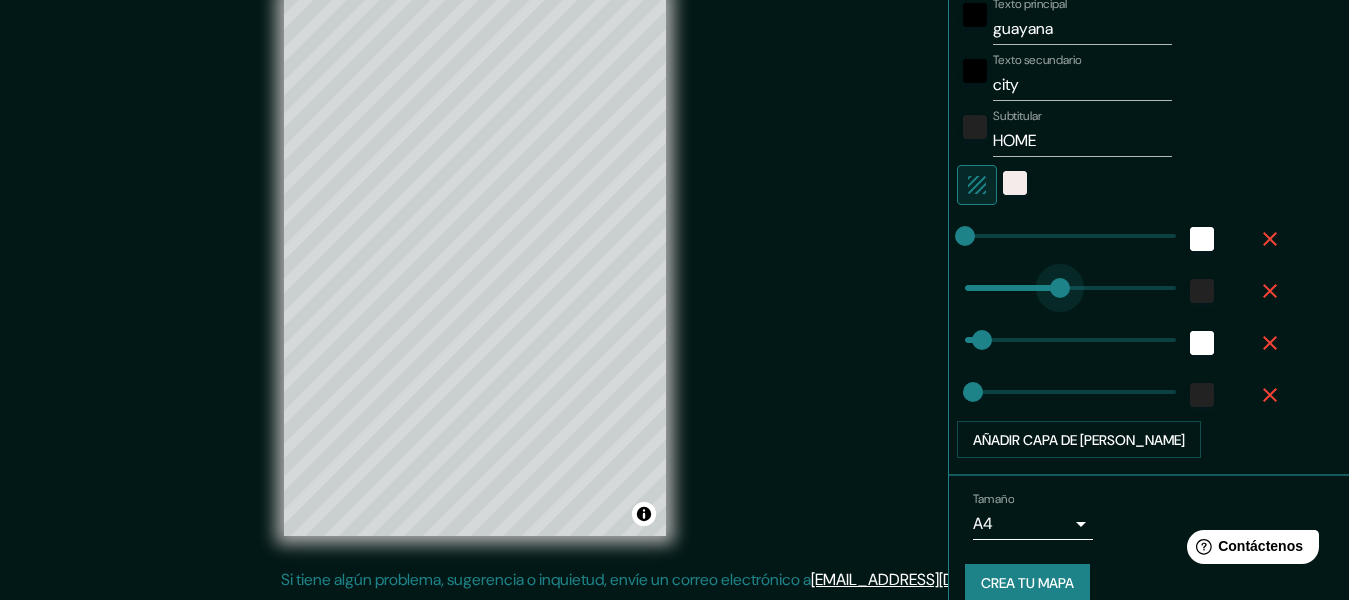 drag, startPoint x: 1145, startPoint y: 282, endPoint x: 1042, endPoint y: 281, distance: 103.00485 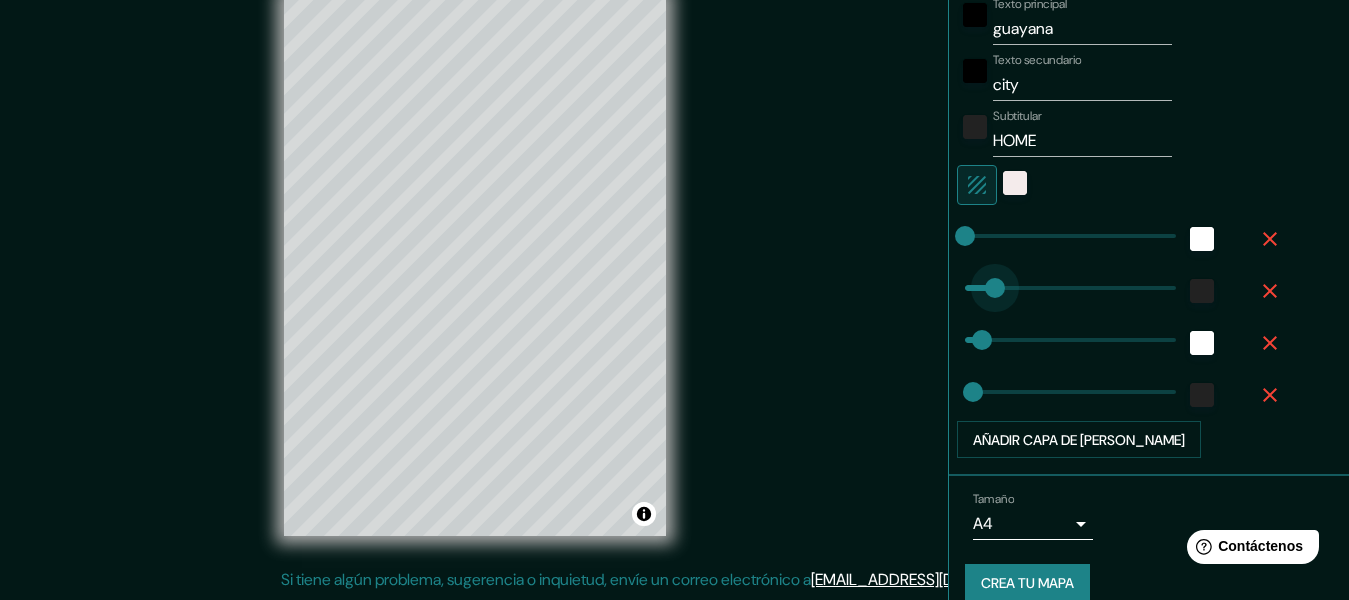 drag, startPoint x: 1040, startPoint y: 281, endPoint x: 939, endPoint y: 288, distance: 101.24229 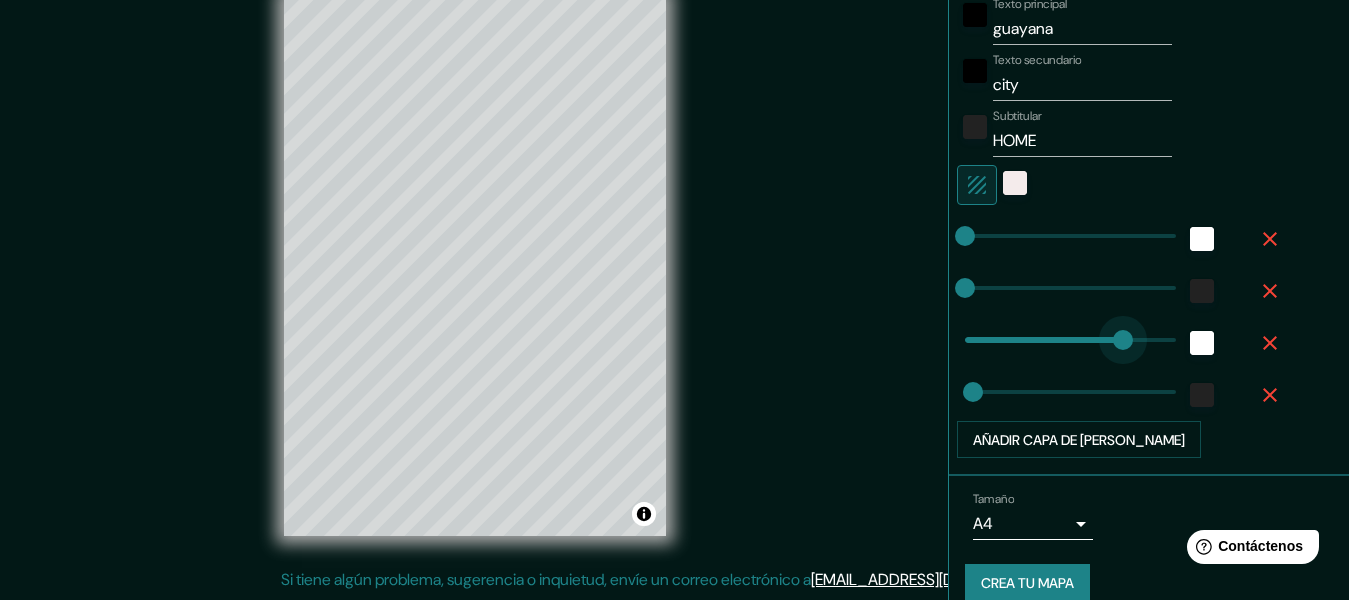 drag, startPoint x: 988, startPoint y: 337, endPoint x: 1116, endPoint y: 332, distance: 128.09763 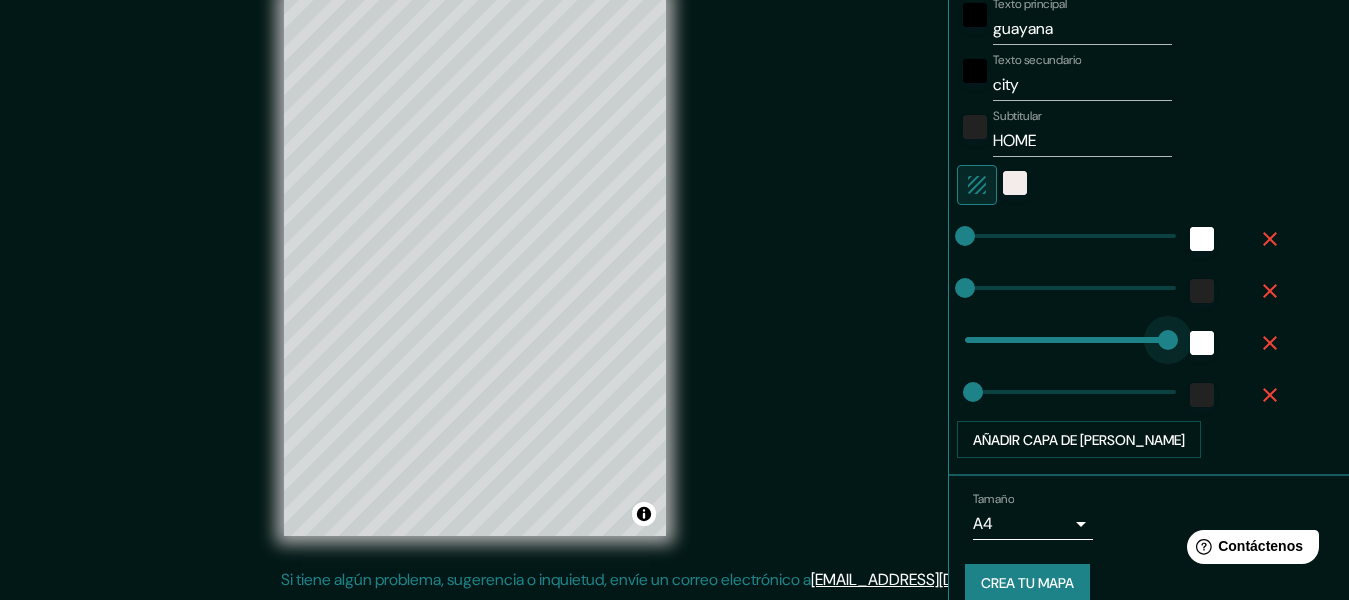 drag, startPoint x: 1119, startPoint y: 329, endPoint x: 1151, endPoint y: 336, distance: 32.75668 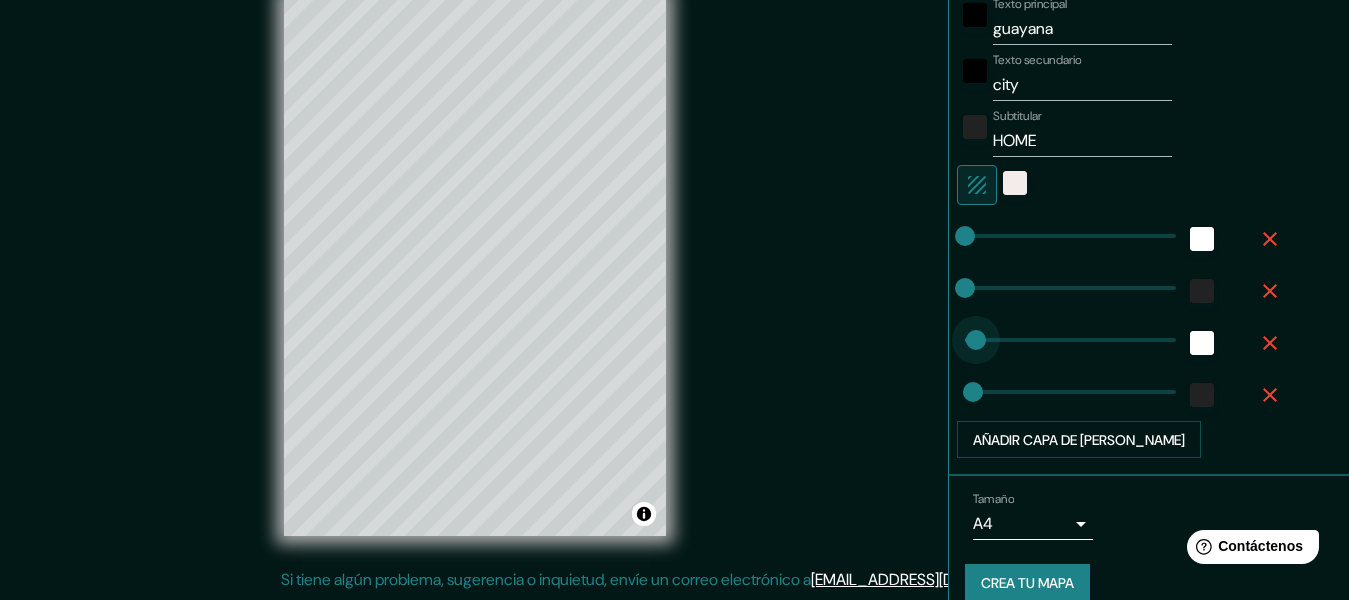 drag, startPoint x: 1151, startPoint y: 336, endPoint x: 960, endPoint y: 343, distance: 191.12823 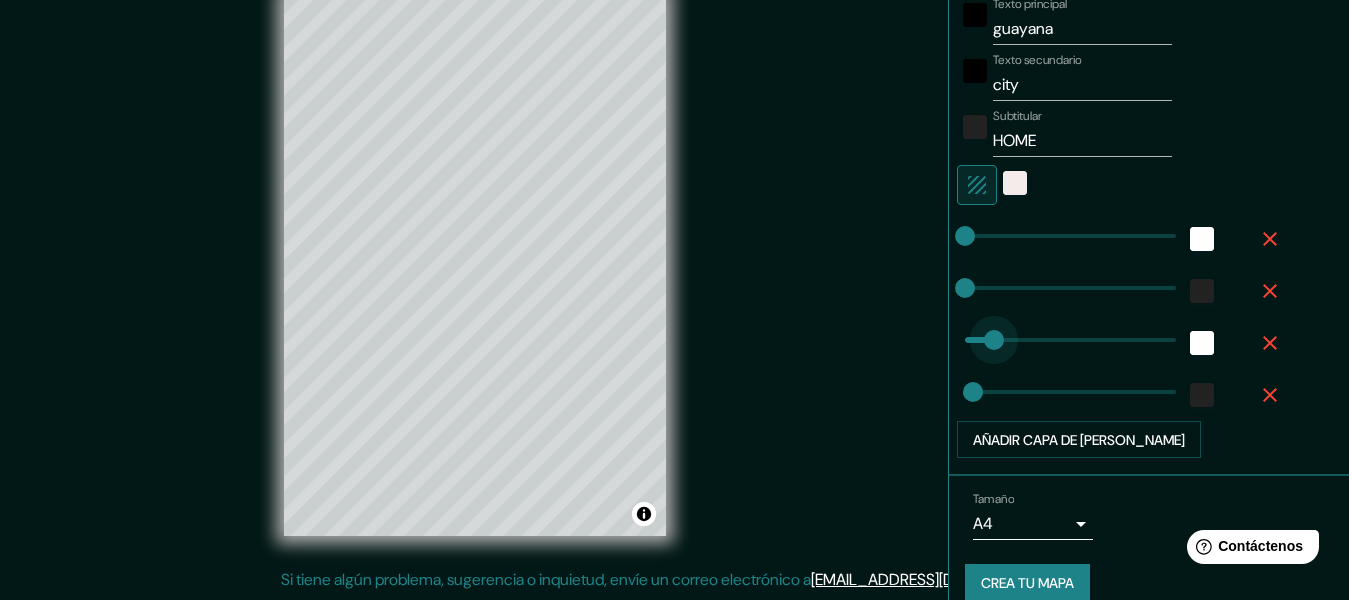 drag, startPoint x: 960, startPoint y: 343, endPoint x: 977, endPoint y: 336, distance: 18.384777 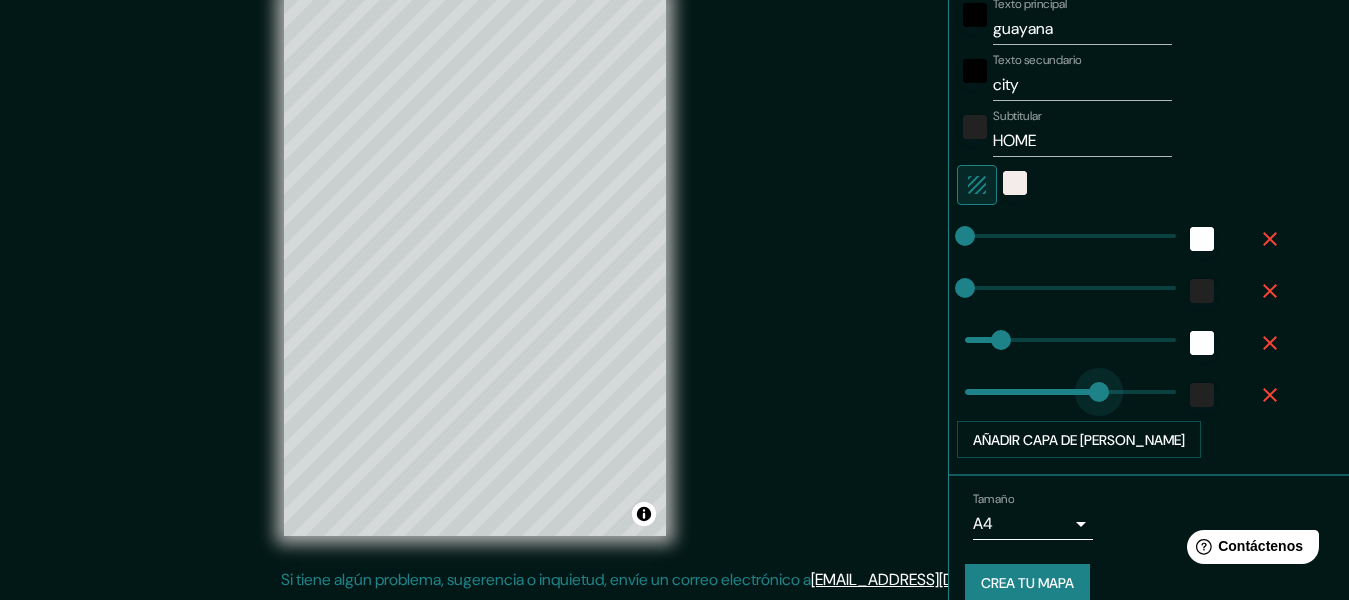 drag, startPoint x: 951, startPoint y: 402, endPoint x: 1082, endPoint y: 395, distance: 131.18689 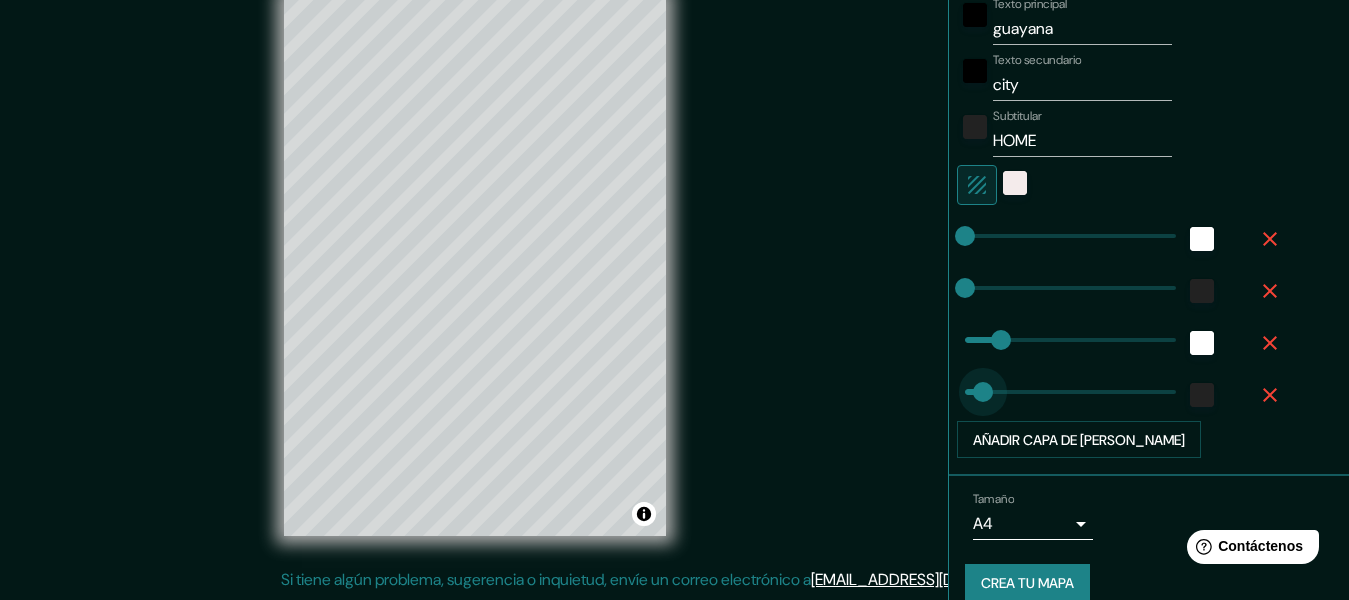 drag, startPoint x: 1082, startPoint y: 395, endPoint x: 966, endPoint y: 381, distance: 116.841774 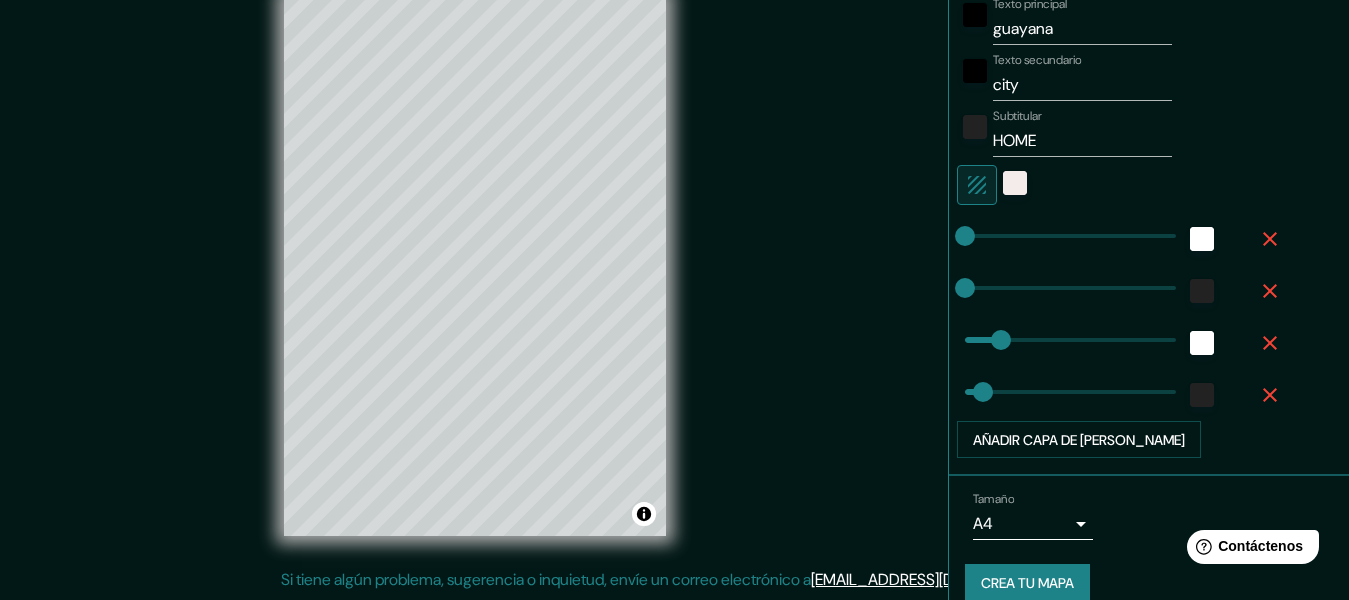 scroll, scrollTop: 647, scrollLeft: 0, axis: vertical 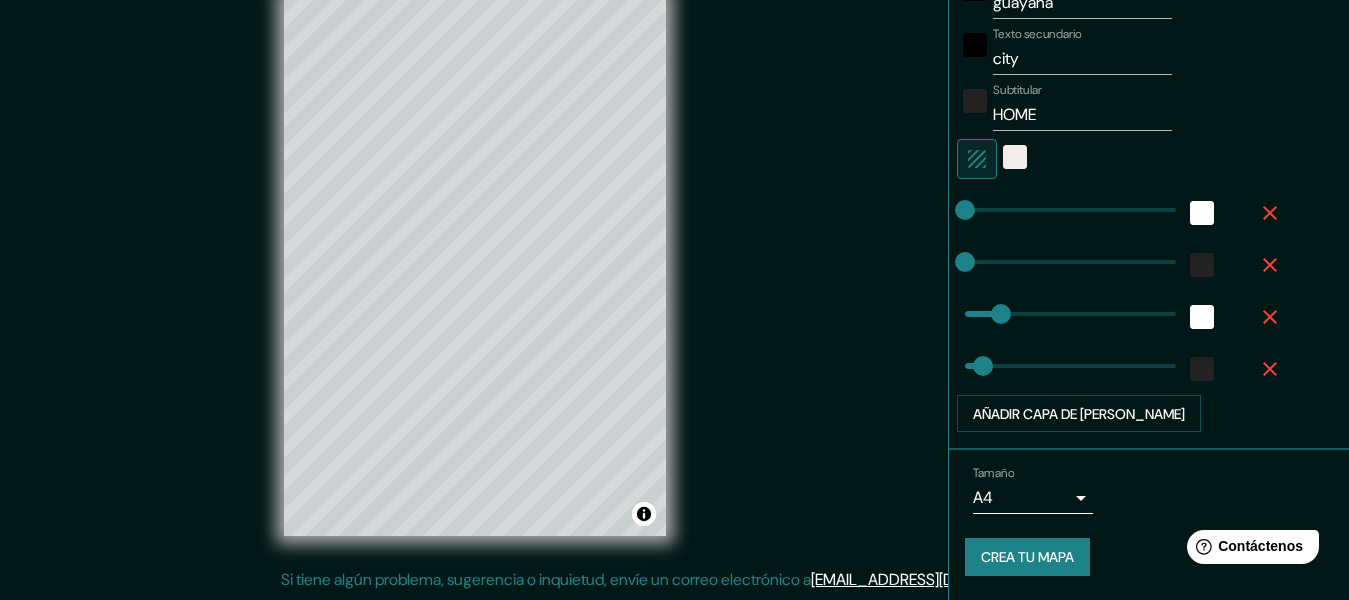 click on "Mappin Ubicación Ciudad Guayana, Caroní, Bolívar, Venezuela Patas Estilo Disposición Borde Elige un borde.  Consejo  : puedes opacar las capas del marco para crear efectos geniales. Ninguno Simple Transparente Elegante Texto principal guayana Texto secundario city Subtitular HOME Añadir capa de marco Tamaño A4 single Crea tu mapa © Mapbox   © OpenStreetMap   Improve this map Si tiene algún problema, sugerencia o inquietud, envíe un correo electrónico a  help@mappin.pro  .   . . Texto original Valora esta traducción Tu opinión servirá para ayudar a mejorar el Traductor de Google" at bounding box center [674, 264] 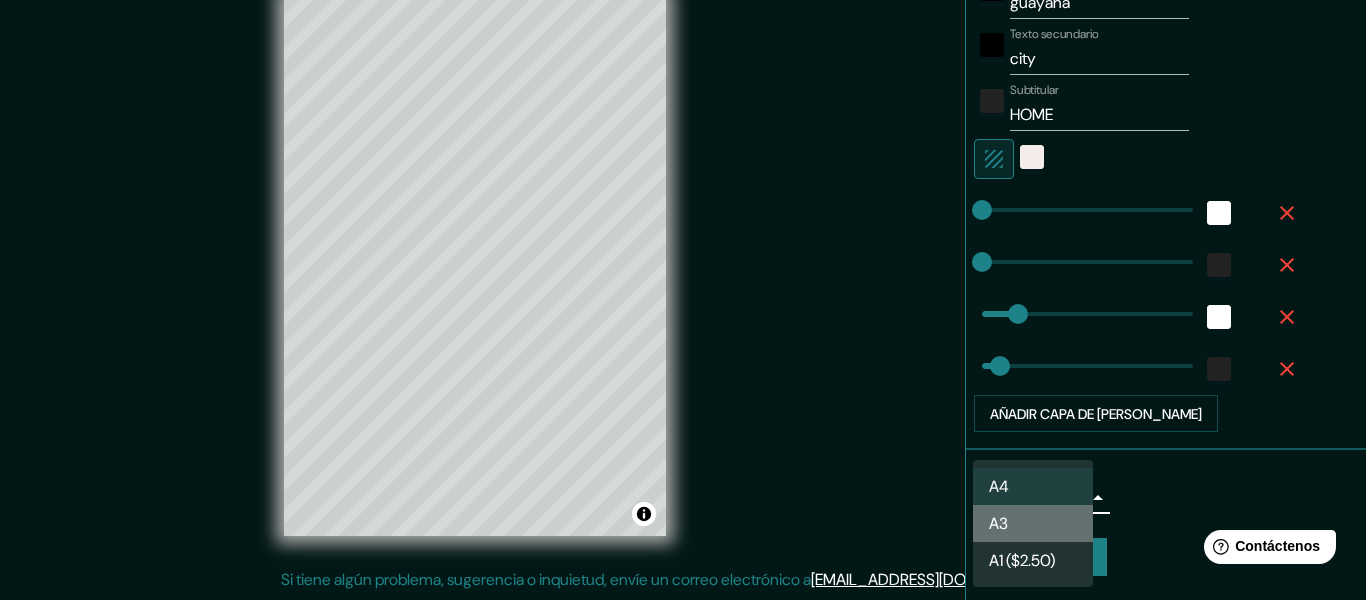 click on "A3" at bounding box center (1033, 523) 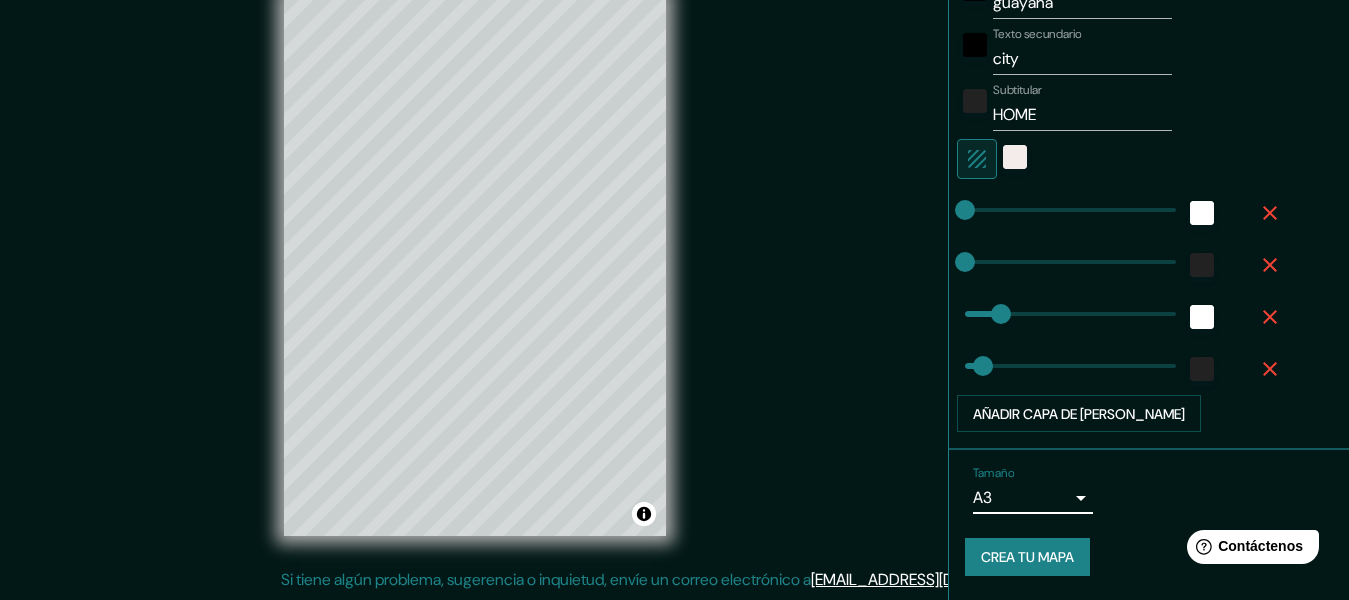 click on "Mappin Ubicación Ciudad Guayana, Caroní, Bolívar, Venezuela Patas Estilo Disposición Borde Elige un borde.  Consejo  : puedes opacar las capas del marco para crear efectos geniales. Ninguno Simple Transparente Elegante Texto principal guayana Texto secundario city Subtitular HOME Añadir capa de marco Tamaño A3 a4 Crea tu mapa © Mapbox   © OpenStreetMap   Improve this map Si tiene algún problema, sugerencia o inquietud, envíe un correo electrónico a  help@mappin.pro  .   . . Texto original Valora esta traducción Tu opinión servirá para ayudar a mejorar el Traductor de Google" at bounding box center [674, 264] 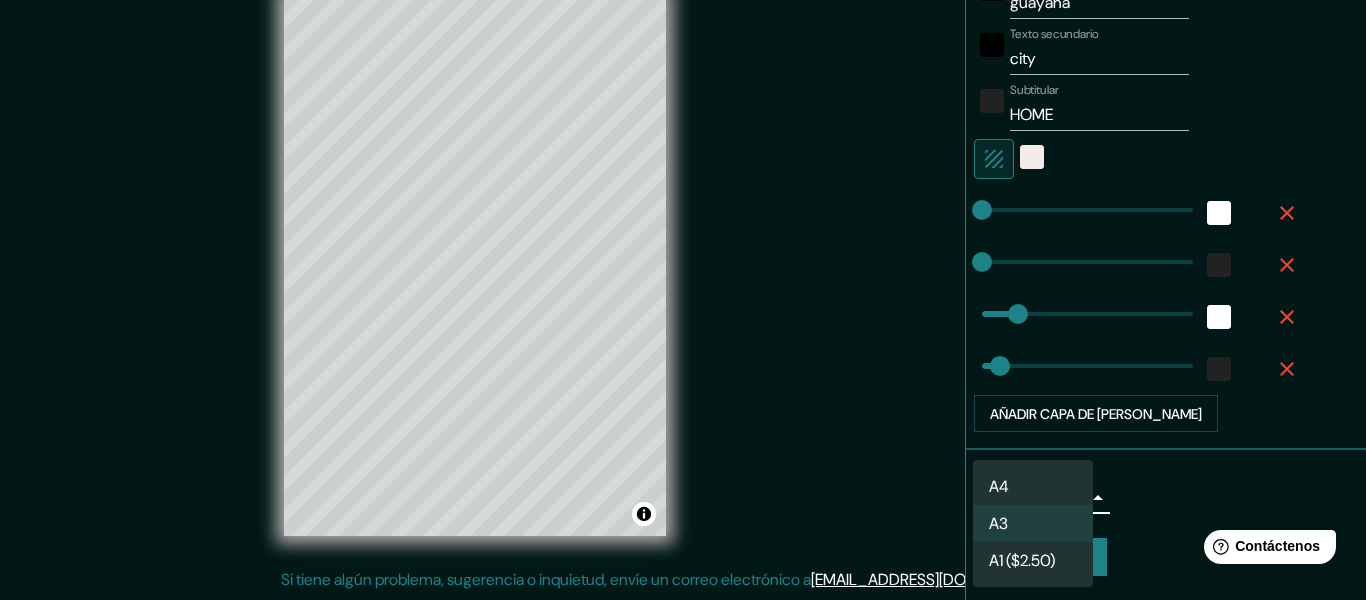click on "A4 A3 A1 ($2.50)" at bounding box center (1033, 523) 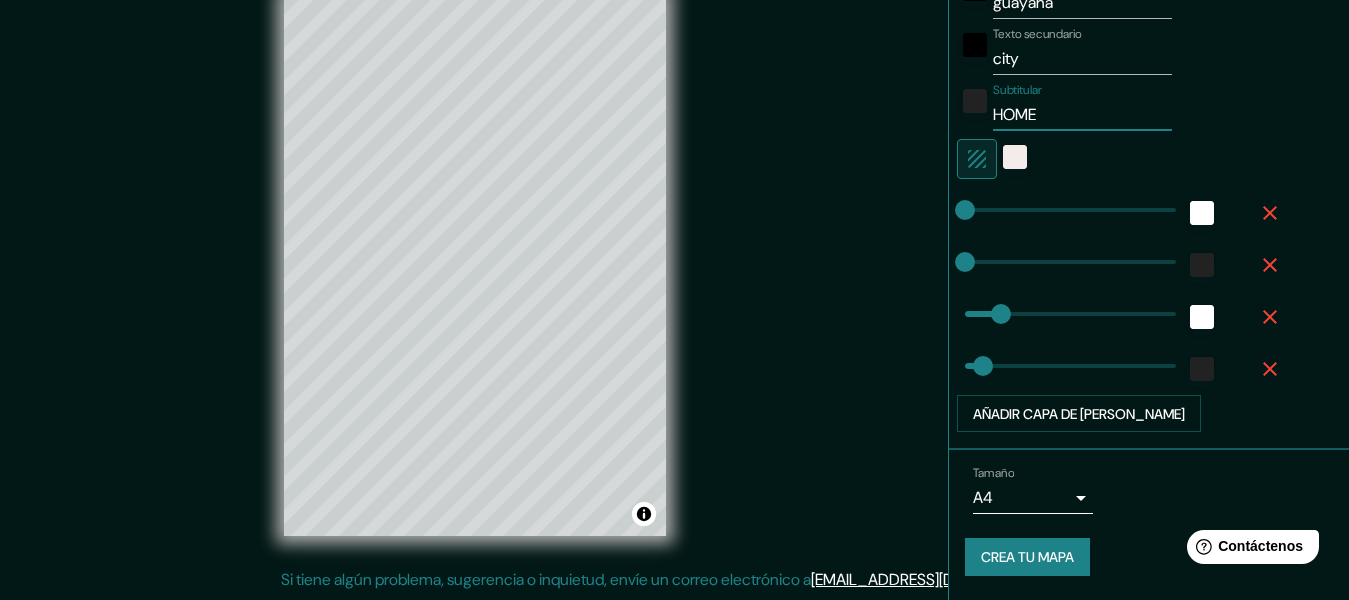 drag, startPoint x: 1029, startPoint y: 107, endPoint x: 812, endPoint y: 111, distance: 217.03687 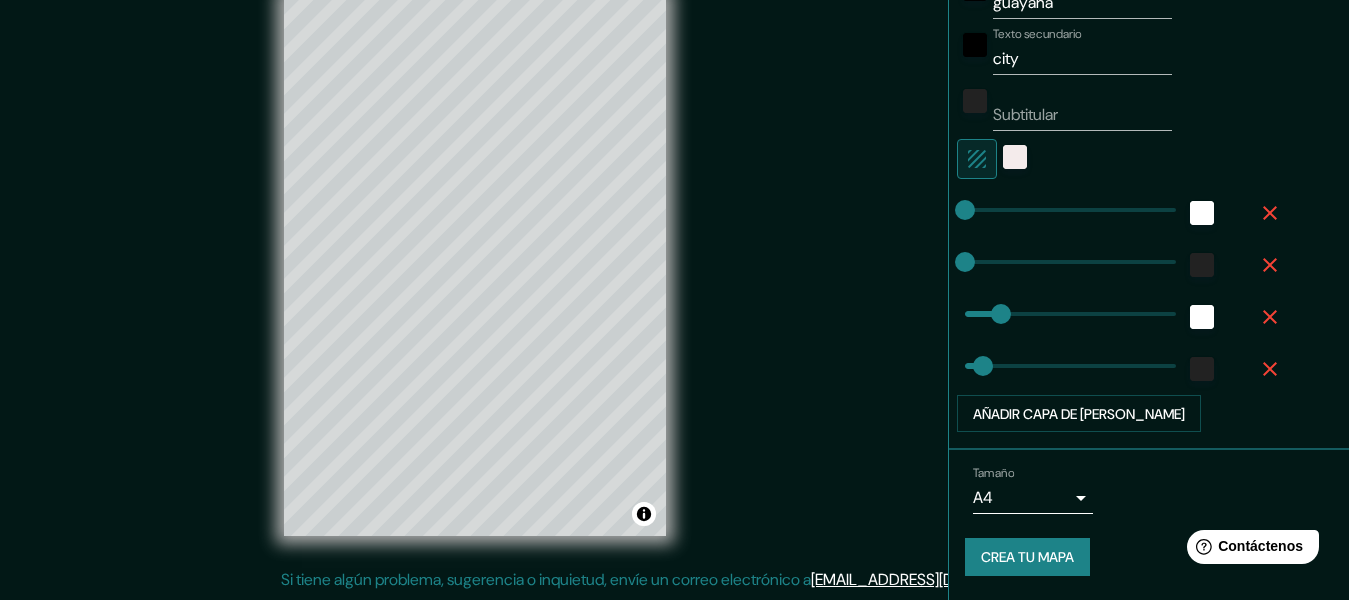 click on "Mappin Ubicación Ciudad Guayana, Caroní, Bolívar, Venezuela Patas Estilo Disposición Borde Elige un borde.  Consejo  : puedes opacar las capas del marco para crear efectos geniales. Ninguno Simple Transparente Elegante Texto principal guayana Texto secundario city Subtitular Añadir capa de marco Tamaño A4 single Crea tu mapa © Mapbox   © OpenStreetMap   Improve this map Si tiene algún problema, sugerencia o inquietud, envíe un correo electrónico a  help@mappin.pro  .   . ." at bounding box center (674, 282) 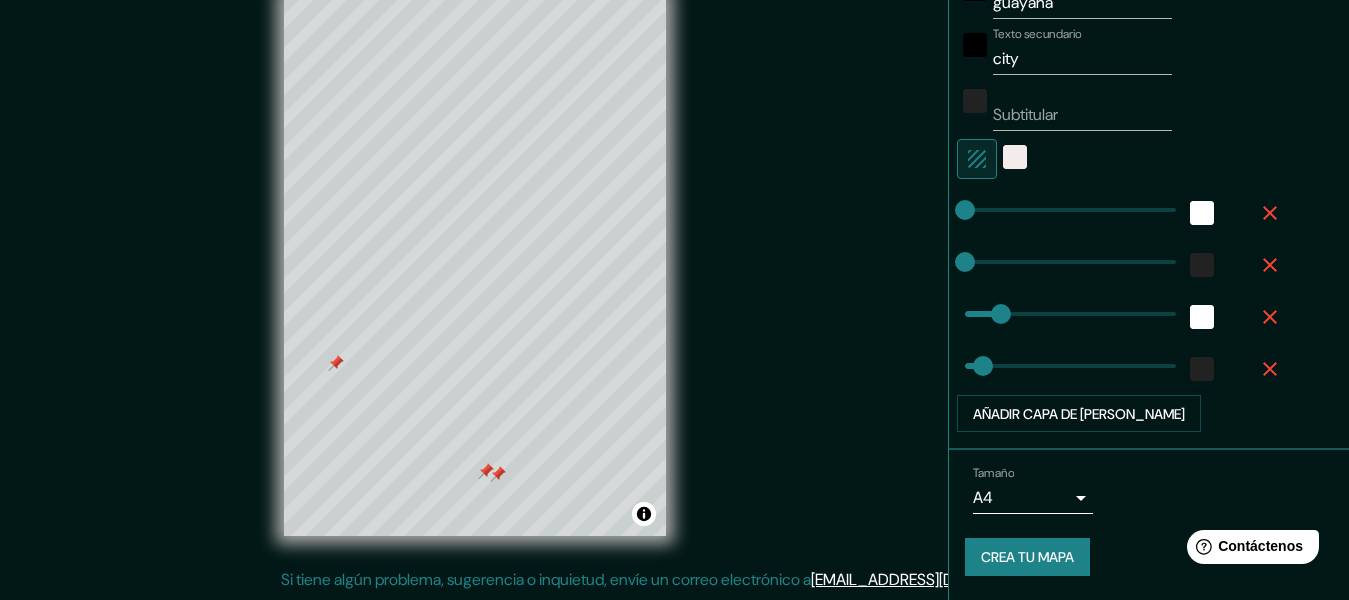 drag, startPoint x: 669, startPoint y: 480, endPoint x: 503, endPoint y: 475, distance: 166.07529 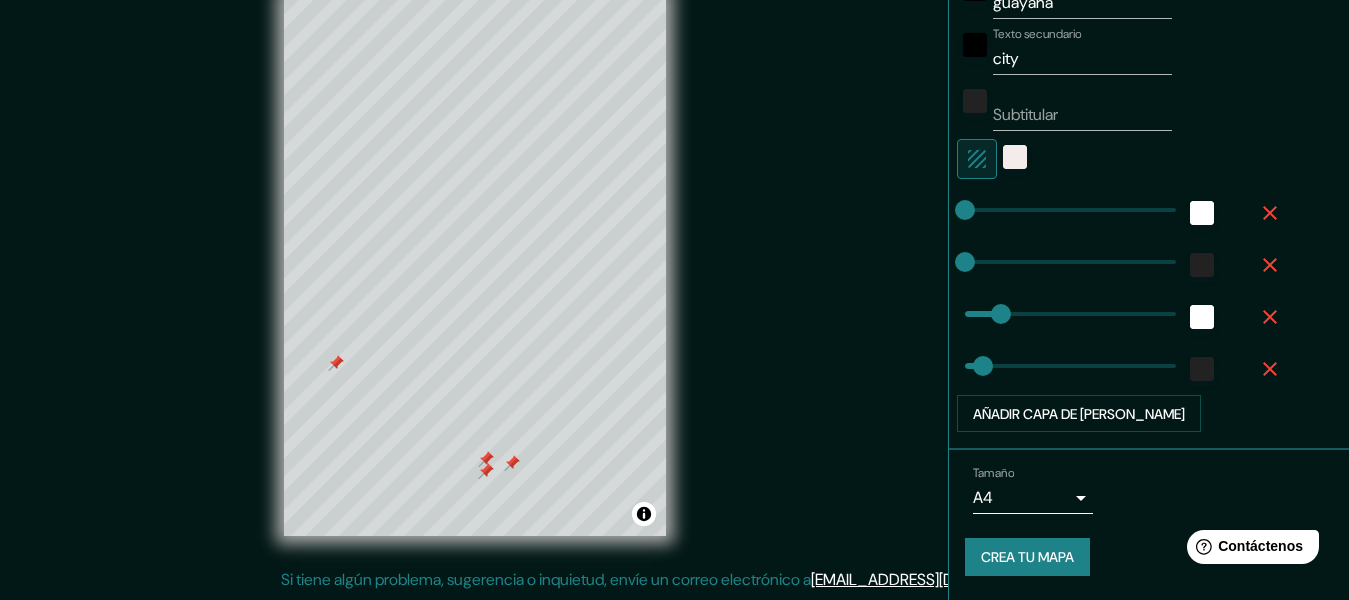 click at bounding box center (486, 471) 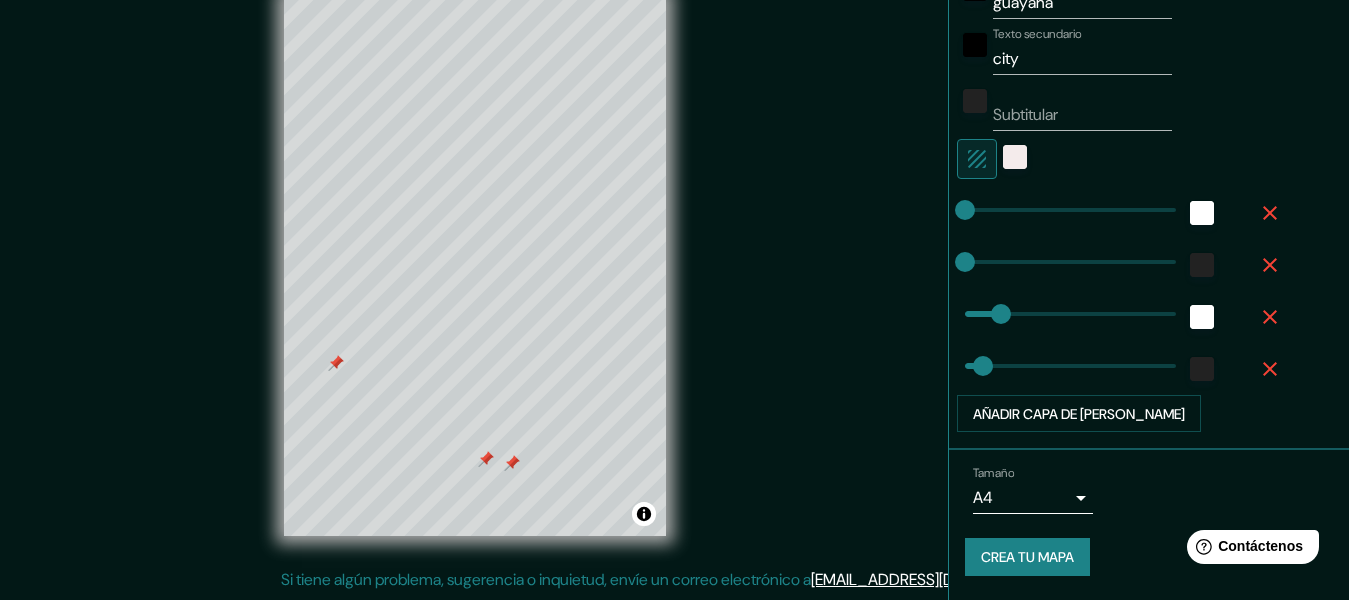 click at bounding box center (486, 459) 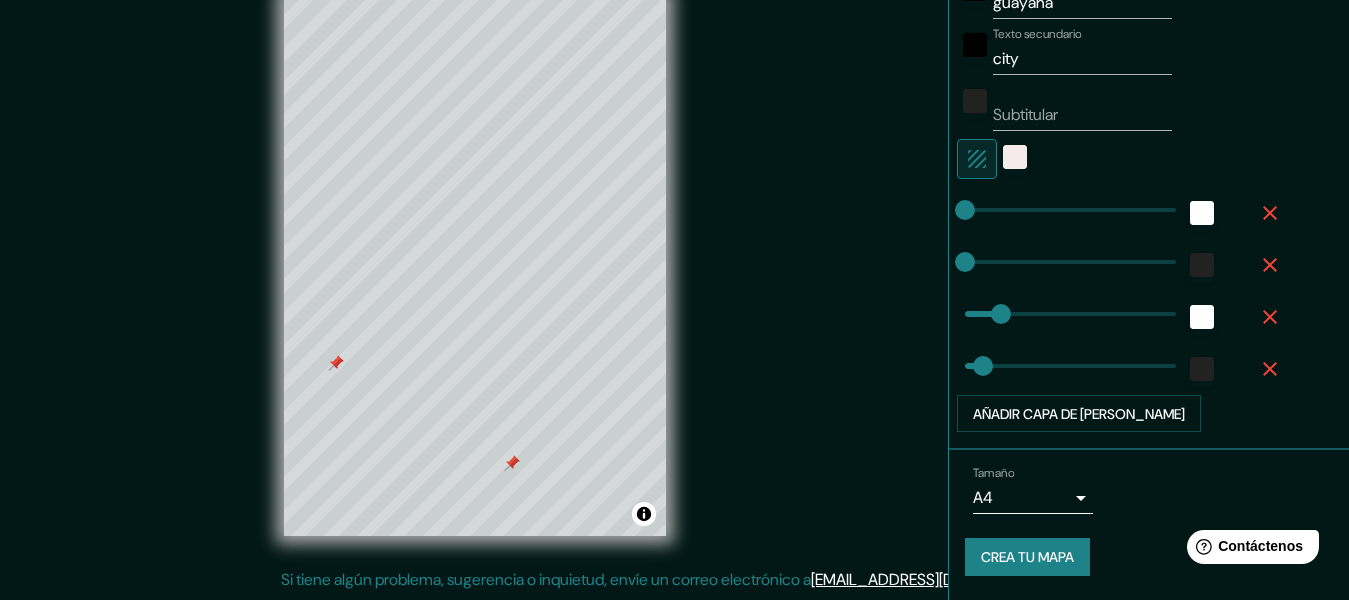 click at bounding box center [512, 463] 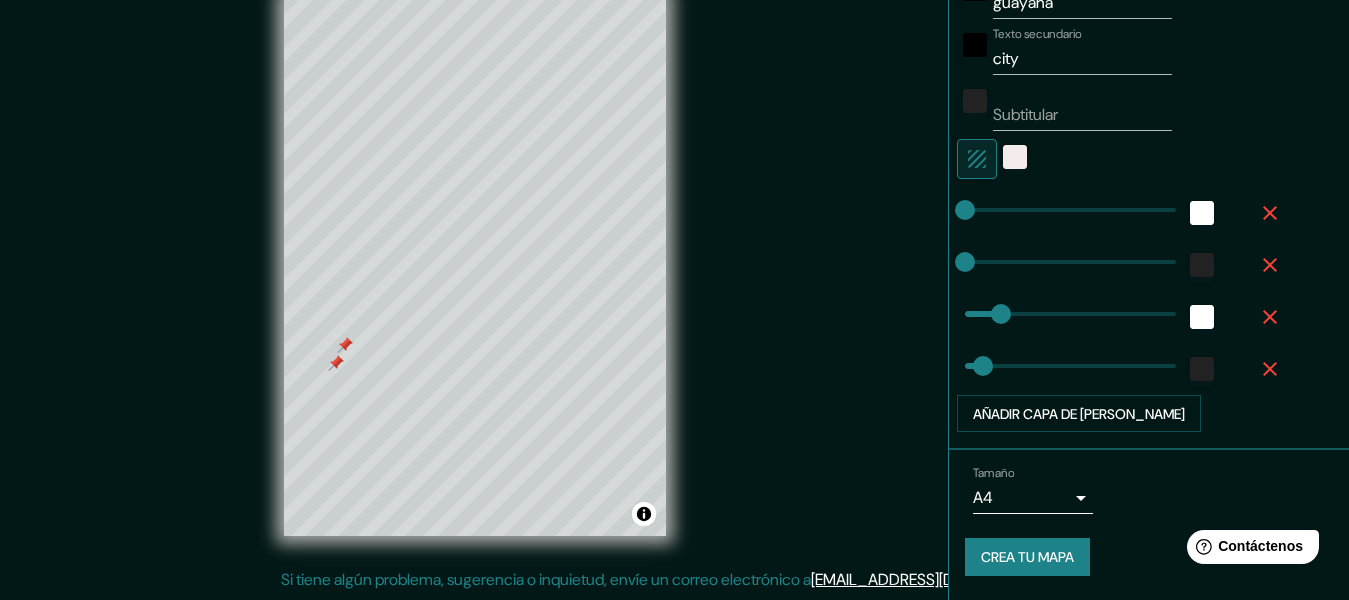 click at bounding box center (336, 363) 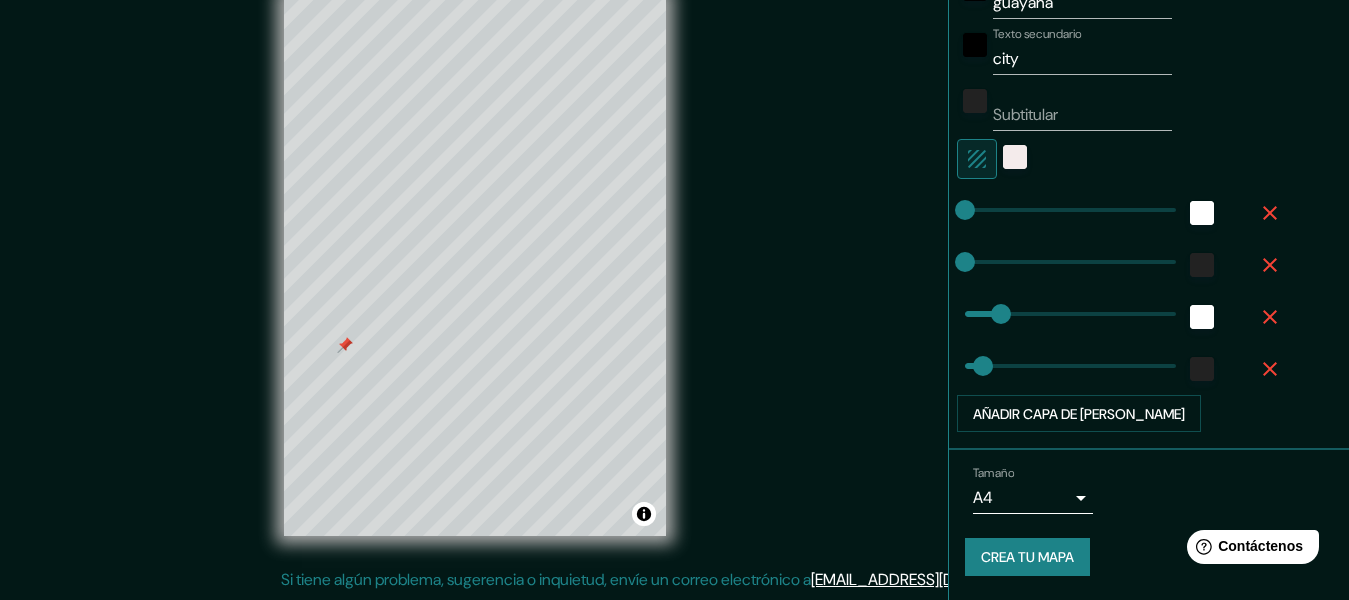 click at bounding box center [345, 345] 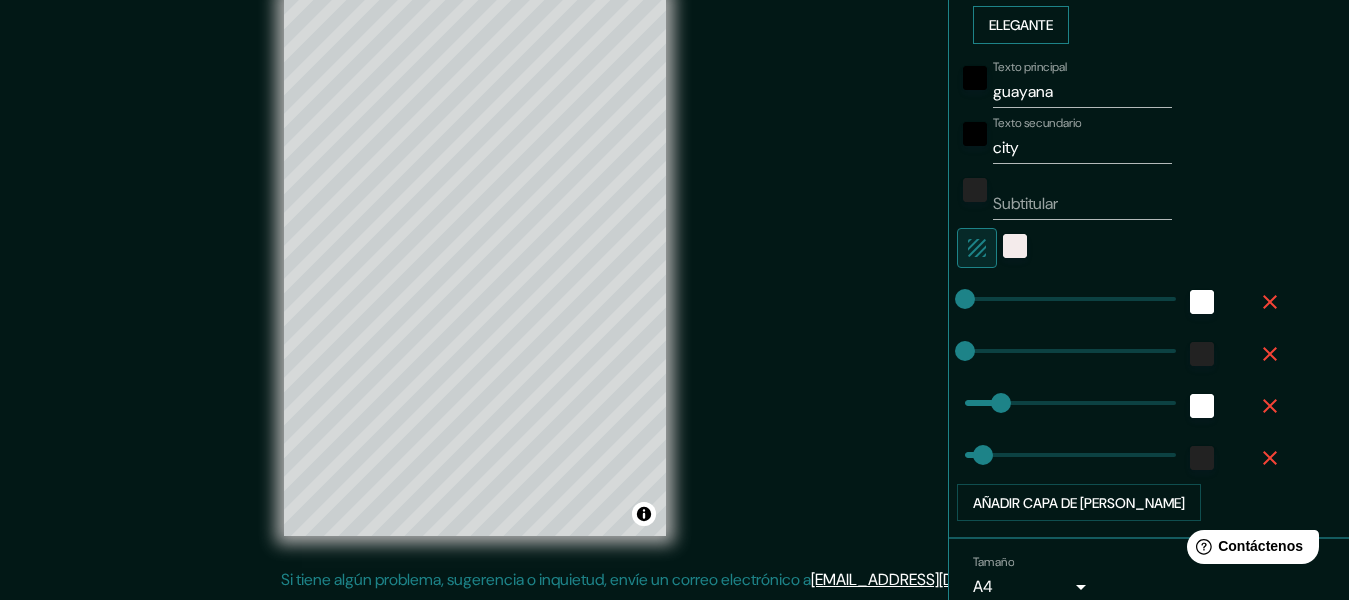scroll, scrollTop: 447, scrollLeft: 0, axis: vertical 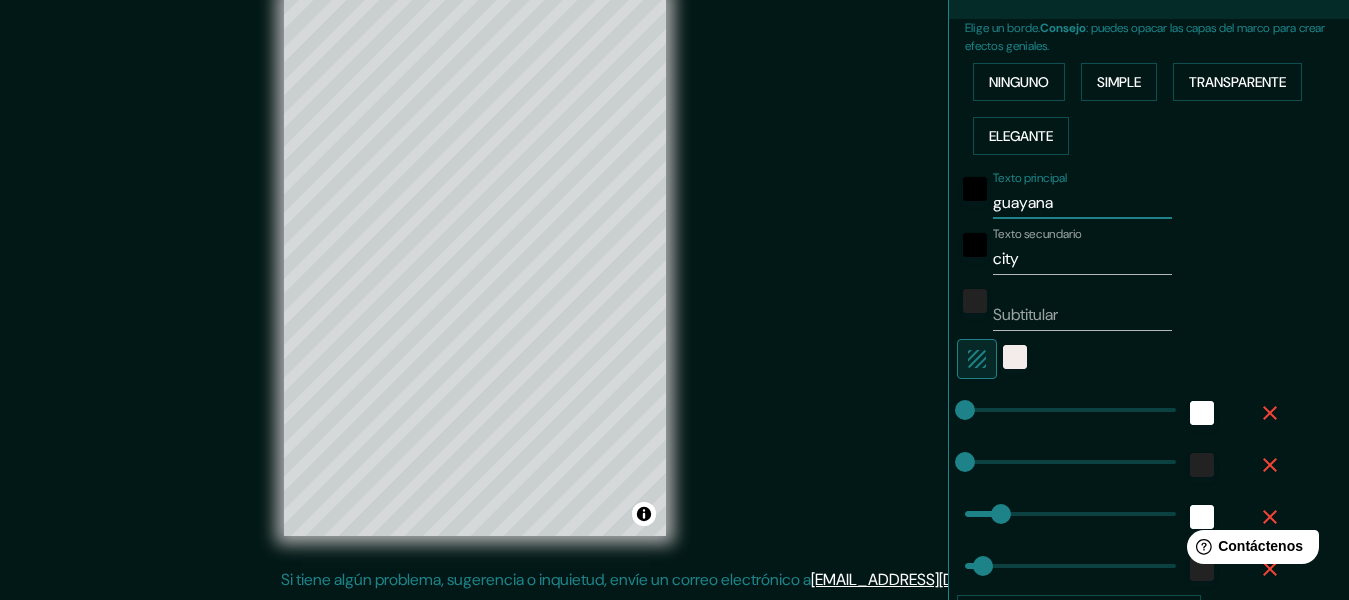 drag, startPoint x: 1054, startPoint y: 200, endPoint x: 861, endPoint y: 207, distance: 193.1269 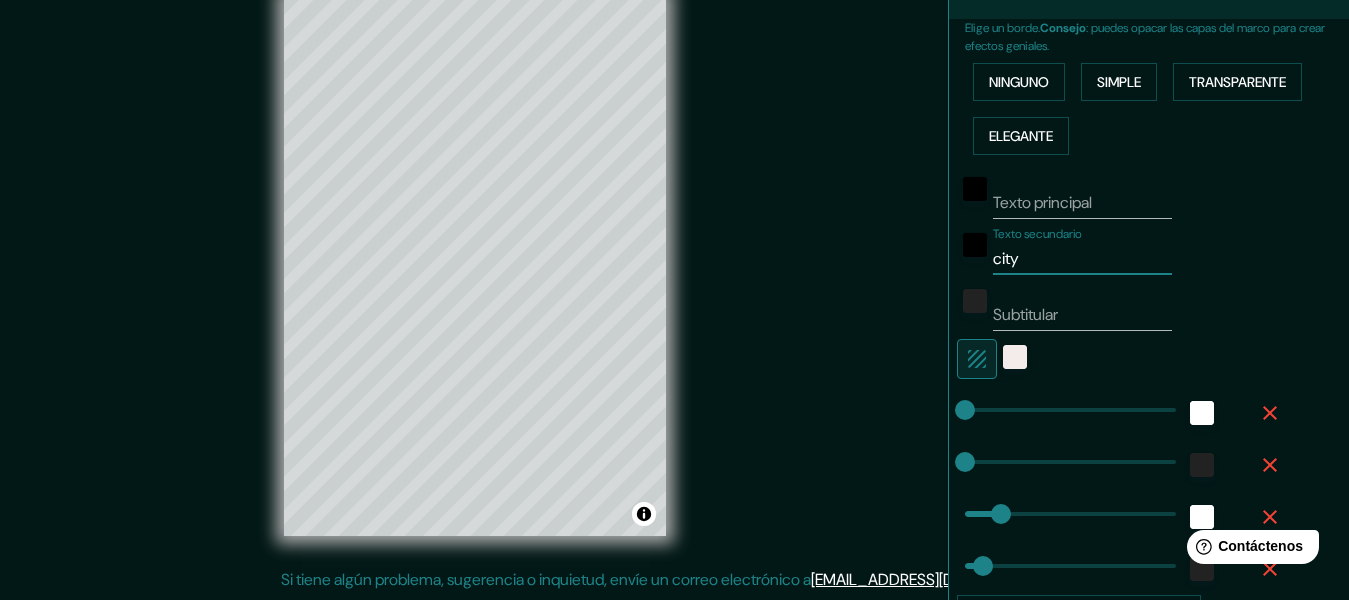 drag, startPoint x: 1039, startPoint y: 262, endPoint x: 879, endPoint y: 261, distance: 160.00313 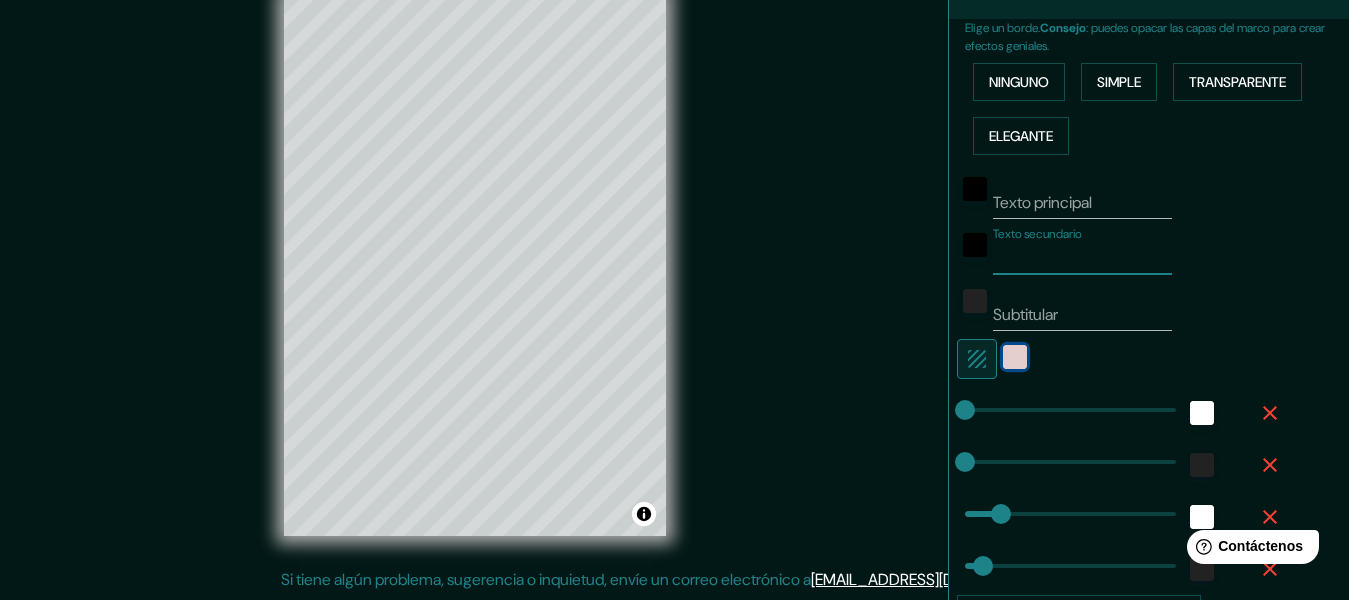 click at bounding box center (1015, 357) 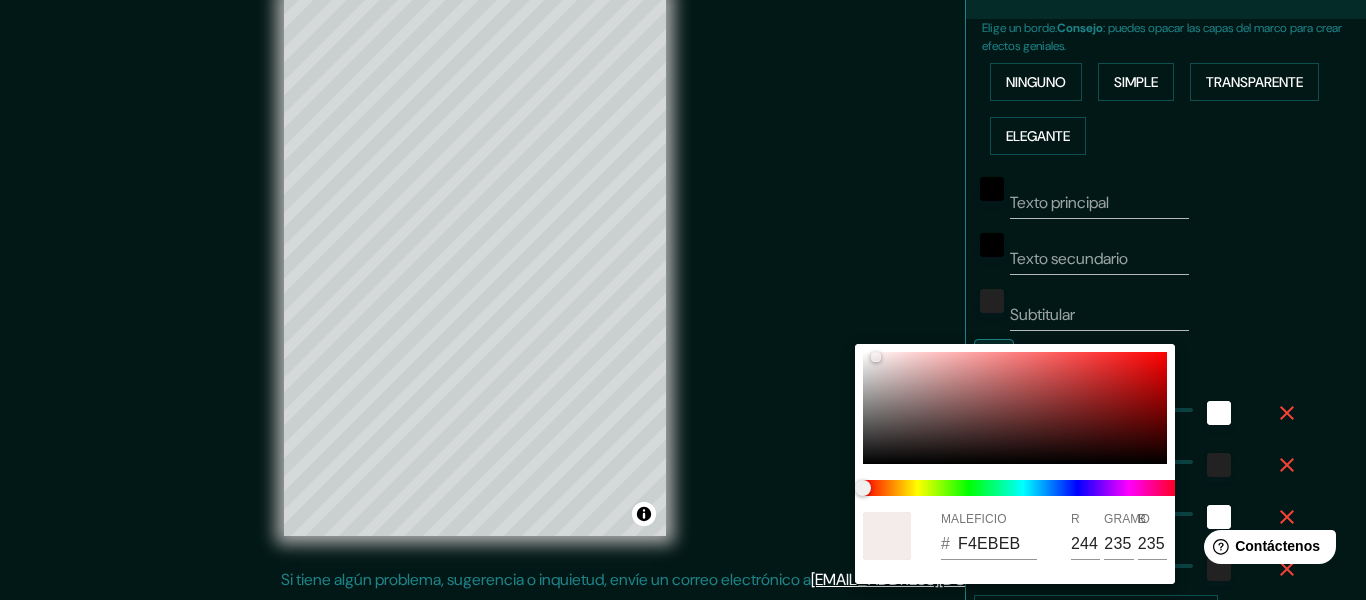 click at bounding box center (683, 300) 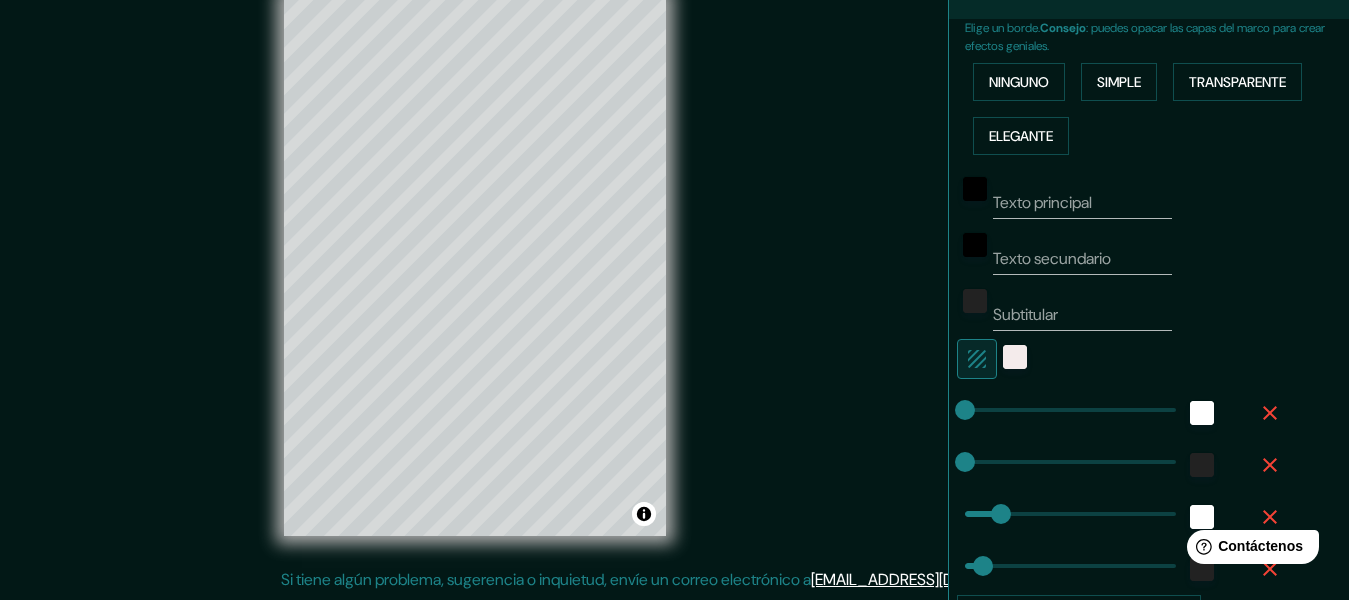 click 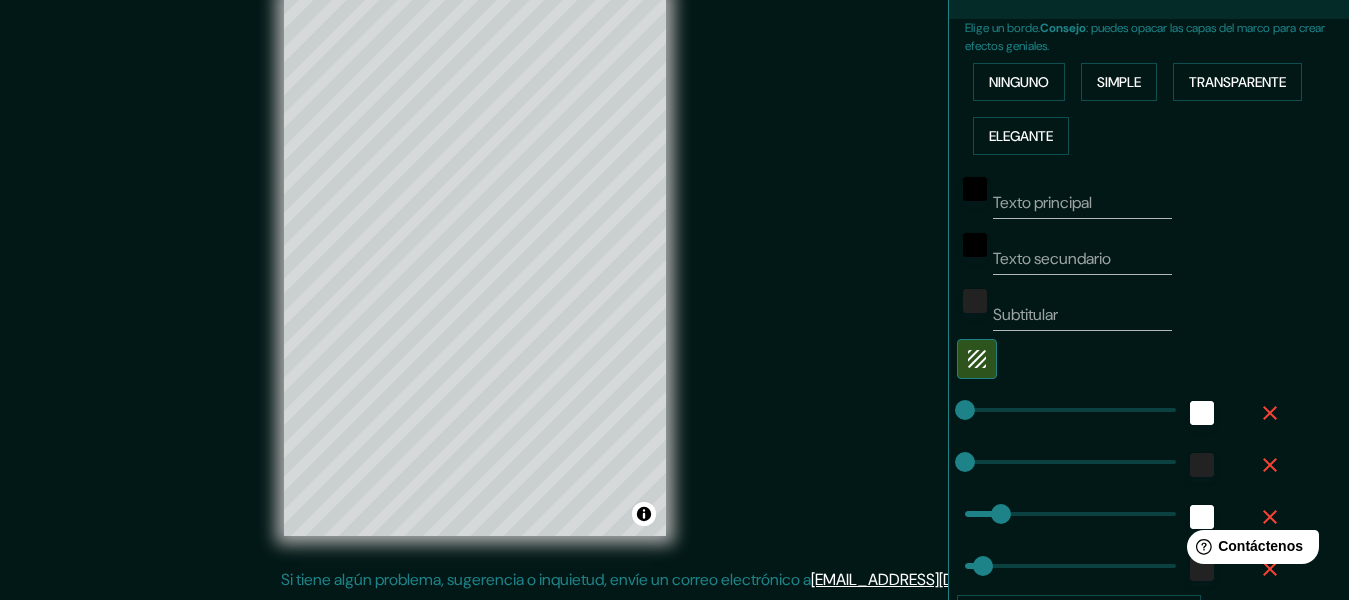 click on "Mappin Ubicación Ciudad Guayana, Caroní, Bolívar, Venezuela Patas Estilo Disposición Borde Elige un borde.  Consejo  : puedes opacar las capas del marco para crear efectos geniales. Ninguno Simple Transparente Elegante Texto principal Texto secundario Subtitular Añadir capa de marco Tamaño A4 single Crea tu mapa © Mapbox   © OpenStreetMap   Improve this map Si tiene algún problema, sugerencia o inquietud, envíe un correo electrónico a  help@mappin.pro  .   . ." at bounding box center [674, 282] 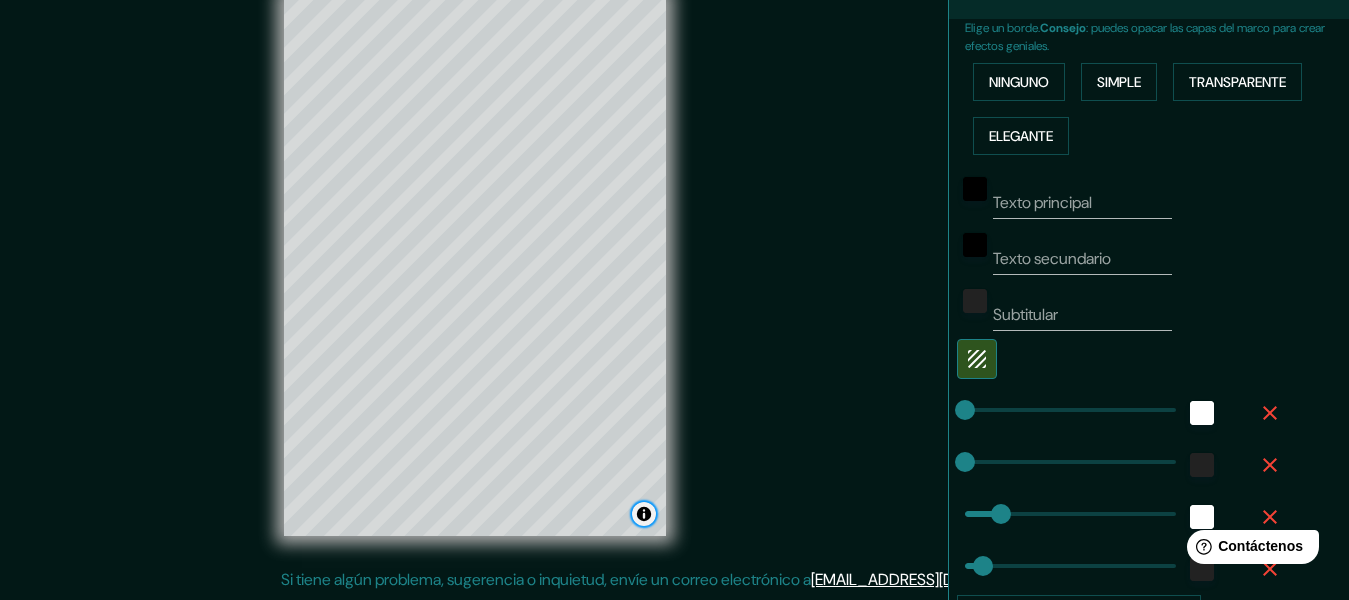 click at bounding box center [644, 514] 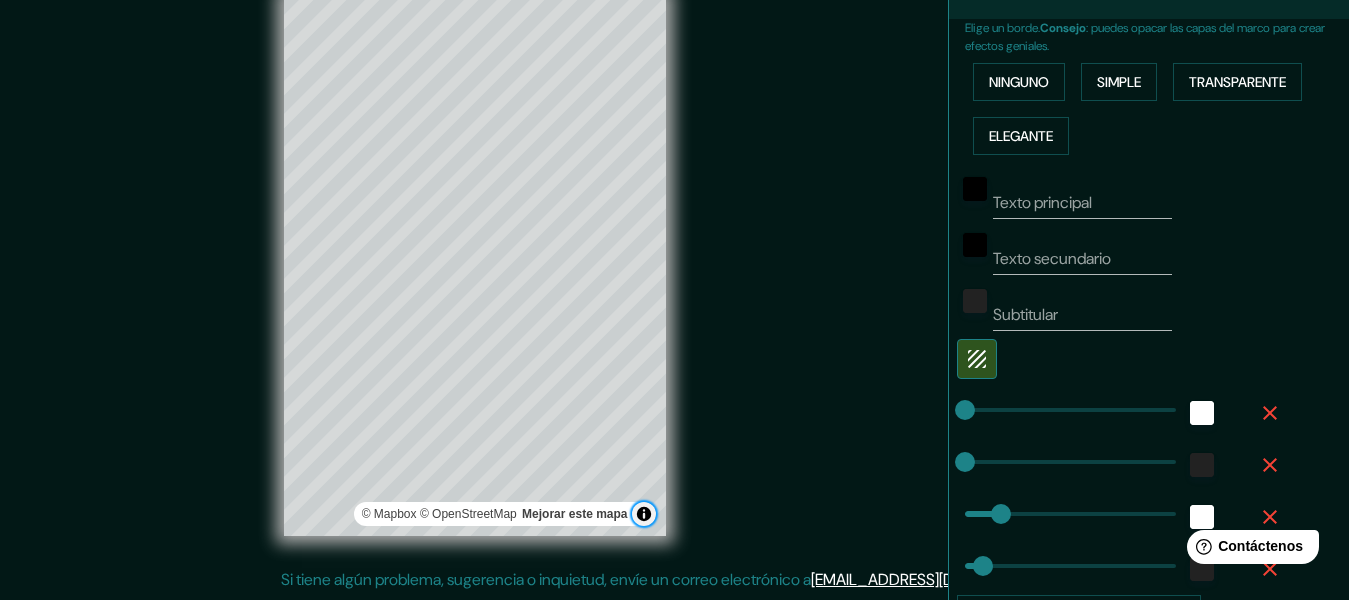 click at bounding box center (644, 514) 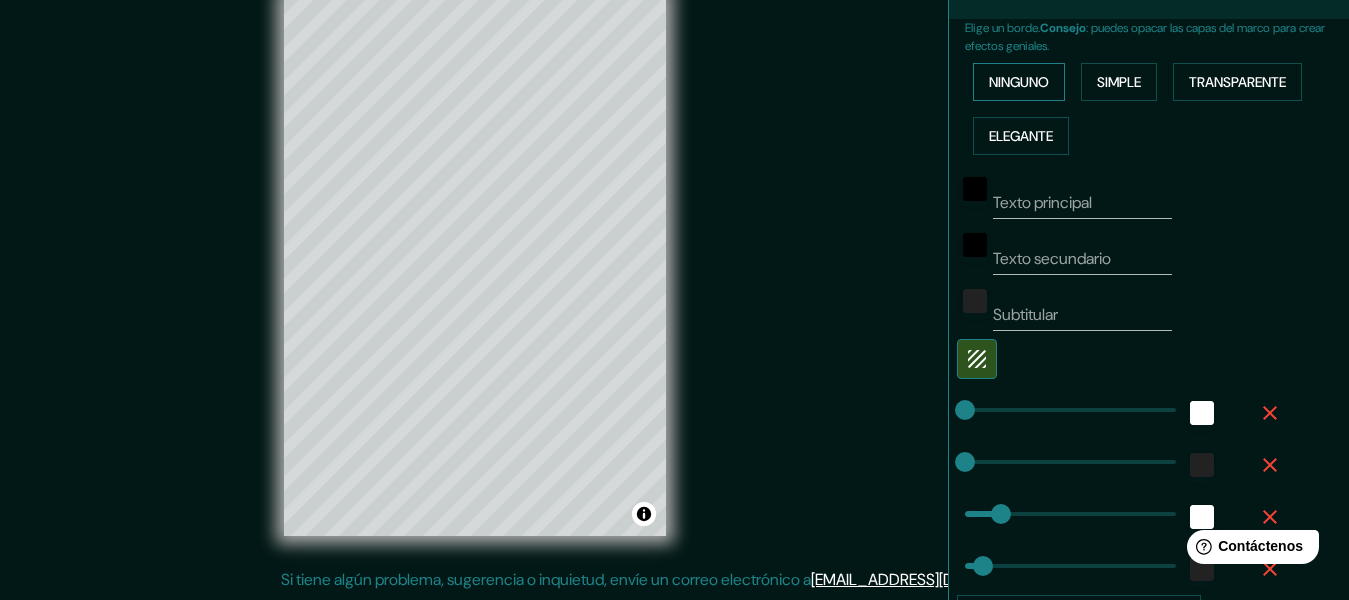 click on "Ninguno" at bounding box center [1019, 82] 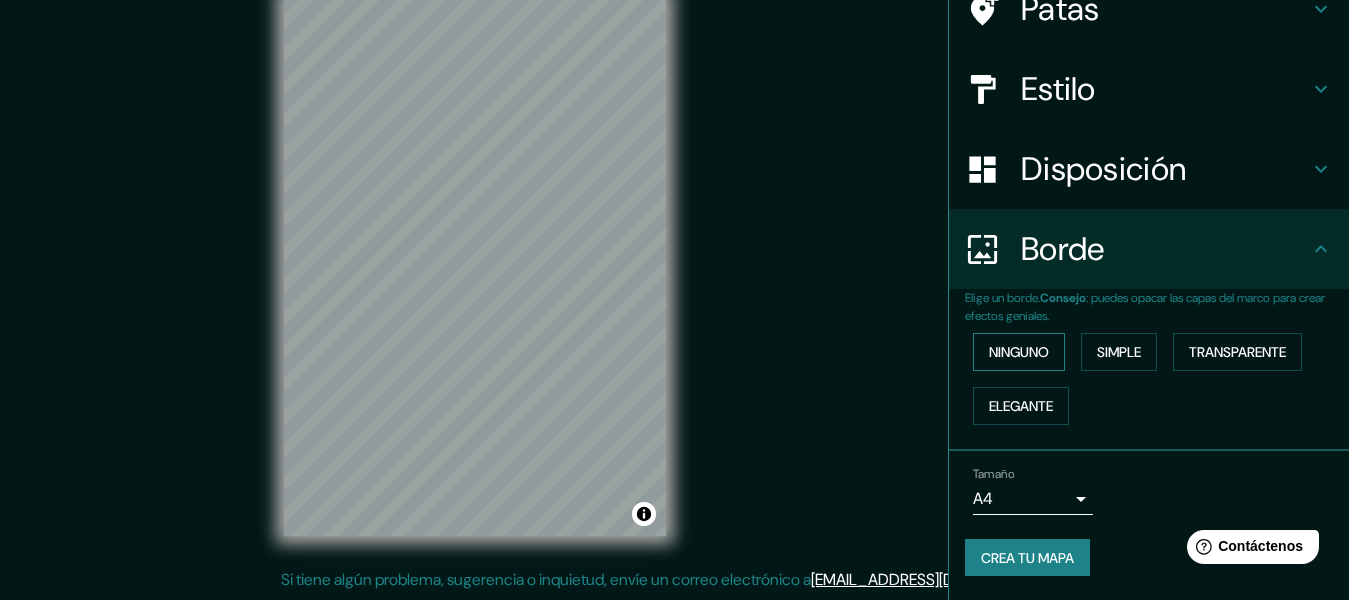 scroll, scrollTop: 177, scrollLeft: 0, axis: vertical 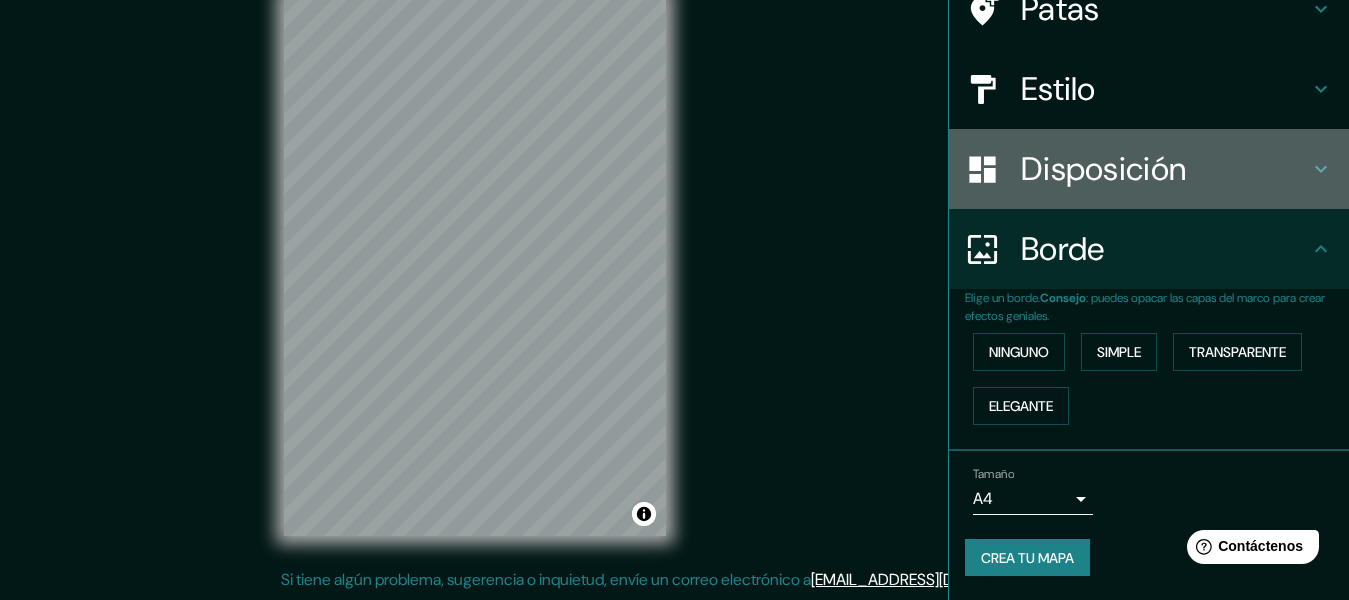 click on "Disposición" at bounding box center [1103, 169] 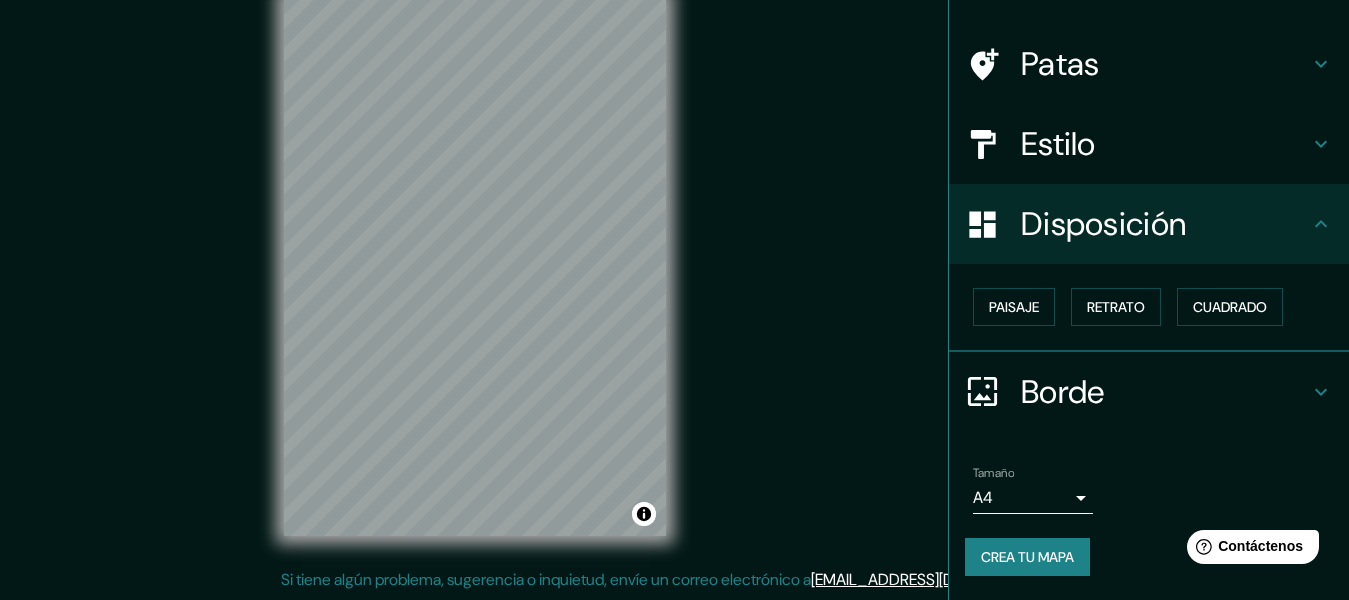 scroll, scrollTop: 121, scrollLeft: 0, axis: vertical 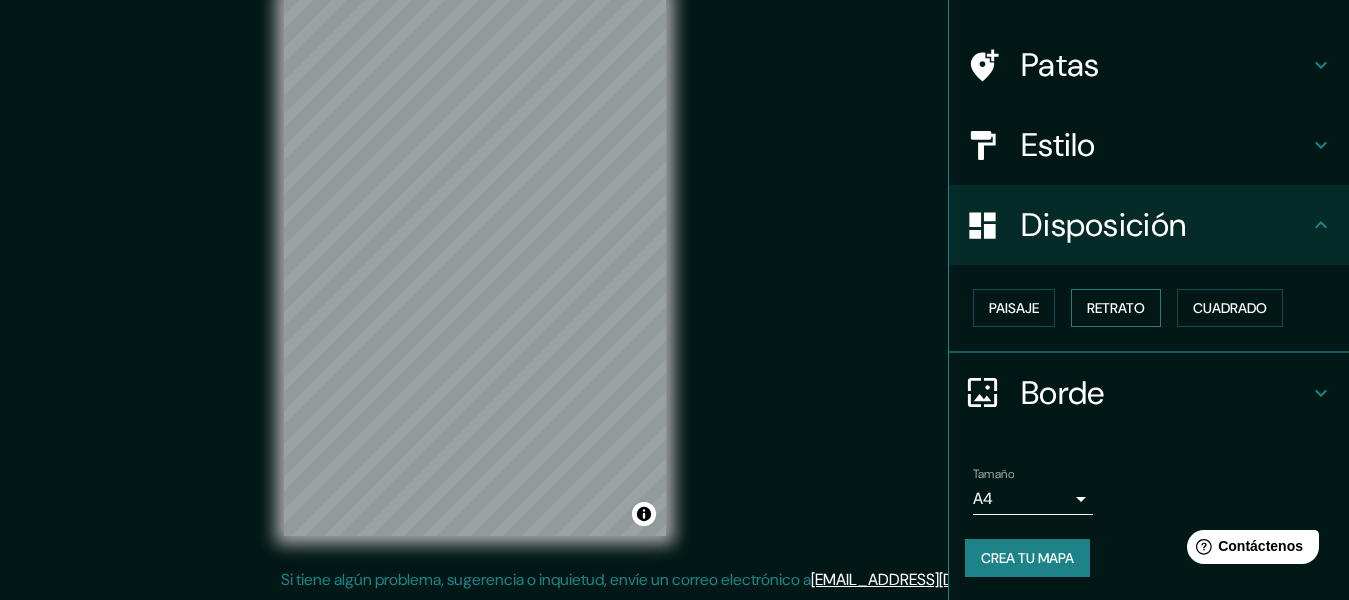 click on "Retrato" at bounding box center (1116, 308) 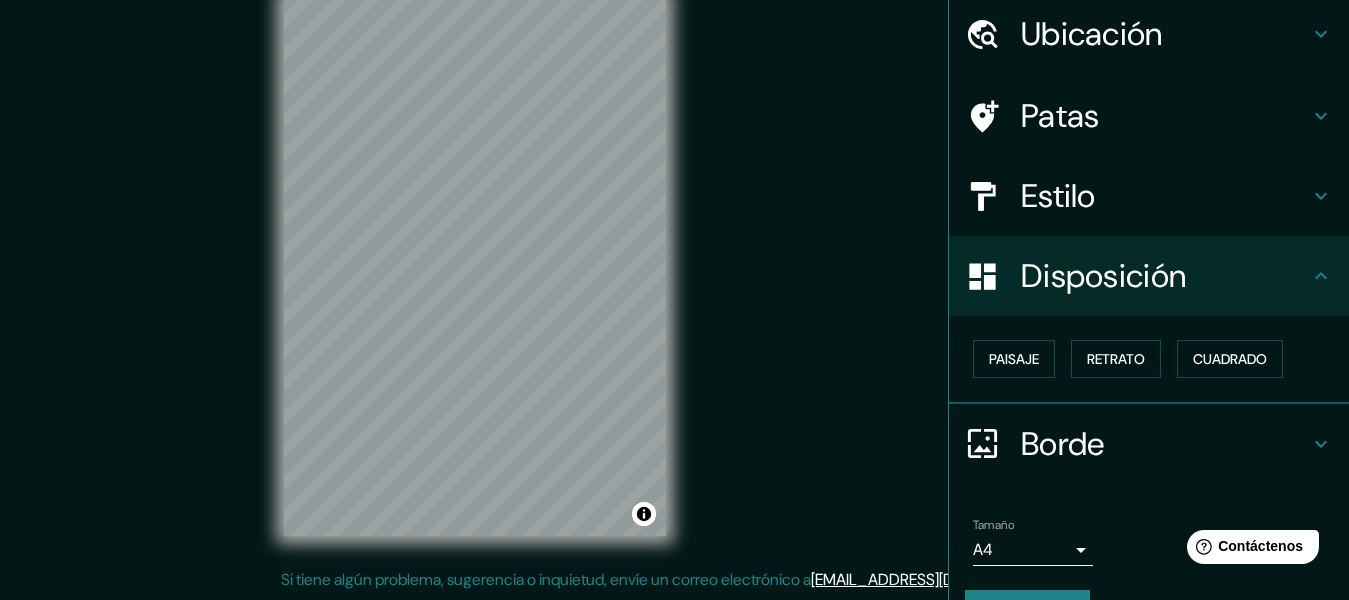 scroll, scrollTop: 21, scrollLeft: 0, axis: vertical 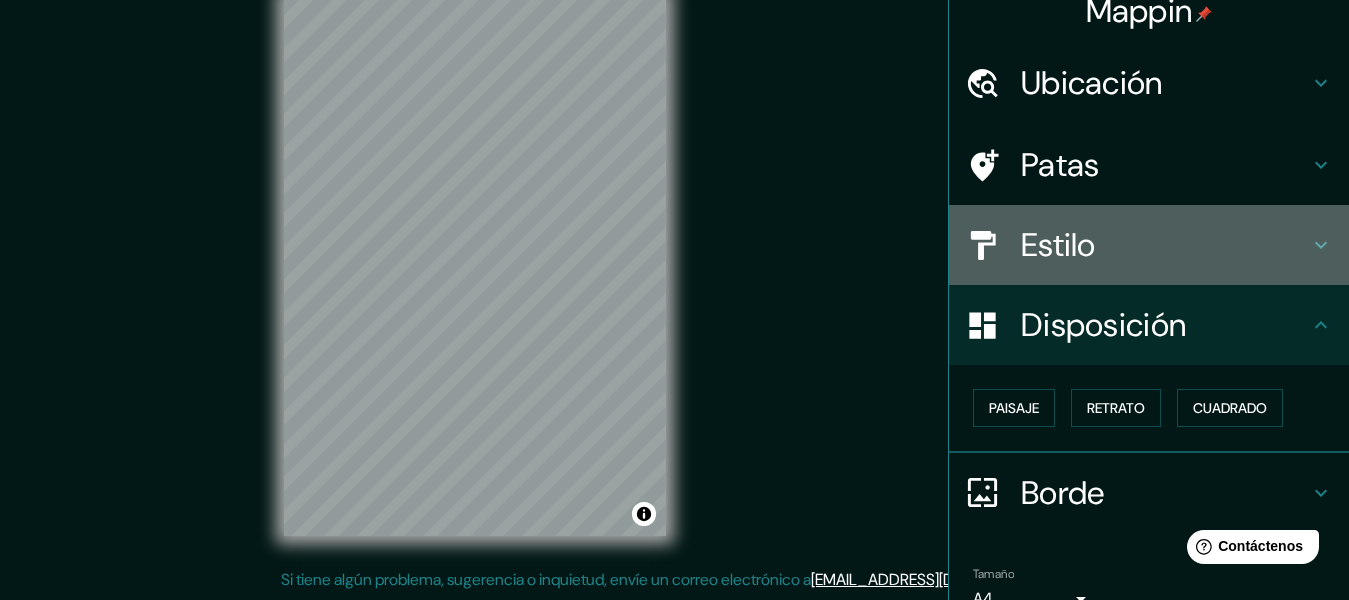 click on "Estilo" at bounding box center [1058, 245] 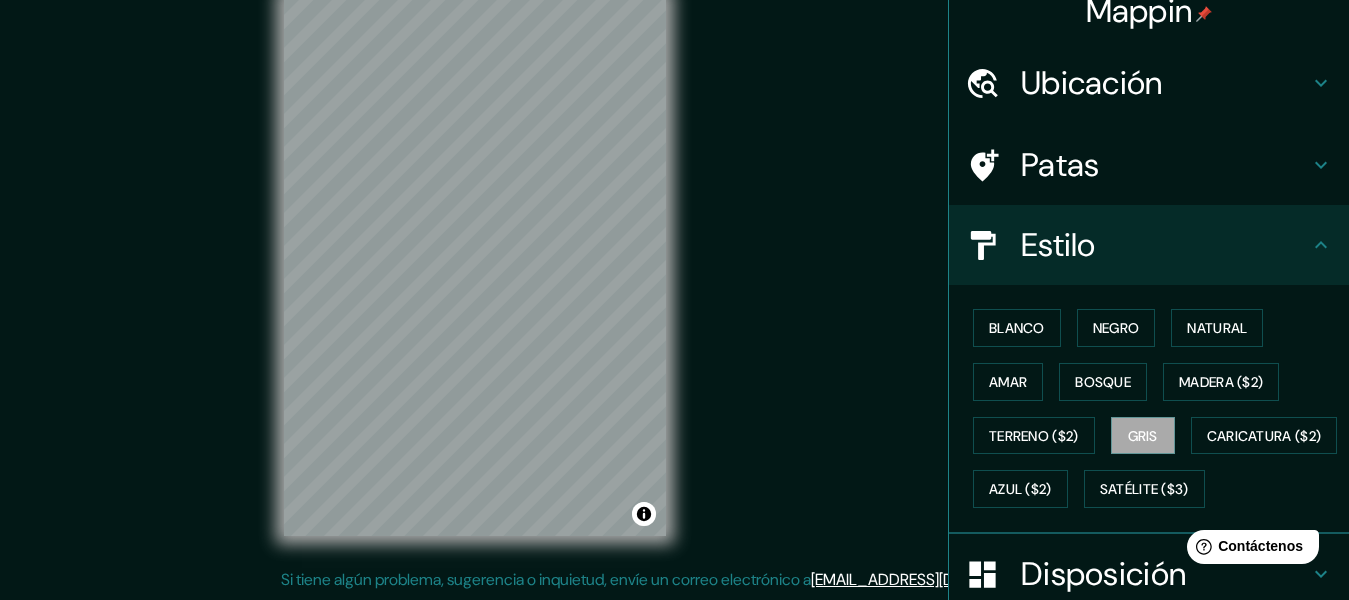click on "Estilo" at bounding box center [1058, 245] 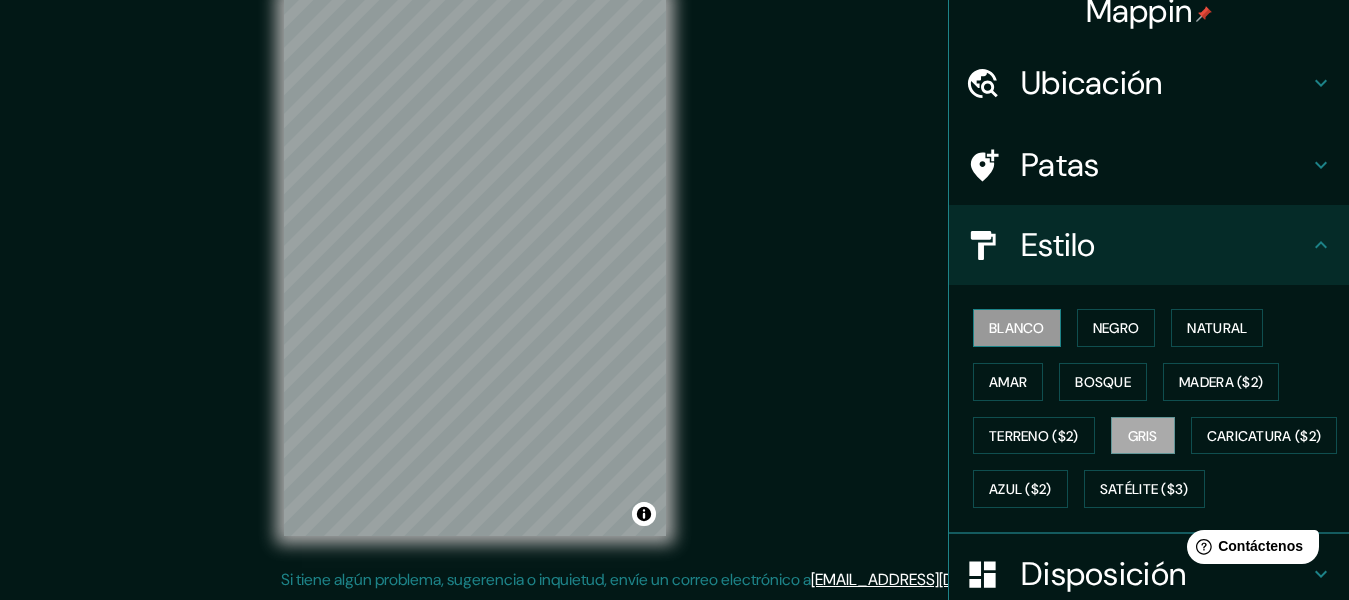 click on "Blanco" at bounding box center (1017, 328) 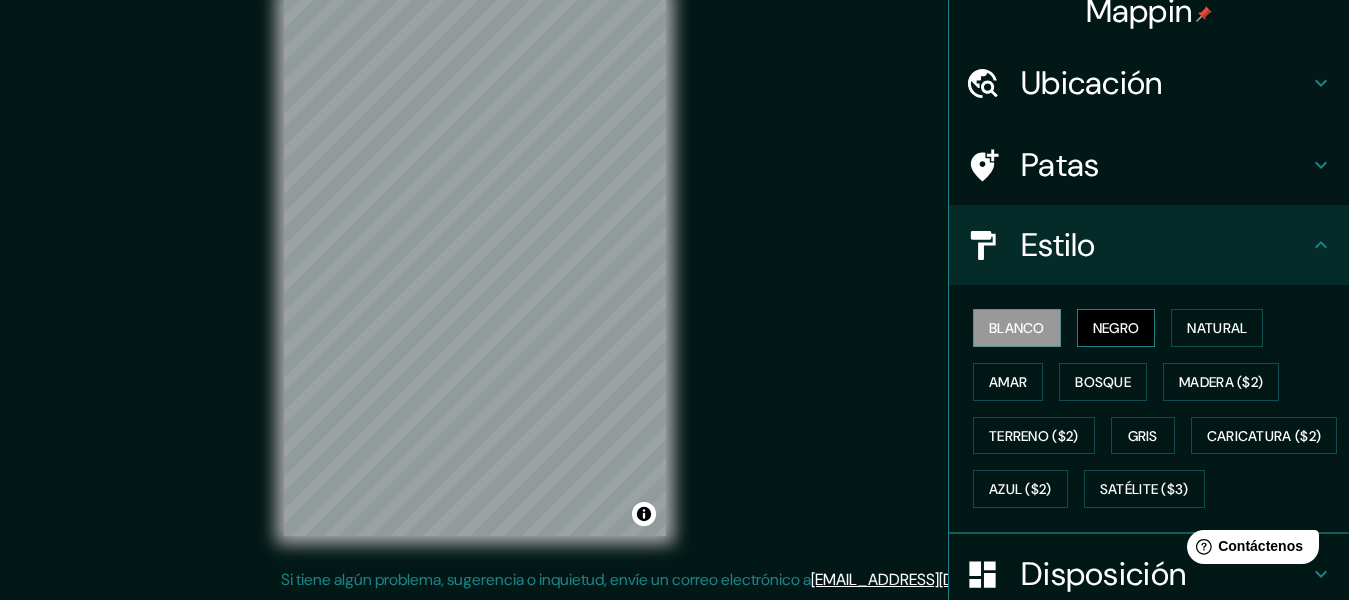 click on "Negro" at bounding box center (1116, 328) 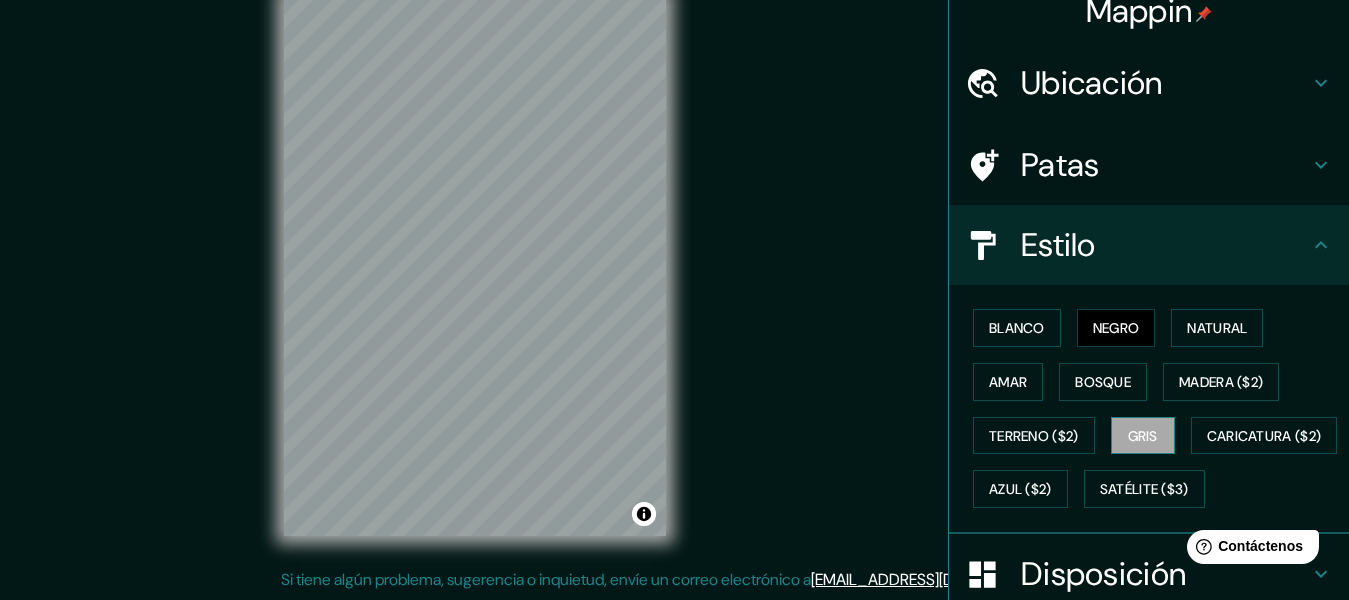 click on "Gris" at bounding box center [1143, 436] 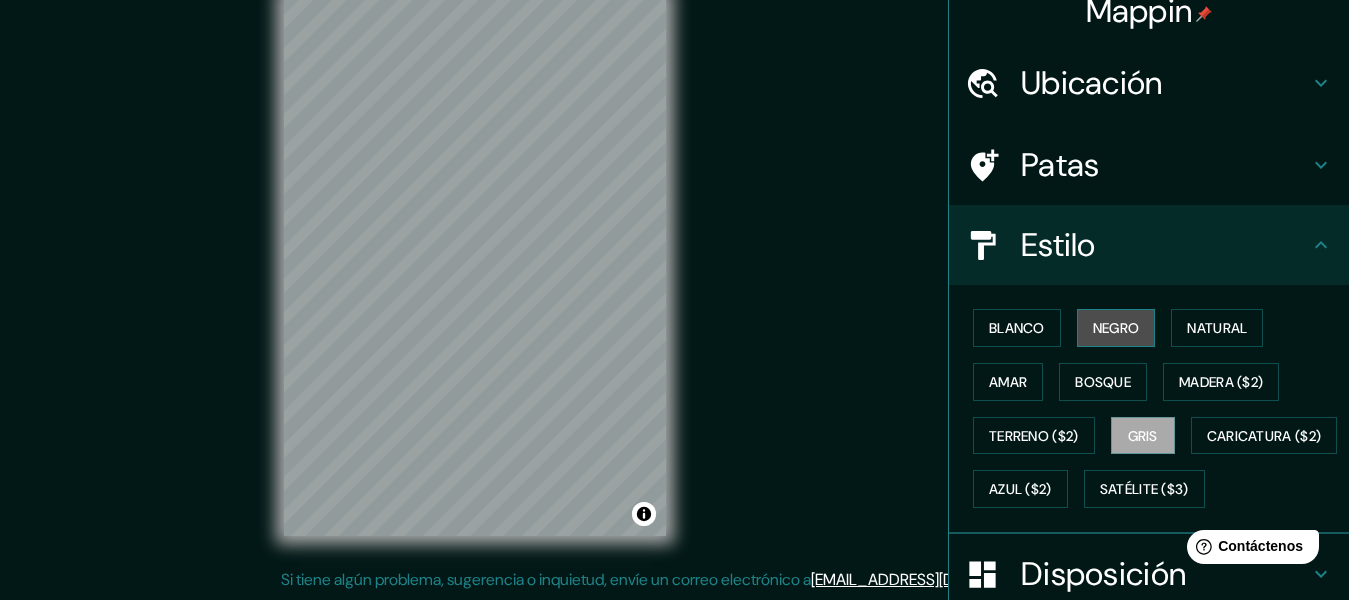 click on "Negro" at bounding box center (1116, 328) 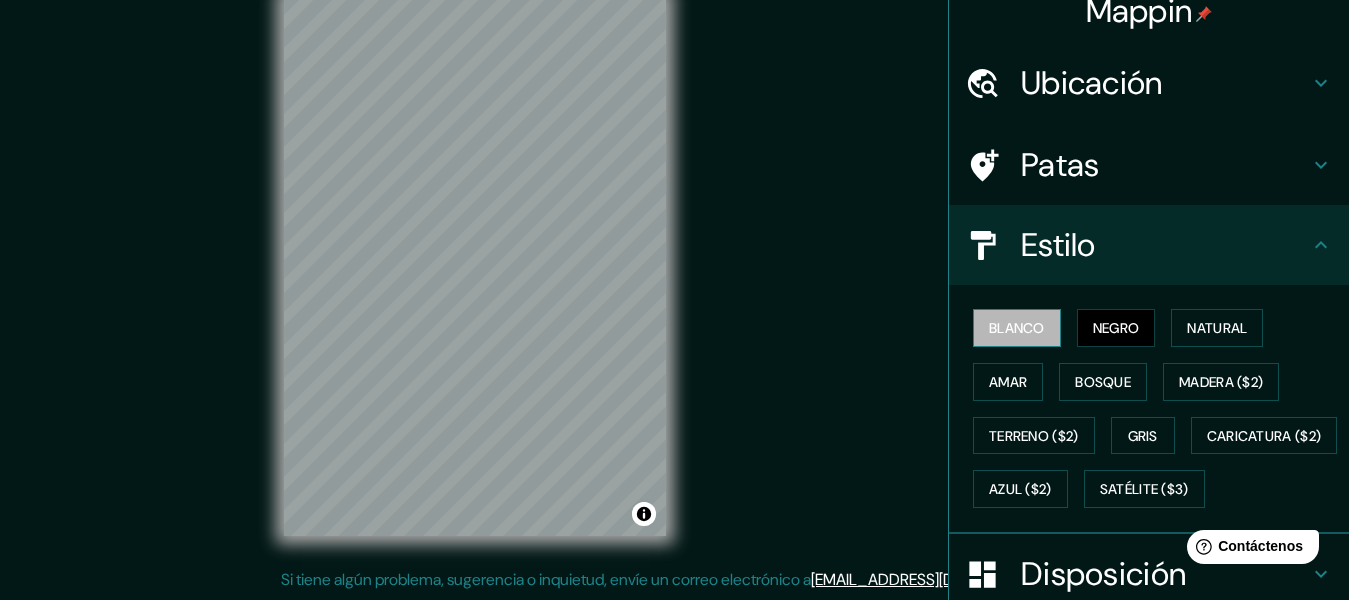 click on "Blanco" at bounding box center (1017, 328) 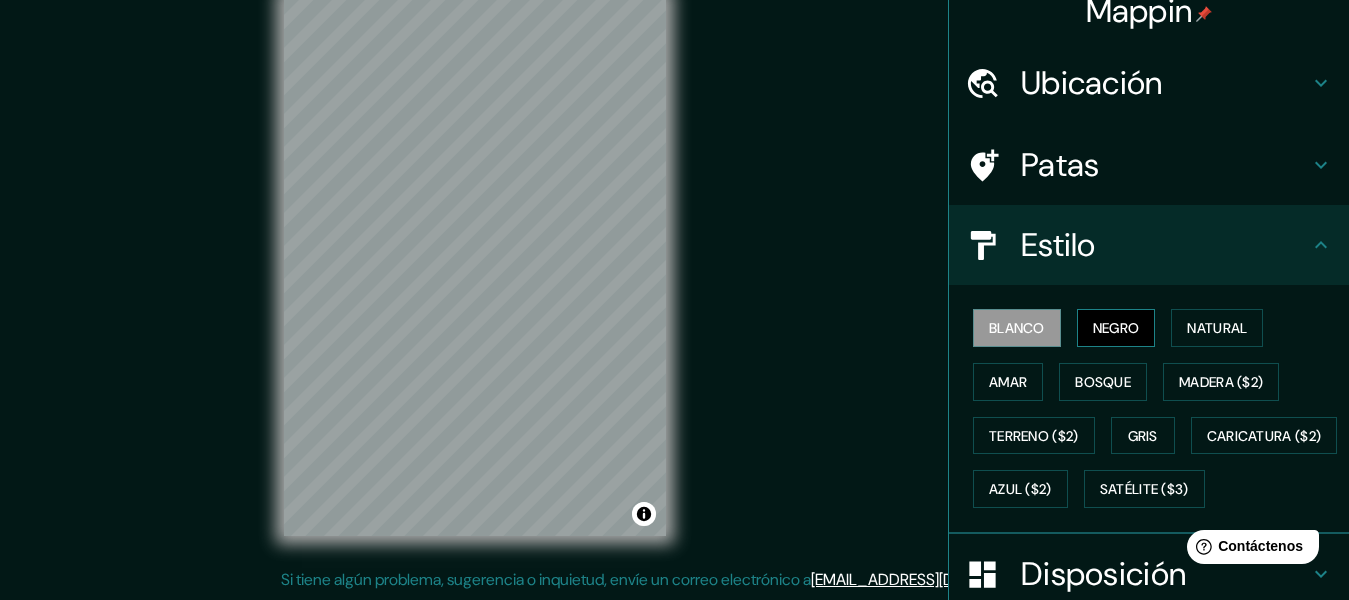 click on "Negro" at bounding box center (1116, 328) 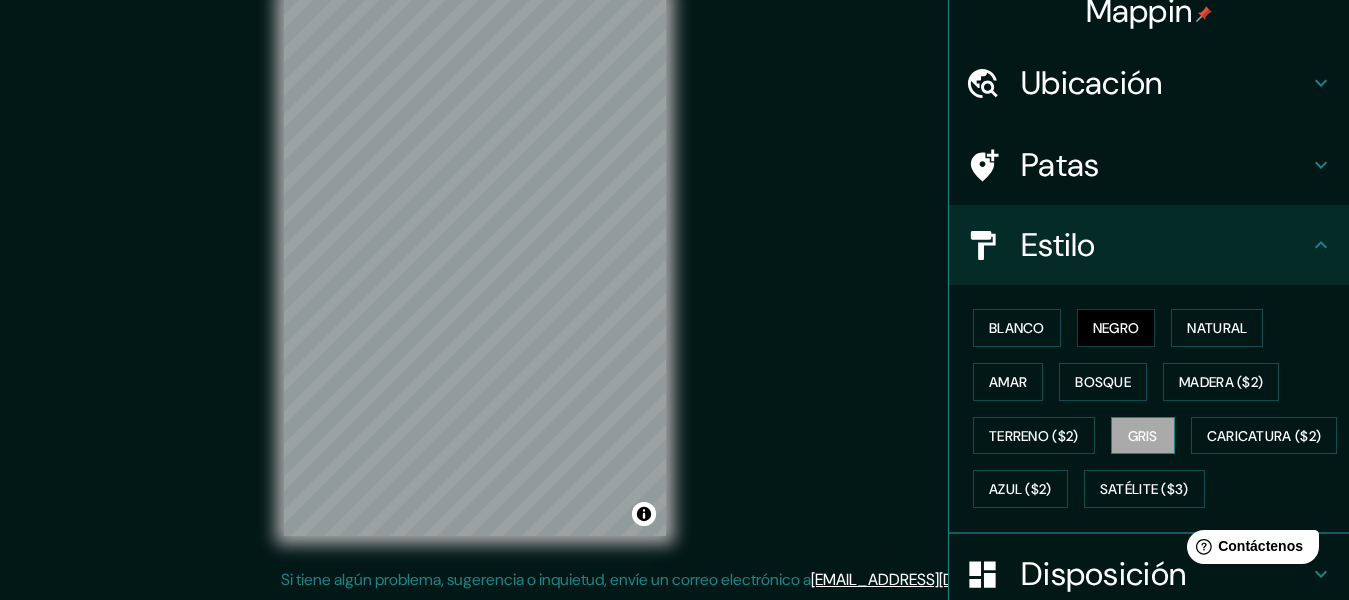 click on "Gris" at bounding box center (1143, 436) 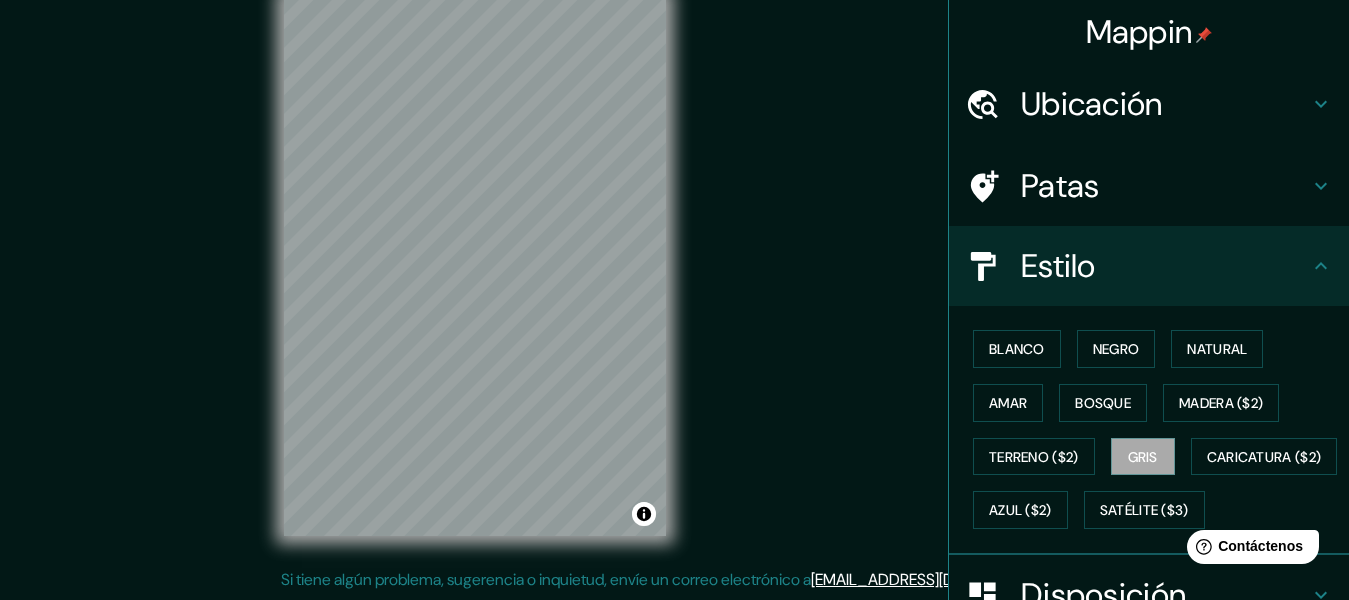 scroll, scrollTop: 336, scrollLeft: 0, axis: vertical 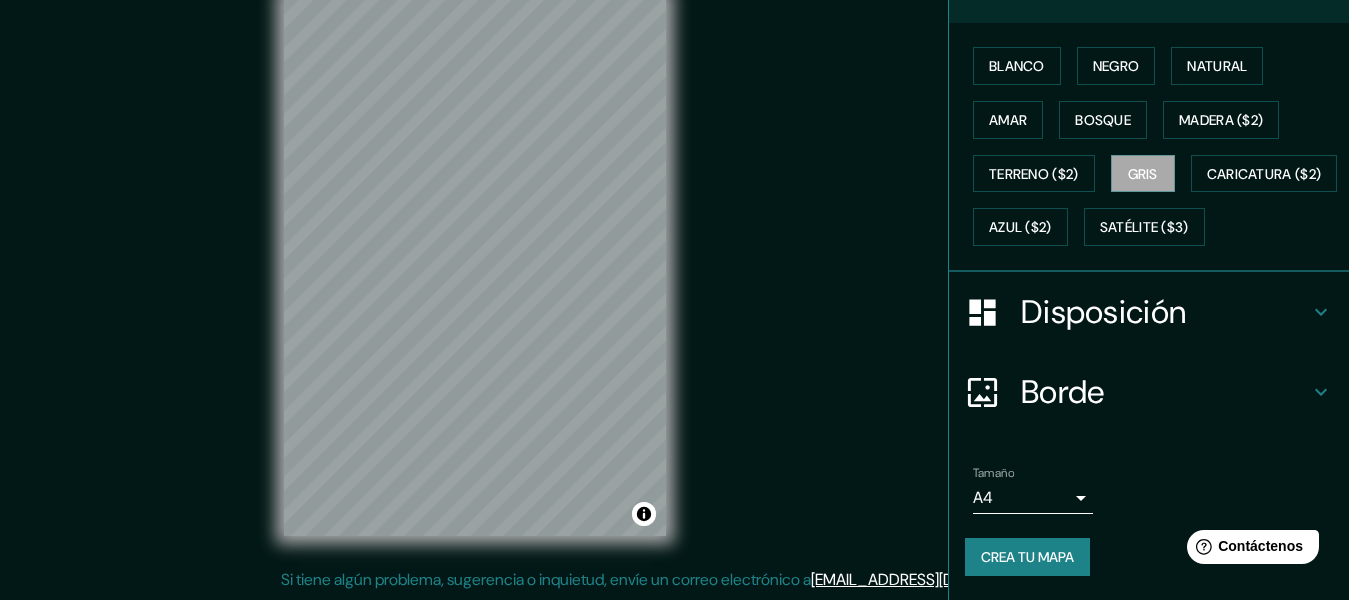 click on "Mappin Ubicación Ciudad Guayana, Caroní, Bolívar, Venezuela Patas Estilo Blanco Negro Natural Amar Bosque Madera ($2) Terreno ($2) Gris Caricatura ($2) Azul ($2) Satélite ($3) Disposición Borde Elige un borde.  Consejo  : puedes opacar las capas del marco para crear efectos geniales. Ninguno Simple Transparente Elegante Tamaño A4 single Crea tu mapa © Mapbox   © OpenStreetMap   Improve this map Si tiene algún problema, sugerencia o inquietud, envíe un correo electrónico a  help@mappin.pro  .   . ." at bounding box center [674, 282] 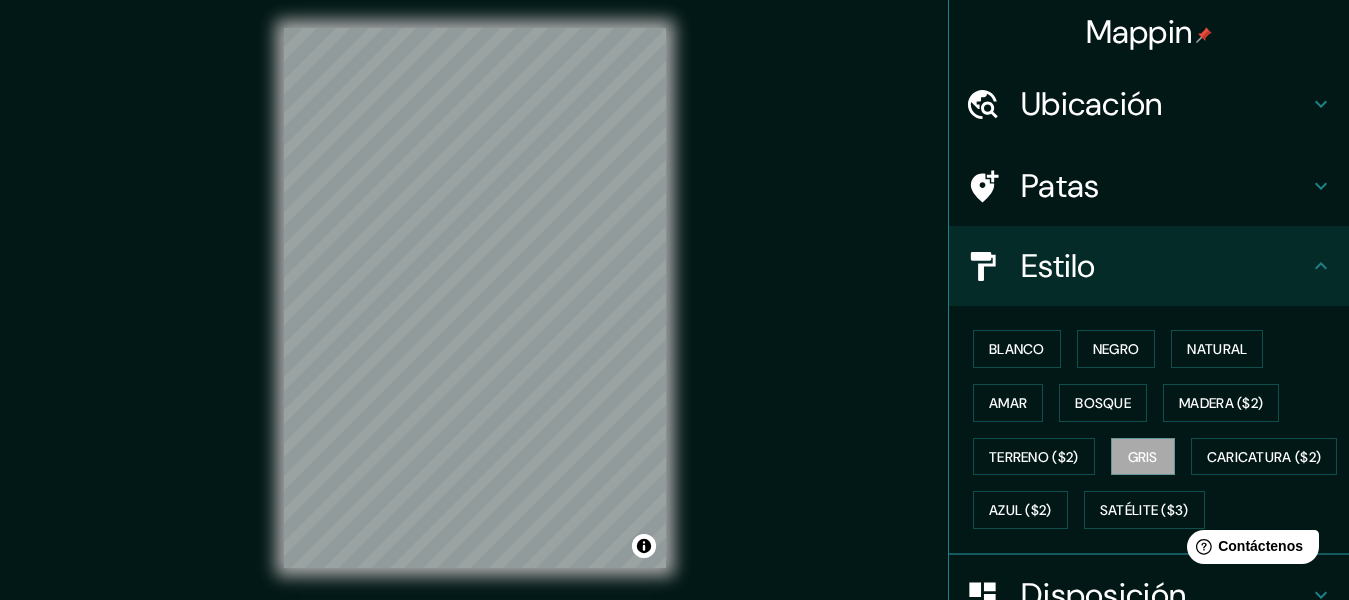scroll, scrollTop: 0, scrollLeft: 0, axis: both 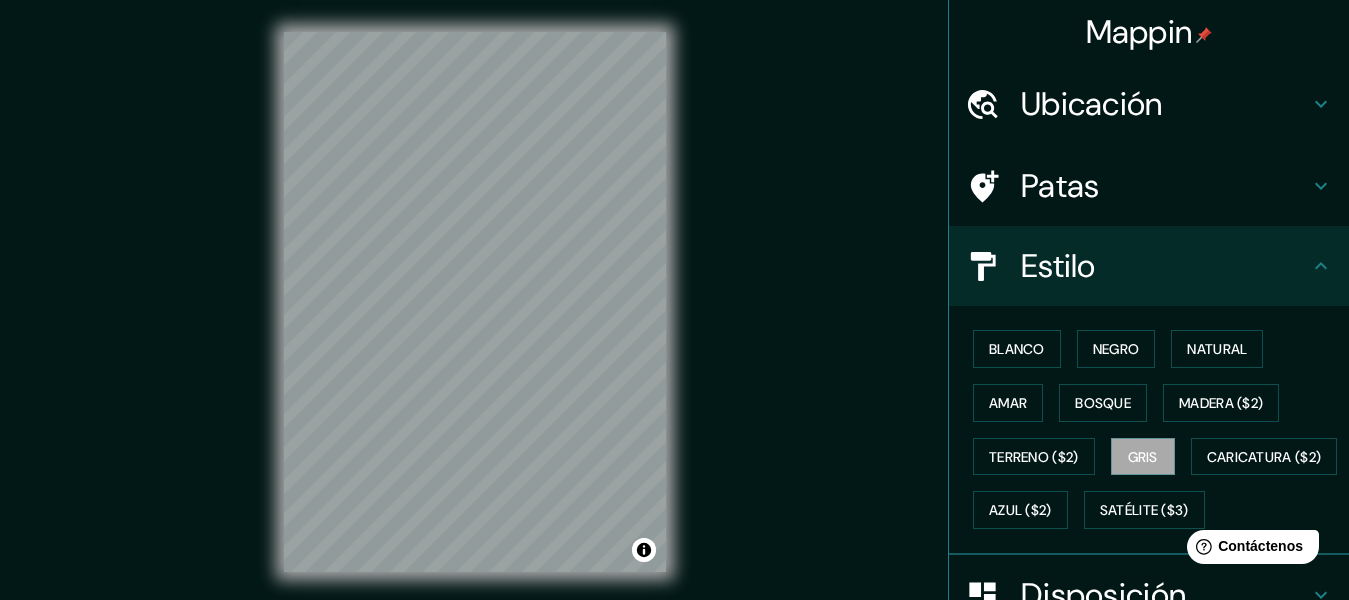 click on "Mappin" at bounding box center (1139, 32) 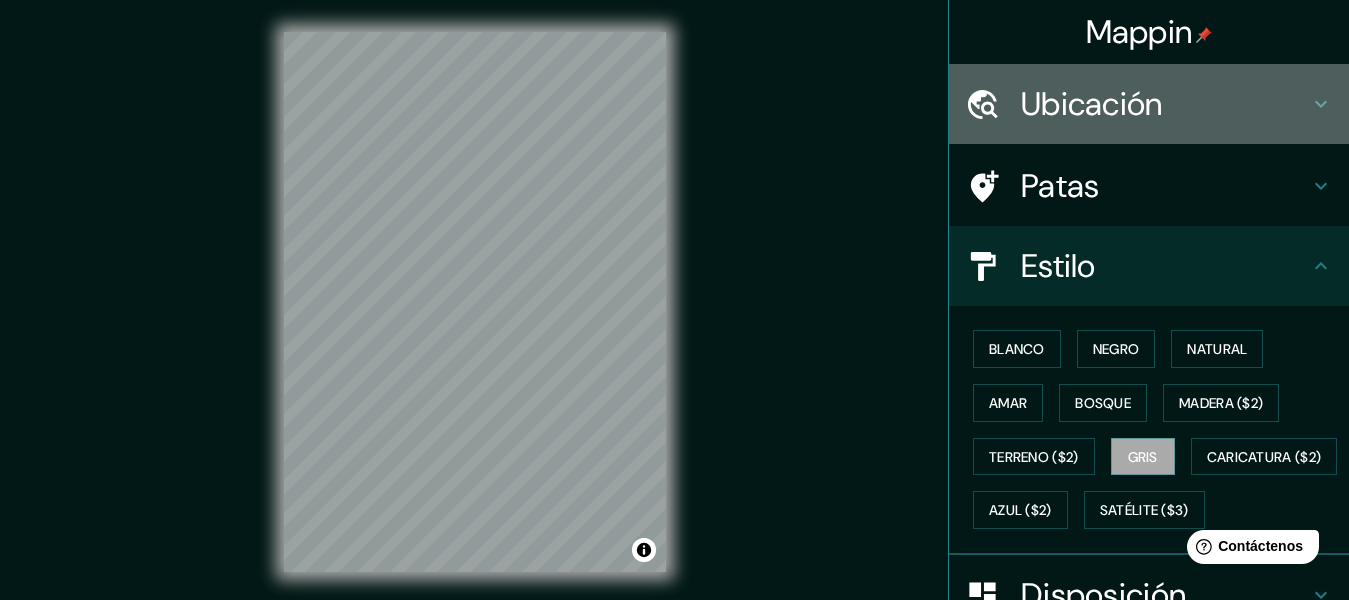 click on "Ubicación" at bounding box center [1092, 104] 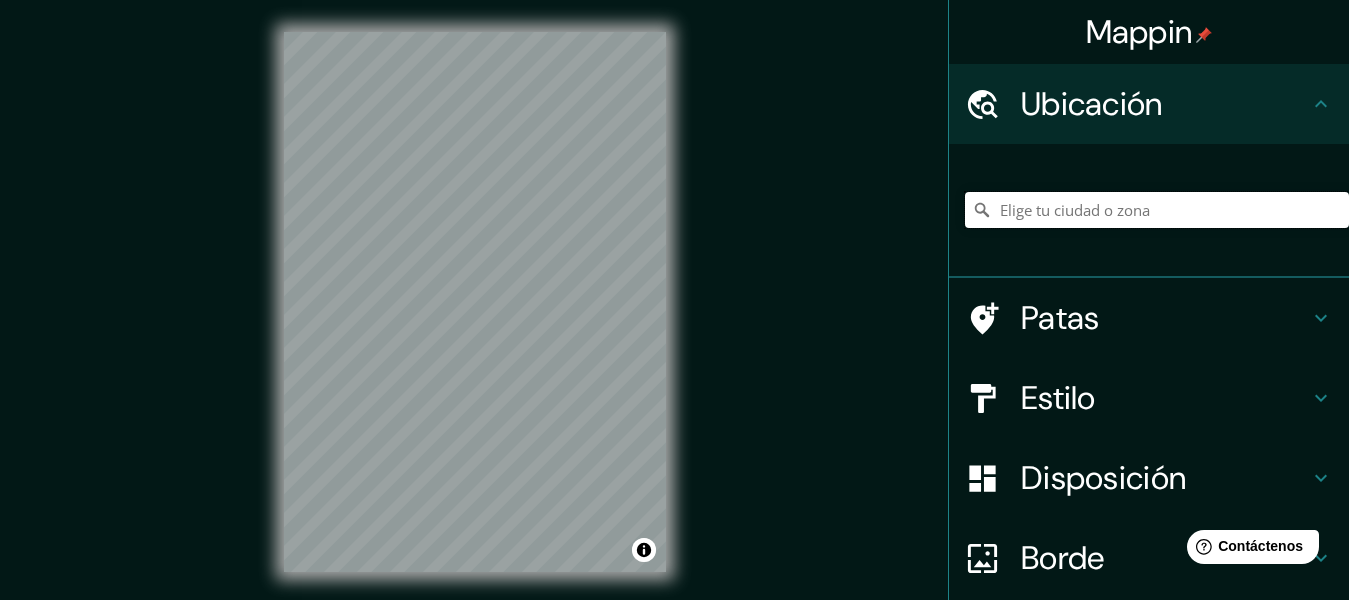 click at bounding box center [1157, 210] 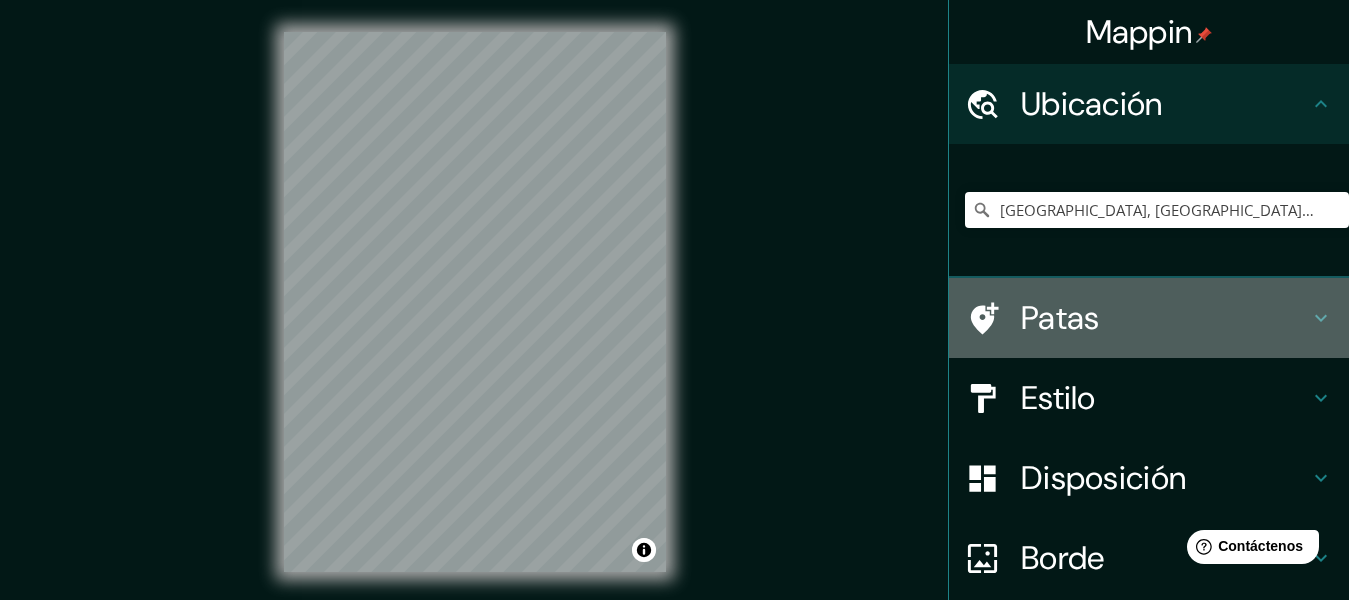 click on "Patas" at bounding box center [1165, 318] 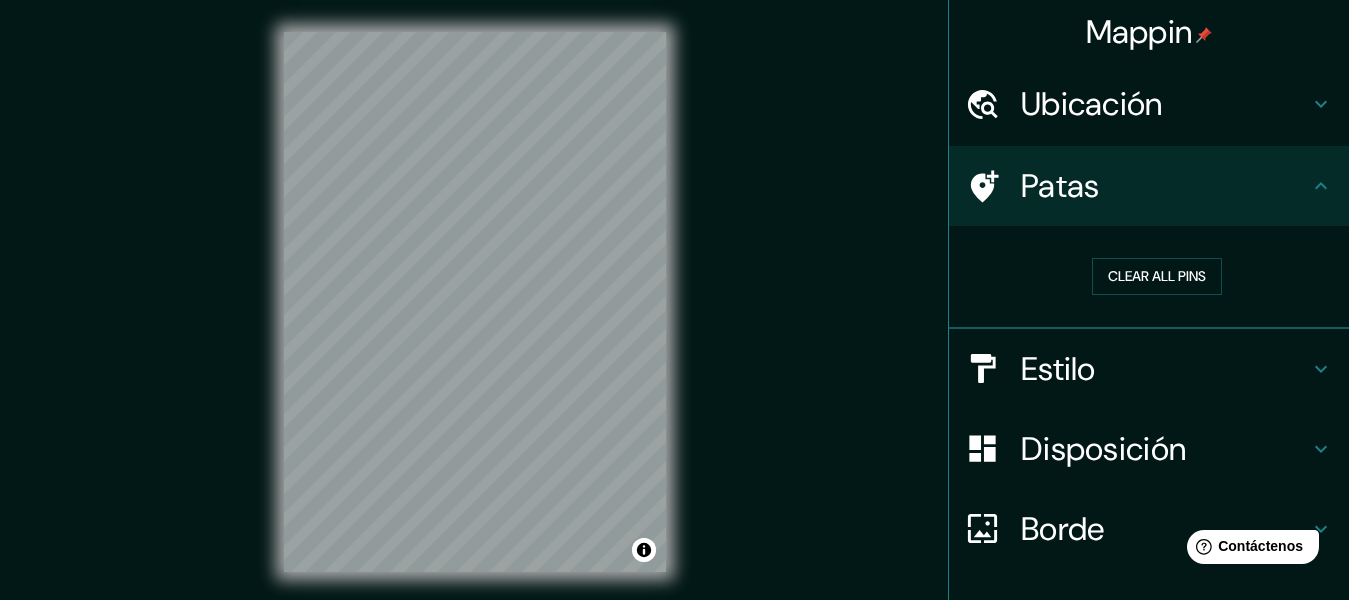 click on "Ubicación" at bounding box center [1149, 104] 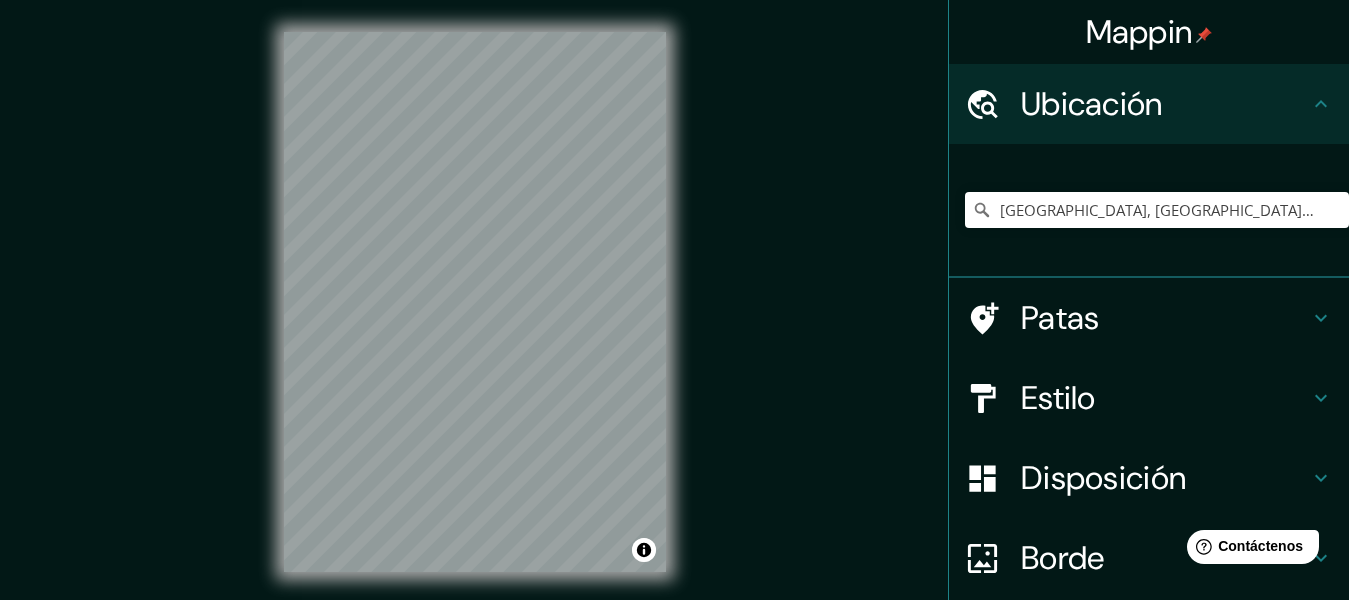 click on "Patas" at bounding box center [1060, 318] 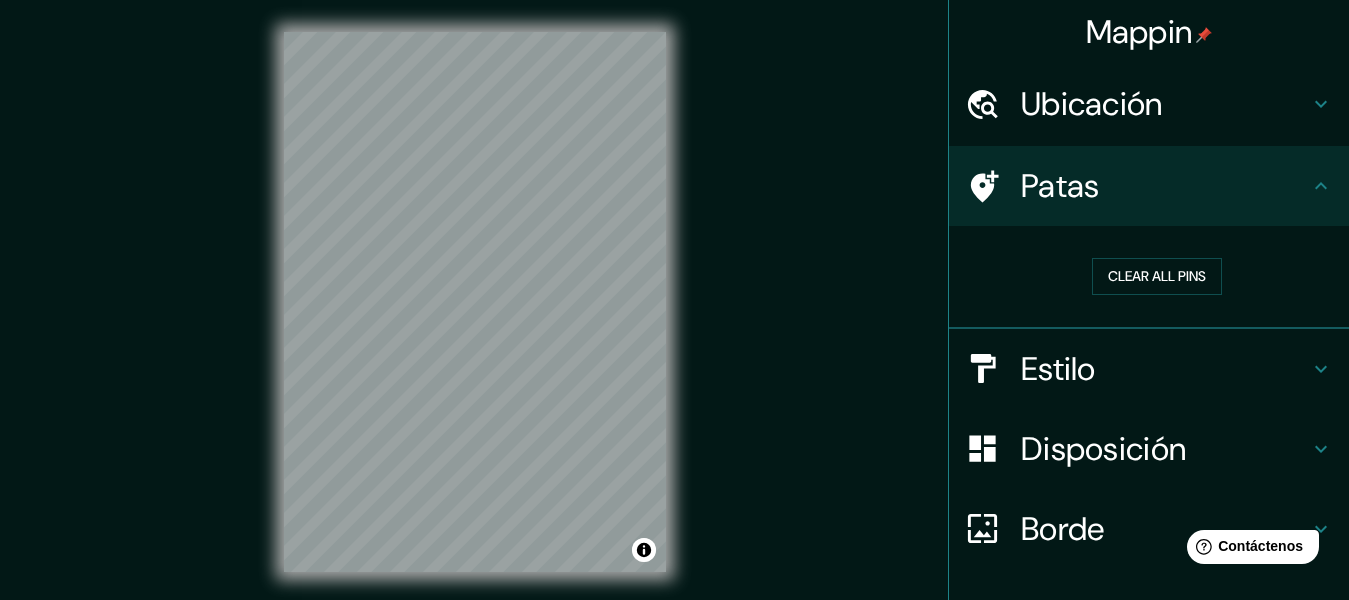 click on "Estilo" at bounding box center [1058, 369] 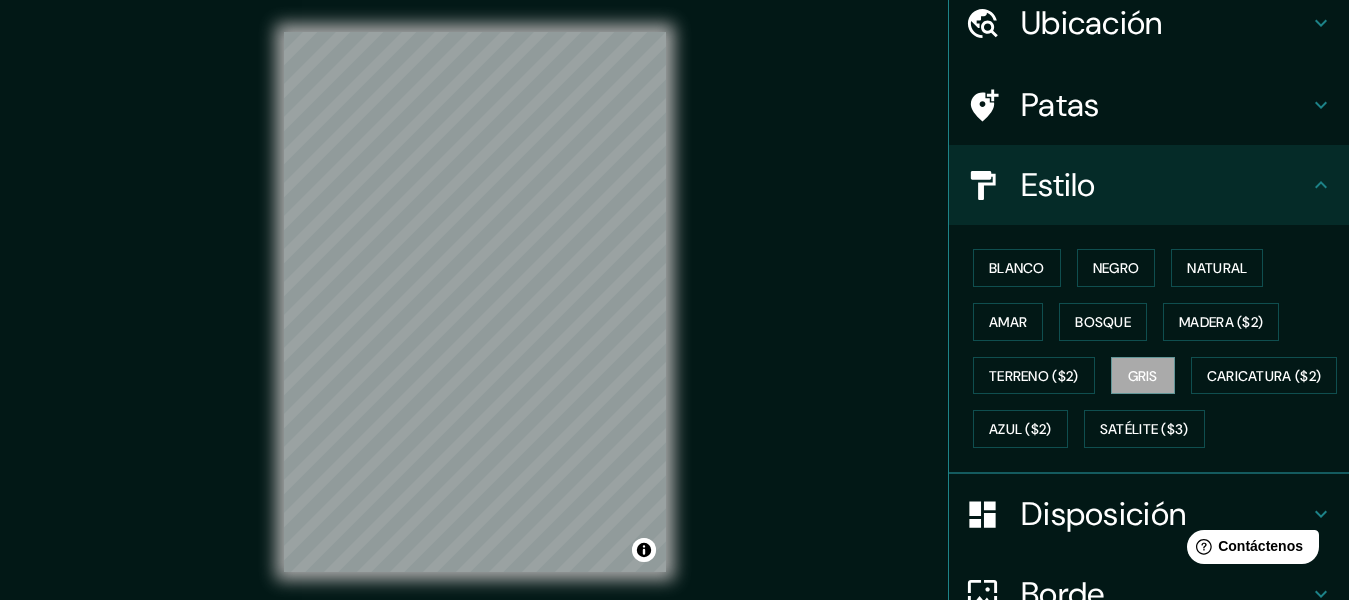 scroll, scrollTop: 200, scrollLeft: 0, axis: vertical 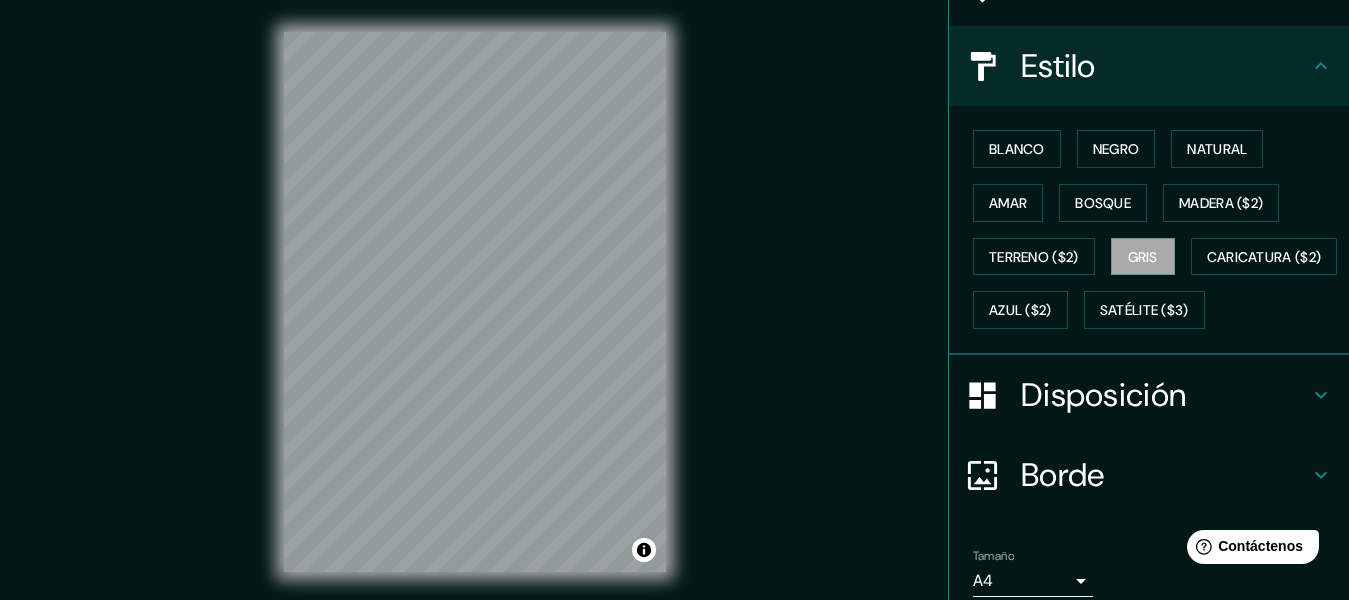 click on "Disposición" at bounding box center [1103, 395] 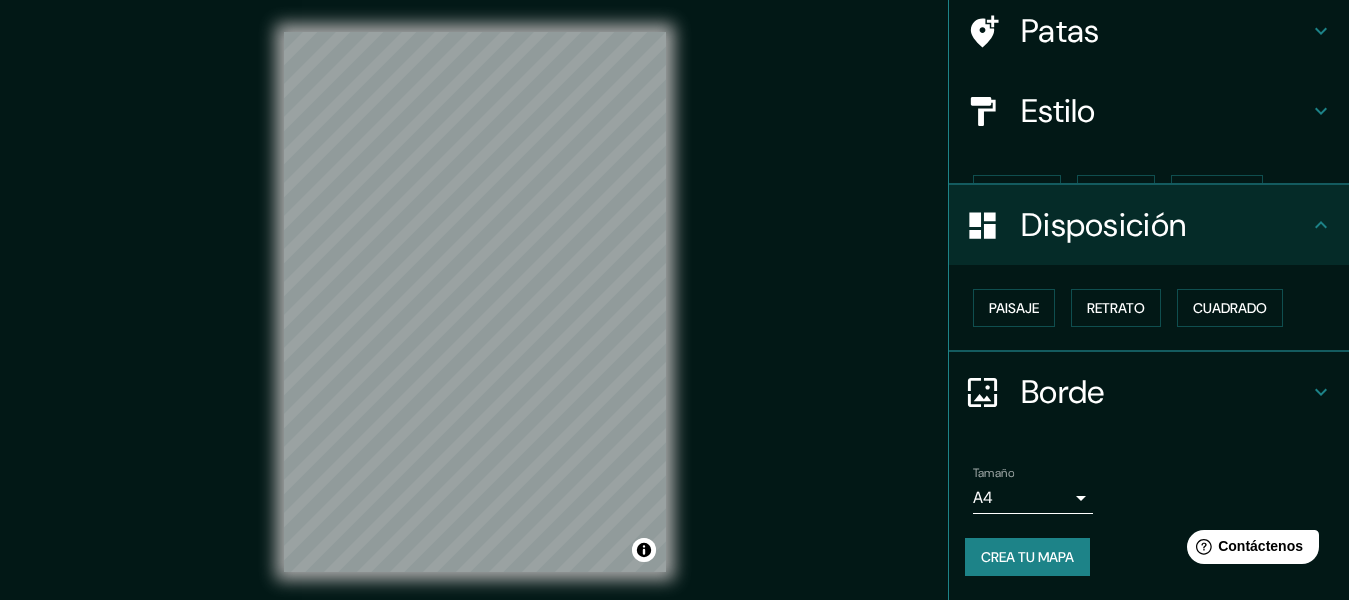 scroll, scrollTop: 121, scrollLeft: 0, axis: vertical 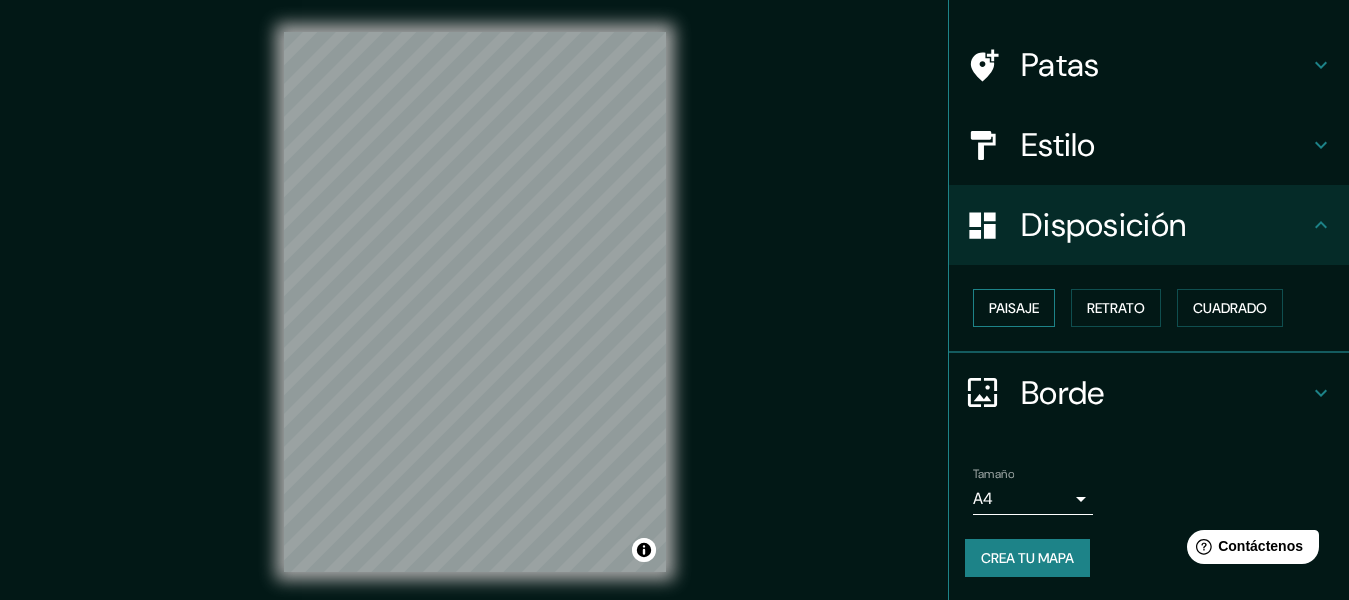 click on "Paisaje" at bounding box center [1014, 308] 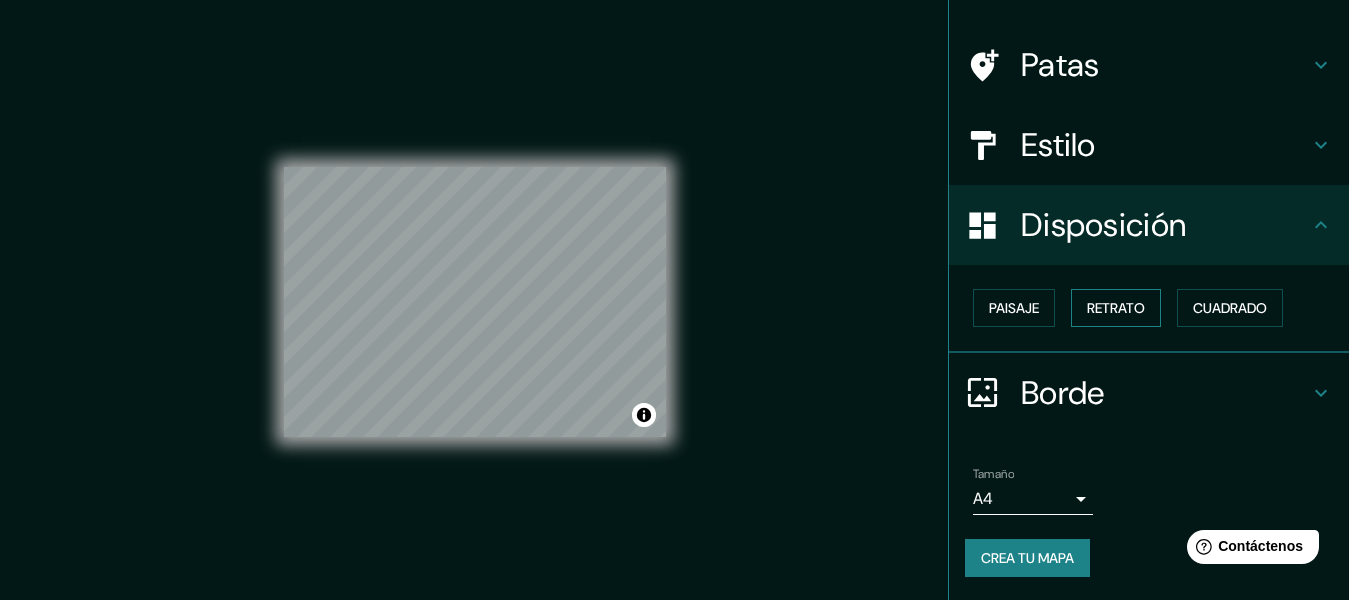 click on "Retrato" at bounding box center (1116, 308) 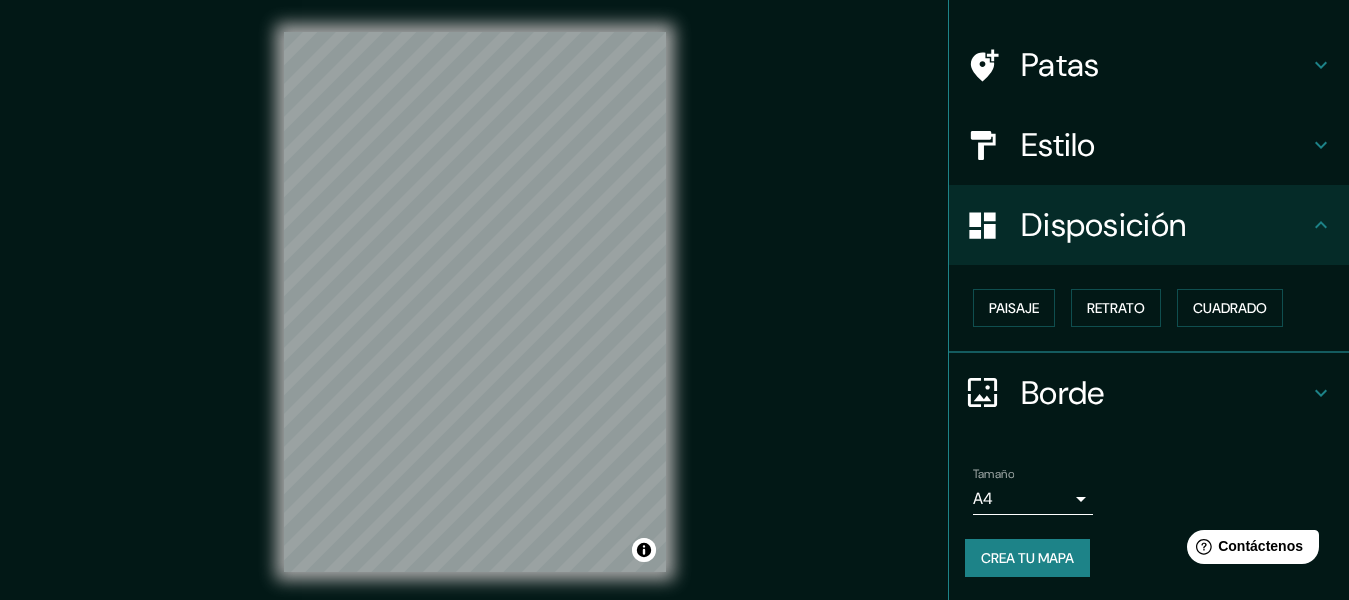 click on "Borde" at bounding box center (1063, 393) 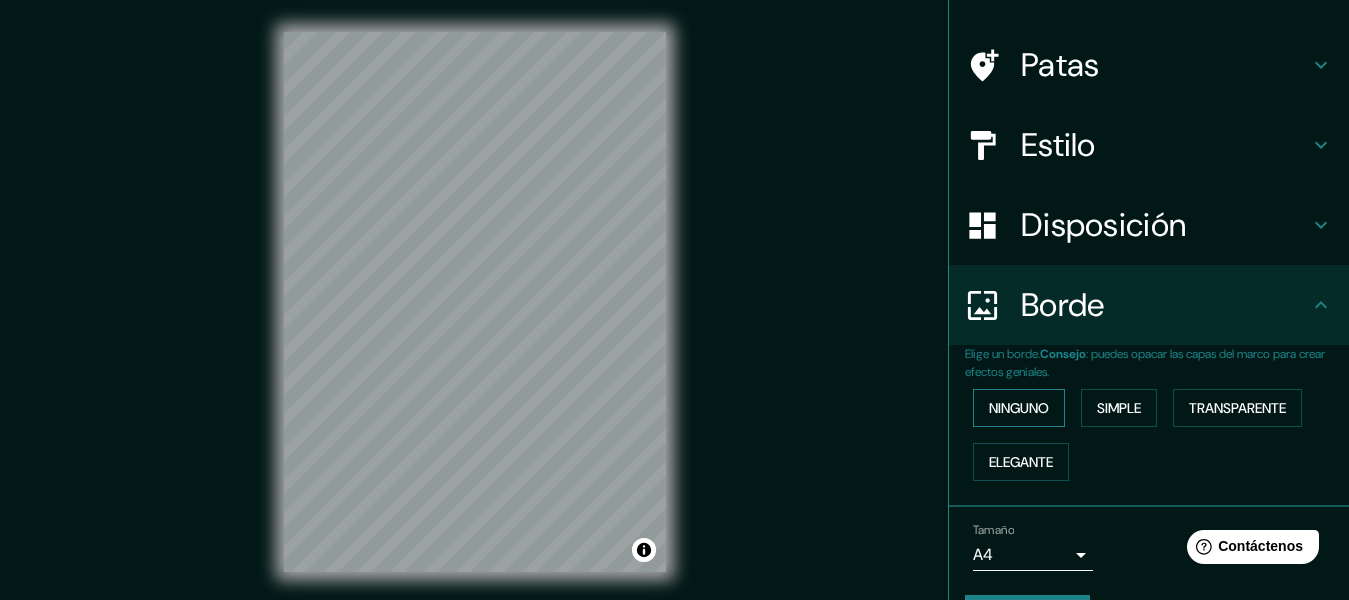 click on "Ninguno" at bounding box center [1019, 408] 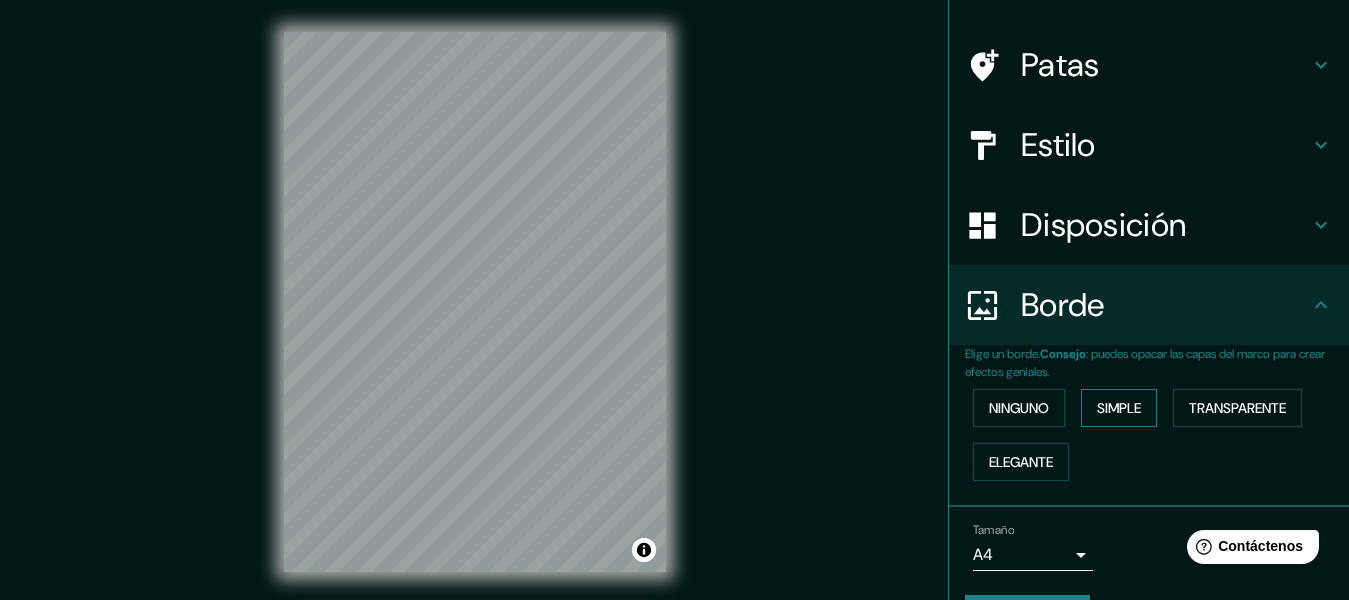 click on "Simple" at bounding box center (1119, 408) 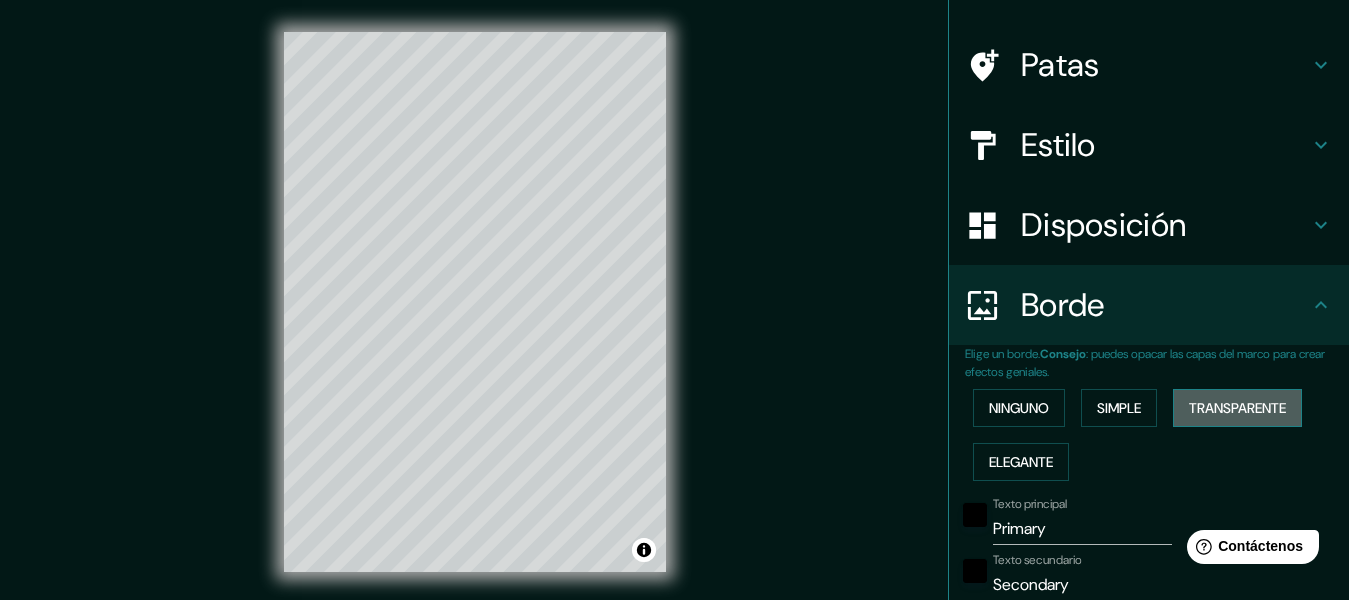 click on "Transparente" at bounding box center (1237, 408) 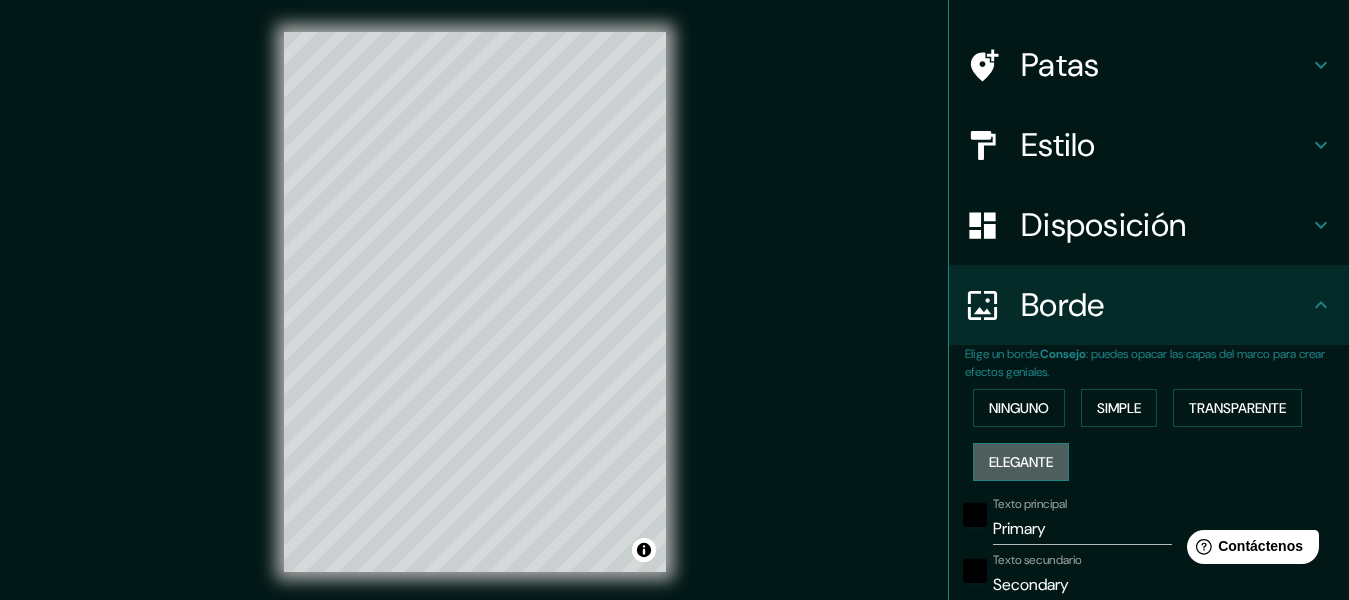 click on "Elegante" at bounding box center (1021, 462) 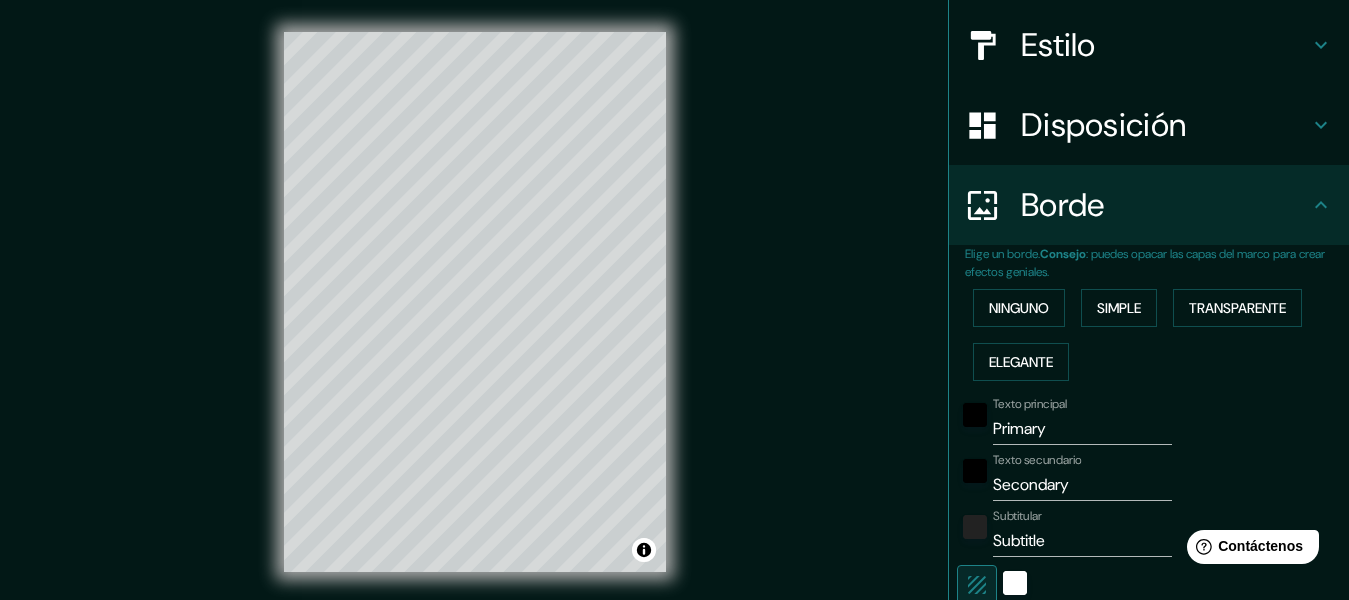 scroll, scrollTop: 321, scrollLeft: 0, axis: vertical 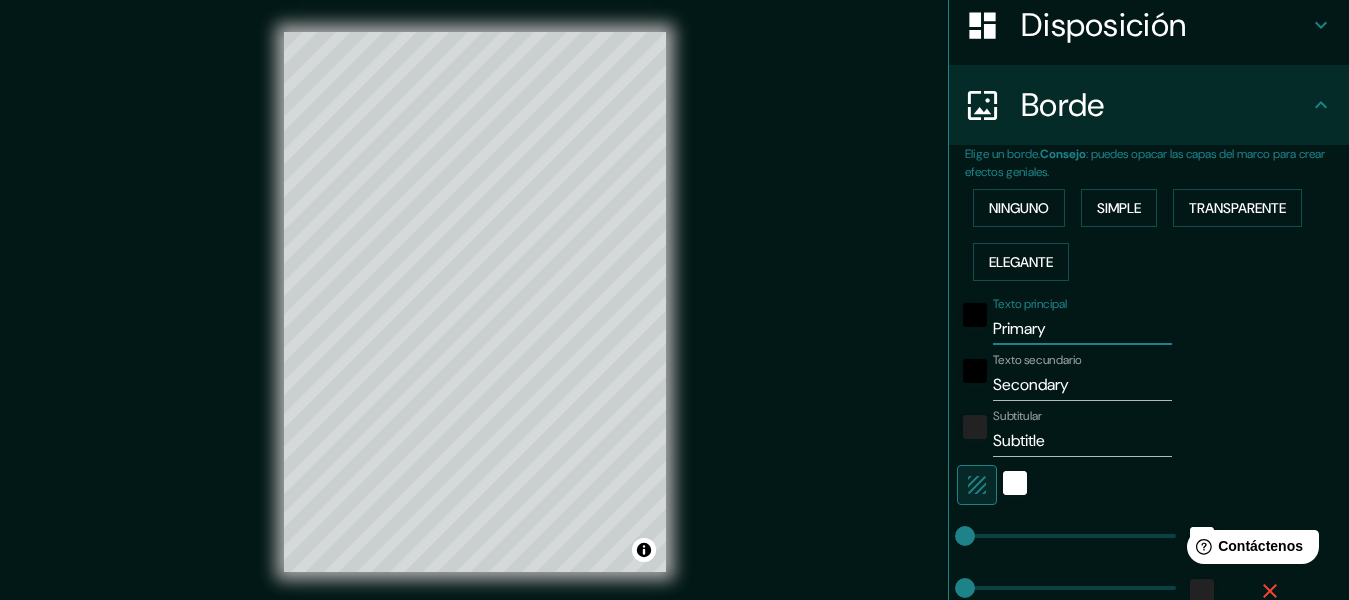 click on "Primary" at bounding box center (1082, 329) 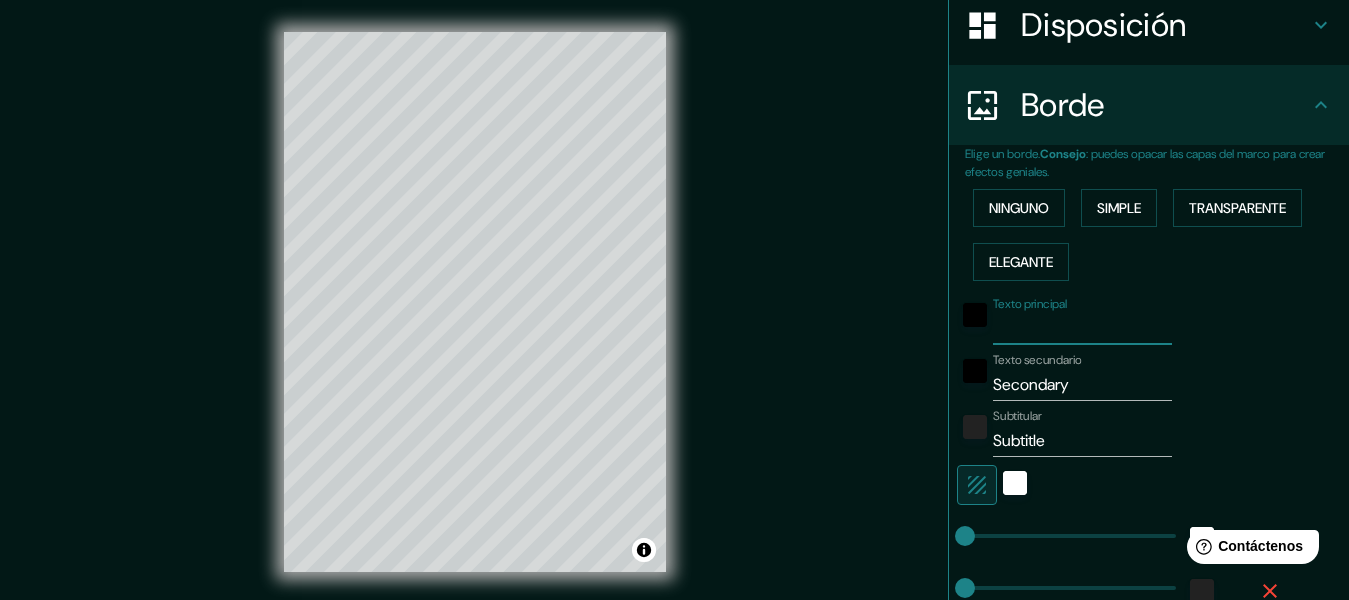 drag, startPoint x: 1061, startPoint y: 337, endPoint x: 940, endPoint y: 344, distance: 121.20231 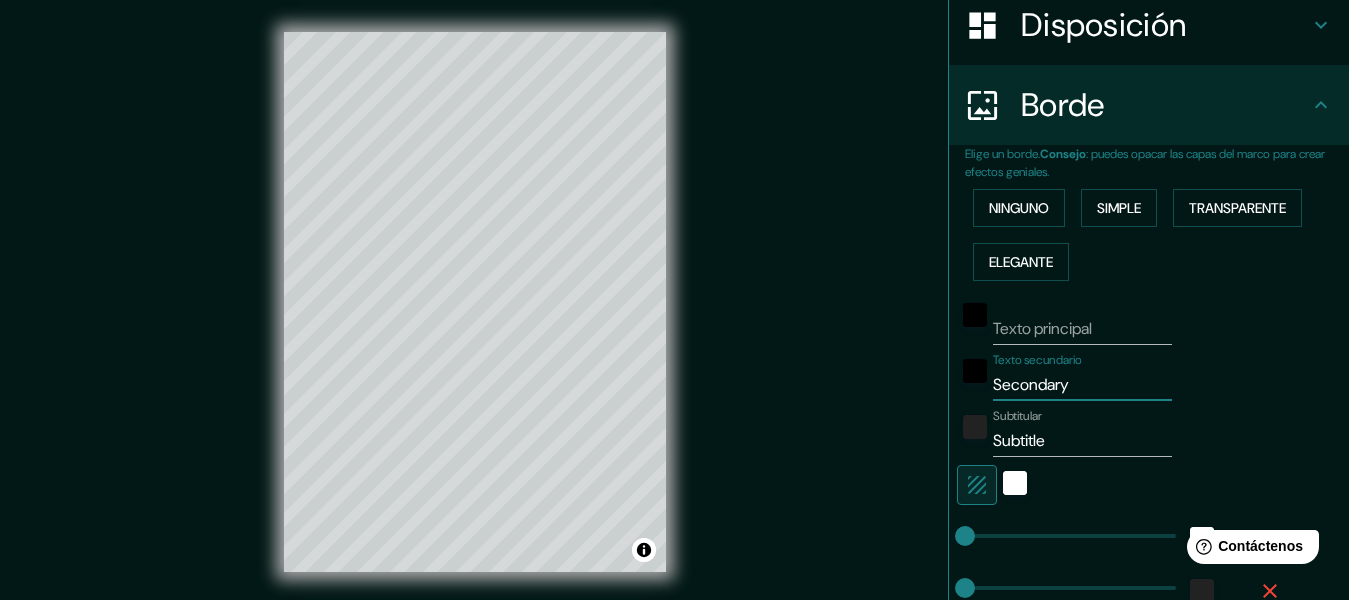 drag, startPoint x: 1094, startPoint y: 389, endPoint x: 895, endPoint y: 372, distance: 199.72481 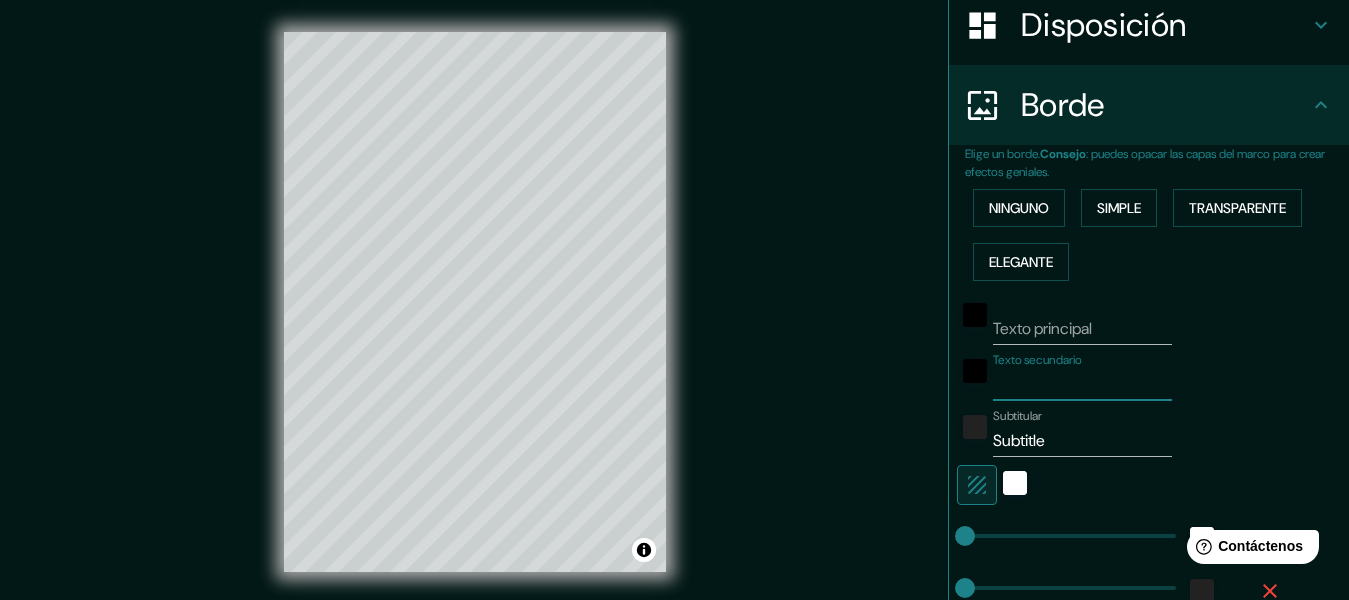 click on "Subtitle" at bounding box center [1082, 441] 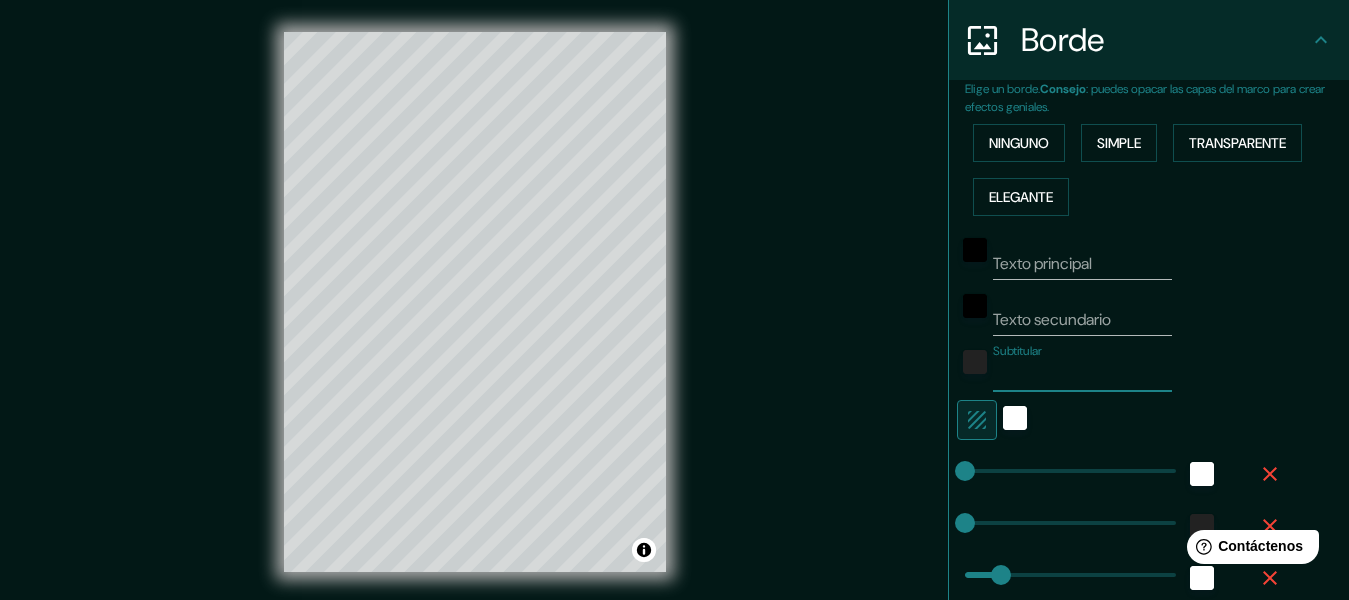 scroll, scrollTop: 421, scrollLeft: 0, axis: vertical 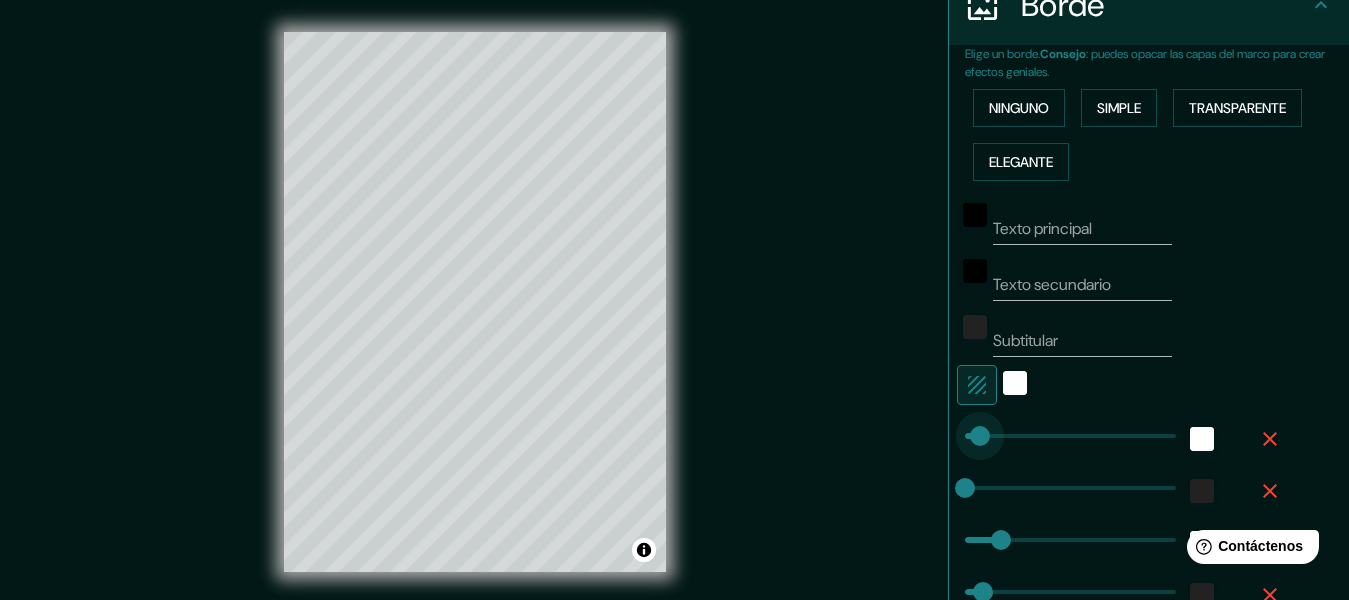 drag, startPoint x: 948, startPoint y: 436, endPoint x: 966, endPoint y: 436, distance: 18 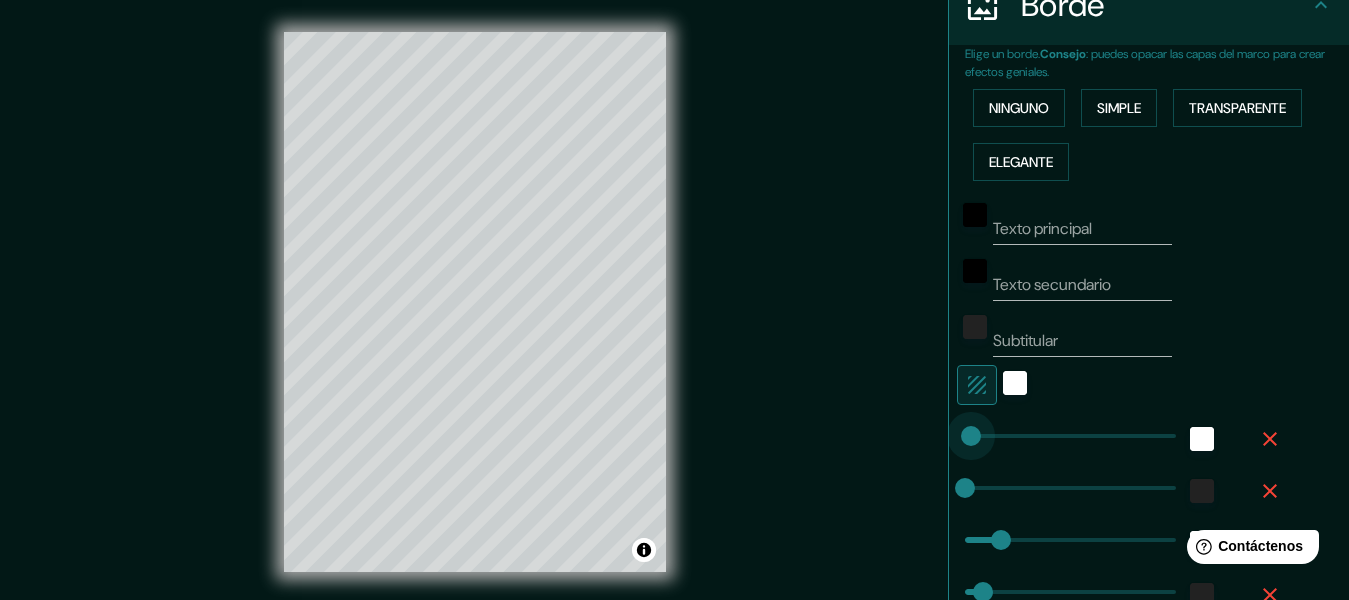 drag, startPoint x: 966, startPoint y: 436, endPoint x: 954, endPoint y: 436, distance: 12 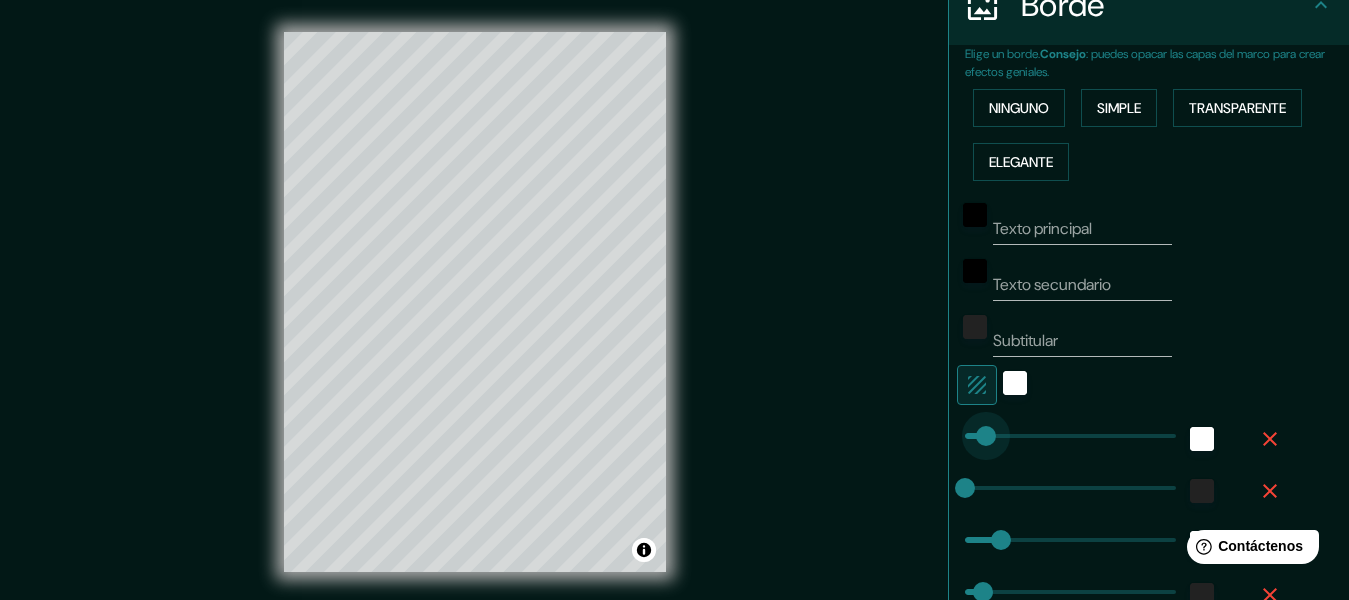 drag, startPoint x: 954, startPoint y: 436, endPoint x: 969, endPoint y: 437, distance: 15.033297 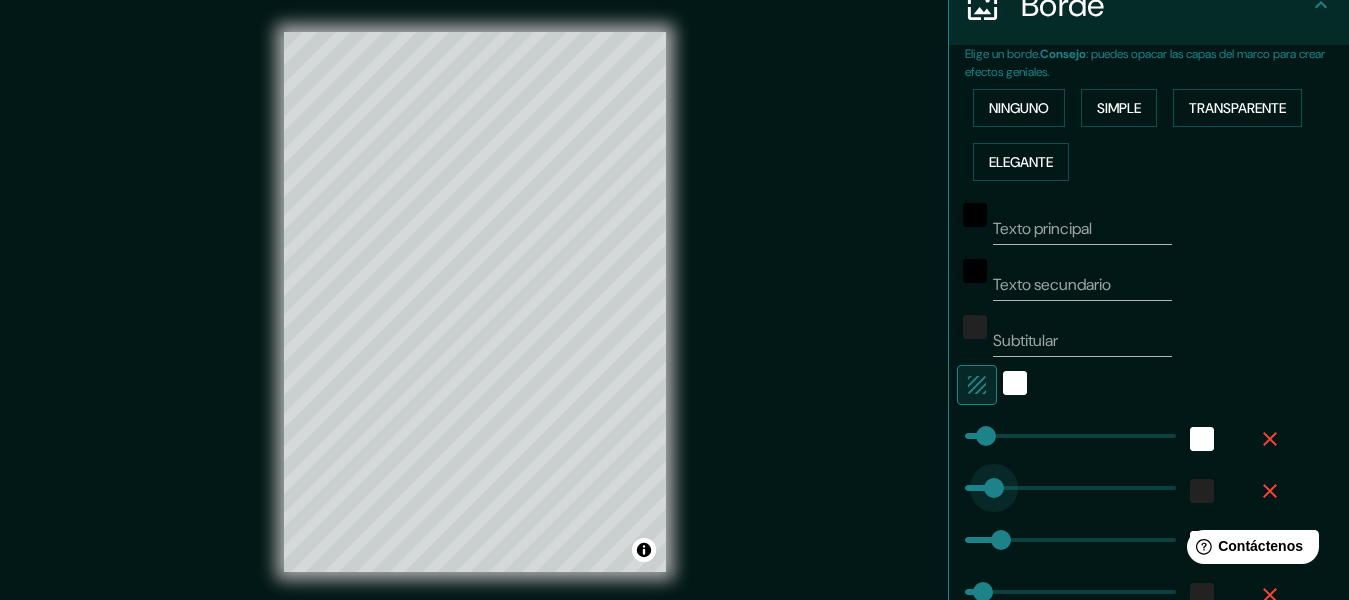 drag, startPoint x: 958, startPoint y: 493, endPoint x: 977, endPoint y: 492, distance: 19.026299 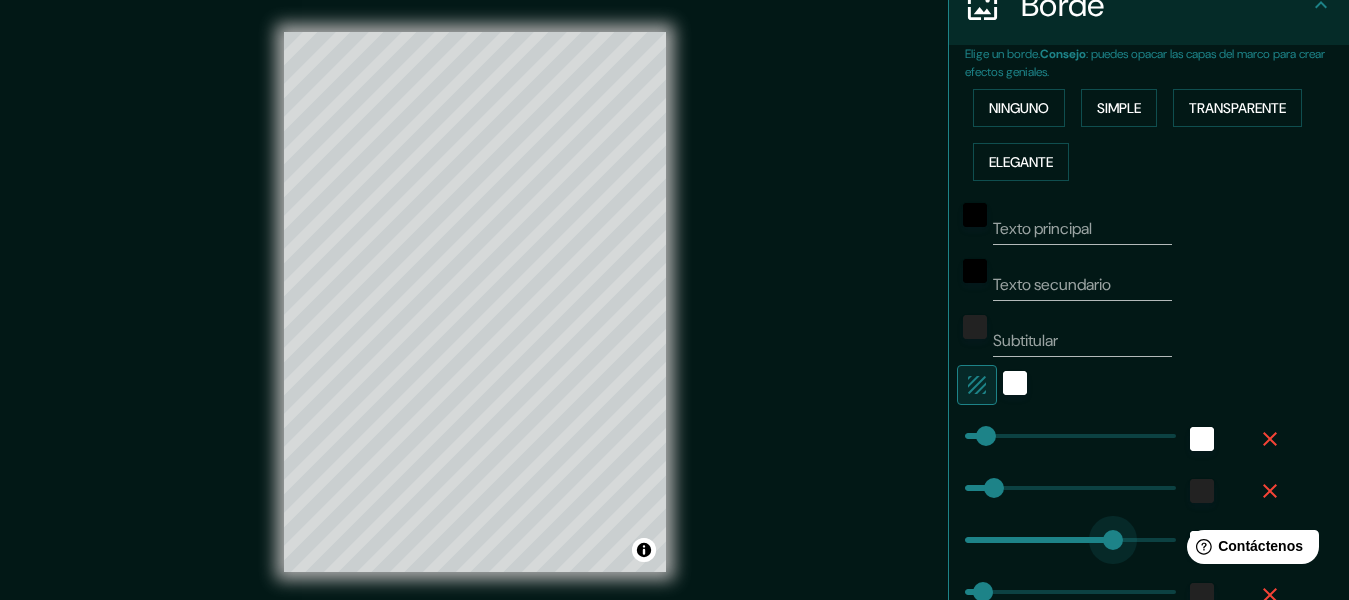 drag, startPoint x: 979, startPoint y: 534, endPoint x: 1096, endPoint y: 512, distance: 119.05041 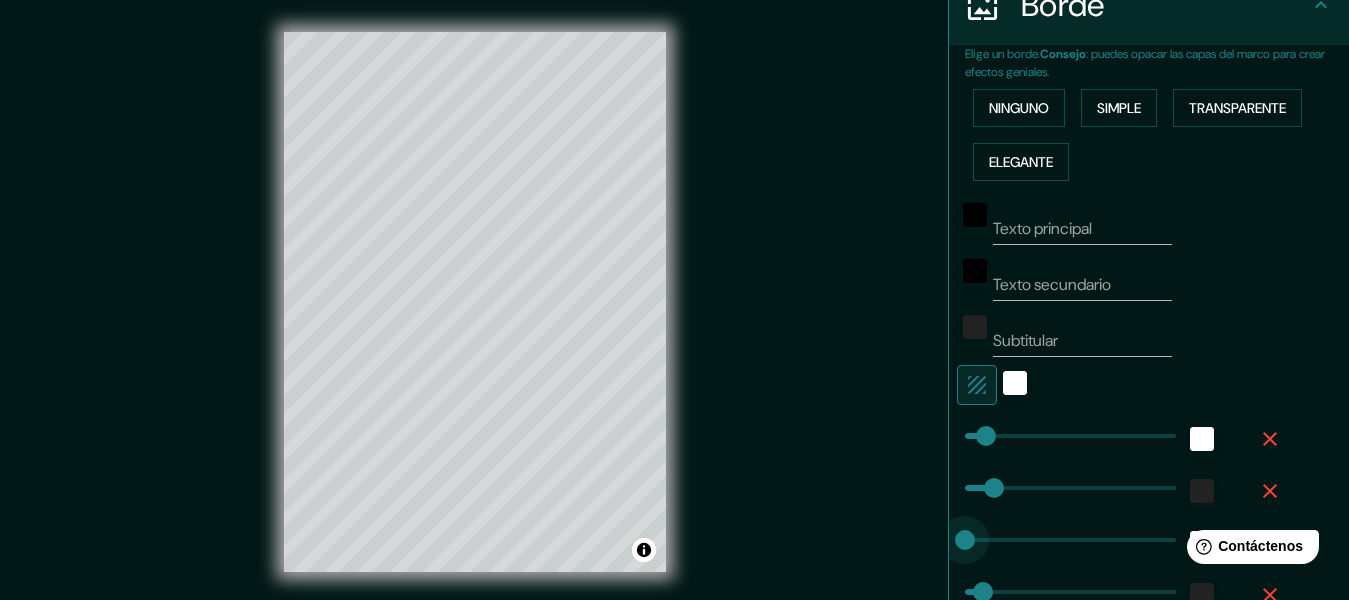 drag, startPoint x: 1091, startPoint y: 541, endPoint x: 930, endPoint y: 558, distance: 161.89503 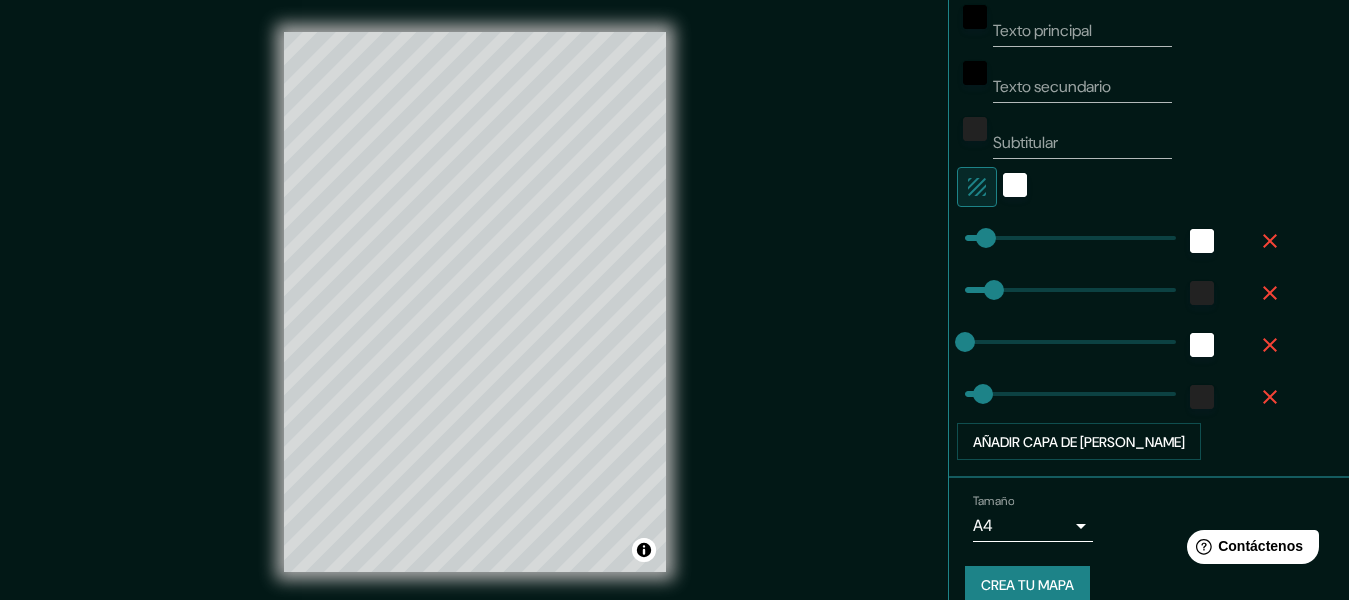 scroll, scrollTop: 621, scrollLeft: 0, axis: vertical 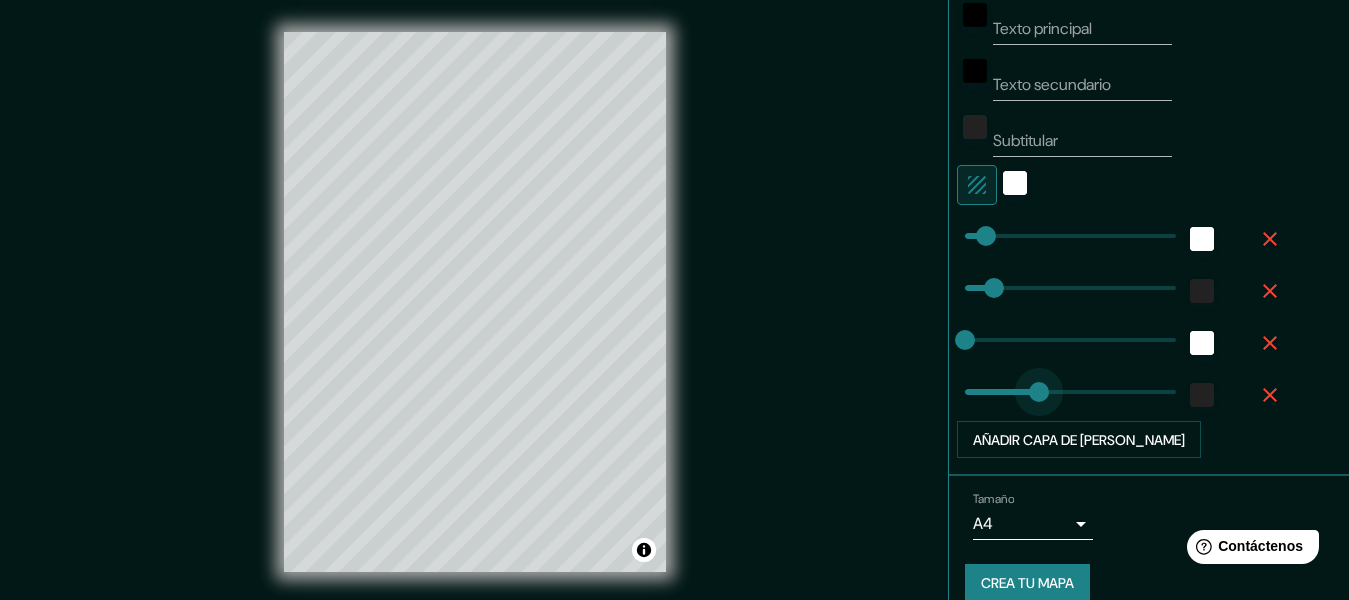 drag, startPoint x: 980, startPoint y: 391, endPoint x: 1022, endPoint y: 385, distance: 42.426407 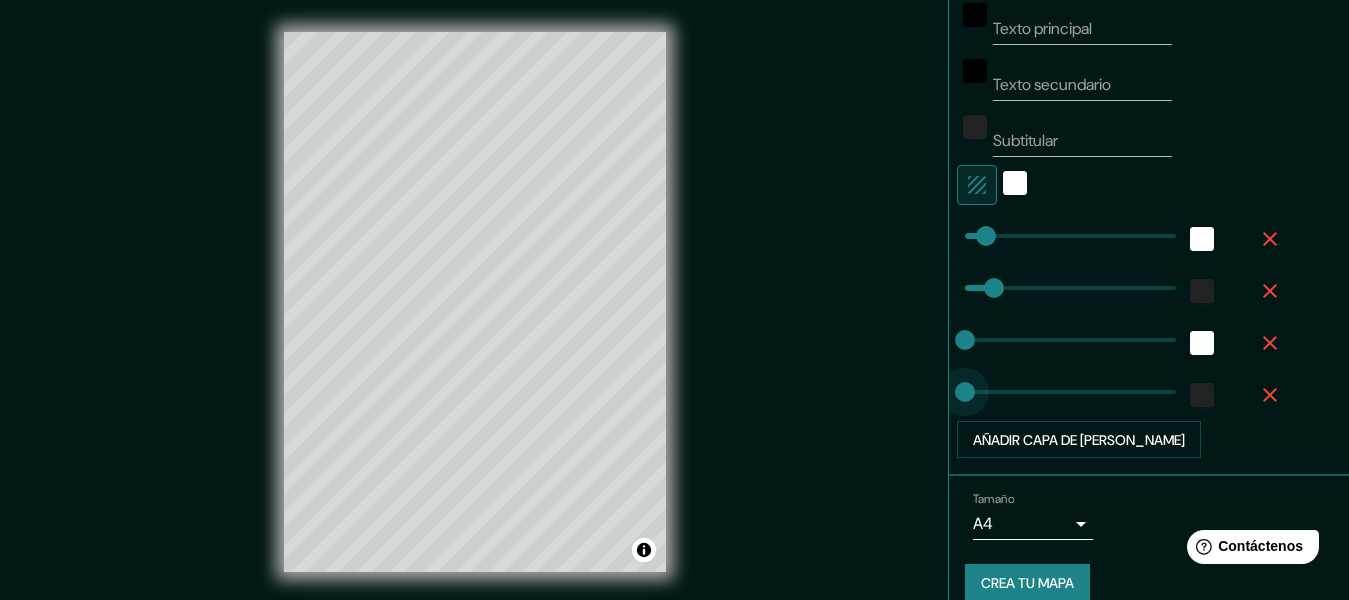 drag, startPoint x: 1022, startPoint y: 385, endPoint x: 890, endPoint y: 408, distance: 133.9888 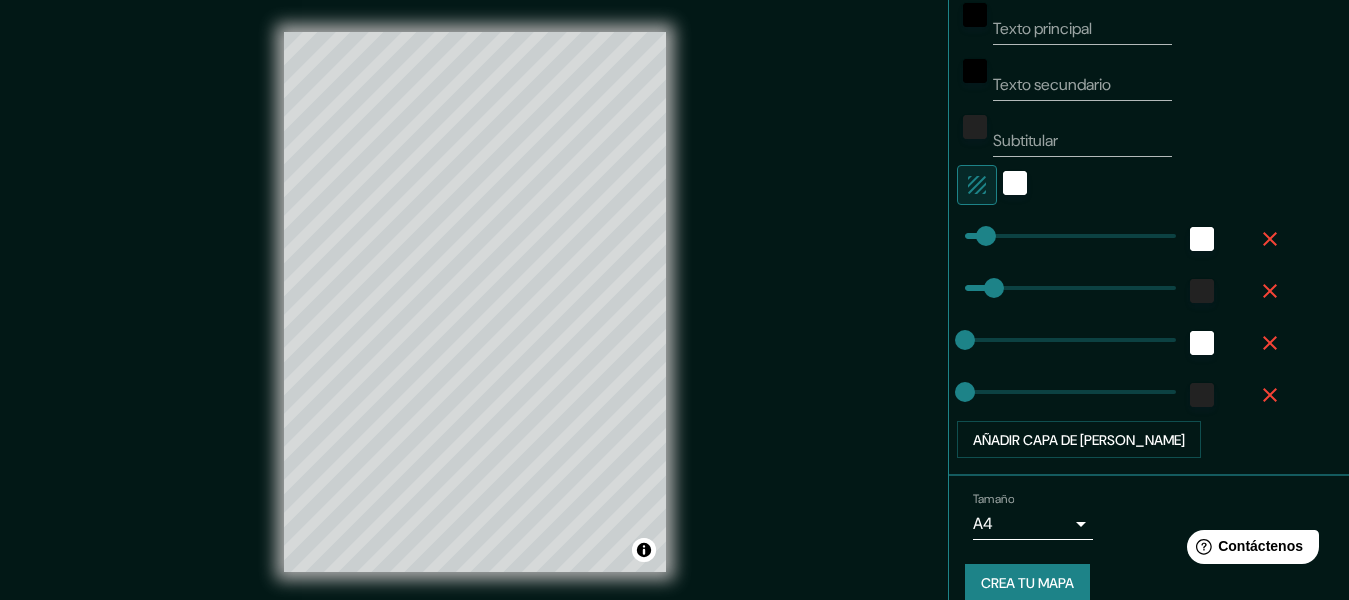 click at bounding box center [1015, 185] 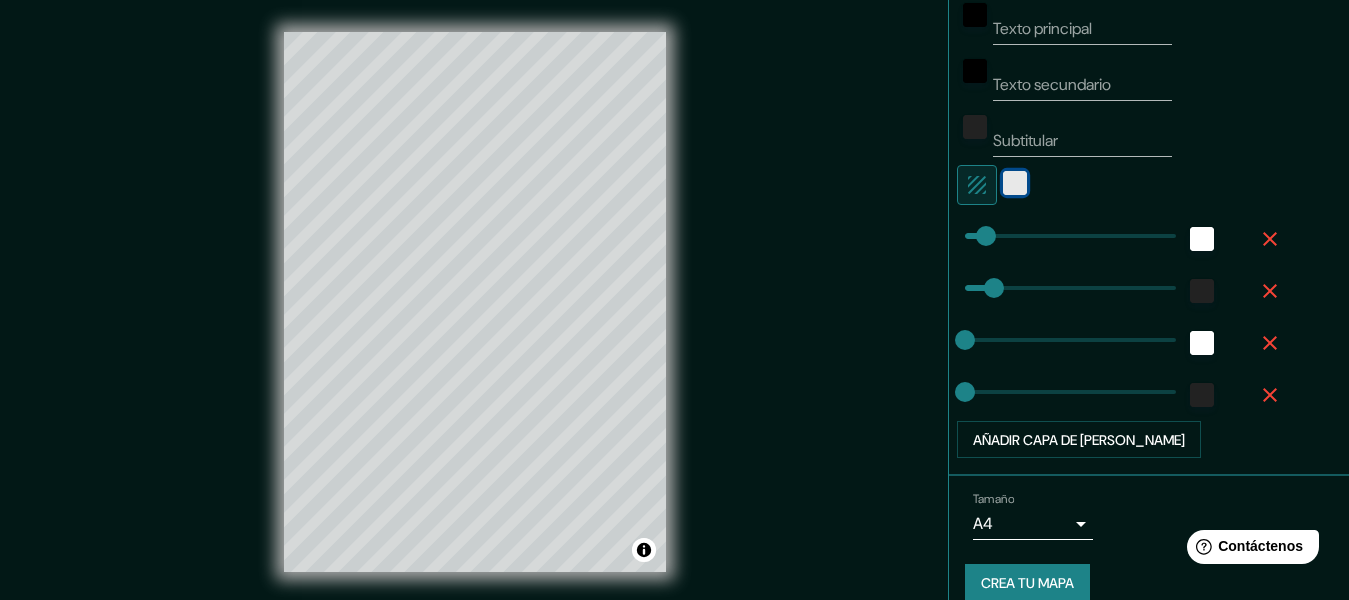 click at bounding box center (1015, 183) 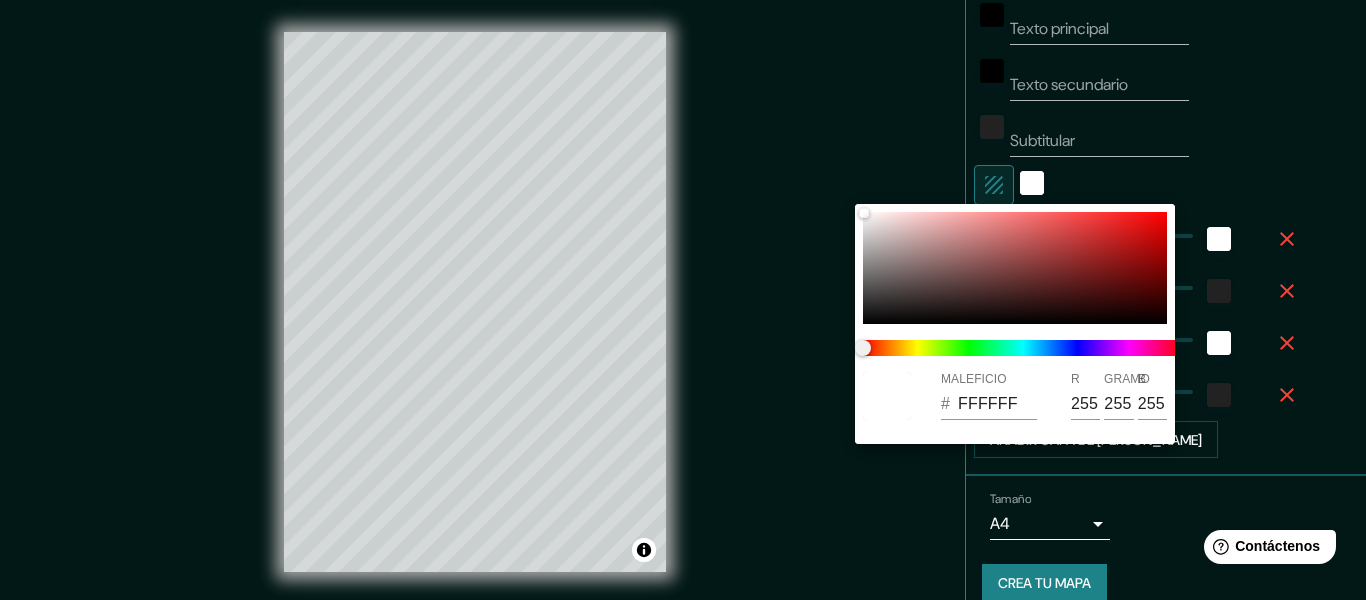 click at bounding box center [683, 300] 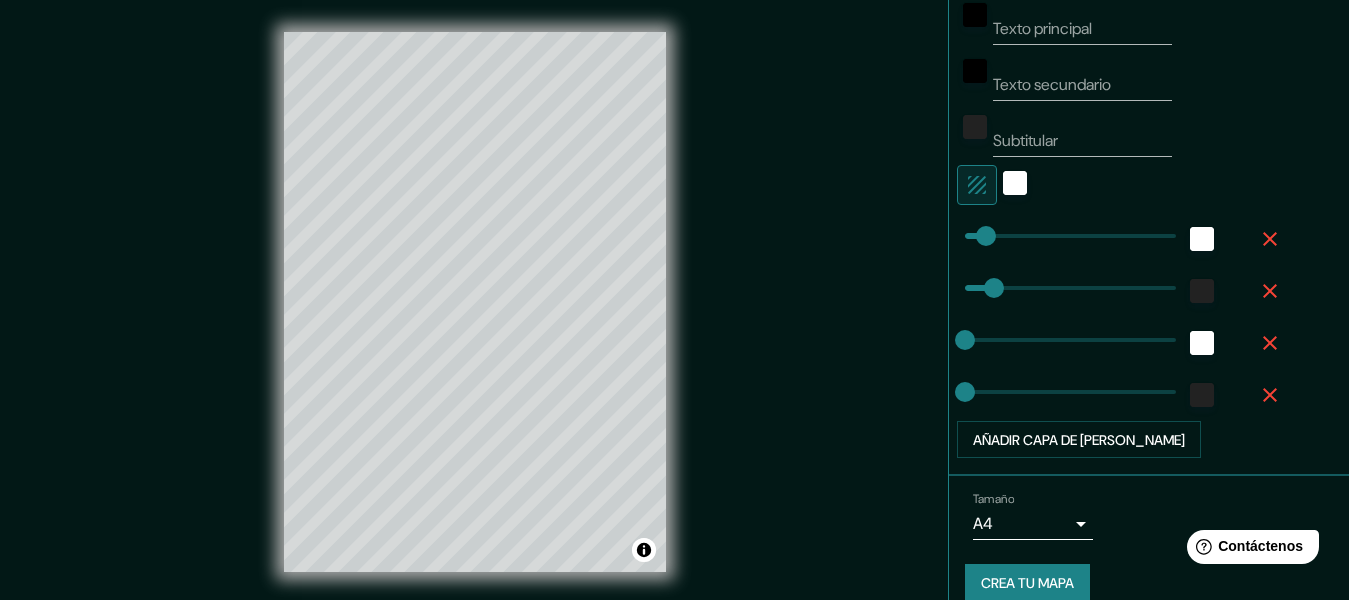 click 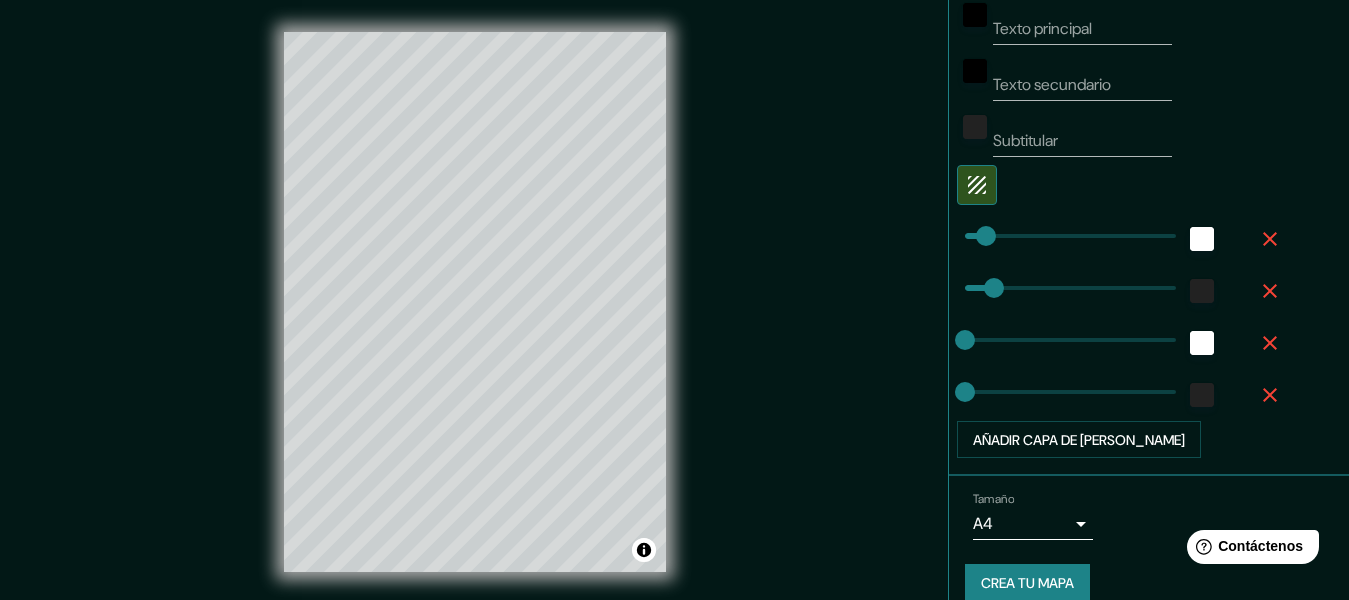 click on "Mappin Ubicación Ciudad Guayana, Caroní, Bolívar, Venezuela Ciudad Guayana Caroní, Bolívar, Venezuela Calle Ciudad De Guaymas 64108 Monterrey, Nuevo León, México Ciudad de Guayaquil Cuenca-Azuay, 0102, Ecuador Ciudad de Guayaquil 11400 Montevideo, Departamento de Montevideo, Uruguay Guayabo Aguada, Puerto Rico Patas Estilo Disposición Borde Elige un borde.  Consejo  : puedes opacar las capas del marco para crear efectos geniales. Ninguno Simple Transparente Elegante Texto principal Texto secundario Subtitular Añadir capa de marco Tamaño A4 single Crea tu mapa © Mapbox   © OpenStreetMap   Improve this map Si tiene algún problema, sugerencia o inquietud, envíe un correo electrónico a  help@mappin.pro  .   . ." at bounding box center [674, 318] 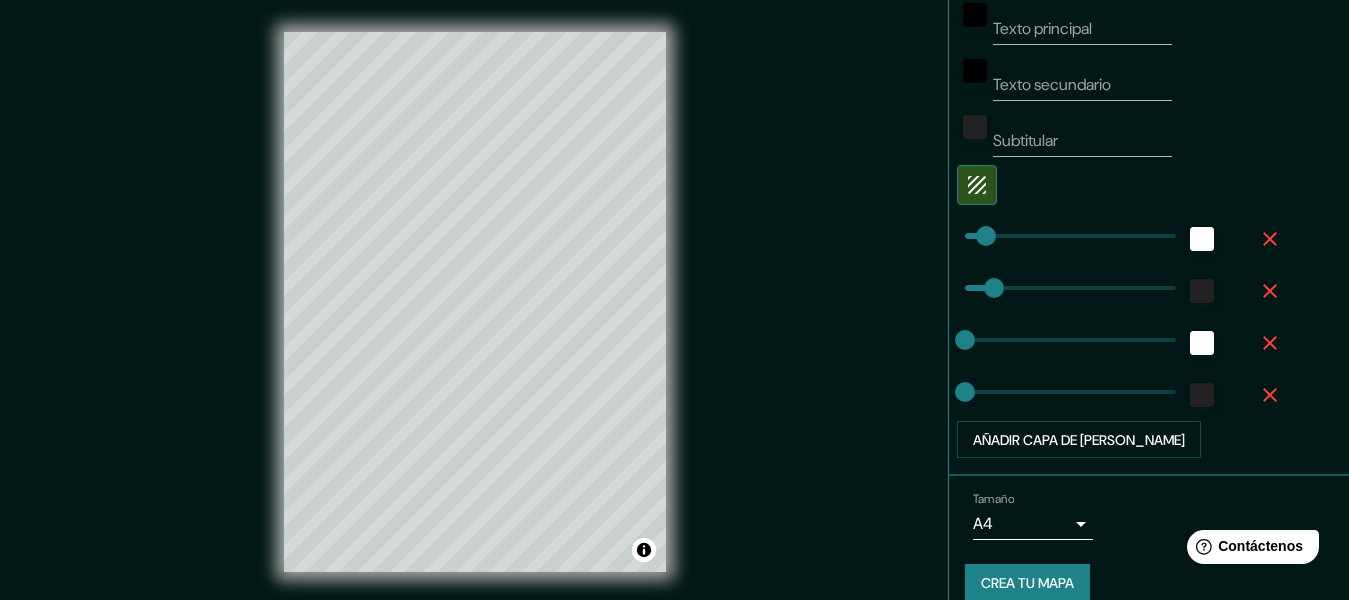 click on "Mappin Ubicación Ciudad Guayana, Caroní, Bolívar, Venezuela Ciudad Guayana Caroní, Bolívar, Venezuela Calle Ciudad De Guaymas 64108 Monterrey, Nuevo León, México Ciudad de Guayaquil Cuenca-Azuay, 0102, Ecuador Ciudad de Guayaquil 11400 Montevideo, Departamento de Montevideo, Uruguay Guayabo Aguada, Puerto Rico Patas Estilo Disposición Borde Elige un borde.  Consejo  : puedes opacar las capas del marco para crear efectos geniales. Ninguno Simple Transparente Elegante Texto principal Texto secundario Subtitular Añadir capa de marco Tamaño A4 single Crea tu mapa © Mapbox   © OpenStreetMap   Improve this map Si tiene algún problema, sugerencia o inquietud, envíe un correo electrónico a  help@mappin.pro  .   . ." at bounding box center [674, 318] 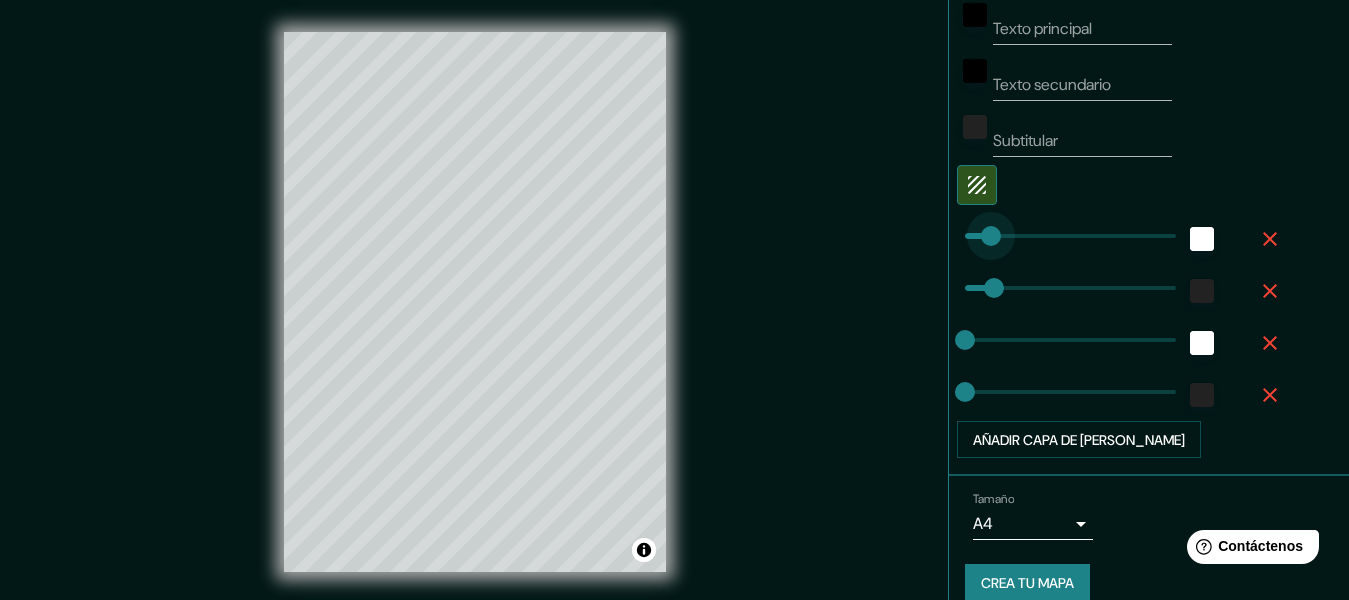 drag, startPoint x: 962, startPoint y: 232, endPoint x: 974, endPoint y: 231, distance: 12.0415945 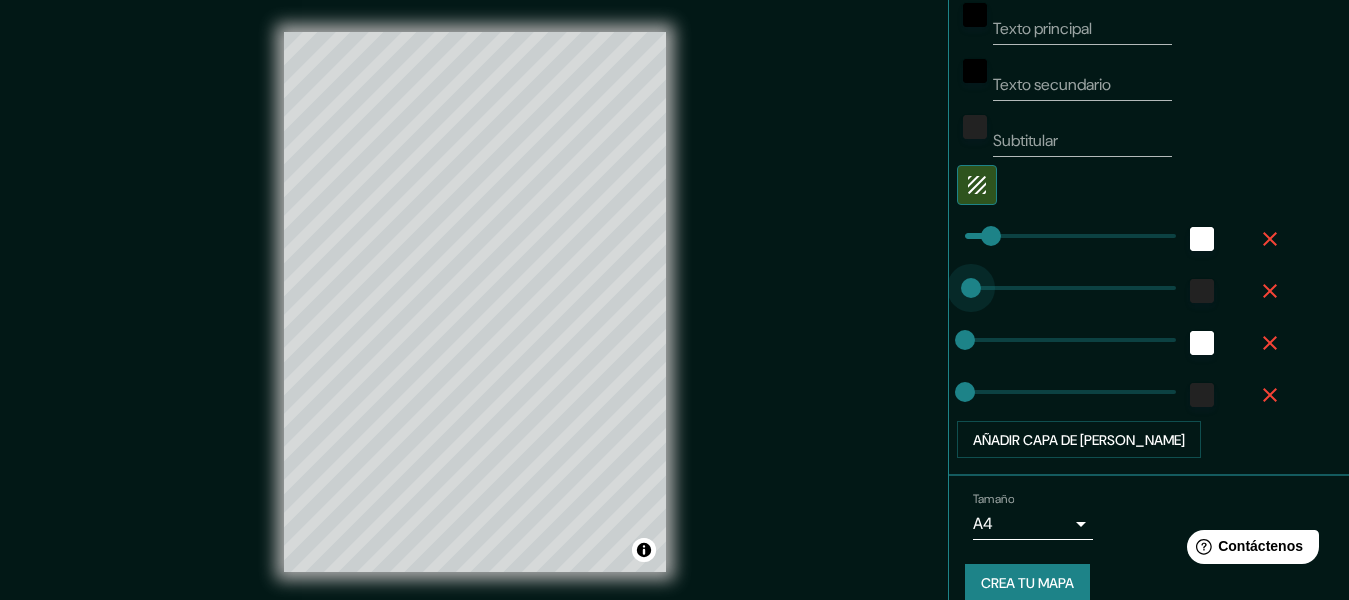 drag, startPoint x: 974, startPoint y: 289, endPoint x: 954, endPoint y: 293, distance: 20.396078 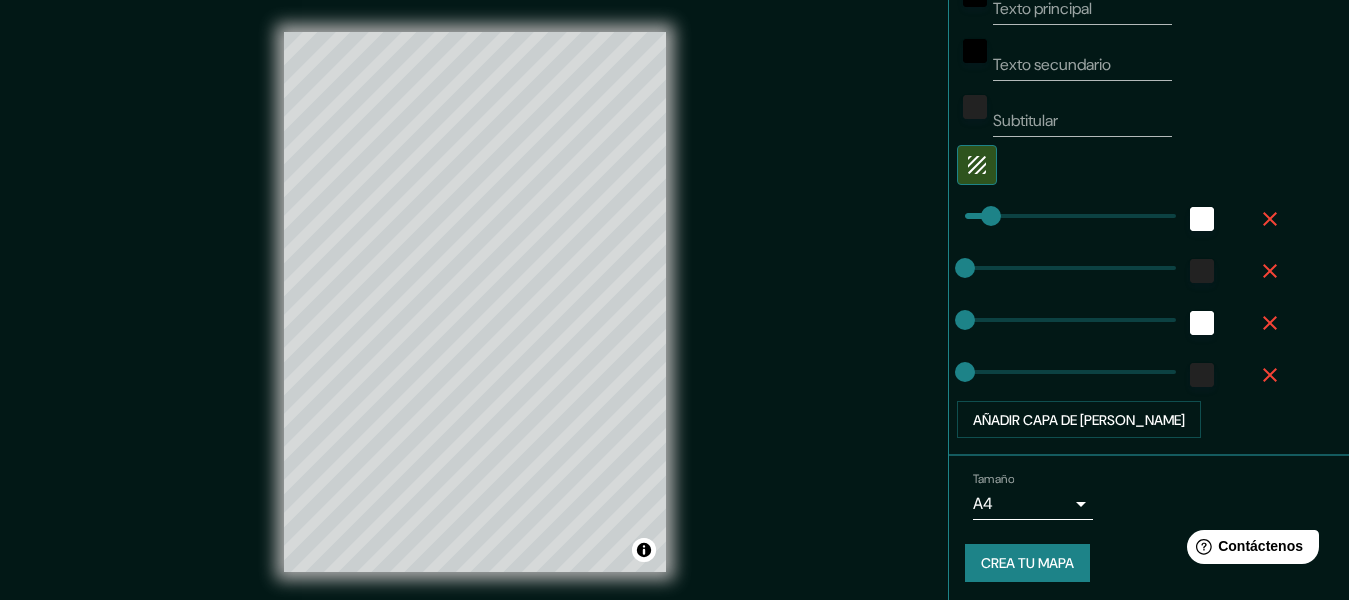 scroll, scrollTop: 647, scrollLeft: 0, axis: vertical 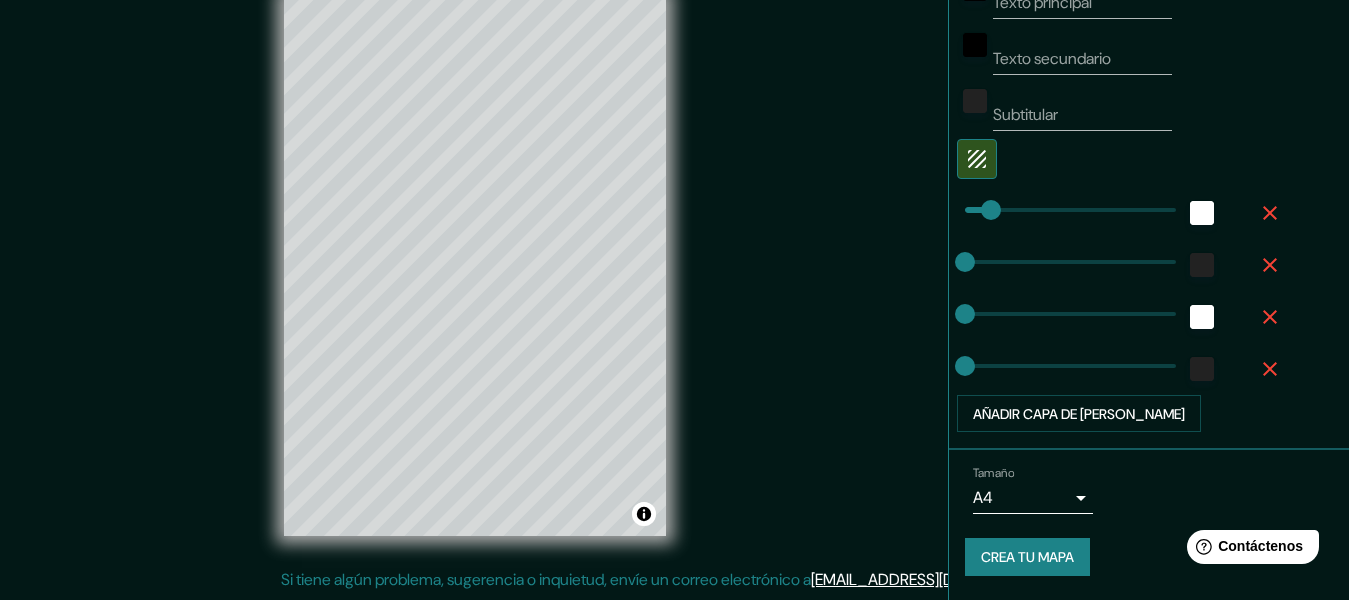 click on "Crea tu mapa" at bounding box center [1027, 558] 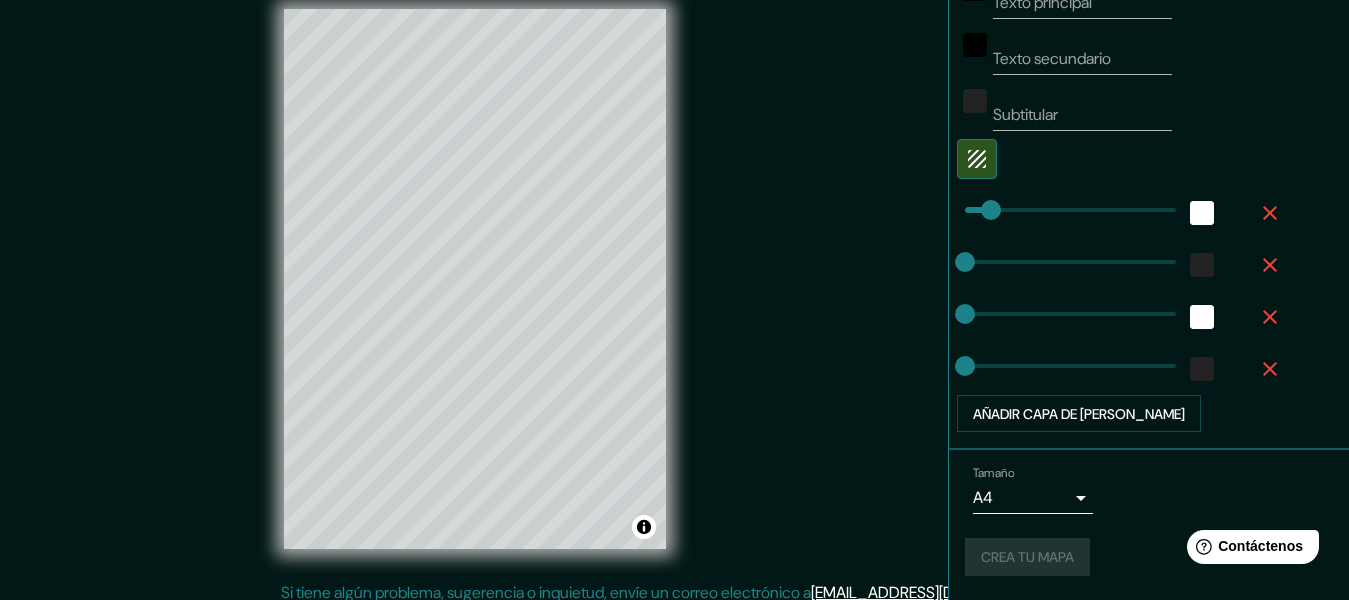 scroll, scrollTop: 0, scrollLeft: 0, axis: both 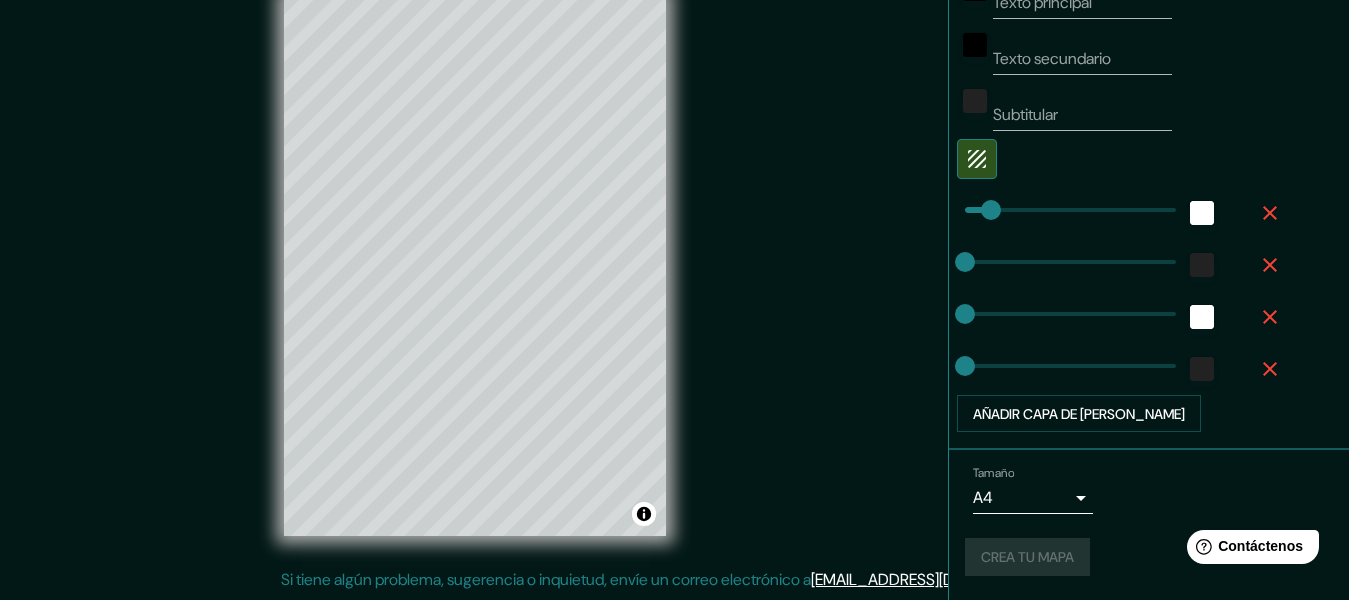 click on "Mappin Ubicación Ciudad Guayana, Caroní, Bolívar, Venezuela Ciudad Guayana Caroní, Bolívar, Venezuela Calle Ciudad De Guaymas 64108 Monterrey, Nuevo León, México Ciudad de Guayaquil Cuenca-Azuay, 0102, Ecuador Ciudad de Guayaquil 11400 Montevideo, Departamento de Montevideo, Uruguay Guayabo Aguada, Puerto Rico Patas Estilo Disposición Borde Elige un borde.  Consejo  : puedes opacar las capas del marco para crear efectos geniales. Ninguno Simple Transparente Elegante Texto principal Texto secundario Subtitular Añadir capa de marco Tamaño A4 single Crea tu mapa © Mapbox   © OpenStreetMap   Improve this map Si tiene algún problema, sugerencia o inquietud, envíe un correo electrónico a  help@mappin.pro  .   . . Texto original Valora esta traducción Tu opinión servirá para ayudar a mejorar el Traductor de Google" at bounding box center (674, 264) 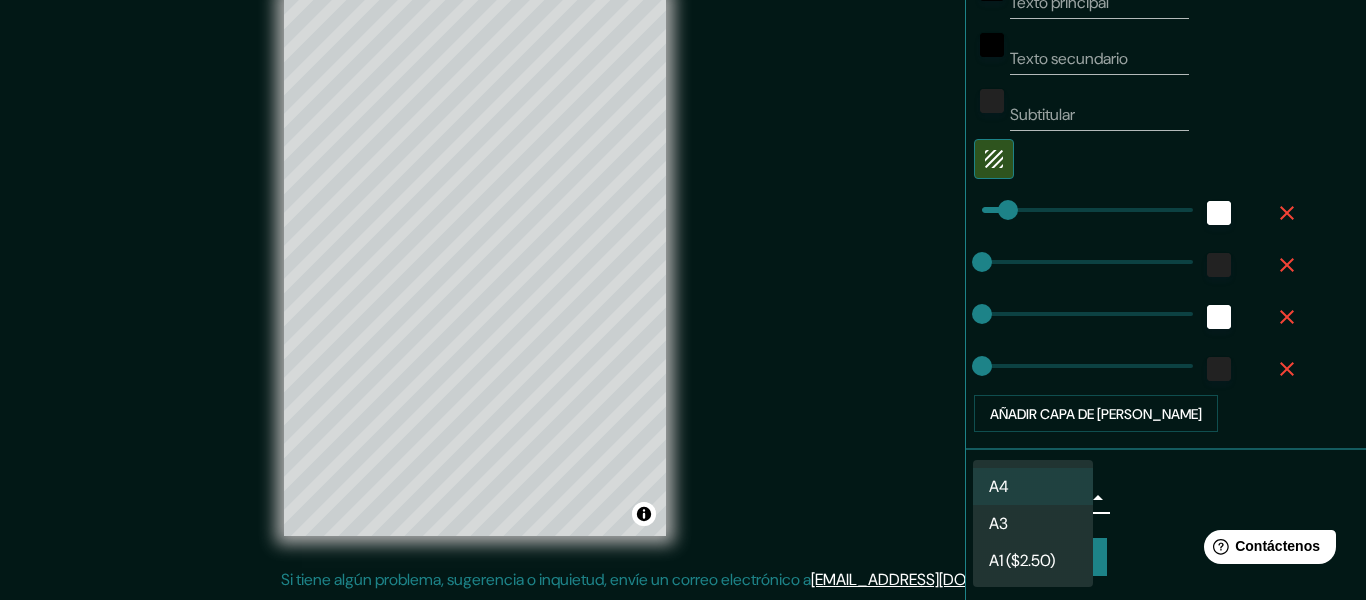 click on "A4" at bounding box center (1033, 486) 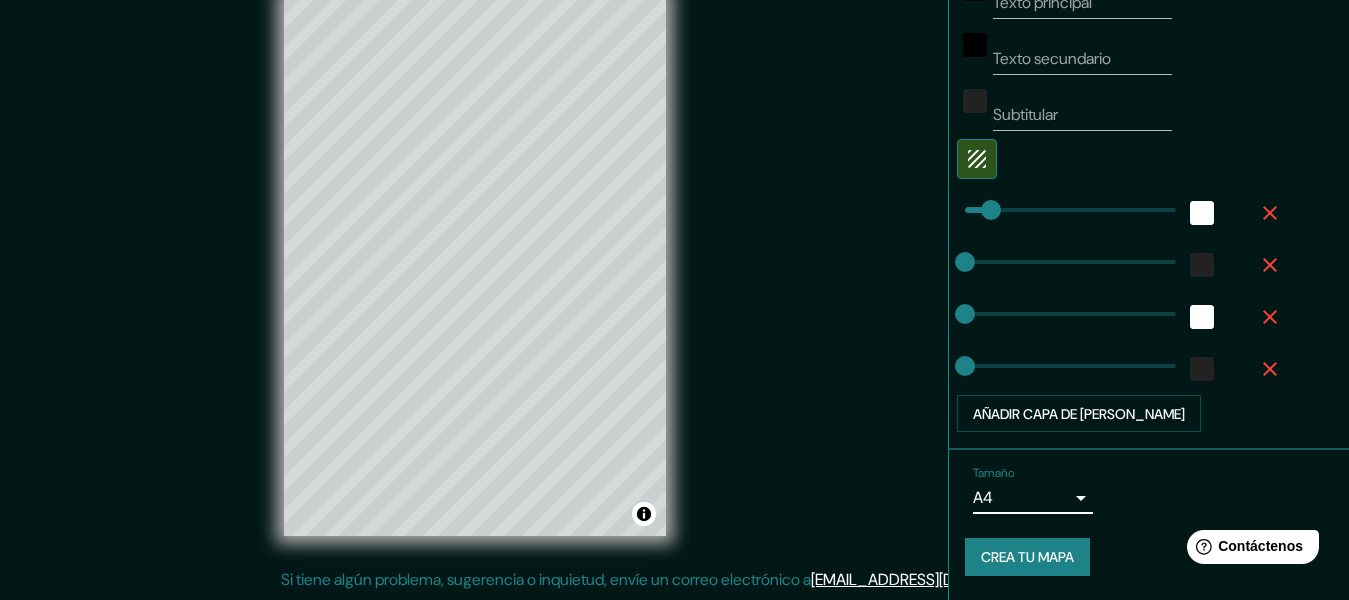 click on "Mappin Ubicación Ciudad Guayana, Caroní, Bolívar, Venezuela Ciudad Guayana Caroní, Bolívar, Venezuela Calle Ciudad De Guaymas 64108 Monterrey, Nuevo León, México Ciudad de Guayaquil Cuenca-Azuay, 0102, Ecuador Ciudad de Guayaquil 11400 Montevideo, Departamento de Montevideo, Uruguay Guayabo Aguada, Puerto Rico Patas Estilo Disposición Borde Elige un borde.  Consejo  : puedes opacar las capas del marco para crear efectos geniales. Ninguno Simple Transparente Elegante Texto principal Texto secundario Subtitular Añadir capa de marco Tamaño A4 single Crea tu mapa © Mapbox   © OpenStreetMap   Improve this map Si tiene algún problema, sugerencia o inquietud, envíe un correo electrónico a  help@mappin.pro  .   . . Texto original Valora esta traducción Tu opinión servirá para ayudar a mejorar el Traductor de Google" at bounding box center [674, 264] 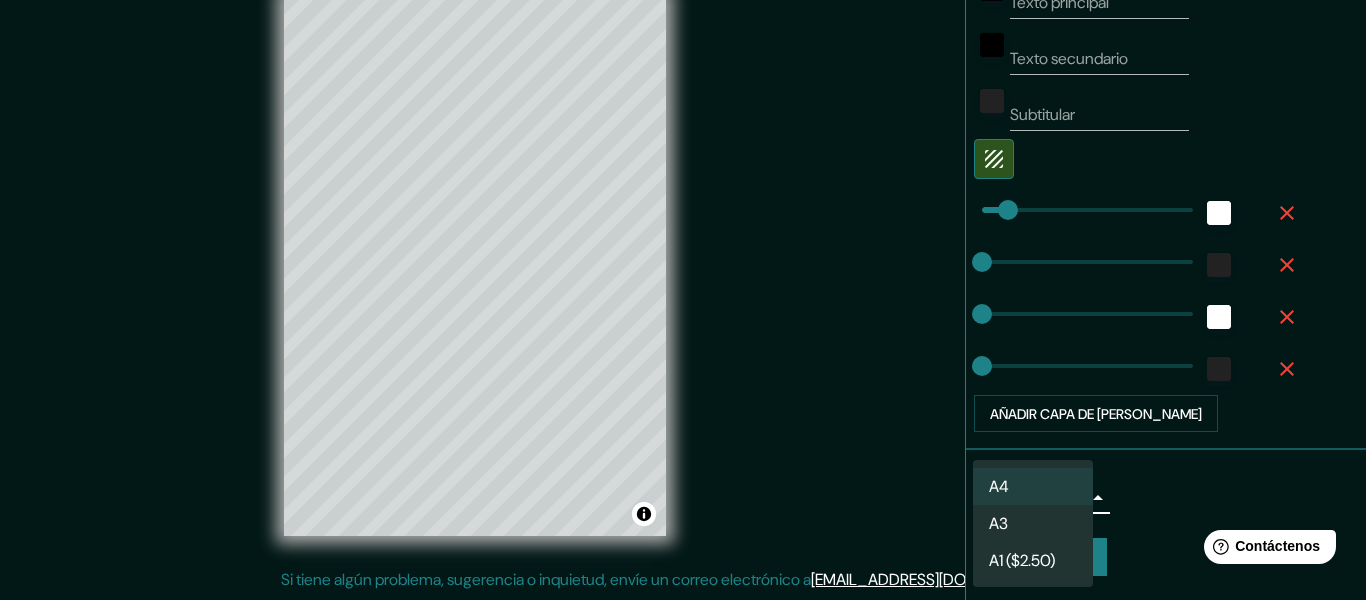 click at bounding box center [683, 300] 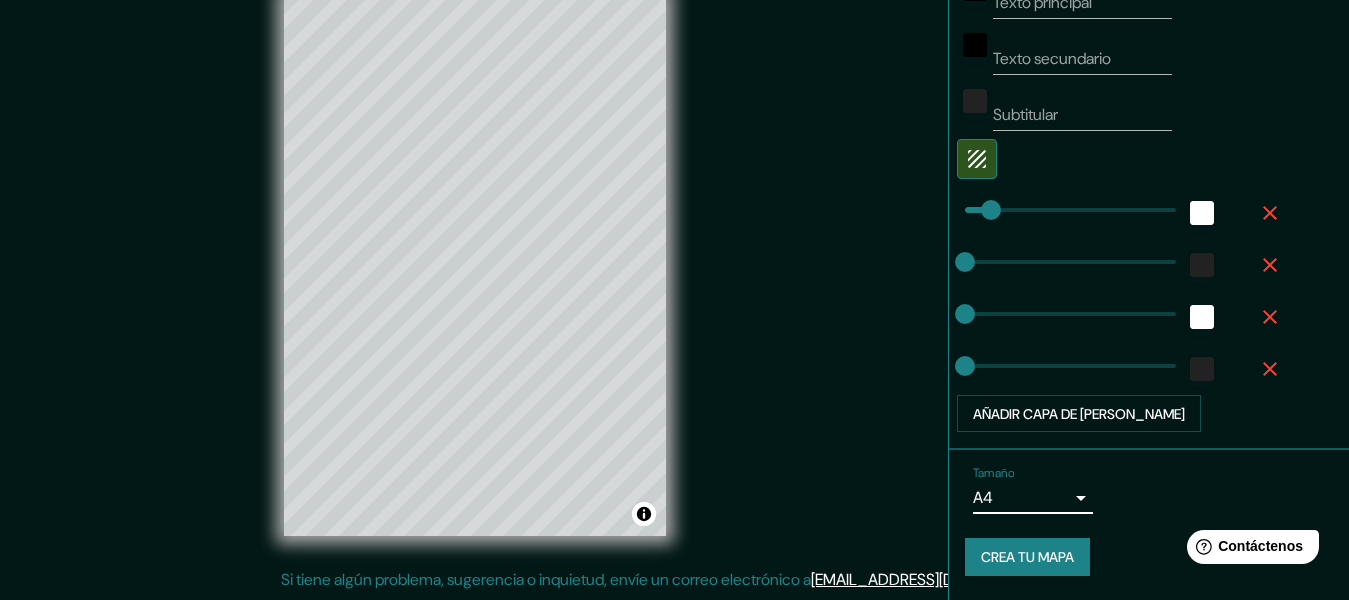 click on "Crea tu mapa" at bounding box center (1027, 558) 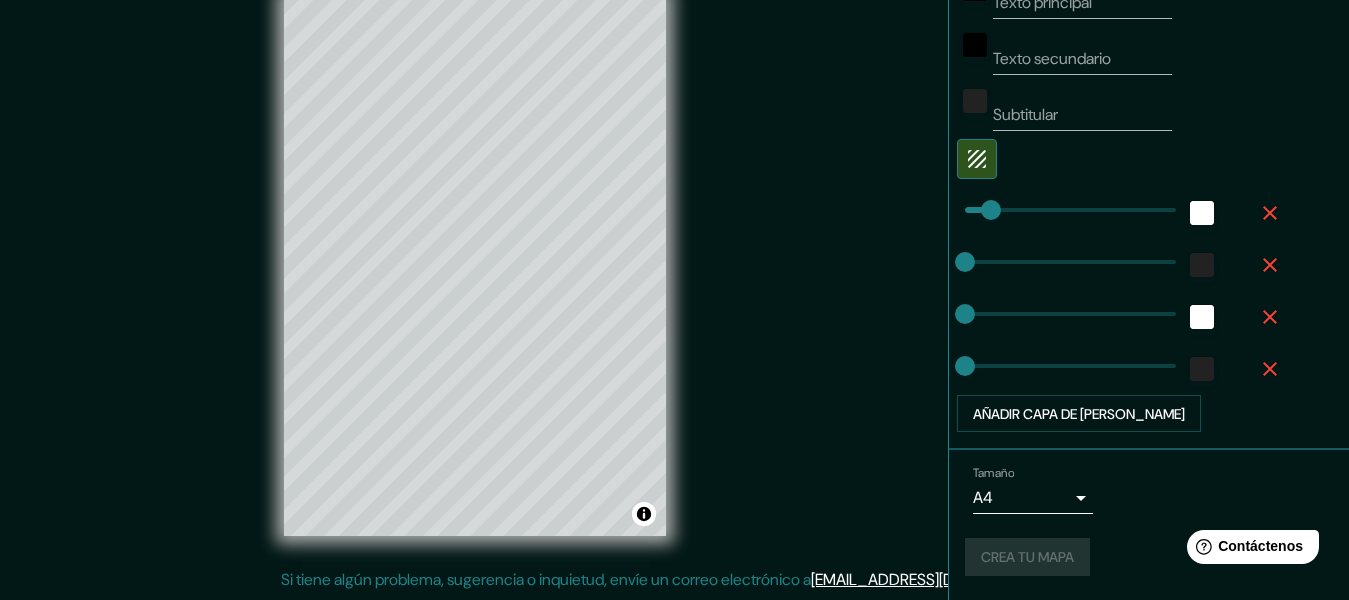 scroll, scrollTop: 0, scrollLeft: 0, axis: both 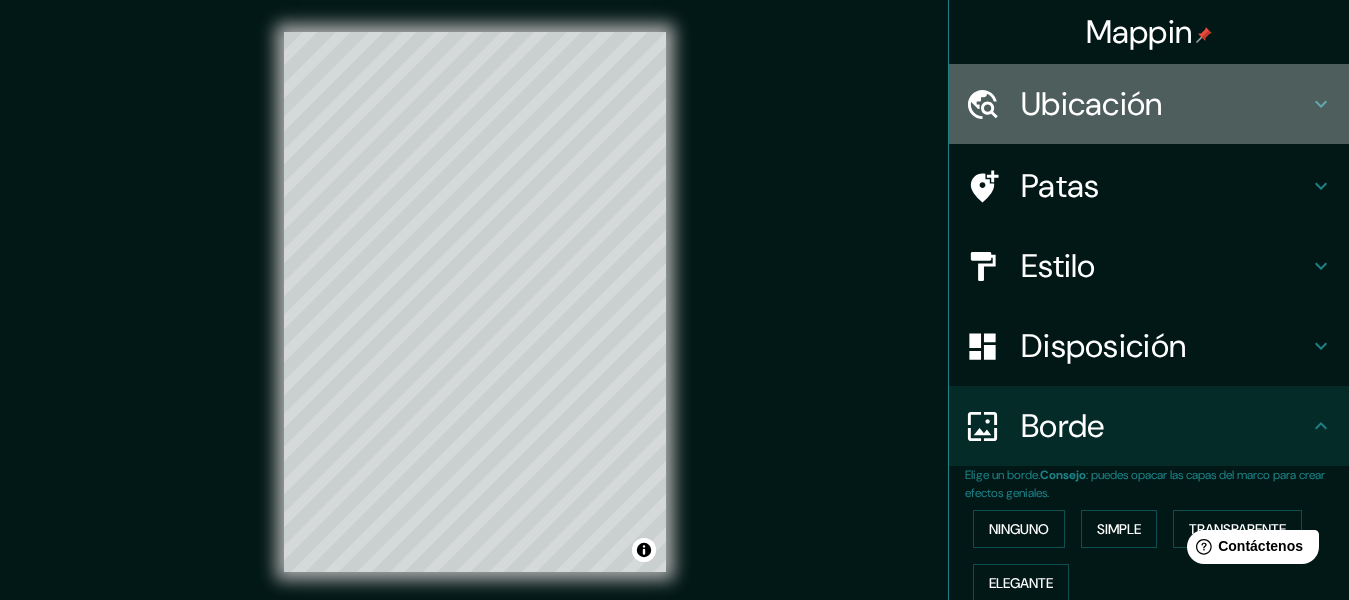 click on "Ubicación" at bounding box center [1165, 104] 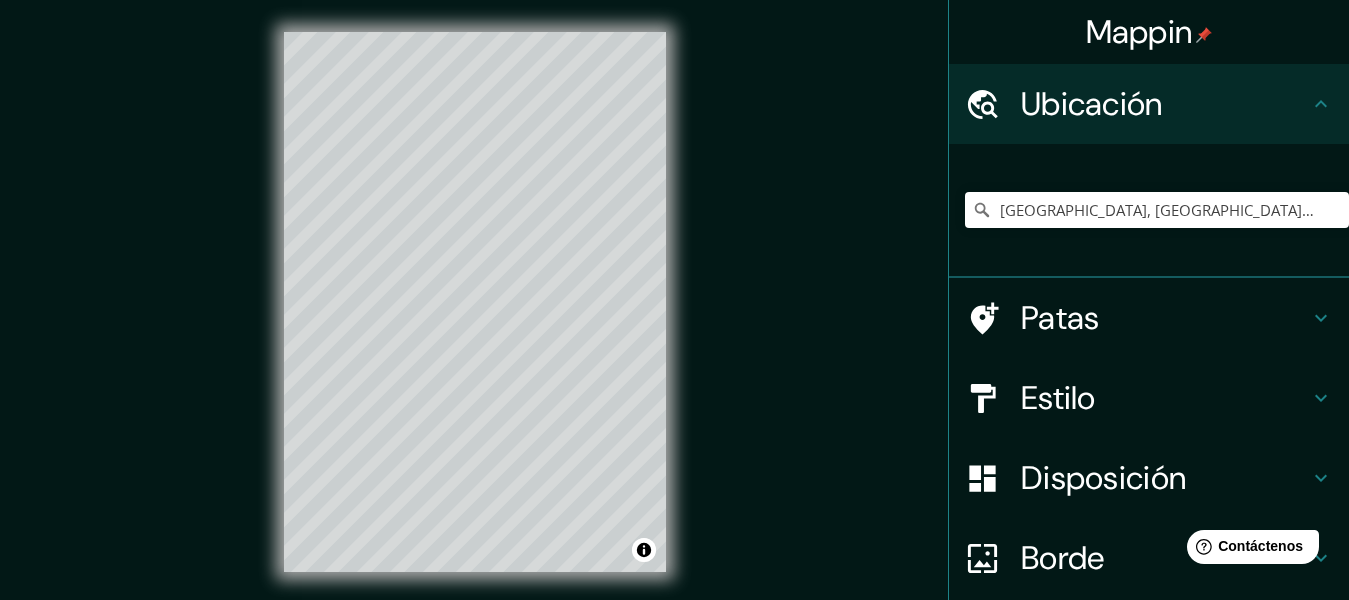 click on "Mappin" at bounding box center (1139, 32) 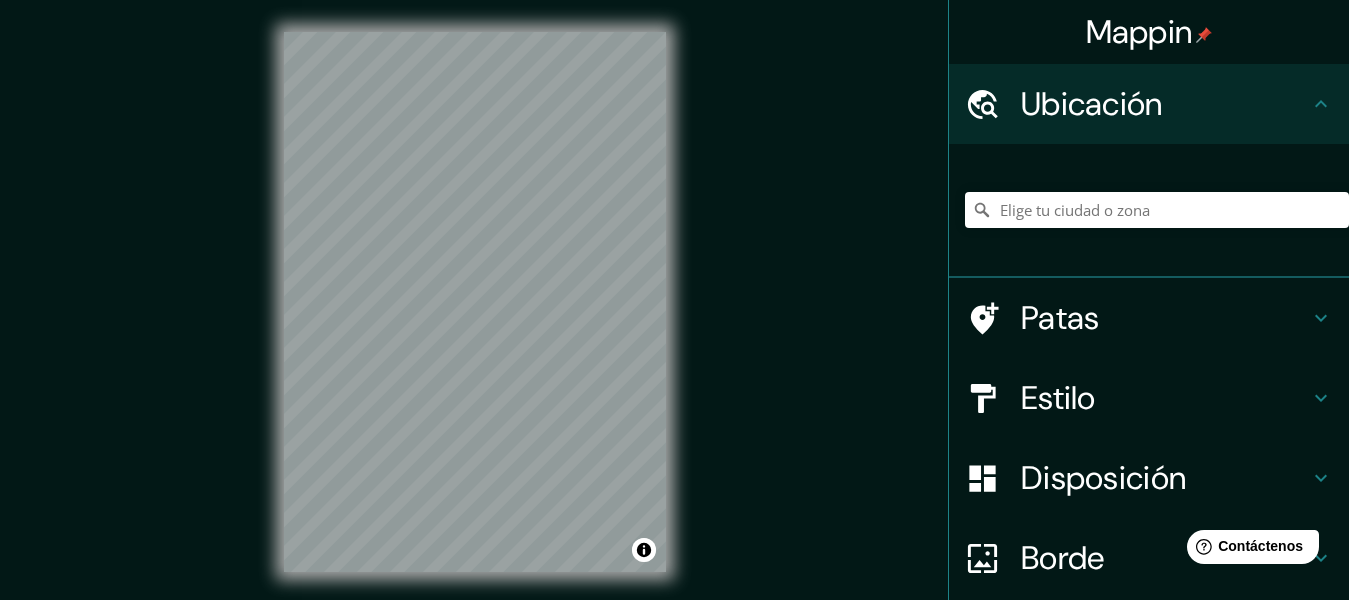 drag, startPoint x: 1146, startPoint y: 236, endPoint x: 1141, endPoint y: 199, distance: 37.336308 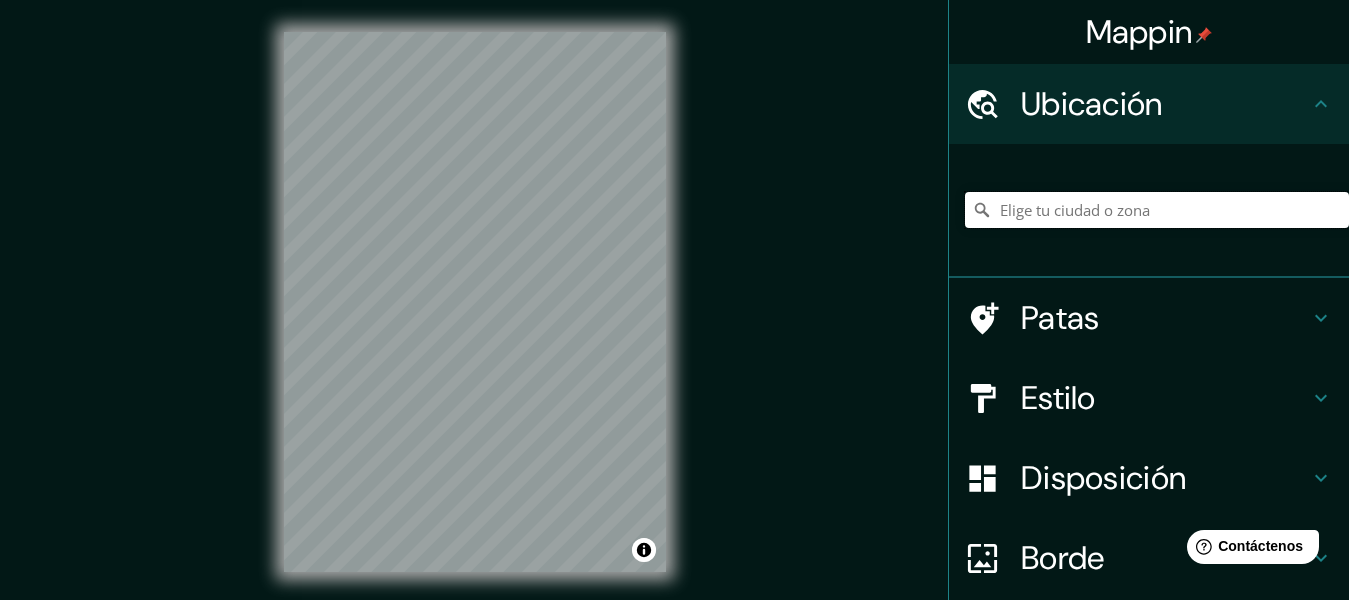 click at bounding box center [1157, 210] 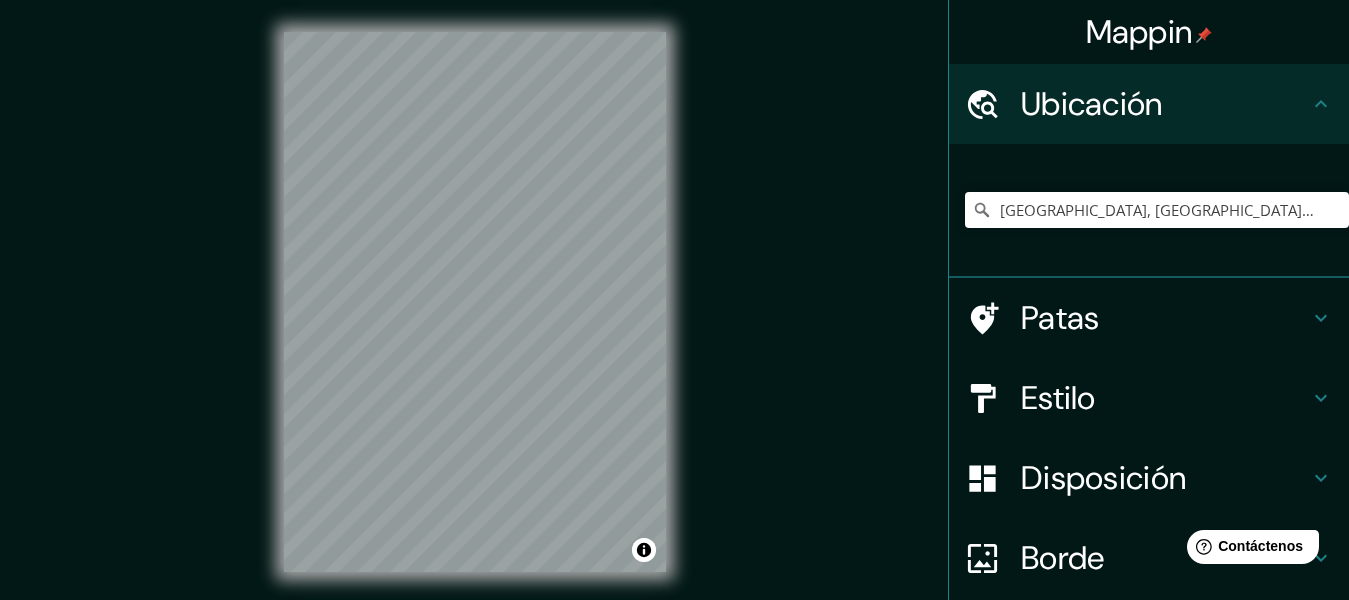 click on "© Mapbox   © OpenStreetMap   Improve this map" at bounding box center (475, 302) 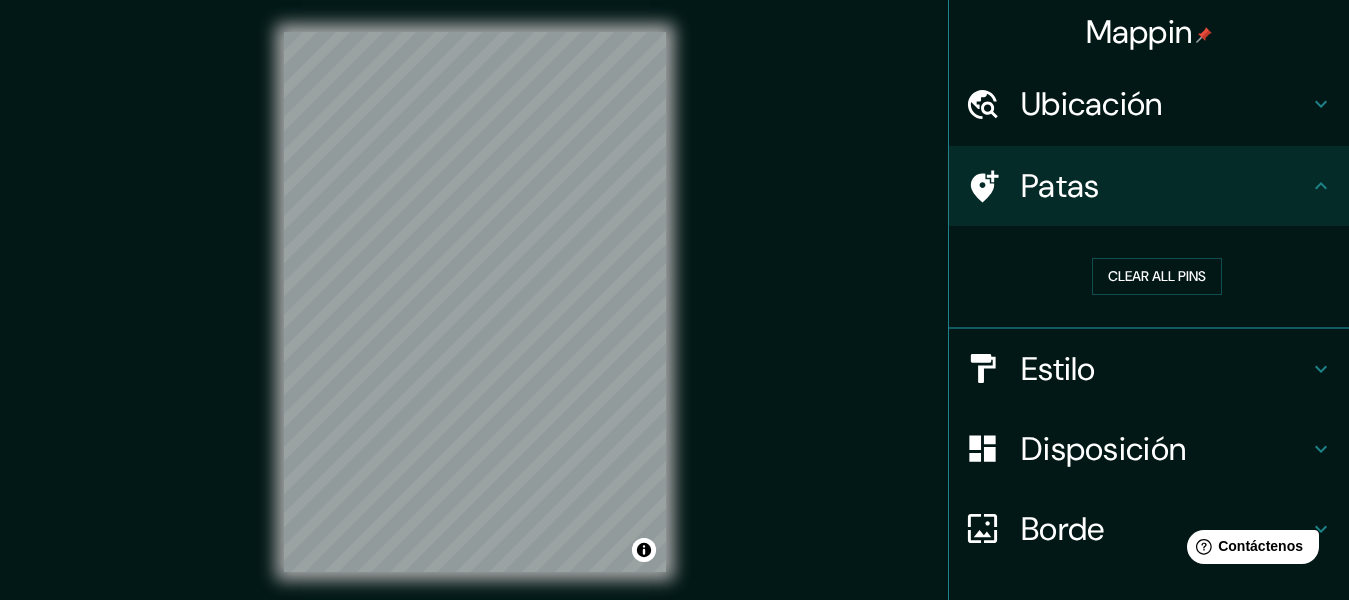 click on "Estilo" at bounding box center [1058, 369] 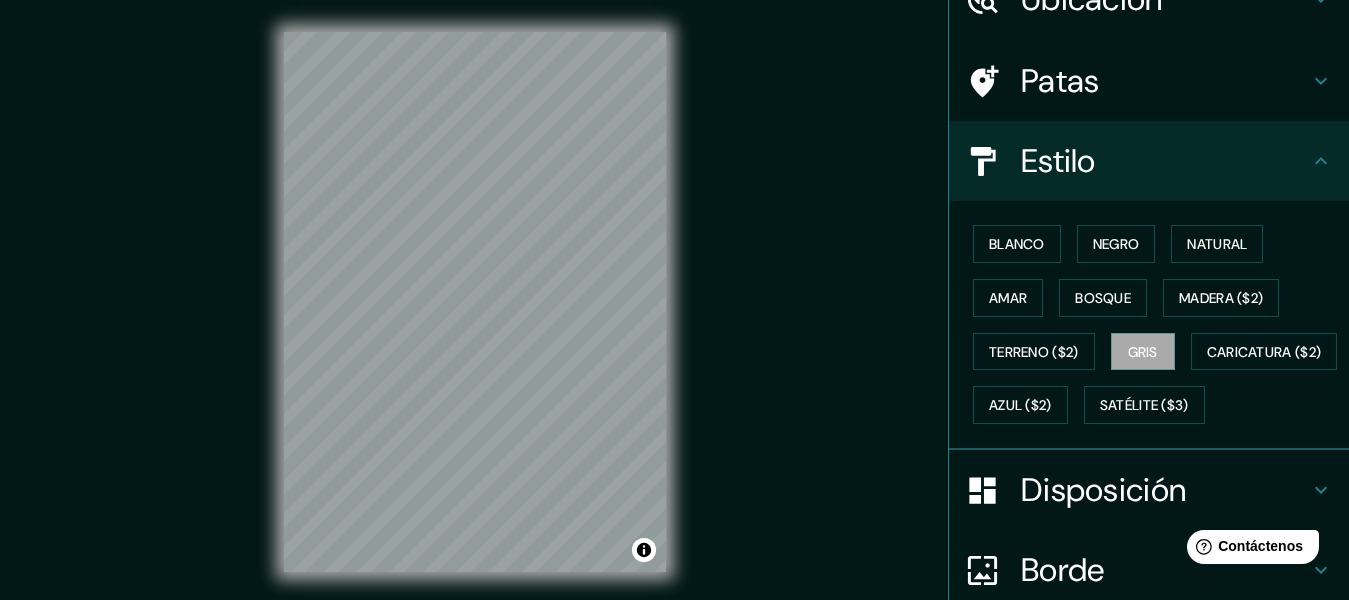 scroll, scrollTop: 200, scrollLeft: 0, axis: vertical 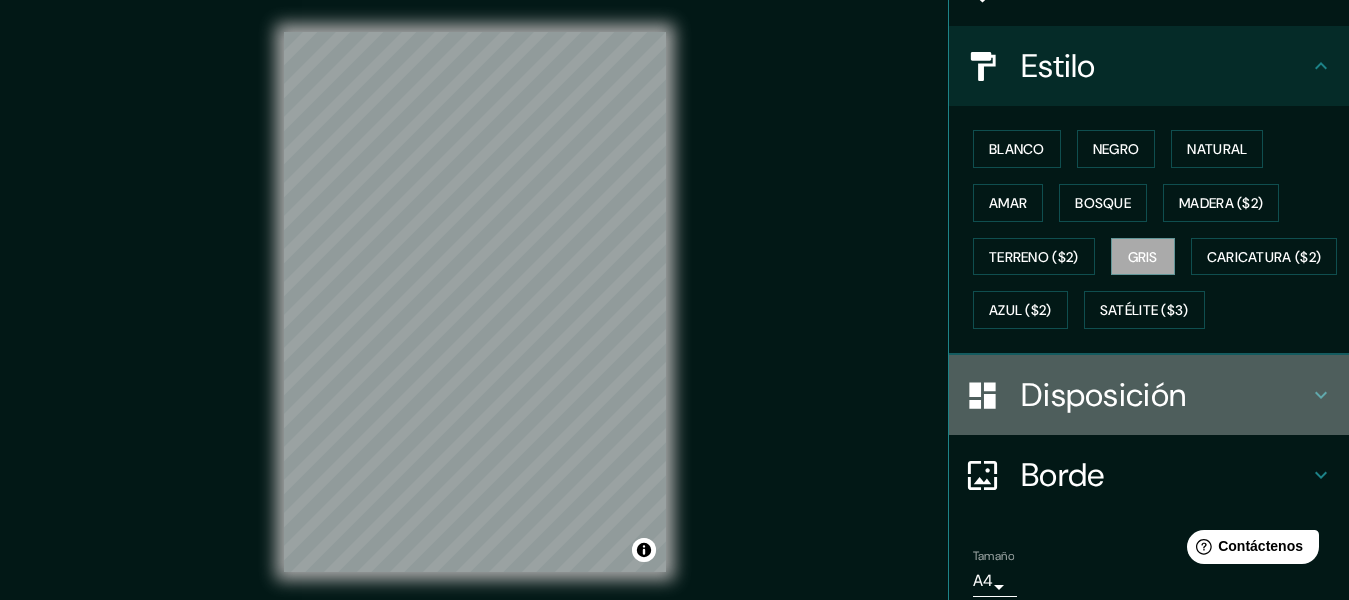 click on "Disposición" at bounding box center [1149, 395] 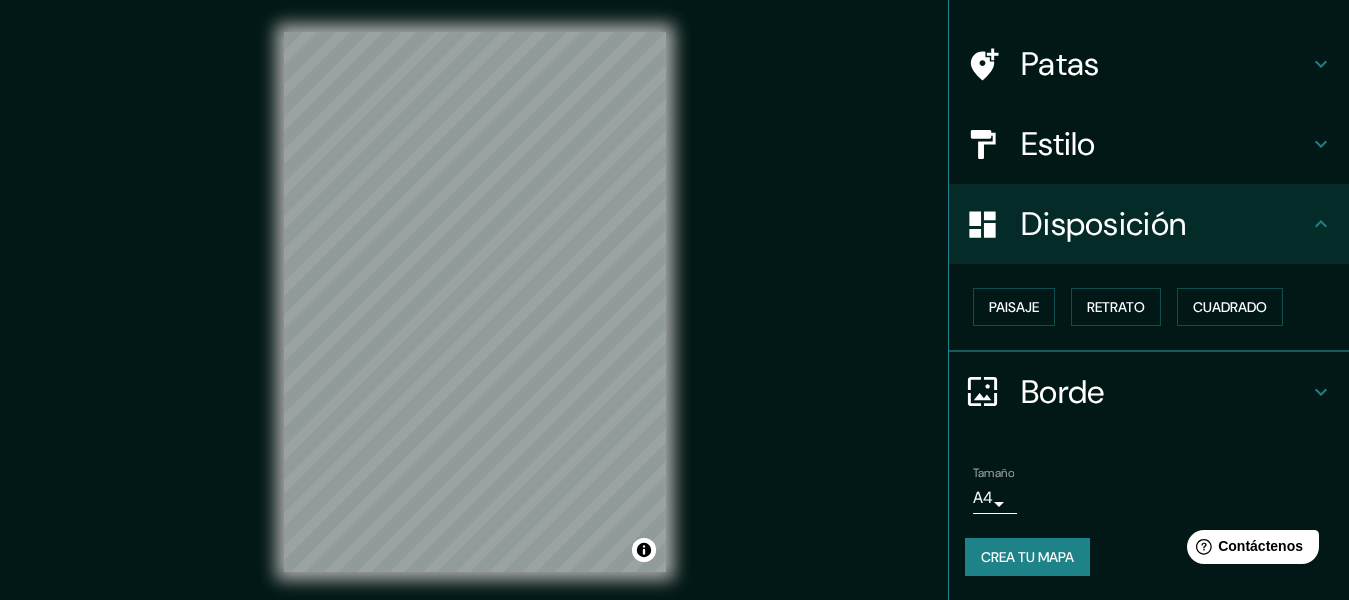 scroll, scrollTop: 121, scrollLeft: 0, axis: vertical 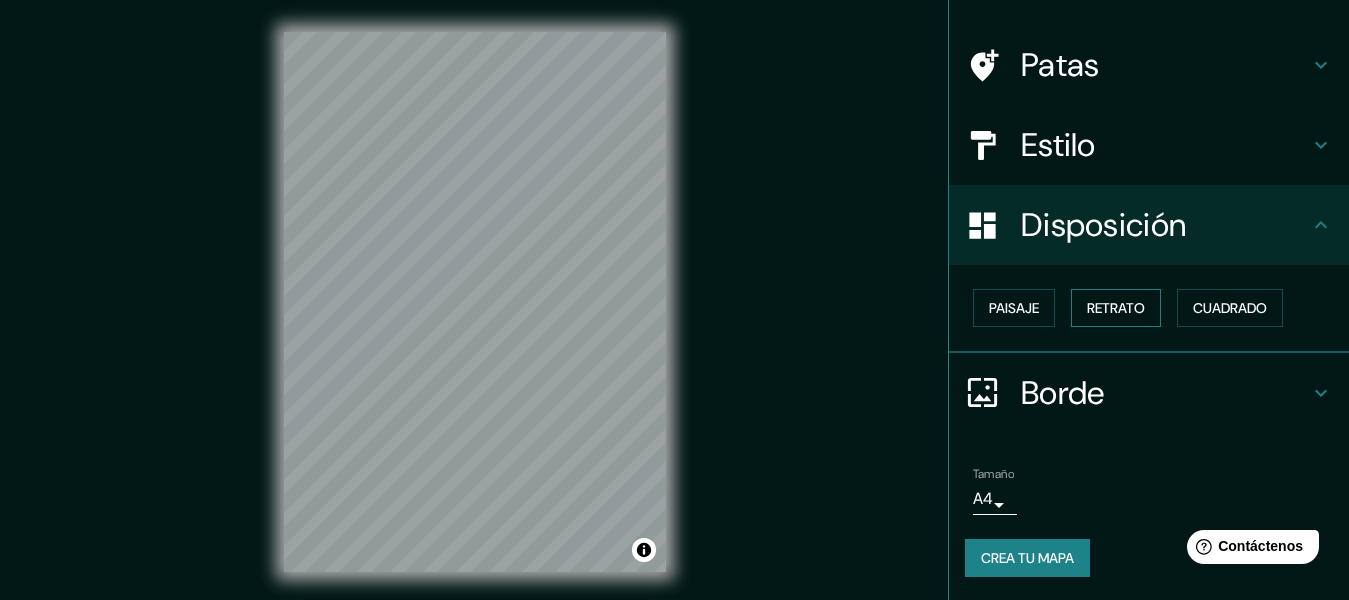 click on "Retrato" at bounding box center (1116, 308) 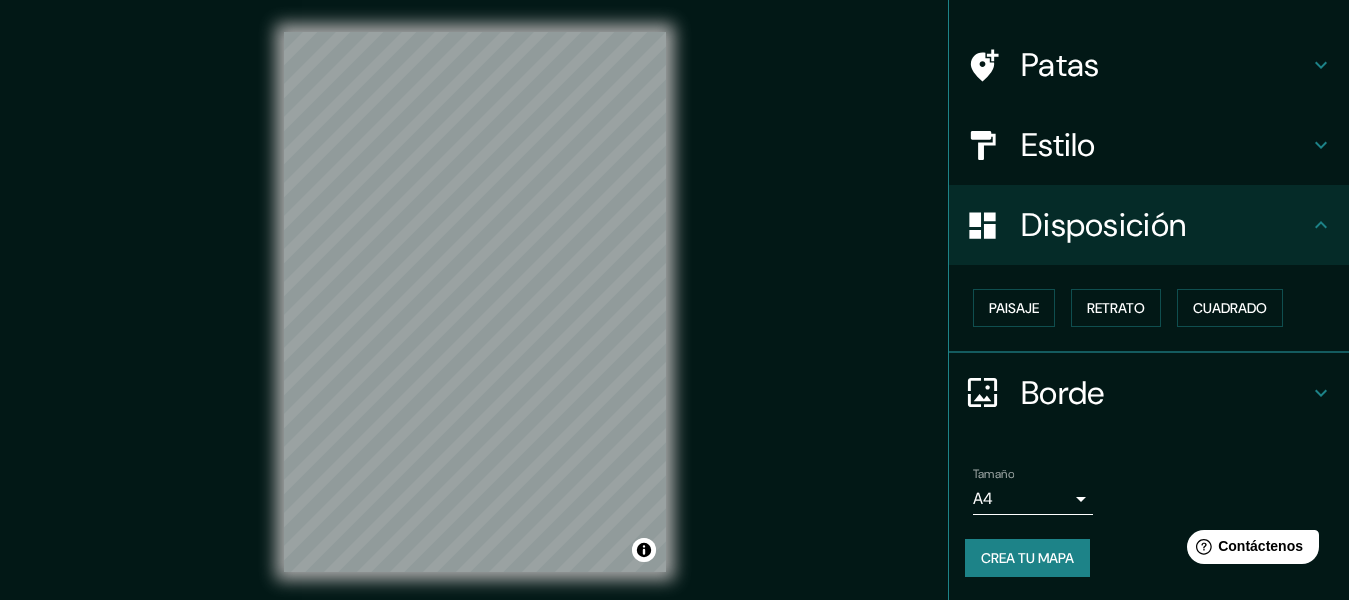 click on "Disposición" at bounding box center [1103, 225] 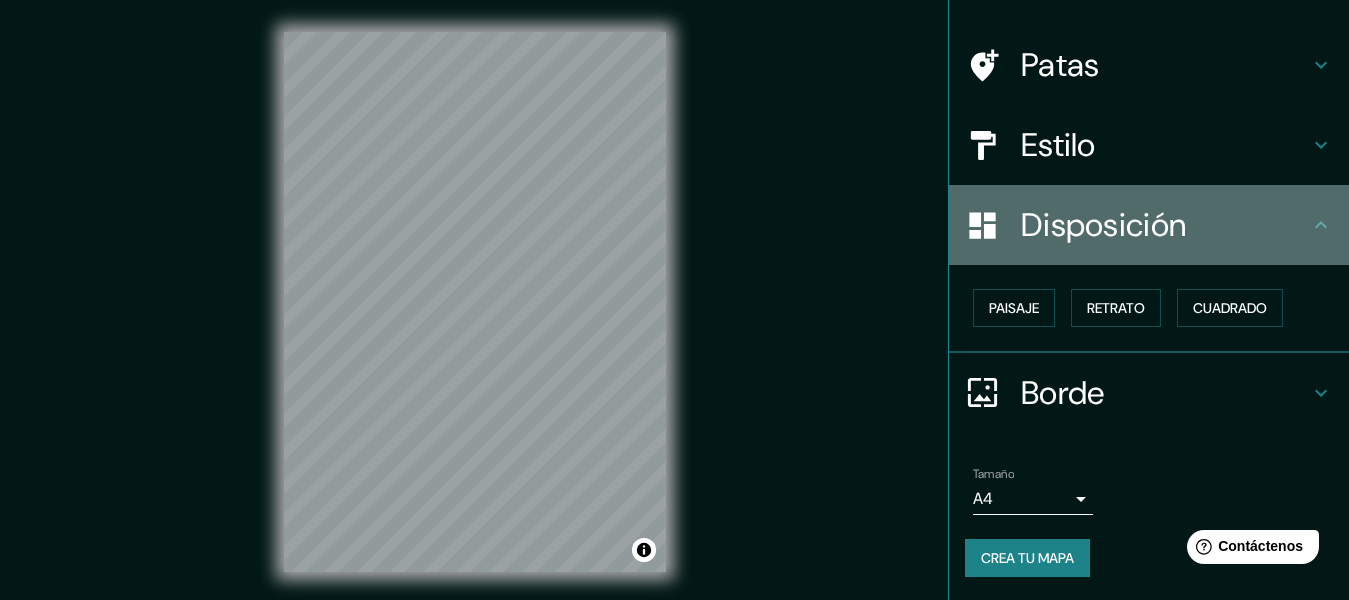 click on "Disposición" at bounding box center (1103, 225) 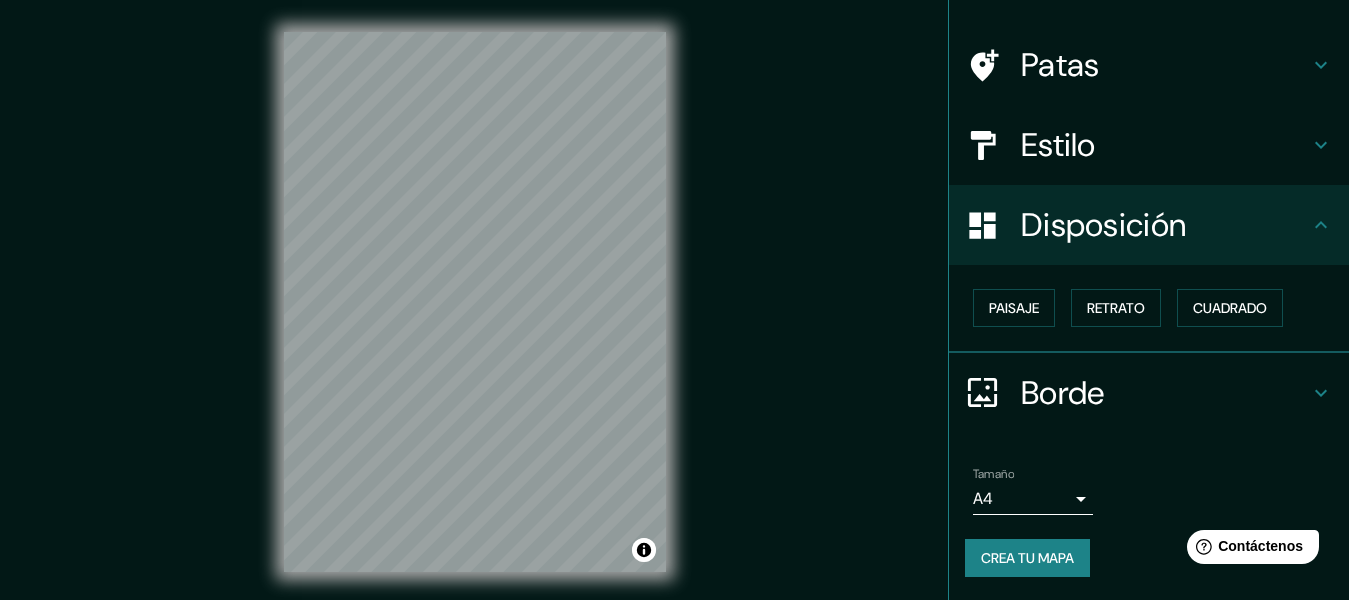 click on "Disposición" at bounding box center (1149, 225) 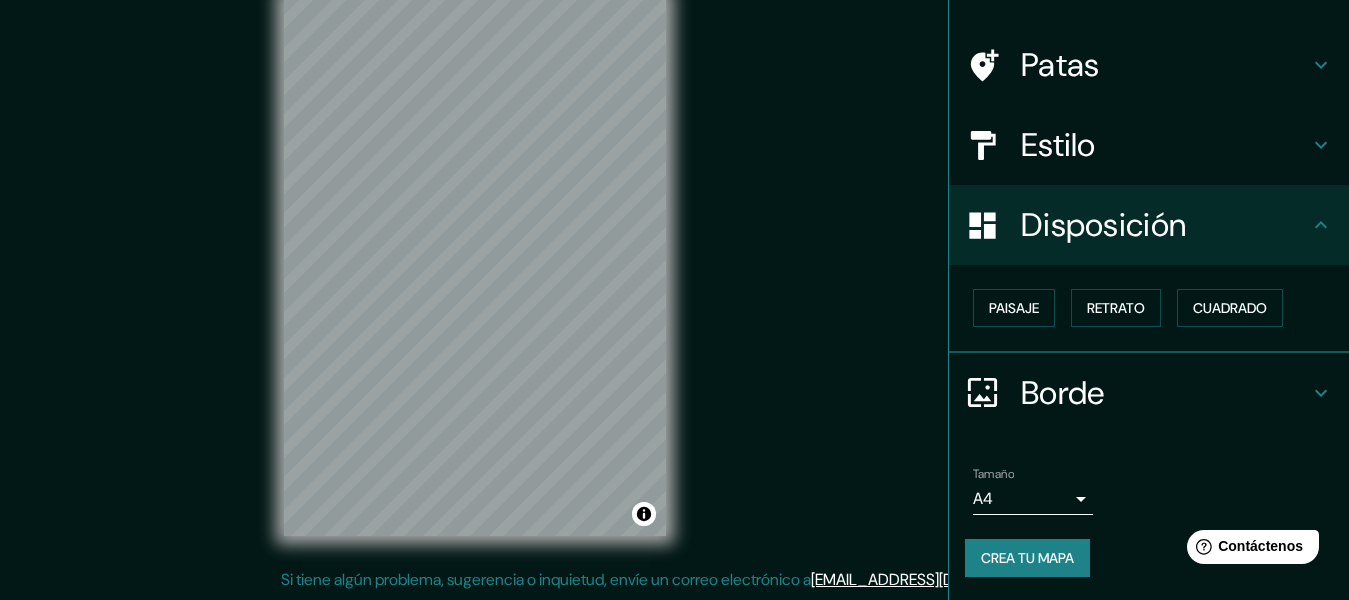 click on "Disposición" at bounding box center [1165, 225] 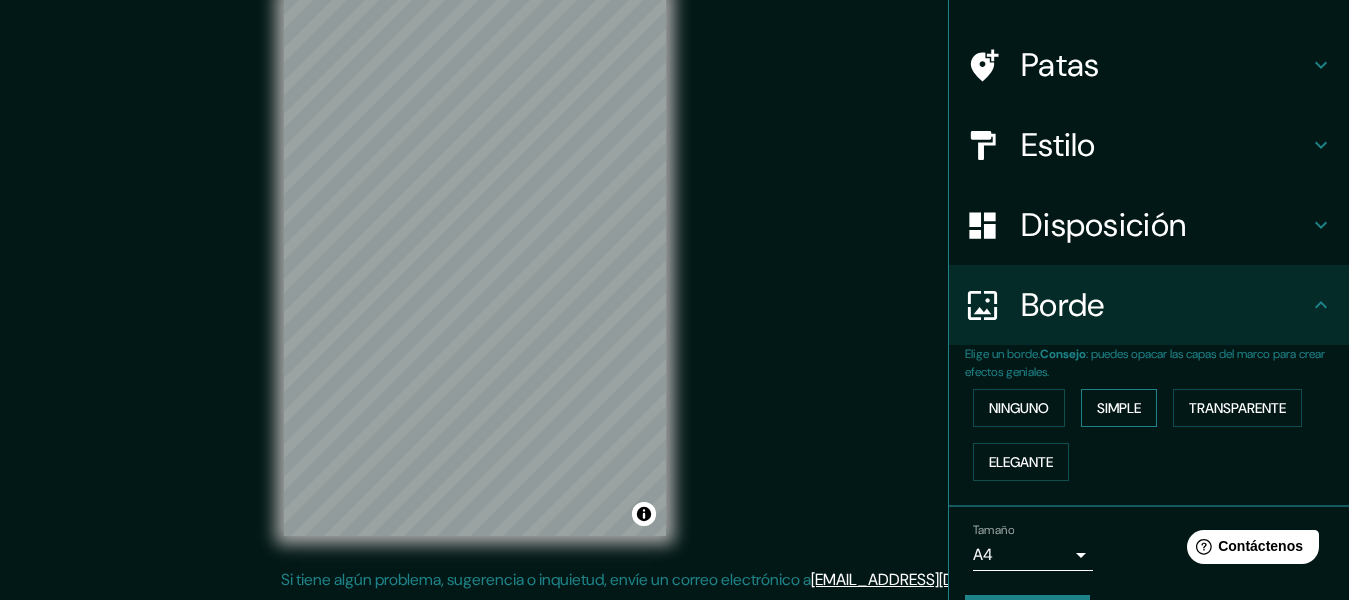 click on "Simple" at bounding box center [1119, 408] 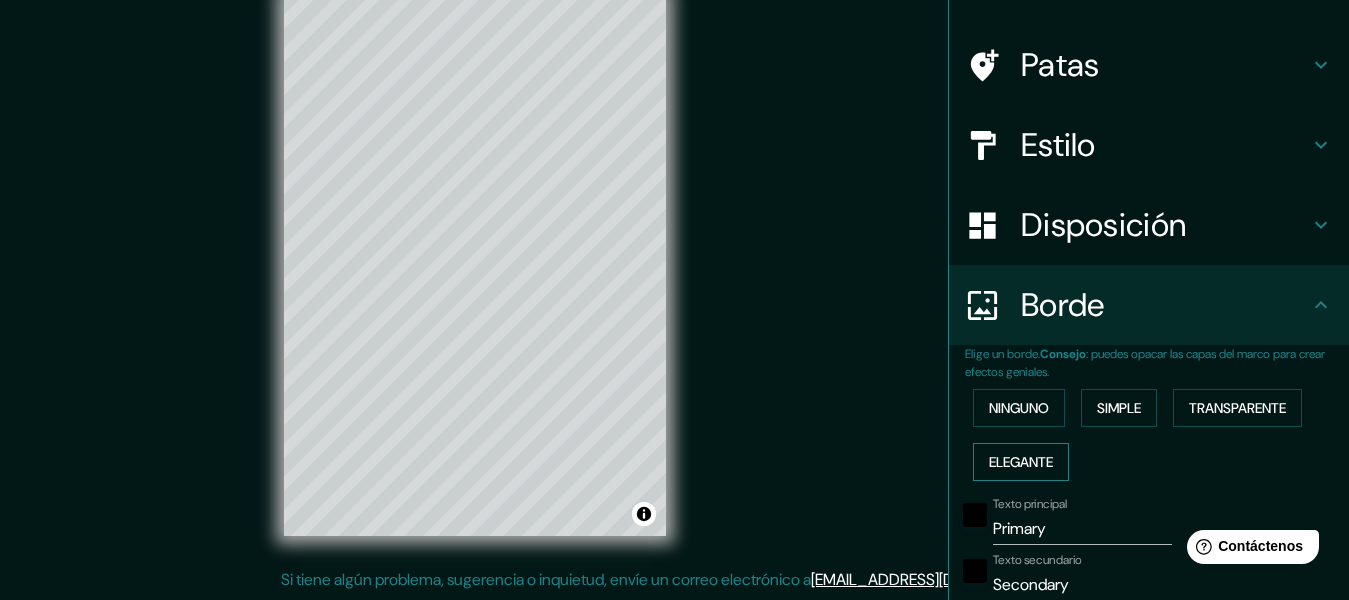 click on "Elegante" at bounding box center [1021, 462] 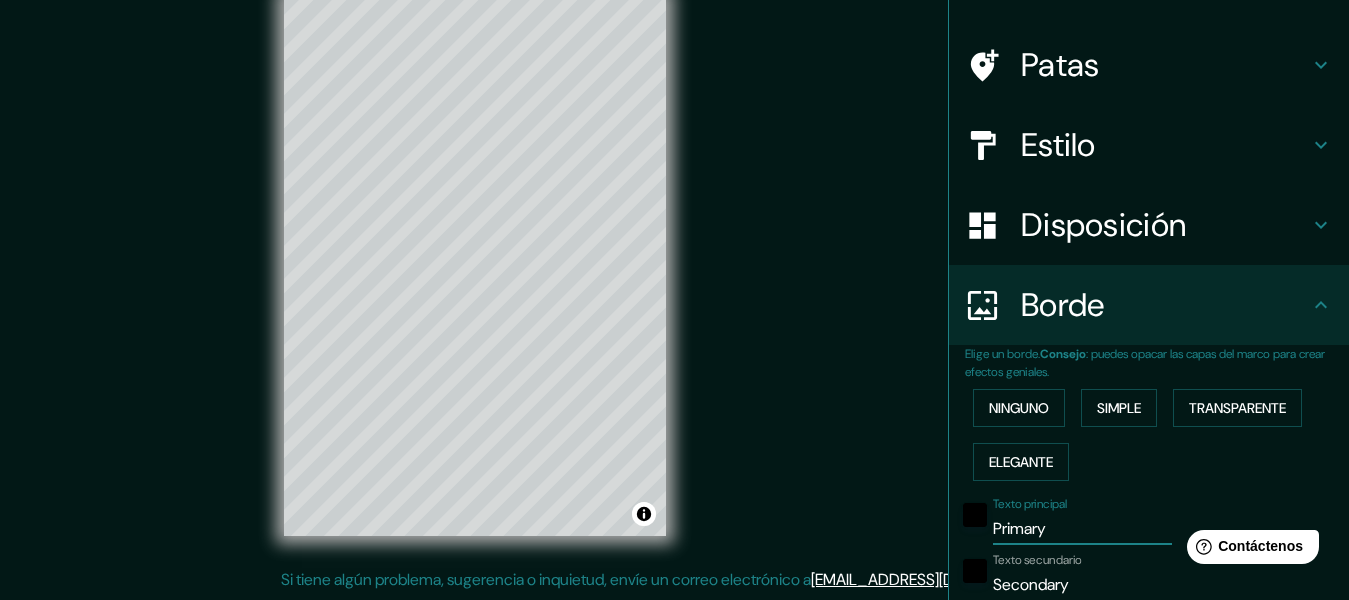 drag, startPoint x: 1057, startPoint y: 531, endPoint x: 918, endPoint y: 501, distance: 142.20056 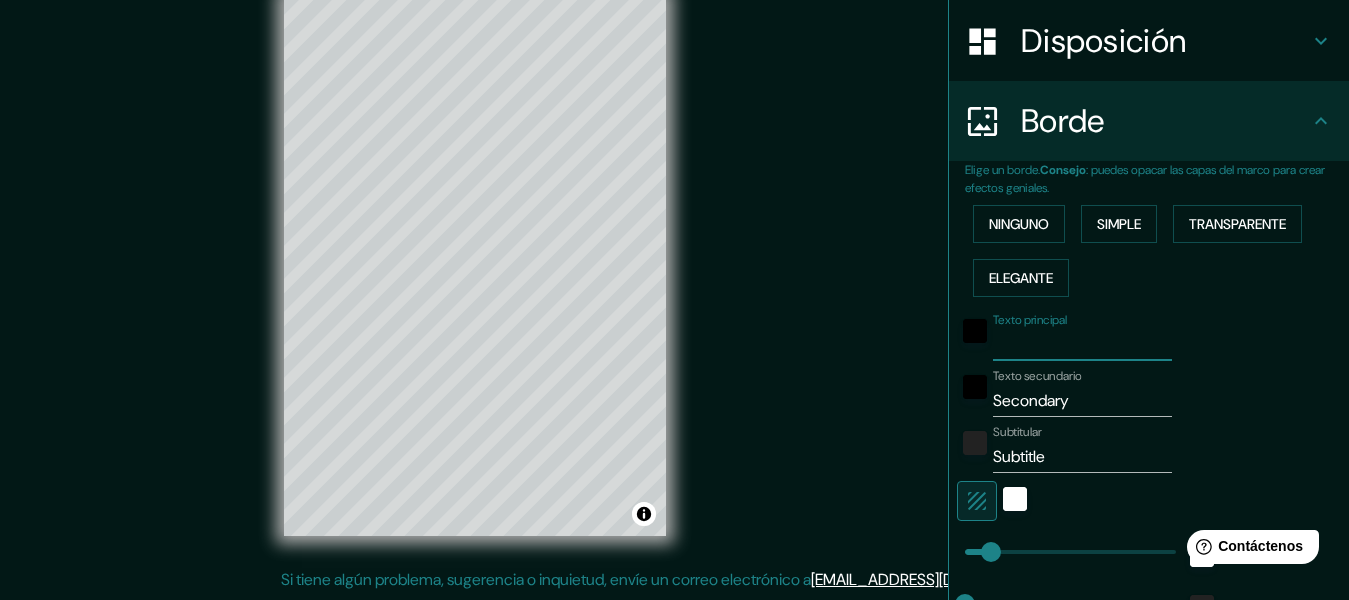 scroll, scrollTop: 321, scrollLeft: 0, axis: vertical 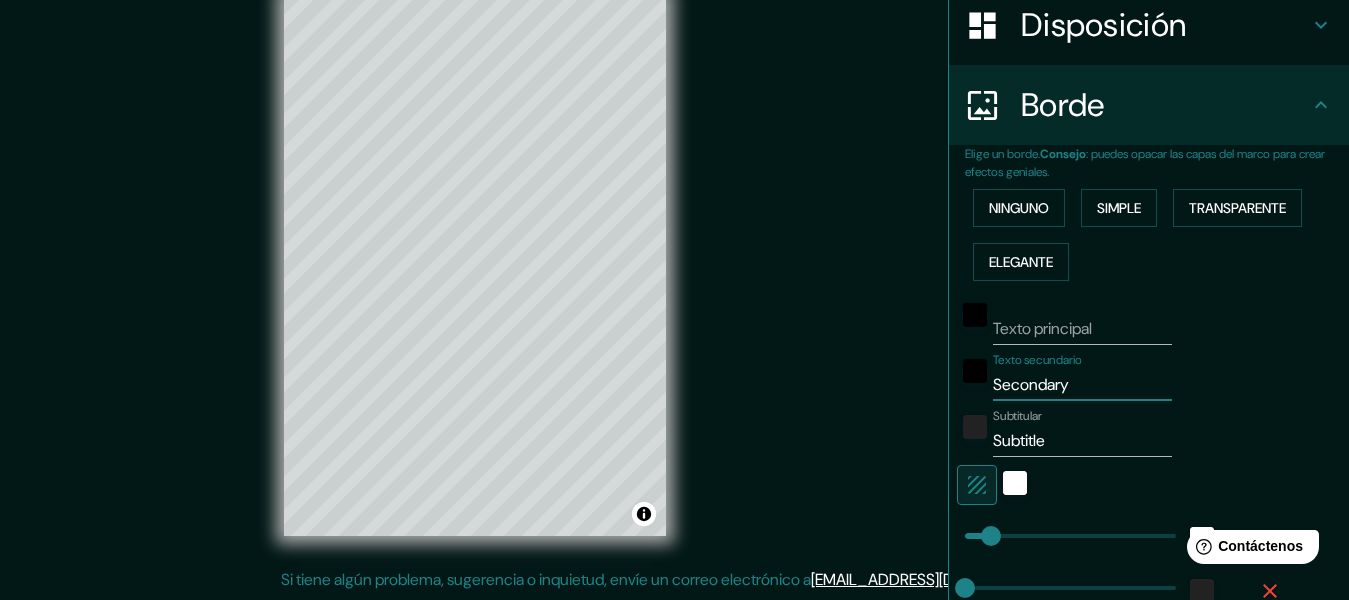 drag, startPoint x: 1073, startPoint y: 383, endPoint x: 955, endPoint y: 386, distance: 118.03813 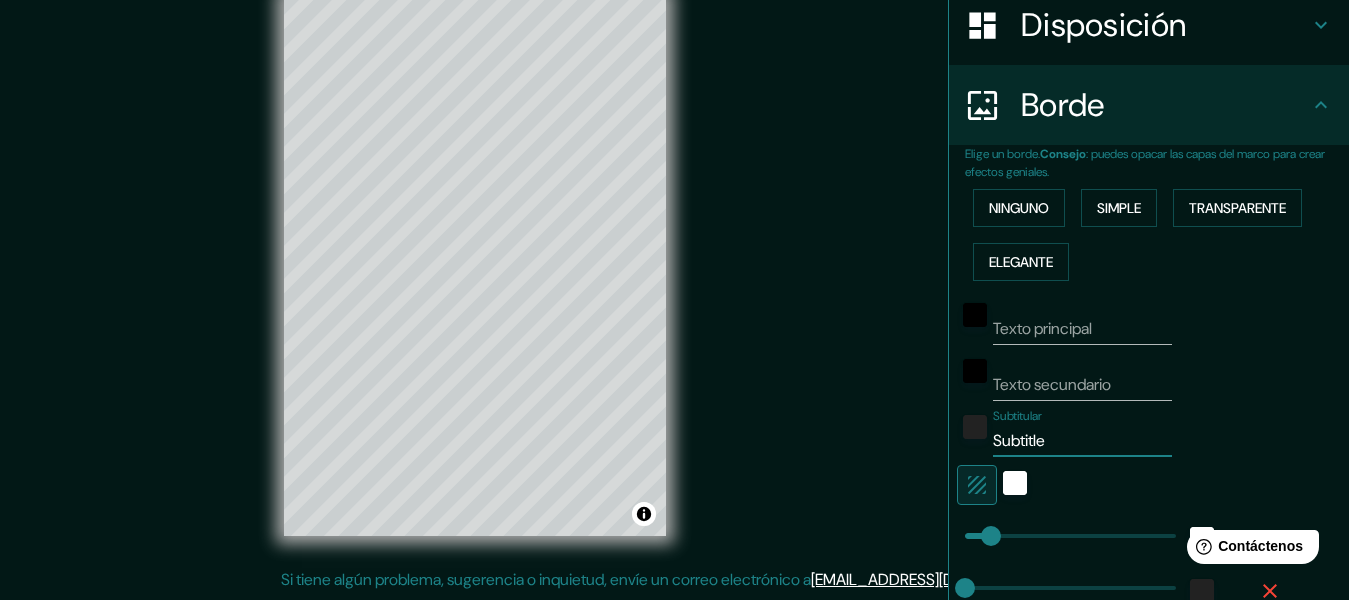 drag, startPoint x: 1134, startPoint y: 456, endPoint x: 1084, endPoint y: 456, distance: 50 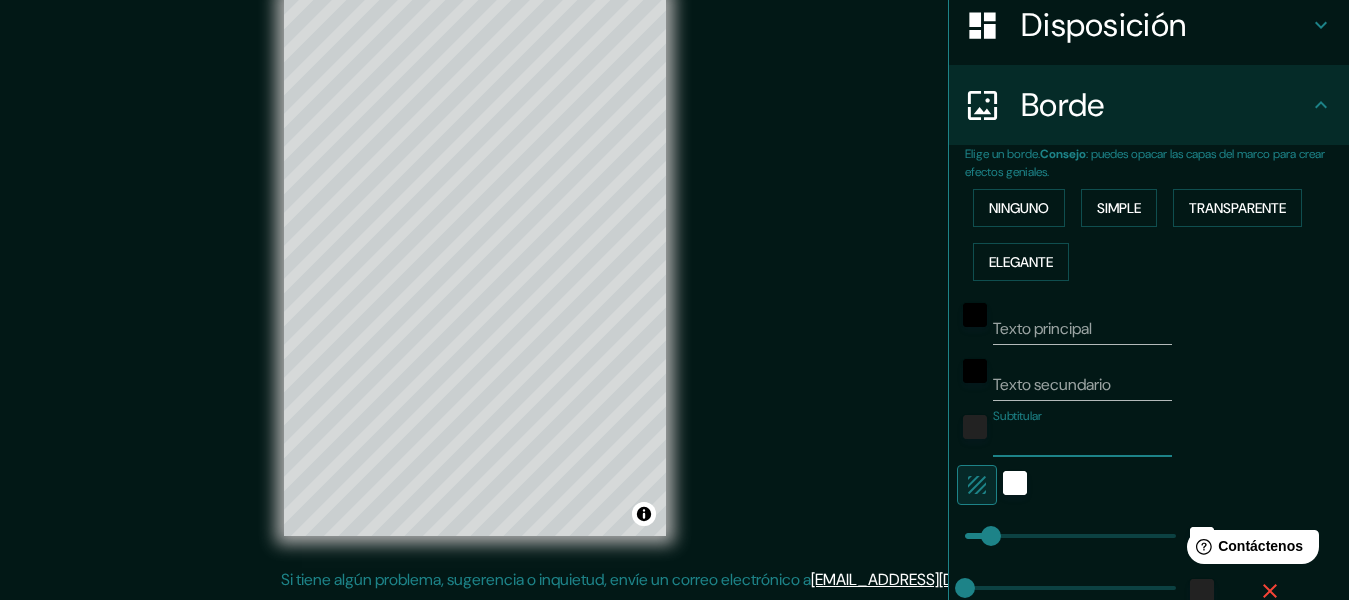 click on "Texto principal Texto secundario Subtitular Añadir capa de marco" at bounding box center (1125, 524) 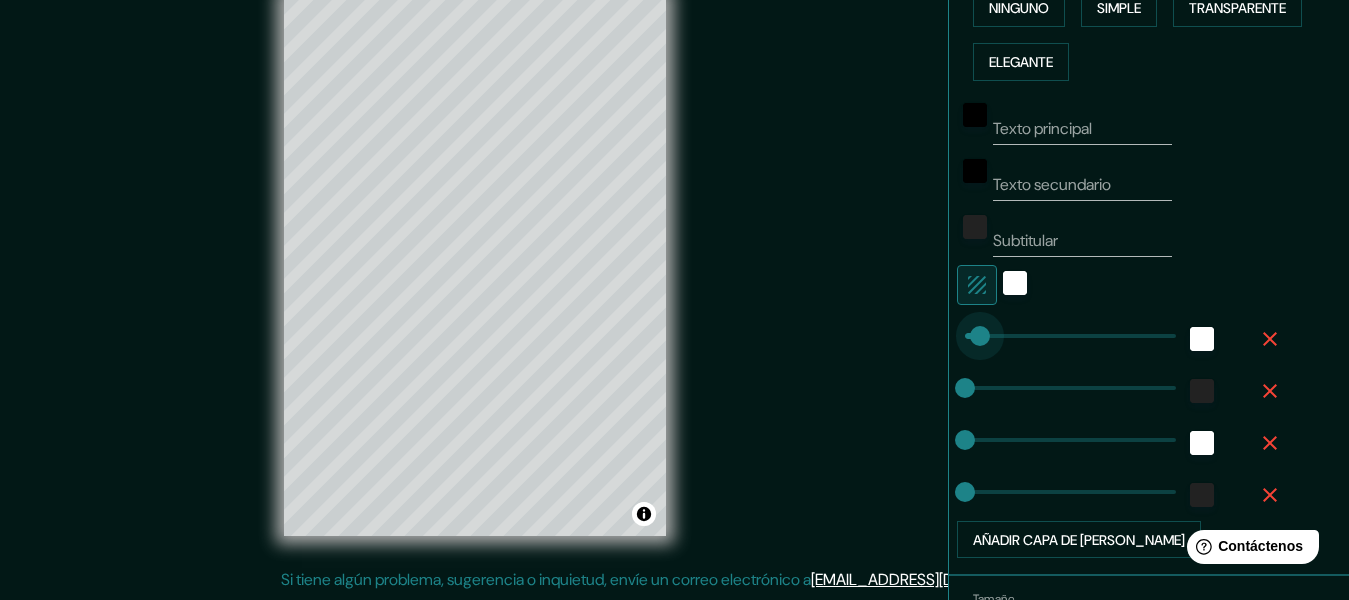 drag, startPoint x: 978, startPoint y: 332, endPoint x: 962, endPoint y: 331, distance: 16.03122 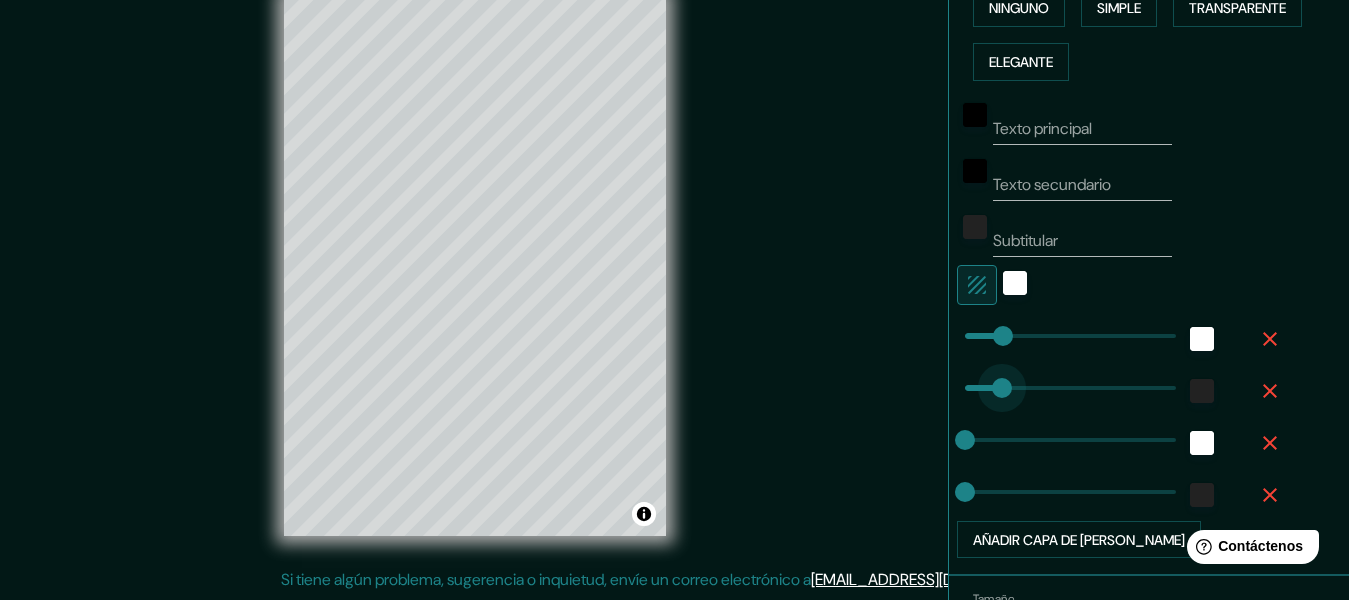 drag, startPoint x: 965, startPoint y: 383, endPoint x: 985, endPoint y: 378, distance: 20.615528 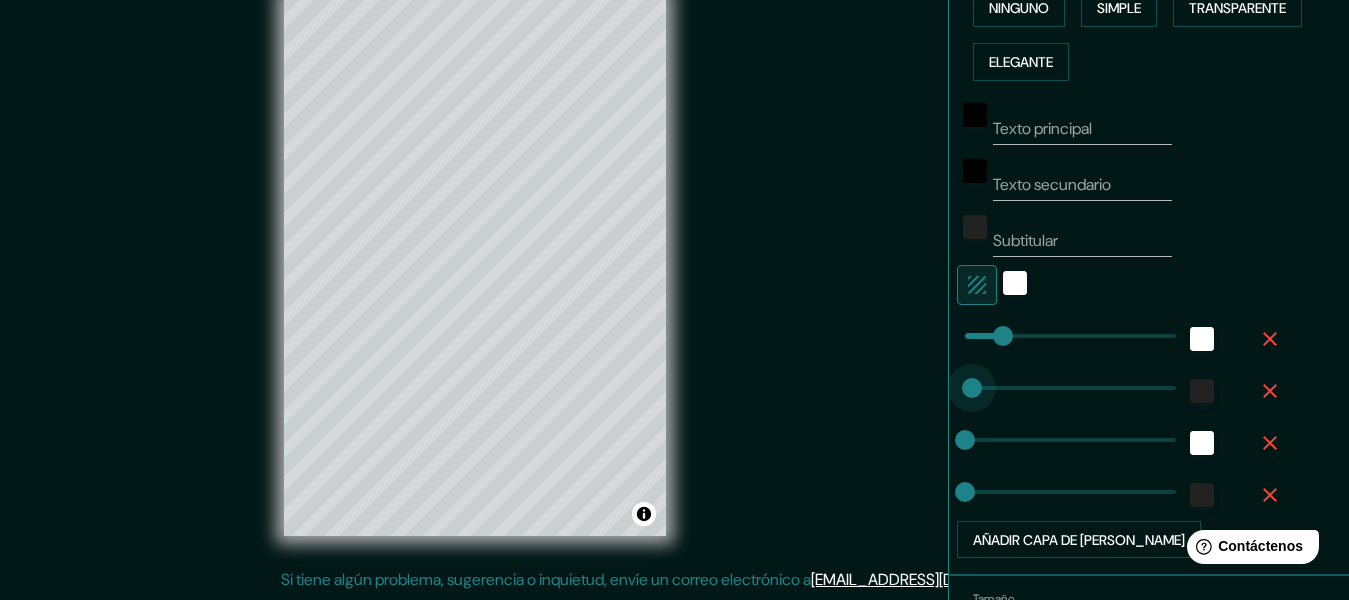 drag, startPoint x: 969, startPoint y: 378, endPoint x: 955, endPoint y: 375, distance: 14.3178215 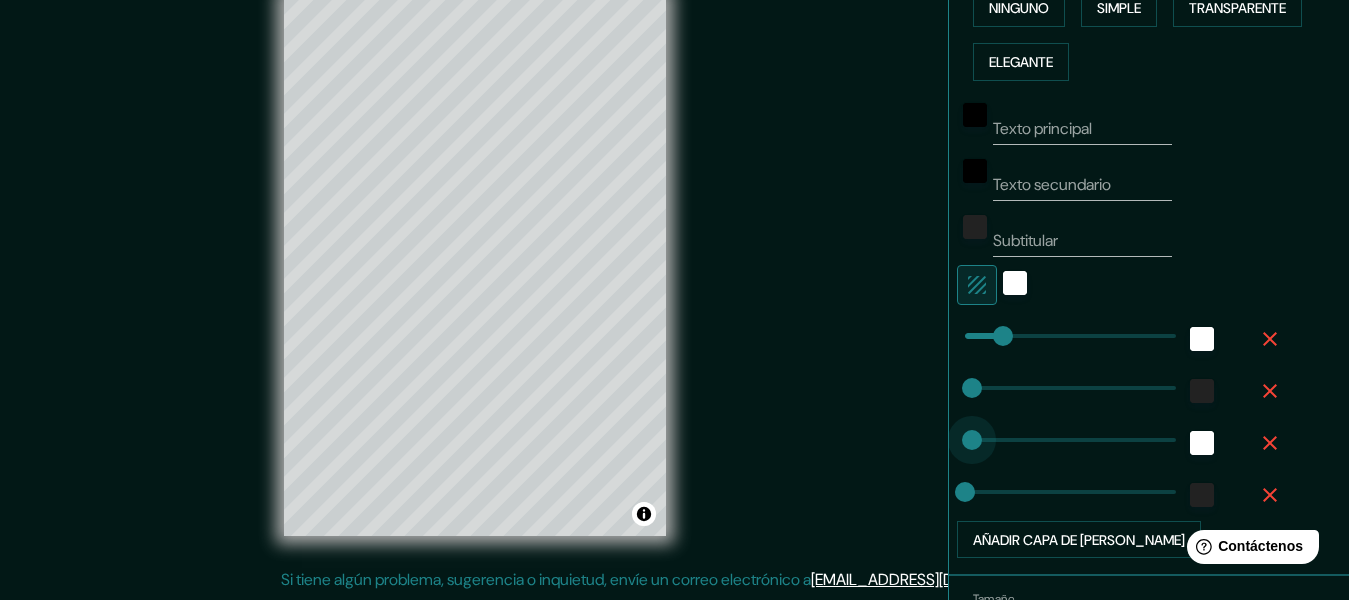 drag, startPoint x: 941, startPoint y: 439, endPoint x: 955, endPoint y: 439, distance: 14 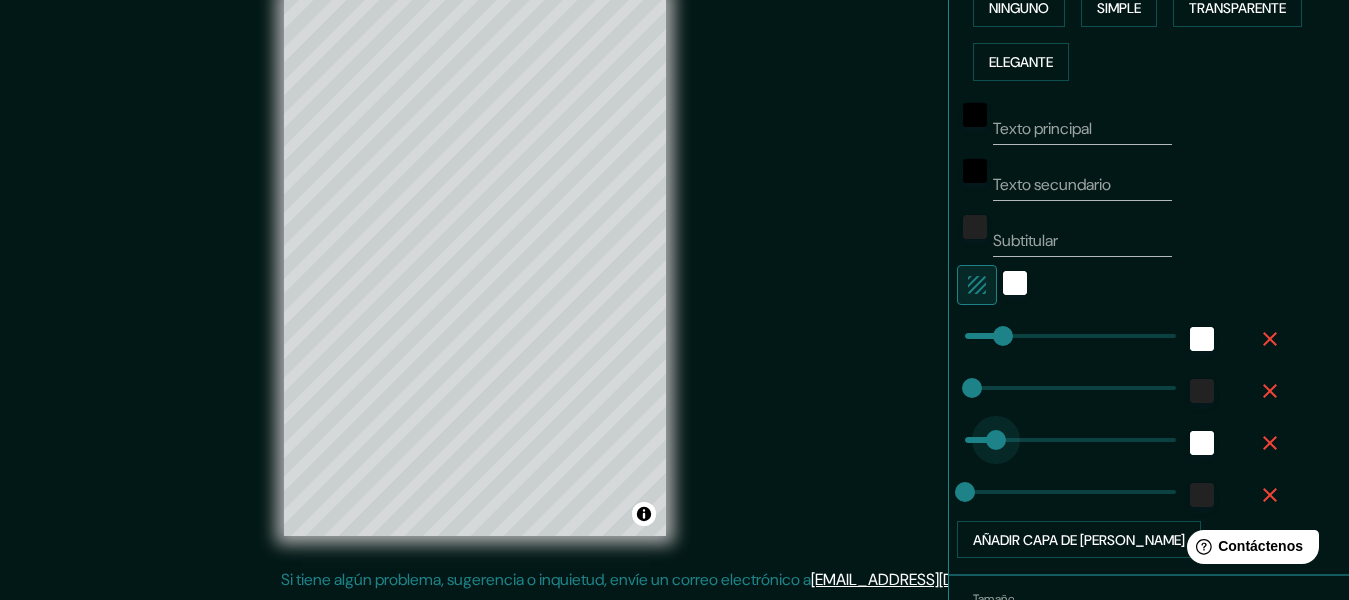 drag, startPoint x: 964, startPoint y: 432, endPoint x: 981, endPoint y: 426, distance: 18.027756 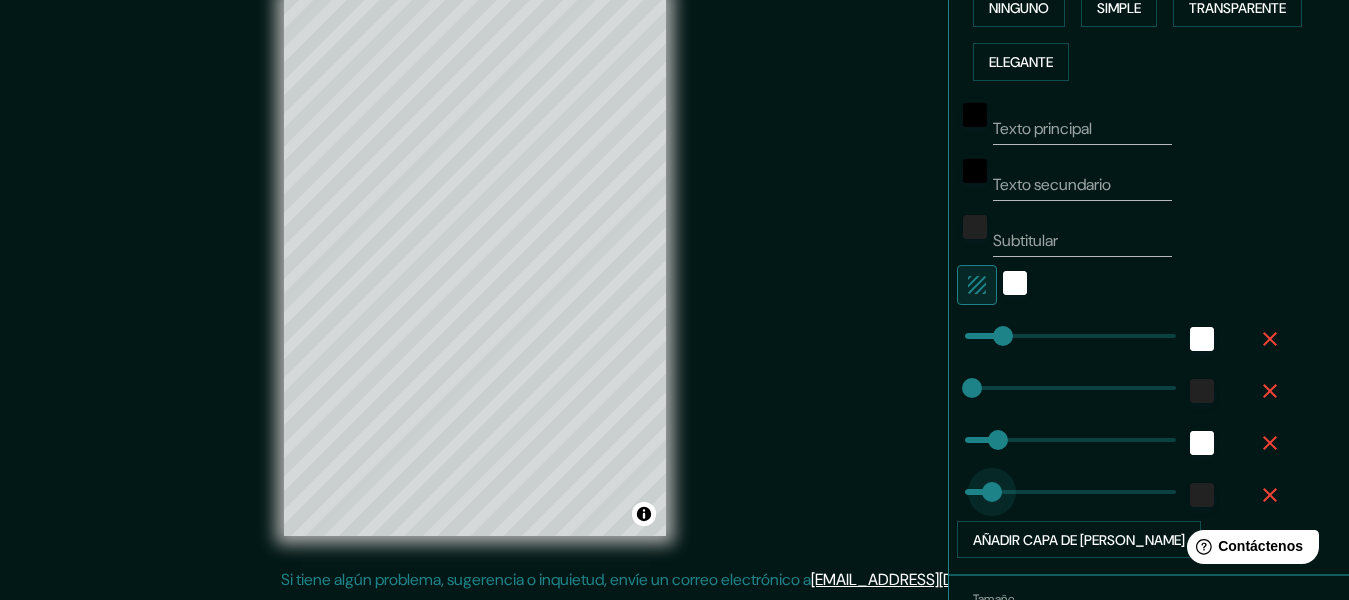 drag, startPoint x: 964, startPoint y: 486, endPoint x: 975, endPoint y: 484, distance: 11.18034 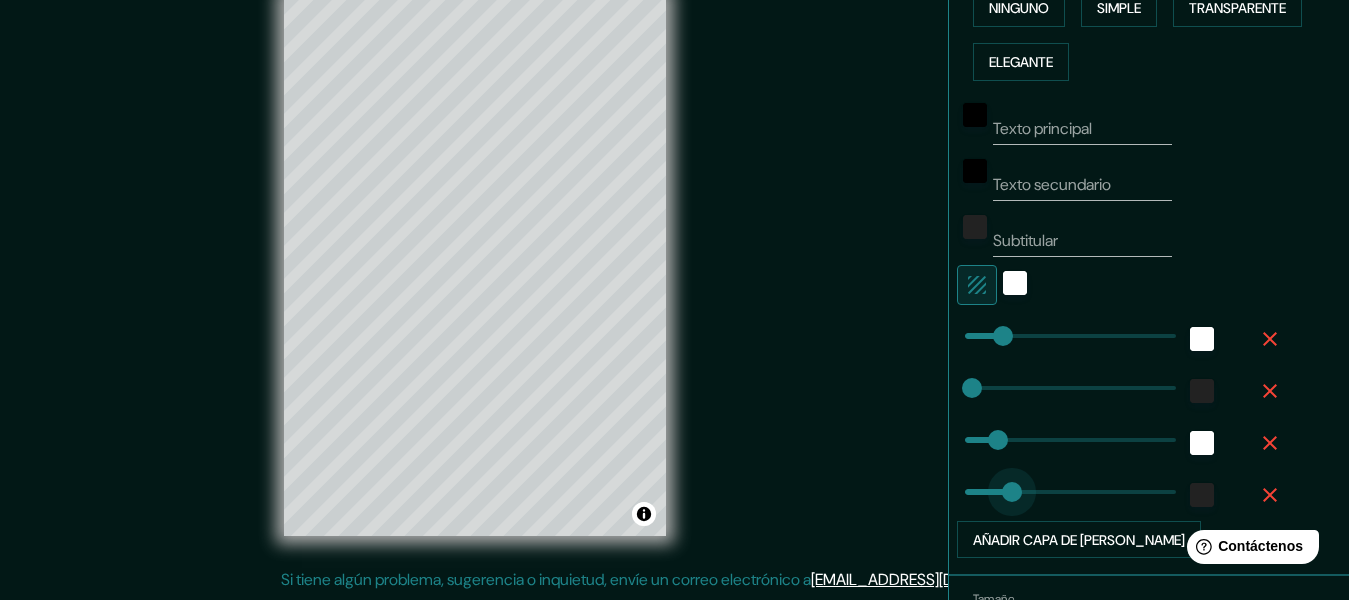 drag, startPoint x: 977, startPoint y: 484, endPoint x: 995, endPoint y: 481, distance: 18.248287 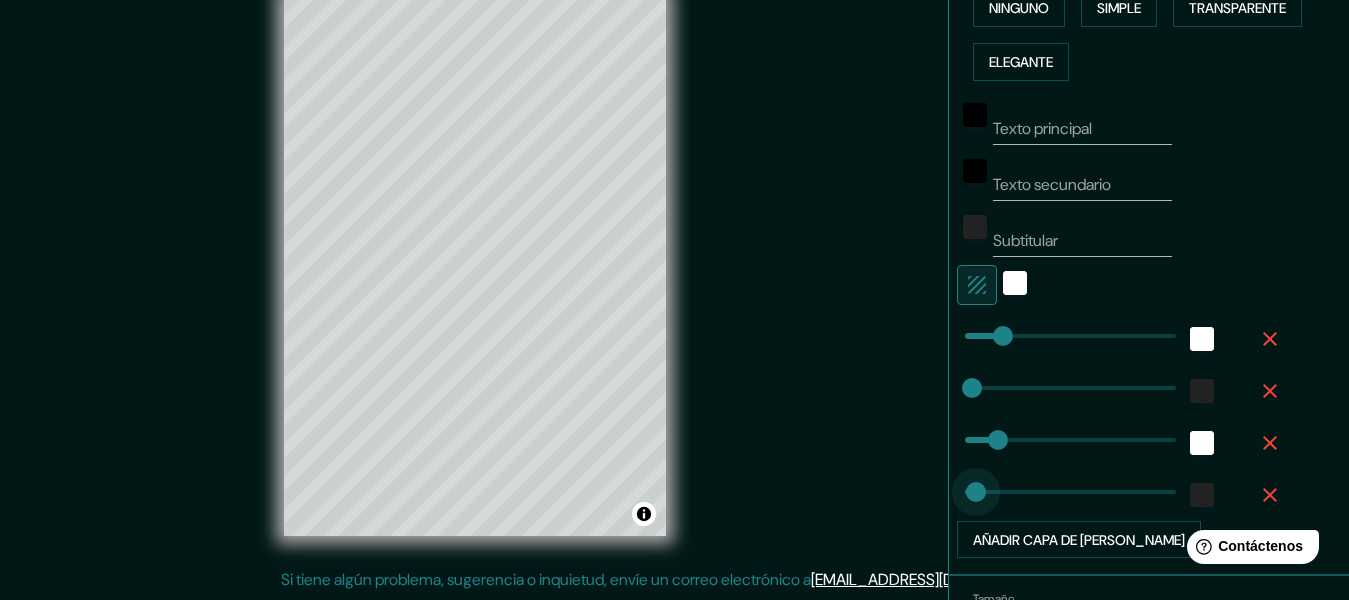 drag, startPoint x: 997, startPoint y: 489, endPoint x: 959, endPoint y: 481, distance: 38.832977 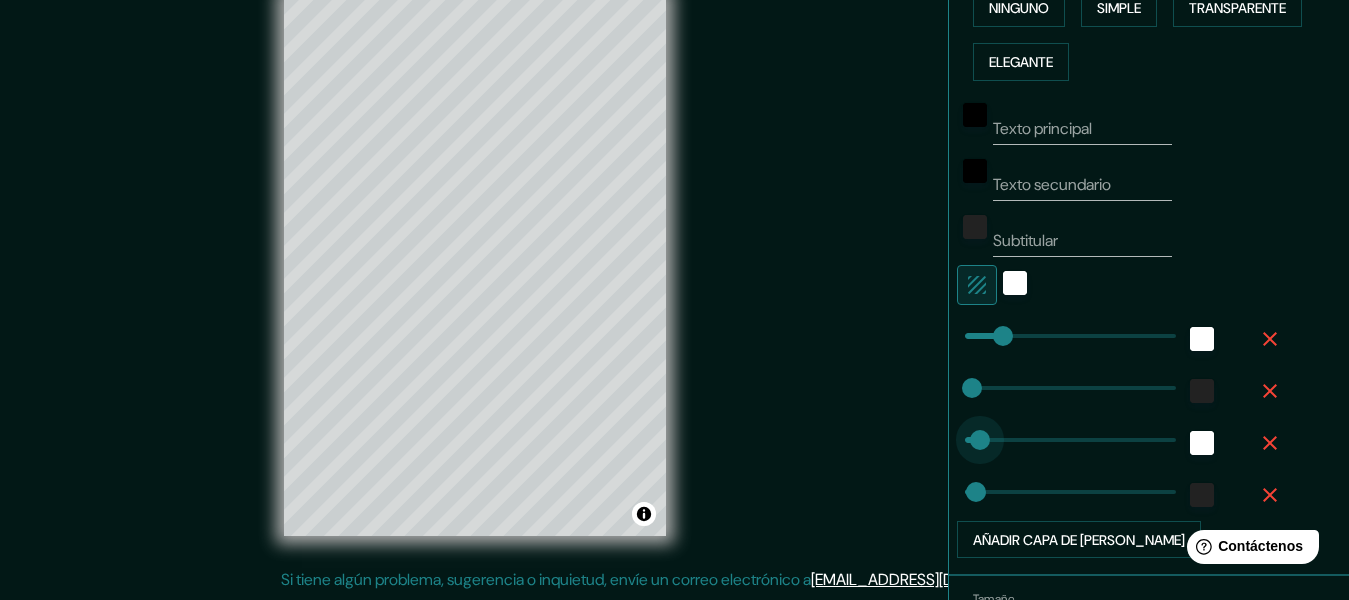 drag, startPoint x: 974, startPoint y: 431, endPoint x: 963, endPoint y: 429, distance: 11.18034 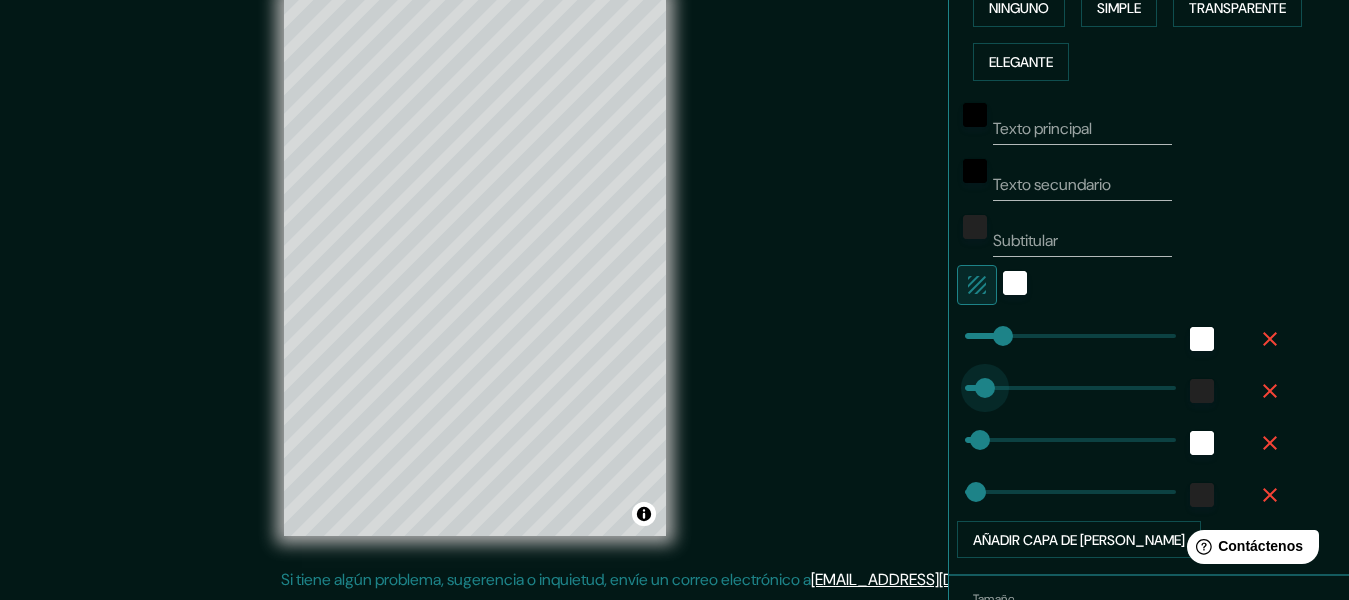 drag, startPoint x: 968, startPoint y: 372, endPoint x: 986, endPoint y: 371, distance: 18.027756 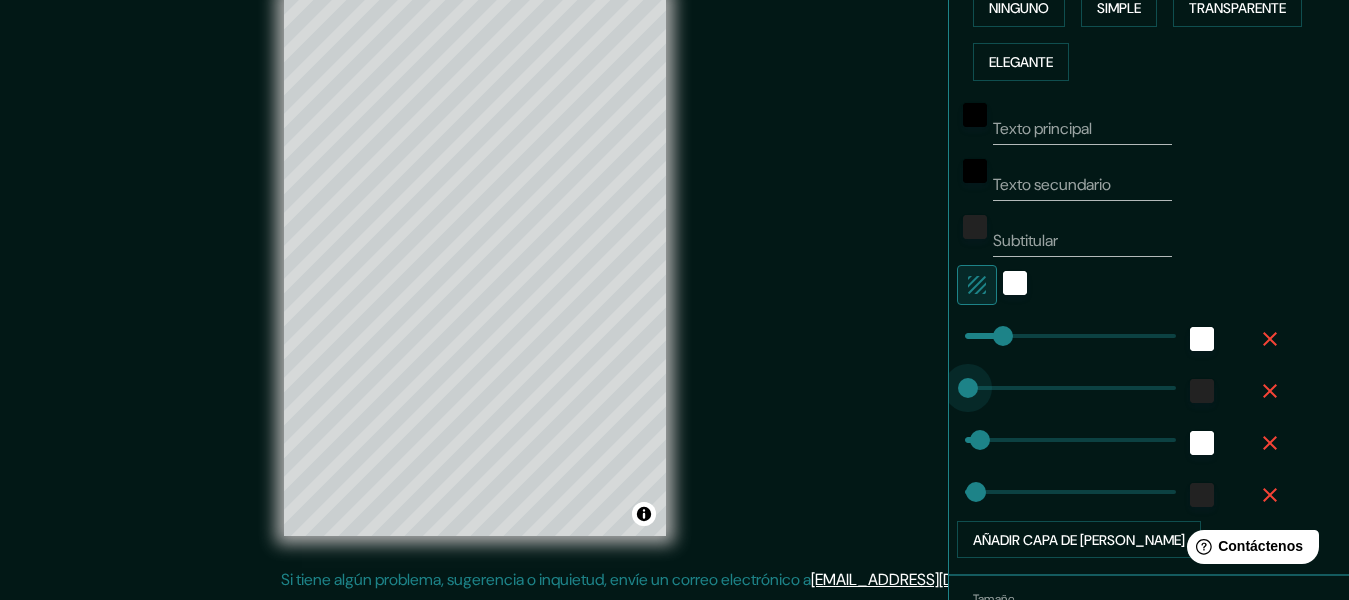 drag, startPoint x: 986, startPoint y: 371, endPoint x: 949, endPoint y: 369, distance: 37.054016 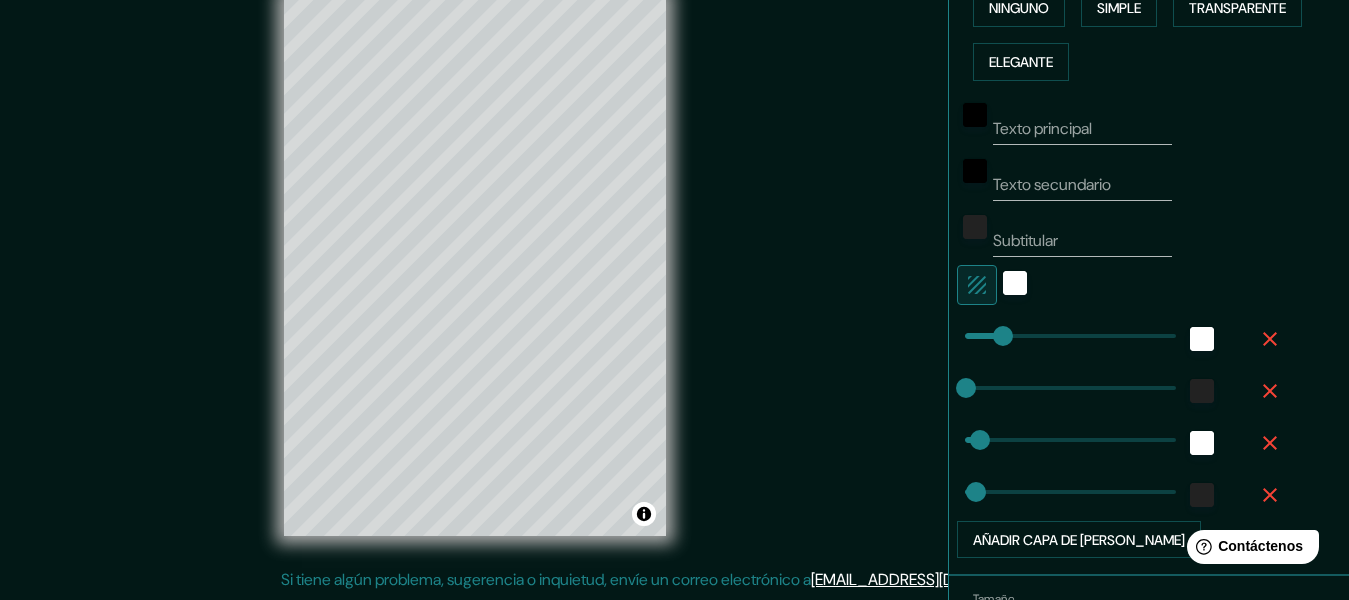 click on "Mappin Ubicación Ciudad Guayana, Caroní, Bolívar, Venezuela Patas Estilo Disposición Borde Elige un borde.  Consejo  : puedes opacar las capas del marco para crear efectos geniales. Ninguno Simple Transparente Elegante Texto principal Texto secundario Subtitular Añadir capa de marco Tamaño A4 single Crea tu mapa © Mapbox   © OpenStreetMap   Improve this map Si tiene algún problema, sugerencia o inquietud, envíe un correo electrónico a  help@mappin.pro  .   . ." at bounding box center (674, 282) 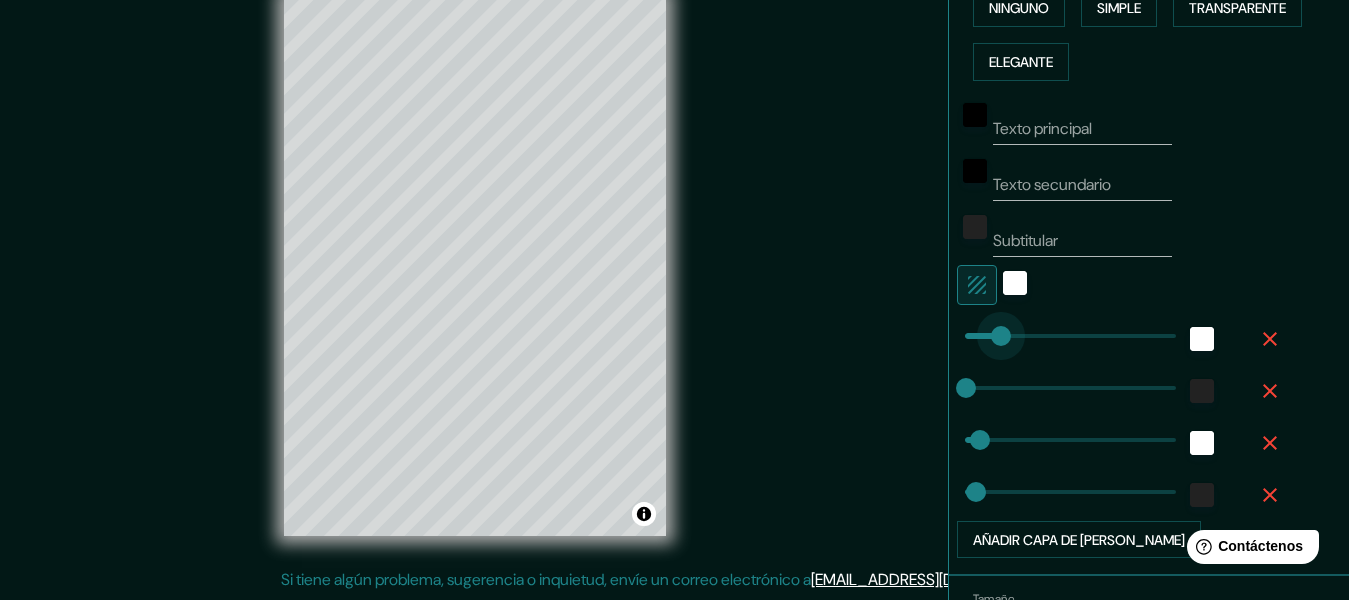 drag, startPoint x: 995, startPoint y: 331, endPoint x: 978, endPoint y: 331, distance: 17 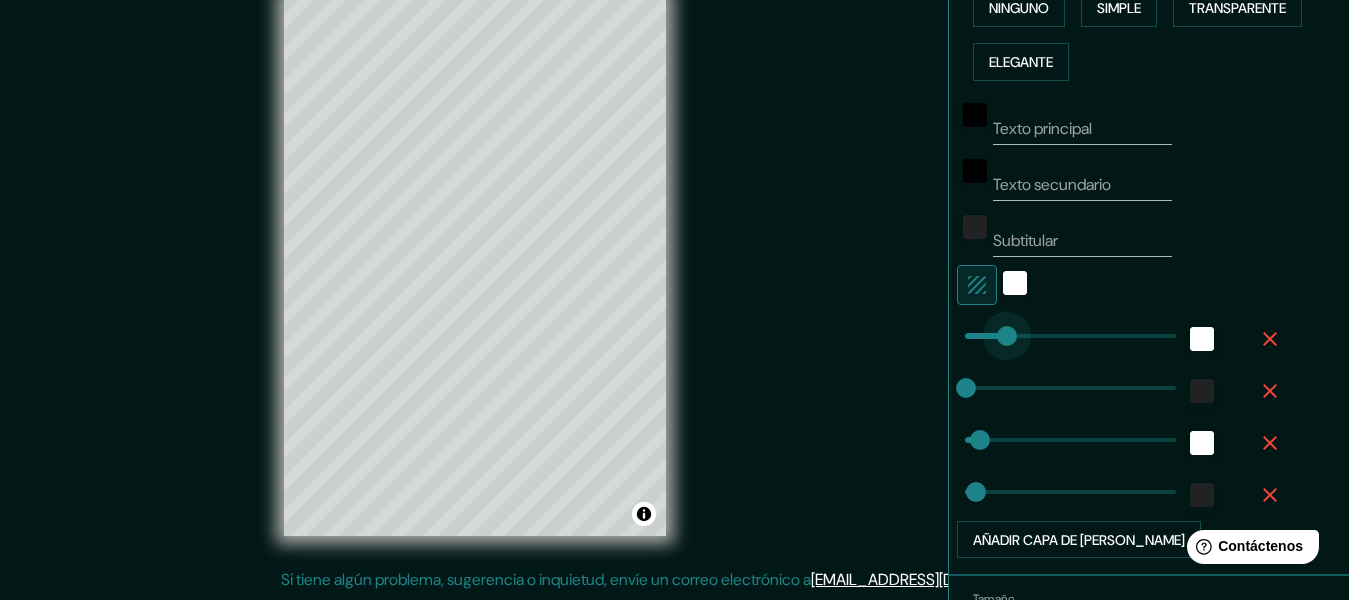 drag, startPoint x: 978, startPoint y: 331, endPoint x: 991, endPoint y: 328, distance: 13.341664 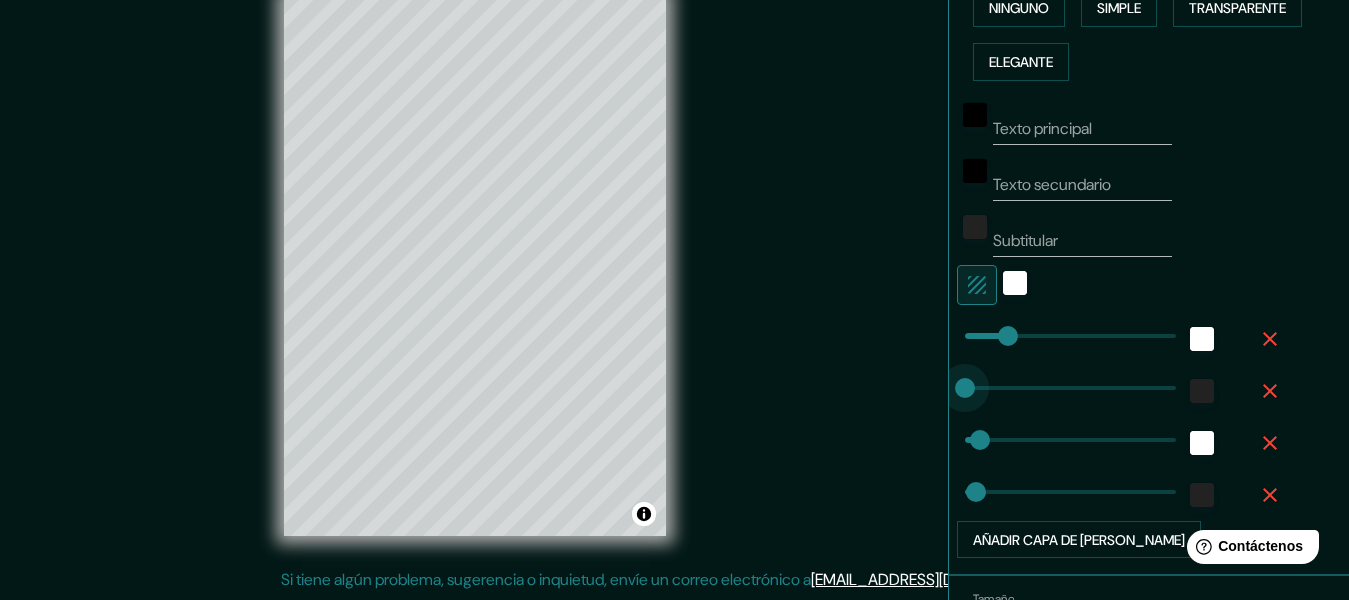 drag, startPoint x: 943, startPoint y: 391, endPoint x: 745, endPoint y: 360, distance: 200.41208 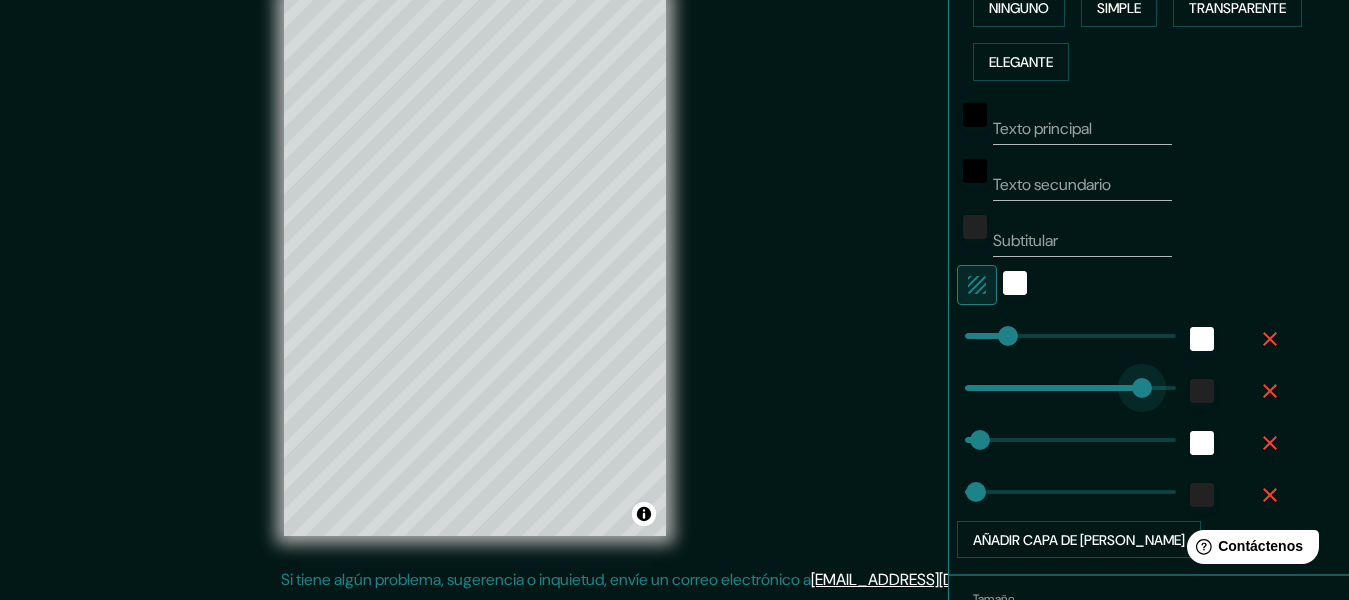 drag, startPoint x: 947, startPoint y: 384, endPoint x: 1125, endPoint y: 393, distance: 178.22739 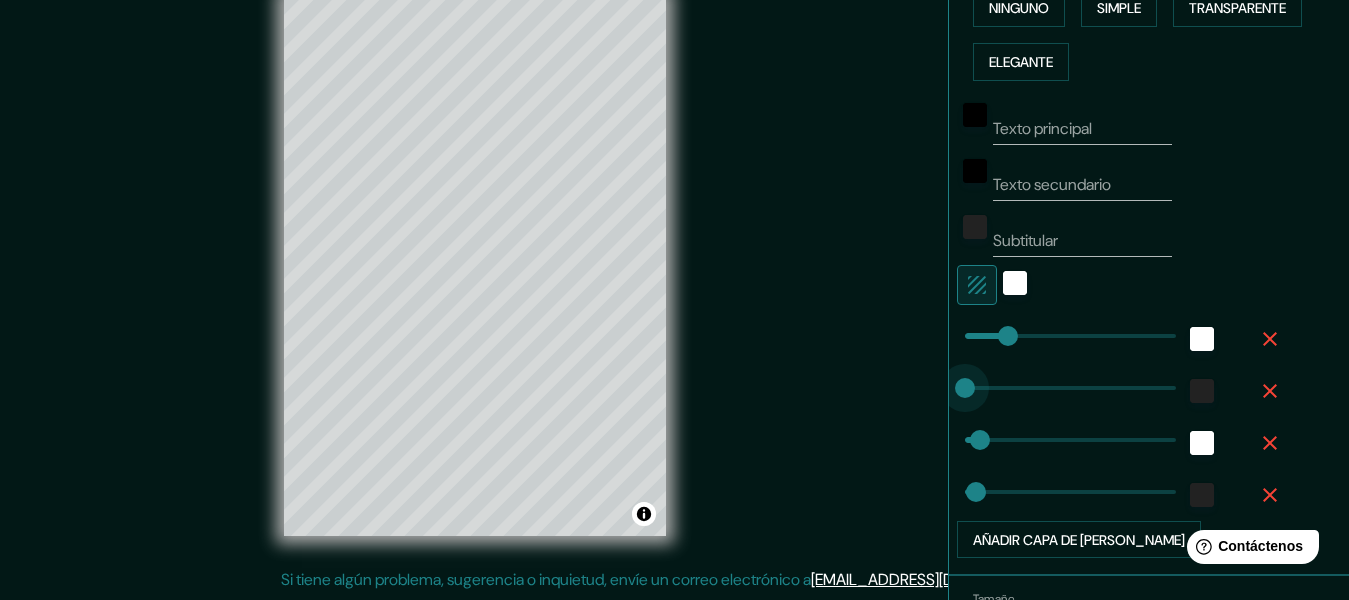 drag, startPoint x: 1125, startPoint y: 393, endPoint x: 923, endPoint y: 424, distance: 204.36487 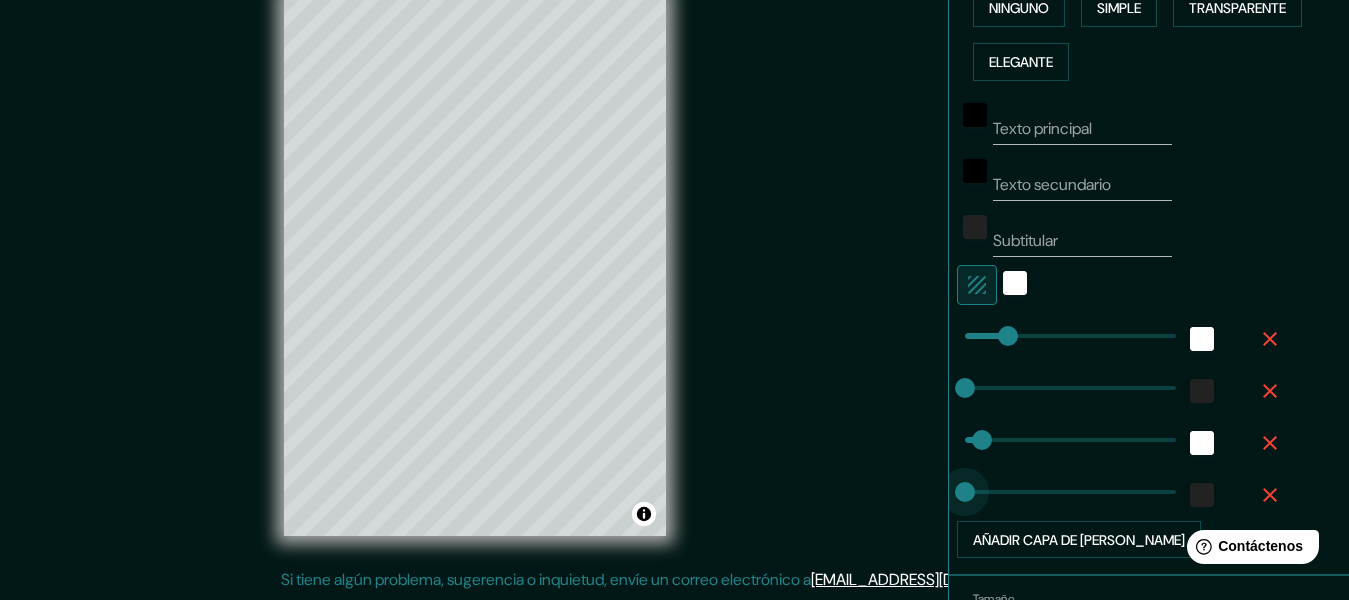 drag, startPoint x: 955, startPoint y: 482, endPoint x: 942, endPoint y: 479, distance: 13.341664 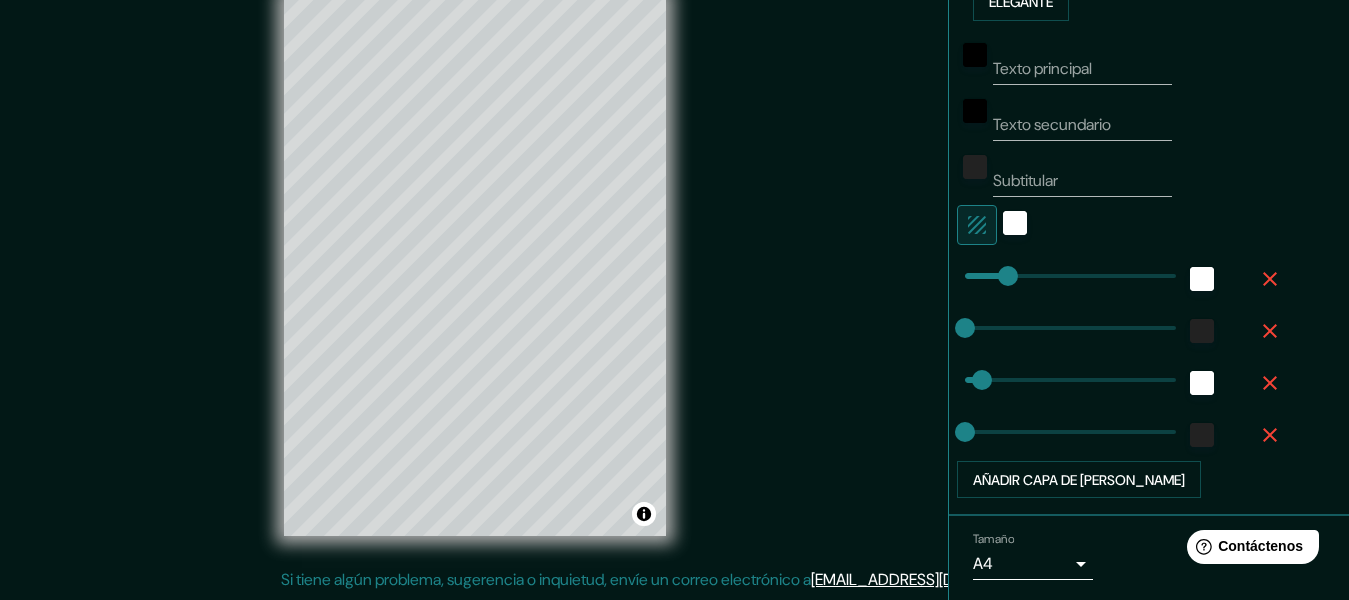 scroll, scrollTop: 647, scrollLeft: 0, axis: vertical 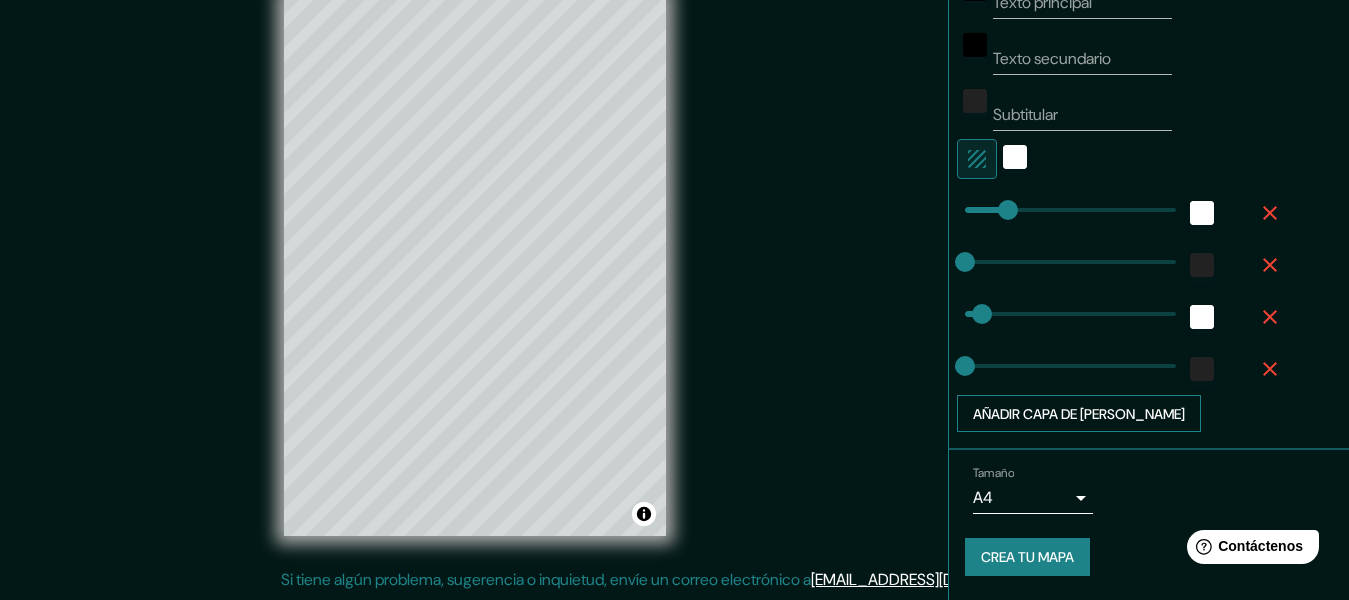 click on "Añadir capa de marco" at bounding box center [1079, 414] 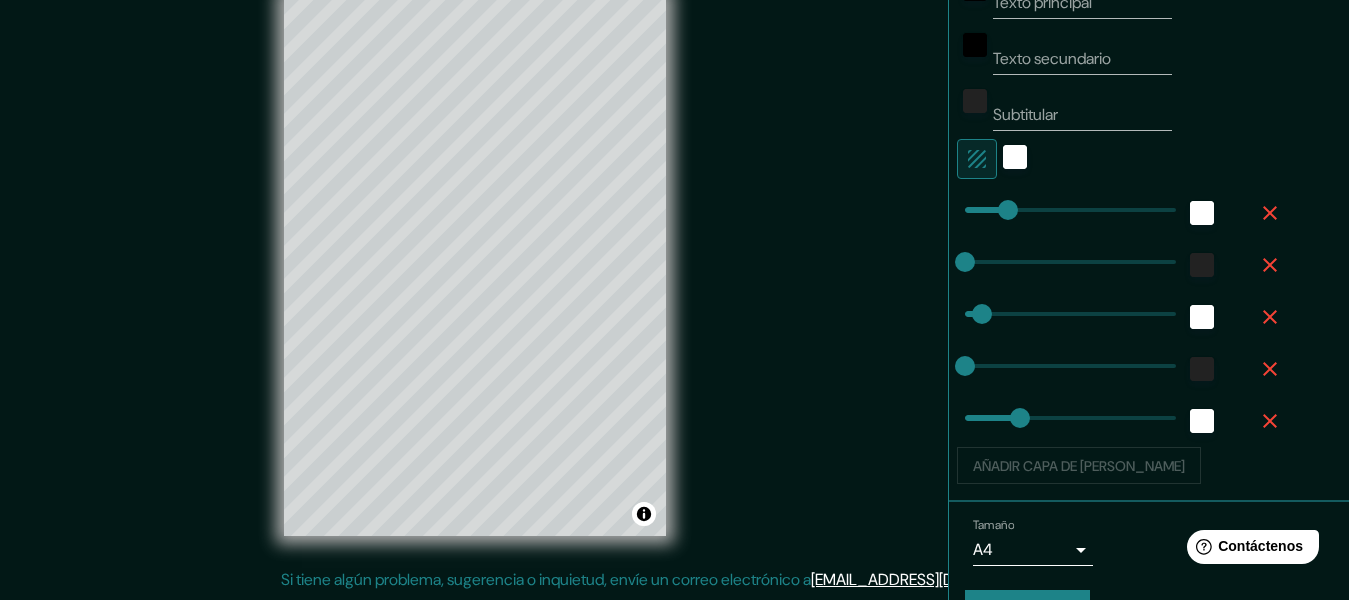 click at bounding box center [1020, 418] 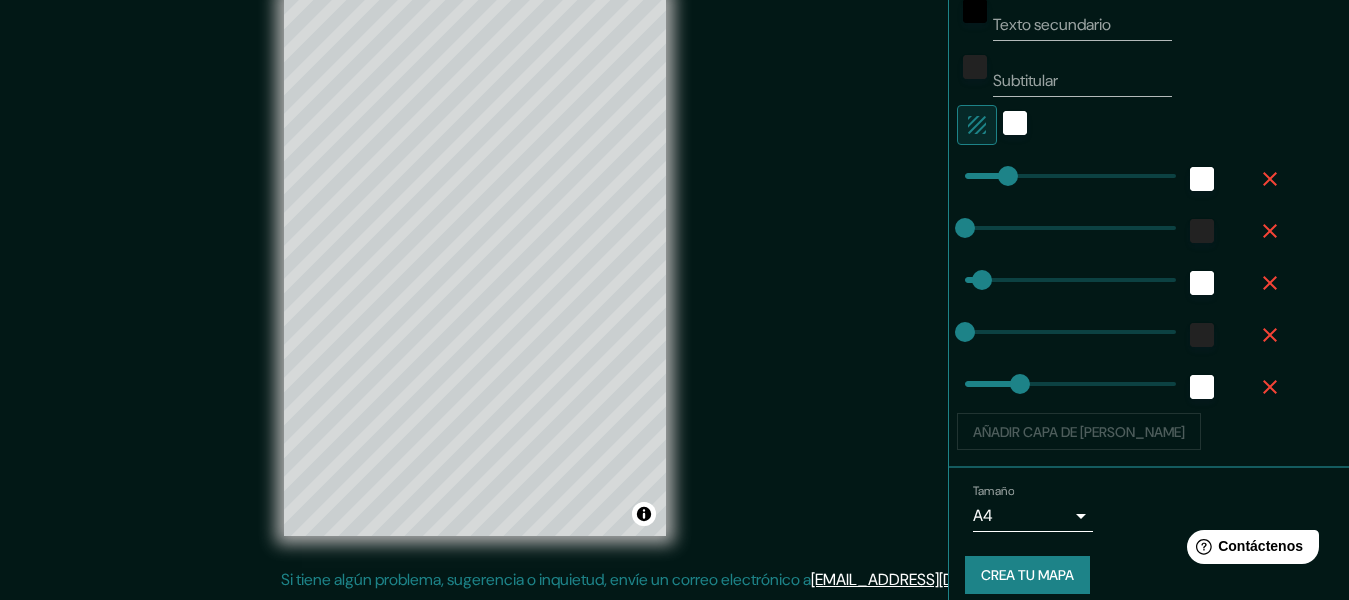 scroll, scrollTop: 699, scrollLeft: 0, axis: vertical 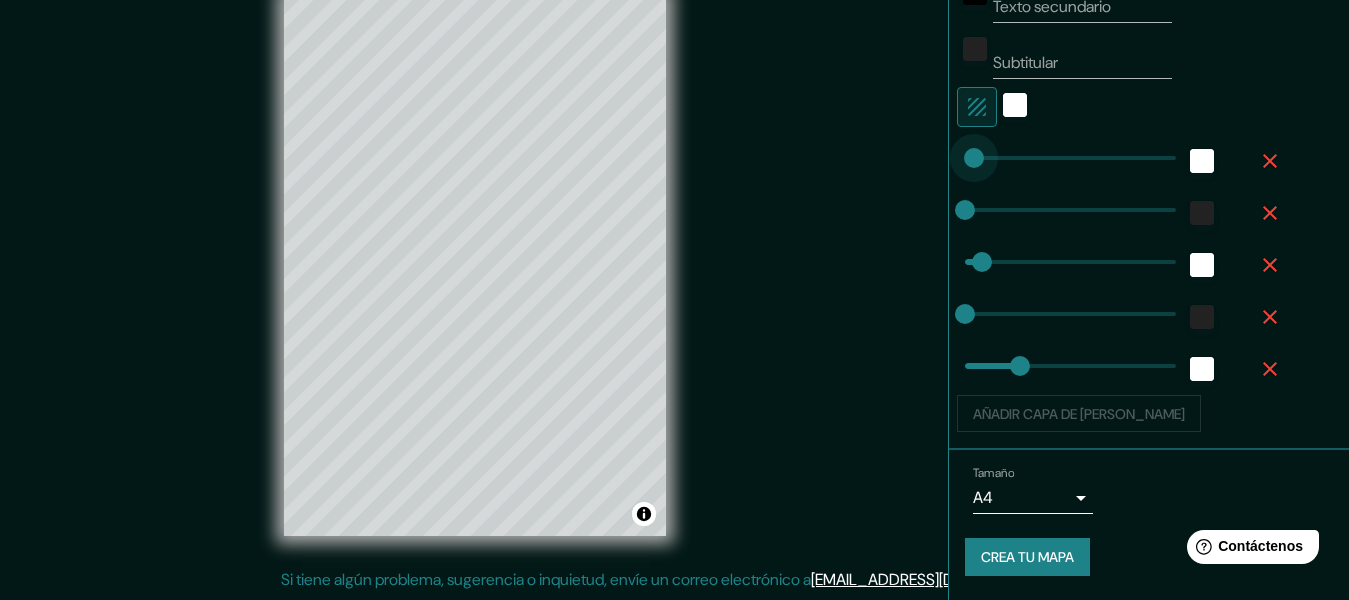 drag, startPoint x: 1001, startPoint y: 152, endPoint x: 846, endPoint y: 153, distance: 155.00322 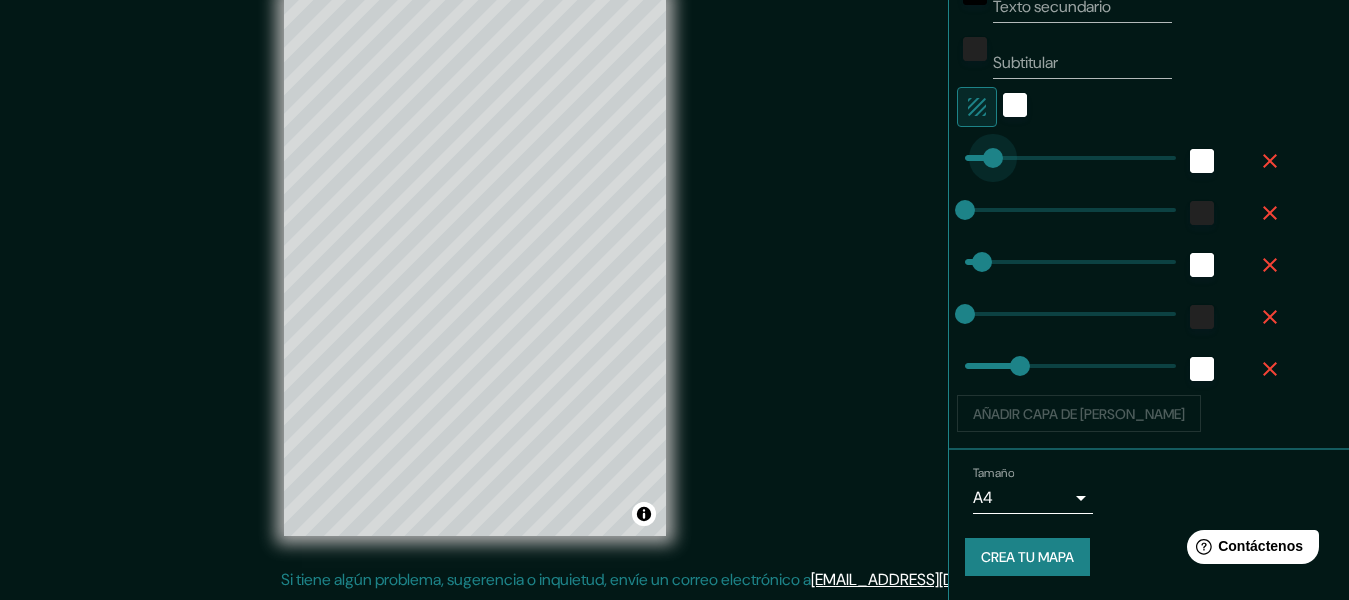 drag, startPoint x: 963, startPoint y: 152, endPoint x: 976, endPoint y: 155, distance: 13.341664 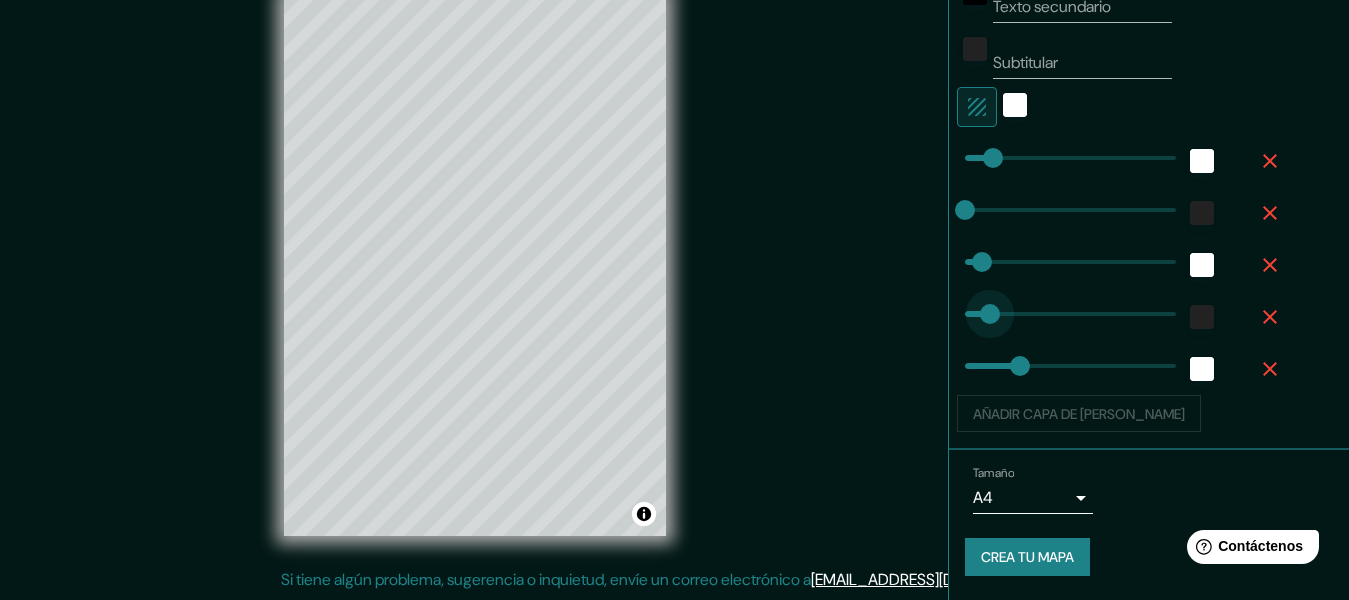 drag, startPoint x: 957, startPoint y: 310, endPoint x: 973, endPoint y: 302, distance: 17.888544 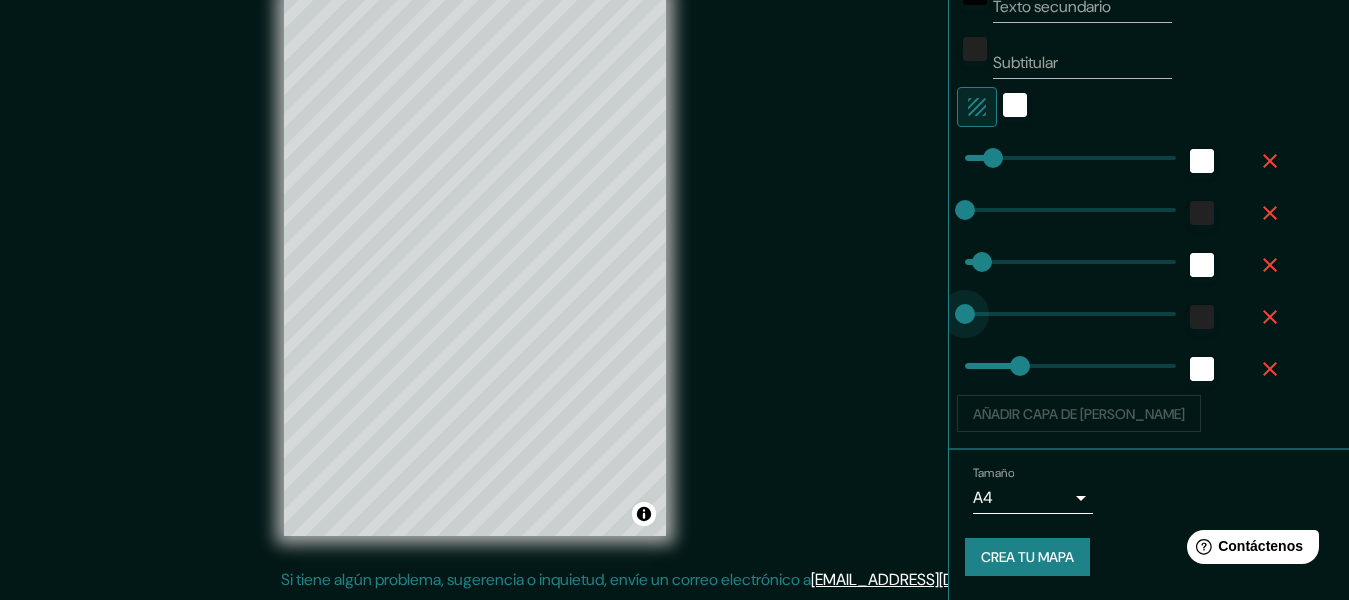 drag, startPoint x: 973, startPoint y: 302, endPoint x: 945, endPoint y: 304, distance: 28.071337 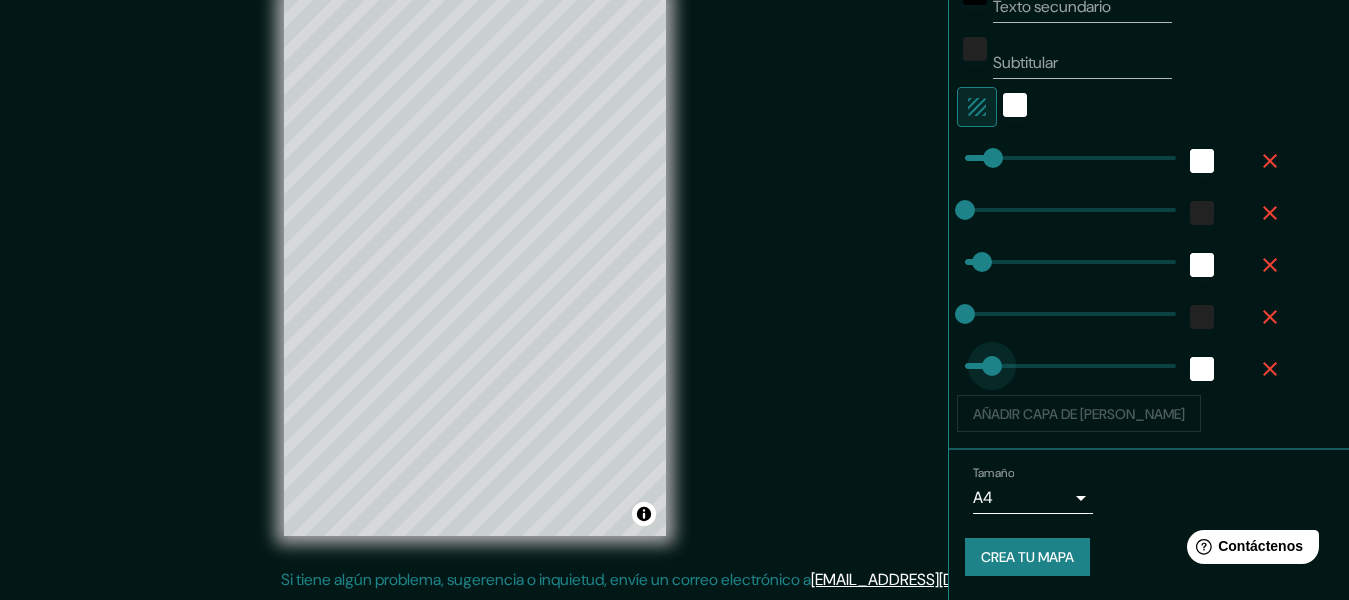 drag, startPoint x: 1012, startPoint y: 371, endPoint x: 975, endPoint y: 365, distance: 37.48333 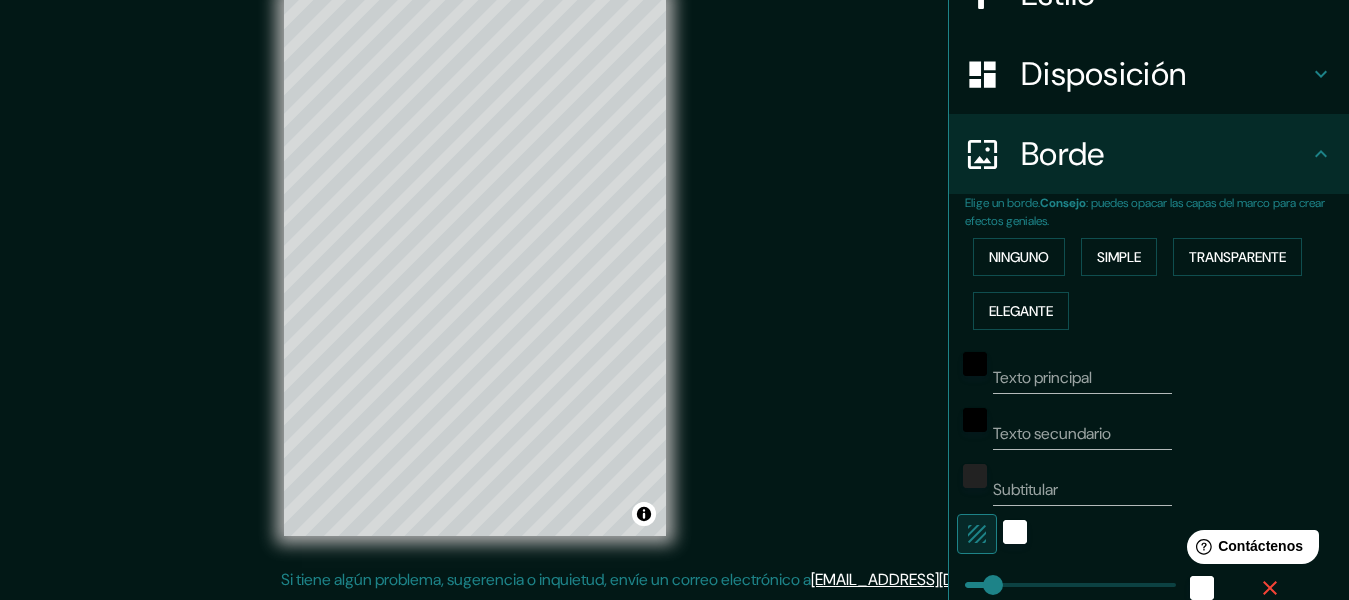 scroll, scrollTop: 199, scrollLeft: 0, axis: vertical 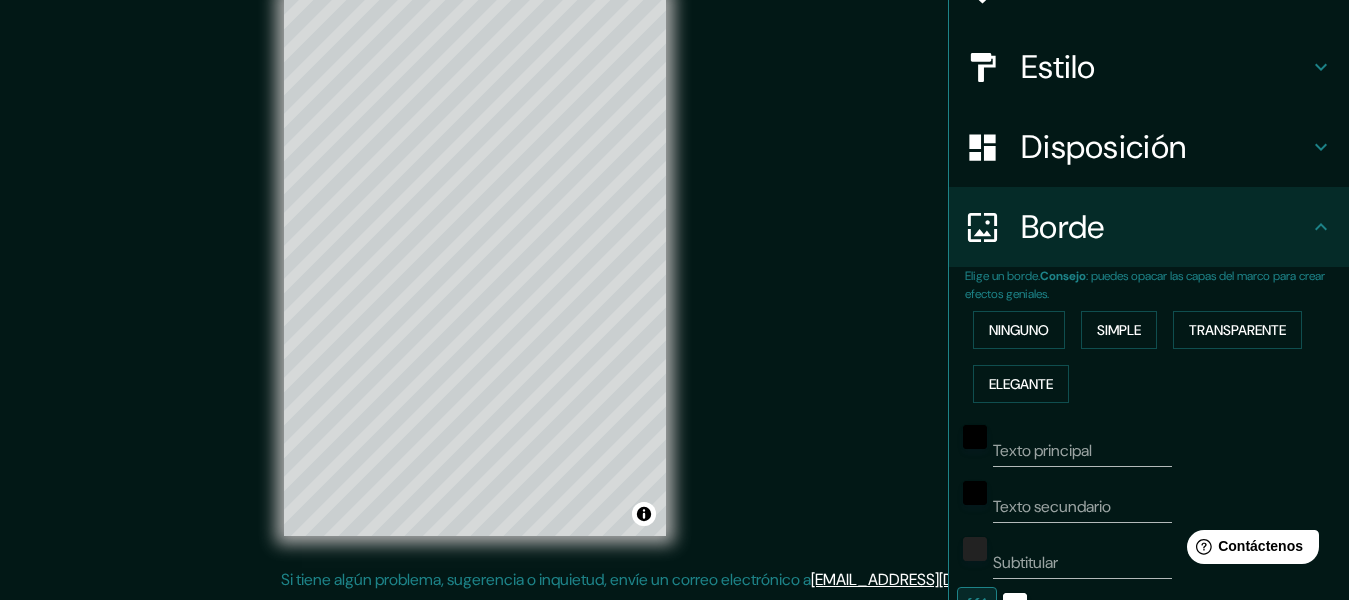 click on "Estilo" at bounding box center [1165, 67] 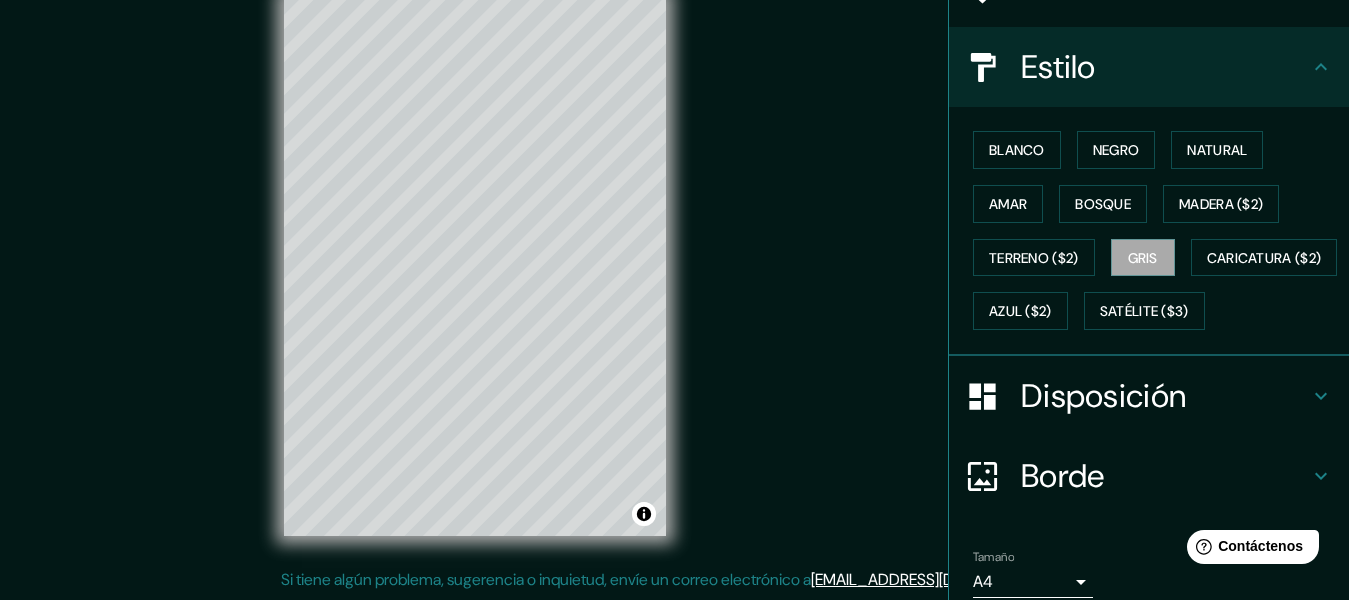 click on "Estilo" at bounding box center (1165, 67) 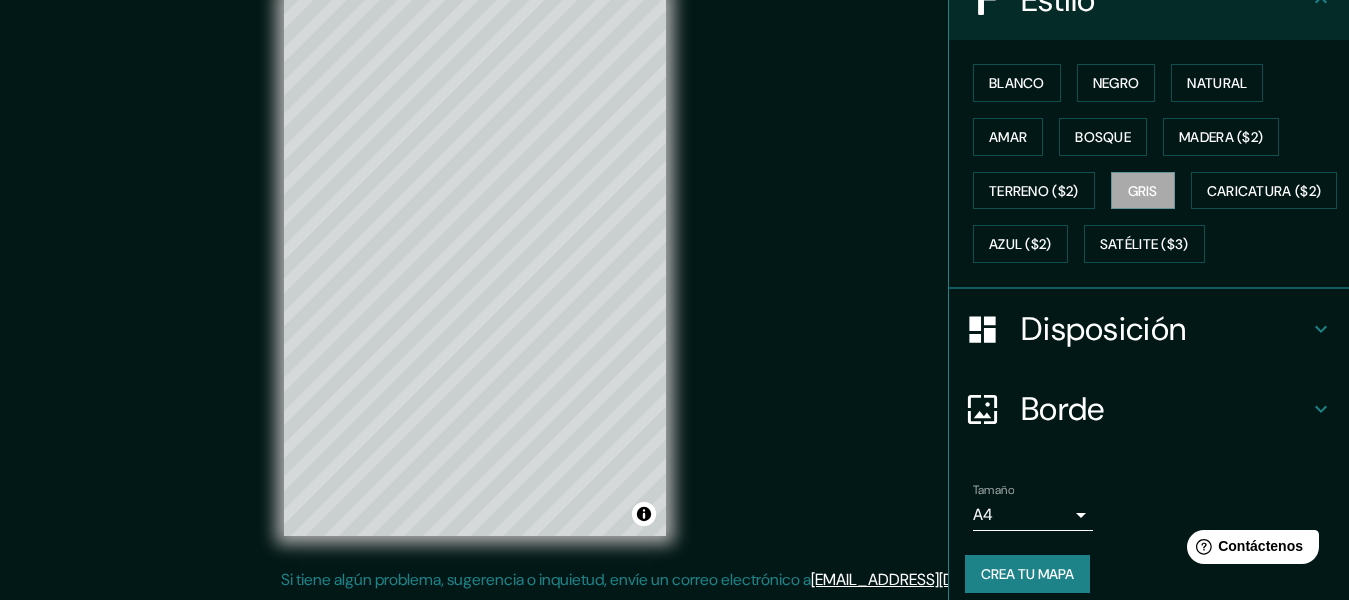 scroll, scrollTop: 336, scrollLeft: 0, axis: vertical 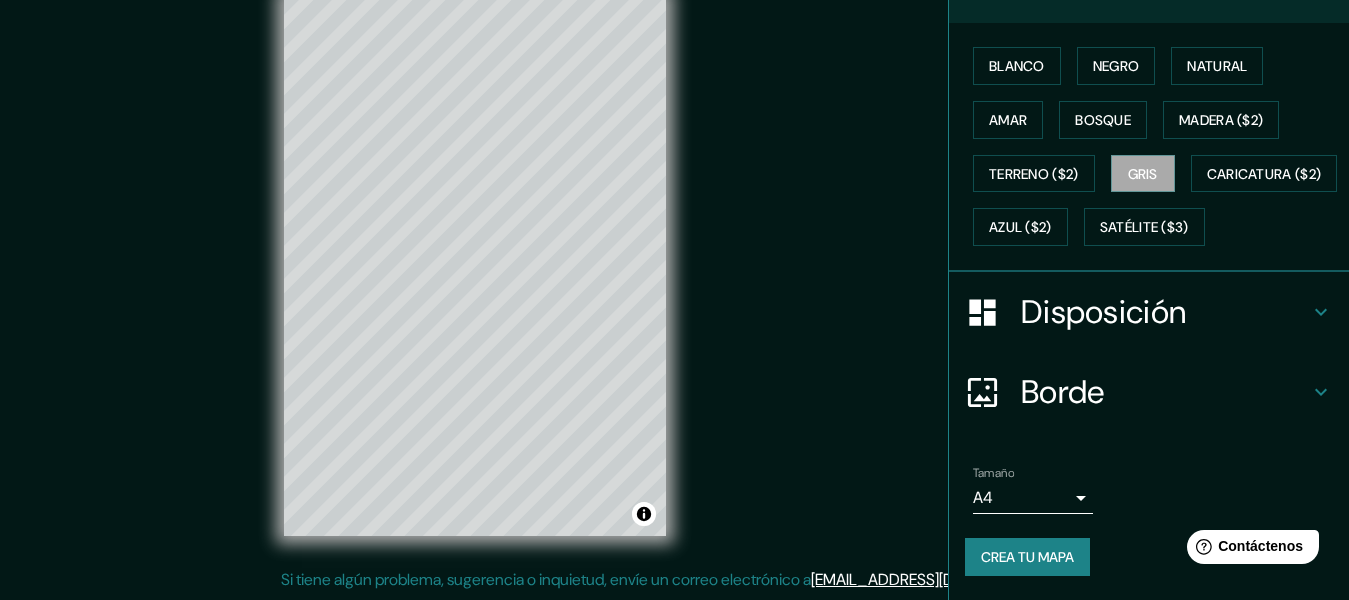 click on "Borde" at bounding box center [1063, 392] 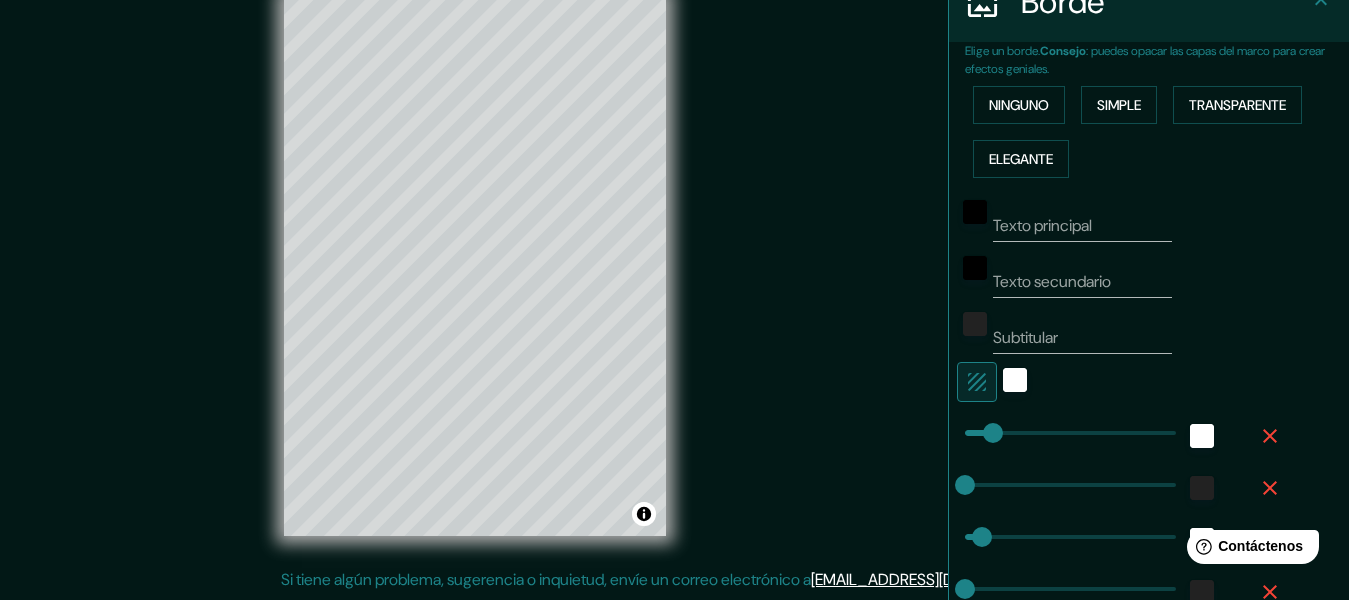 scroll, scrollTop: 494, scrollLeft: 0, axis: vertical 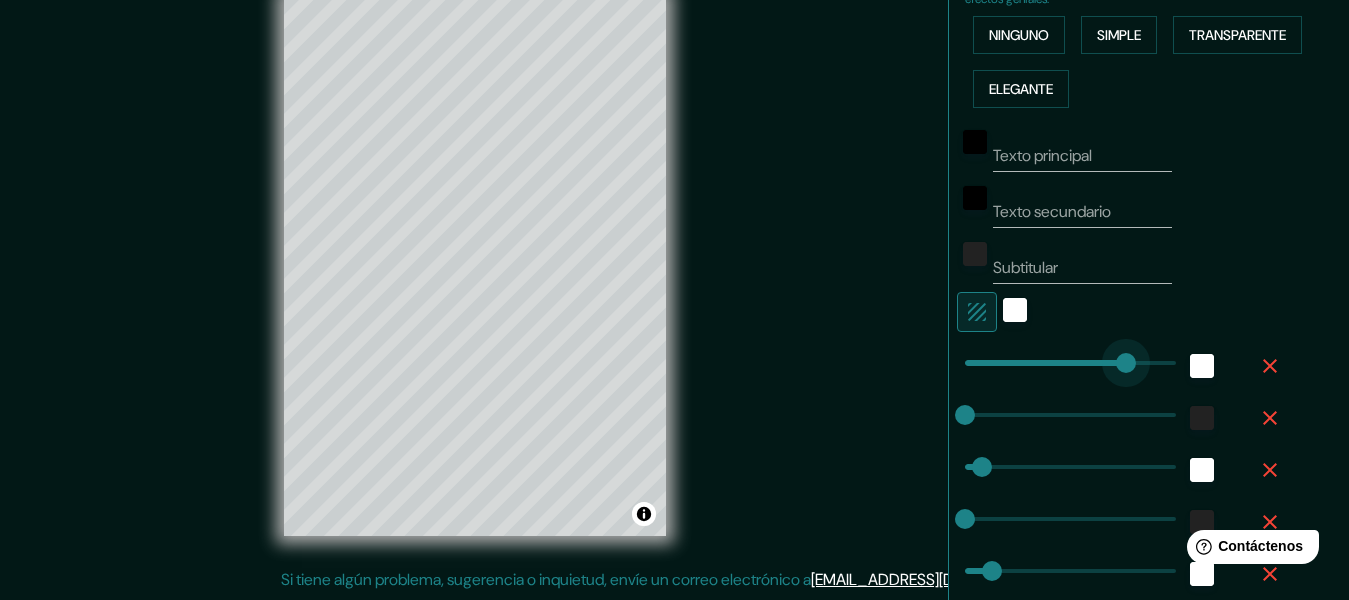 drag, startPoint x: 966, startPoint y: 362, endPoint x: 1109, endPoint y: 355, distance: 143.17122 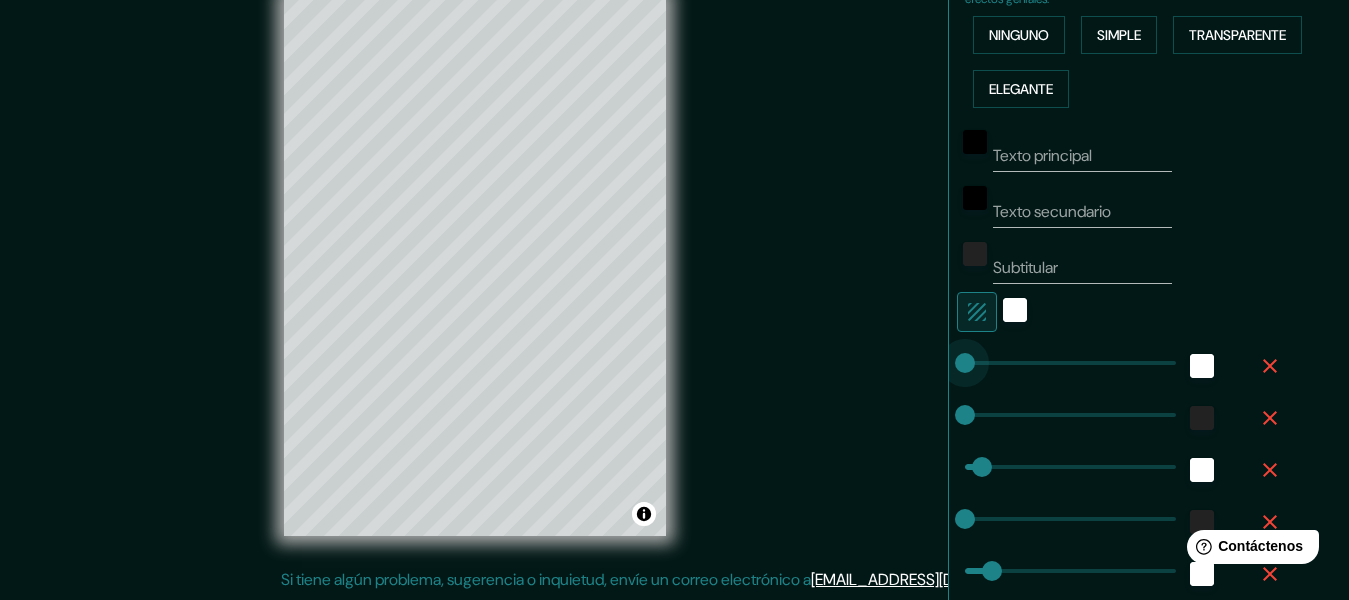 drag, startPoint x: 1109, startPoint y: 355, endPoint x: 930, endPoint y: 355, distance: 179 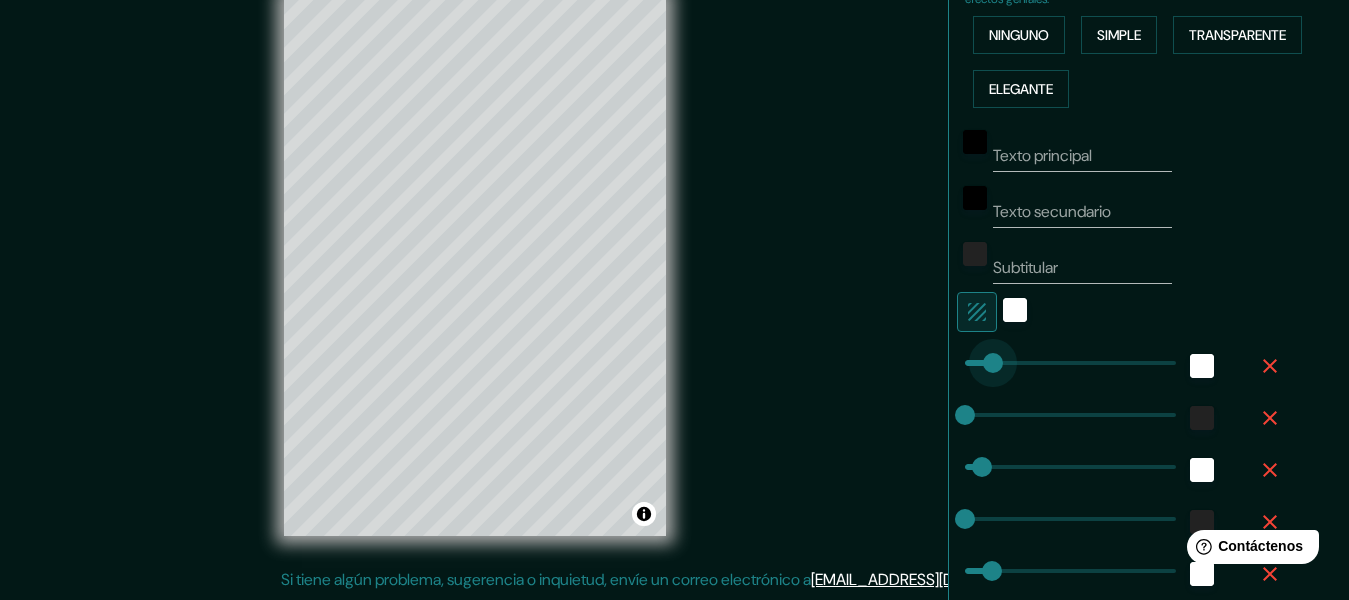 drag, startPoint x: 956, startPoint y: 362, endPoint x: 976, endPoint y: 354, distance: 21.540659 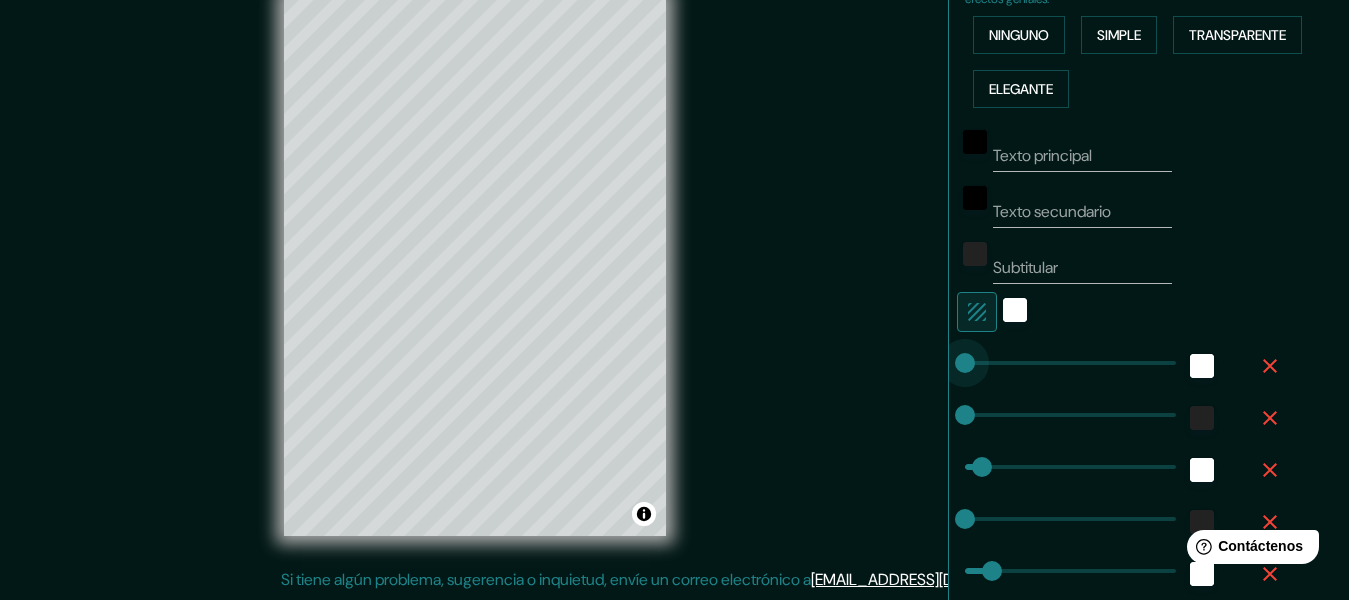 drag, startPoint x: 976, startPoint y: 354, endPoint x: 945, endPoint y: 353, distance: 31.016125 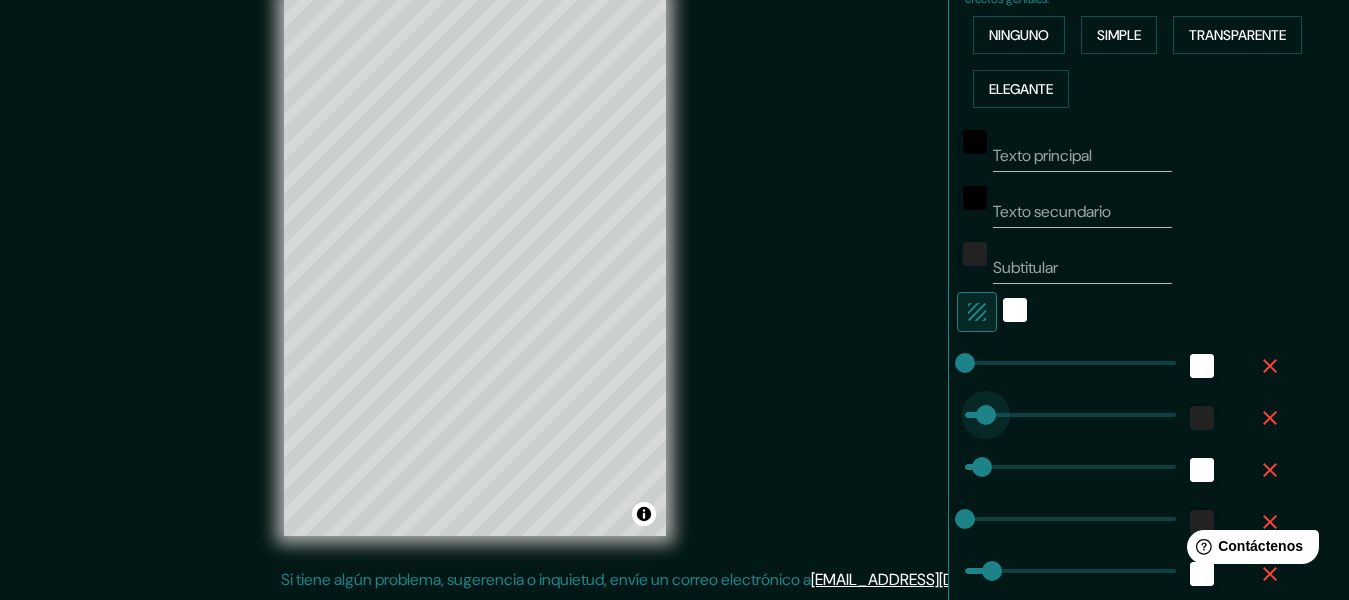 drag, startPoint x: 951, startPoint y: 421, endPoint x: 969, endPoint y: 424, distance: 18.248287 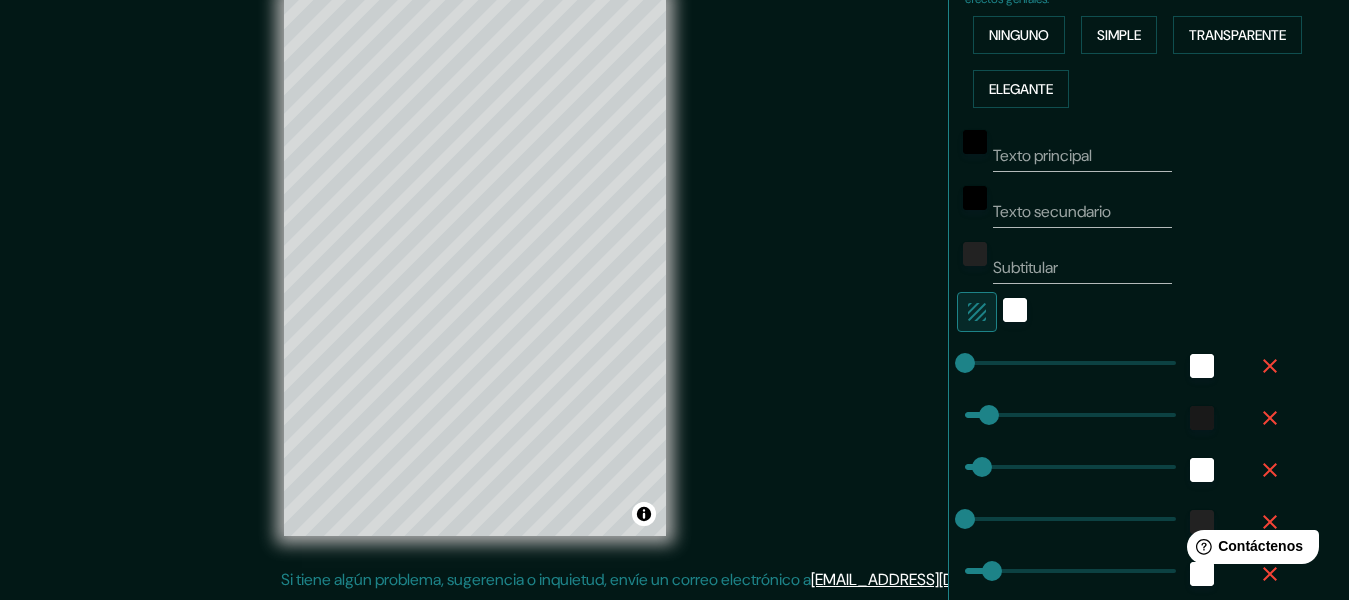 click at bounding box center [1202, 418] 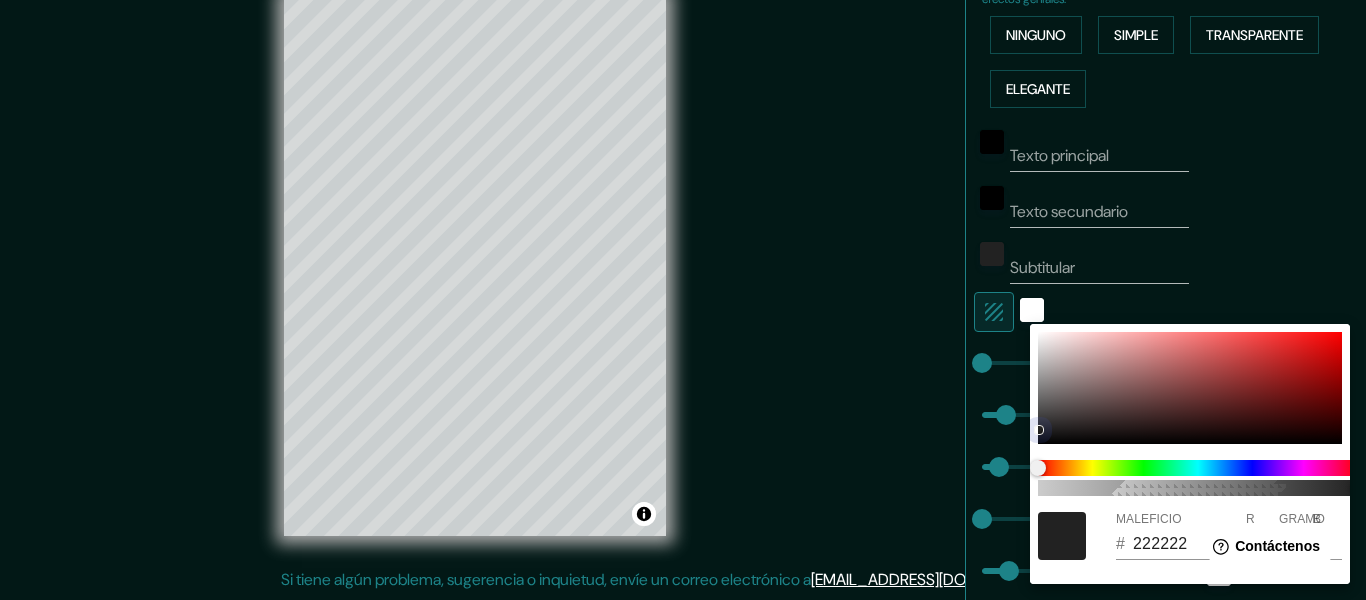 drag, startPoint x: 1049, startPoint y: 438, endPoint x: 1042, endPoint y: 341, distance: 97.25225 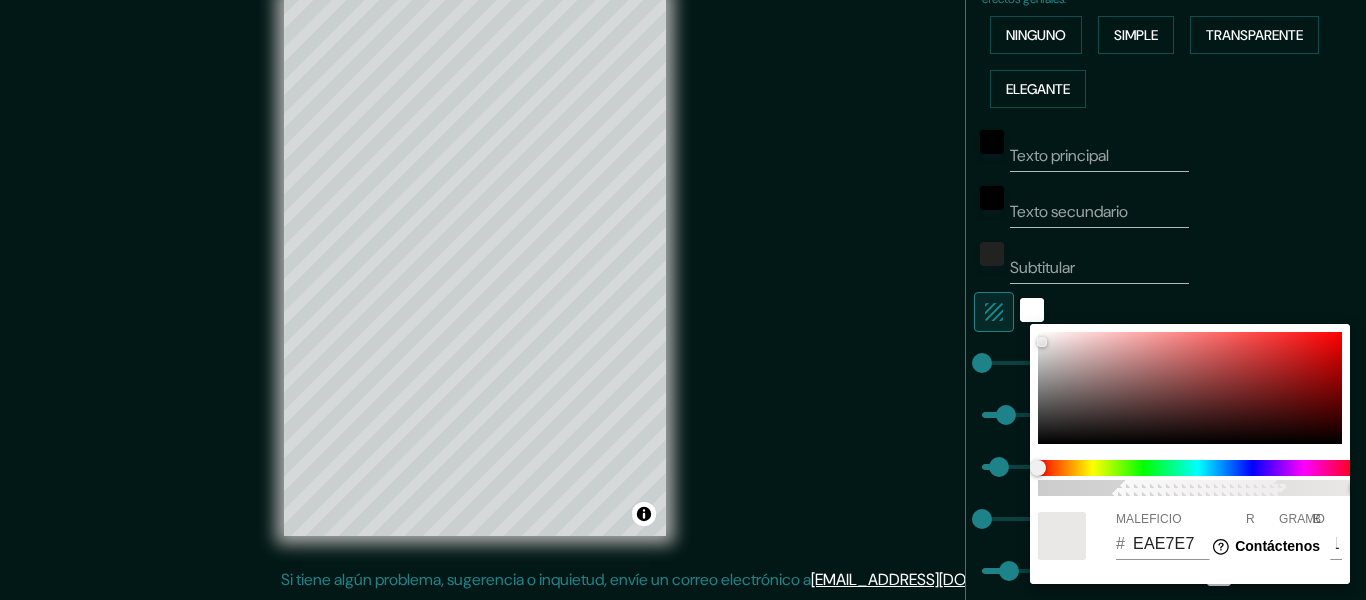 click at bounding box center [683, 300] 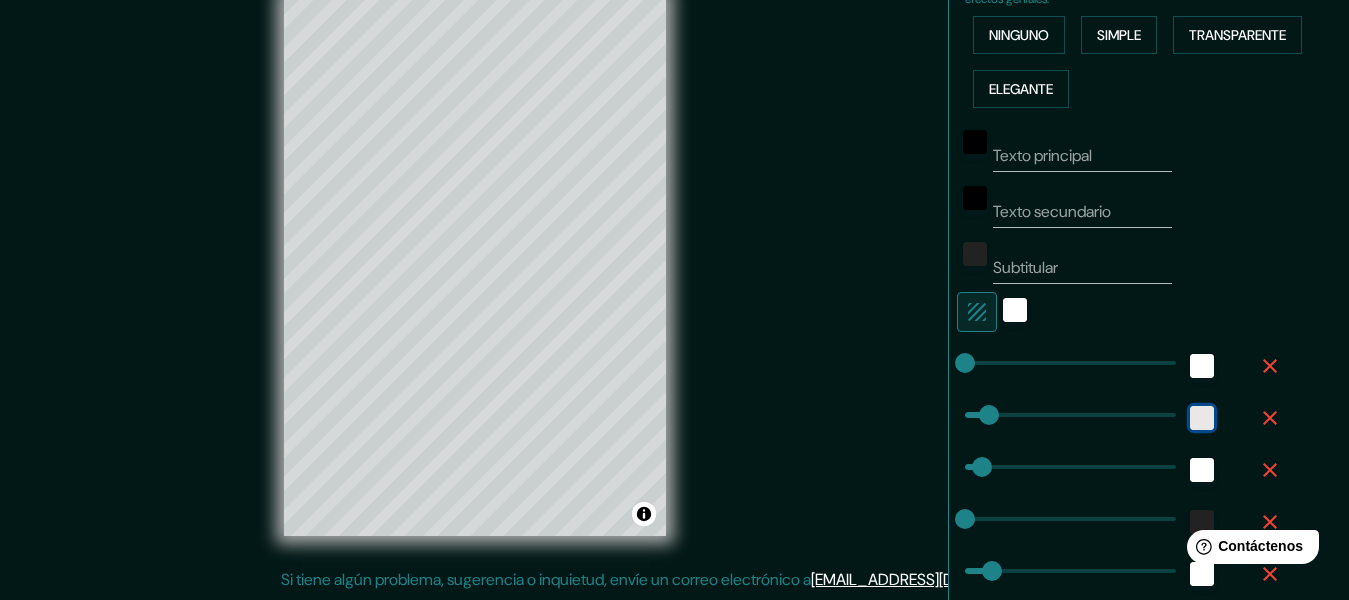 scroll, scrollTop: 594, scrollLeft: 0, axis: vertical 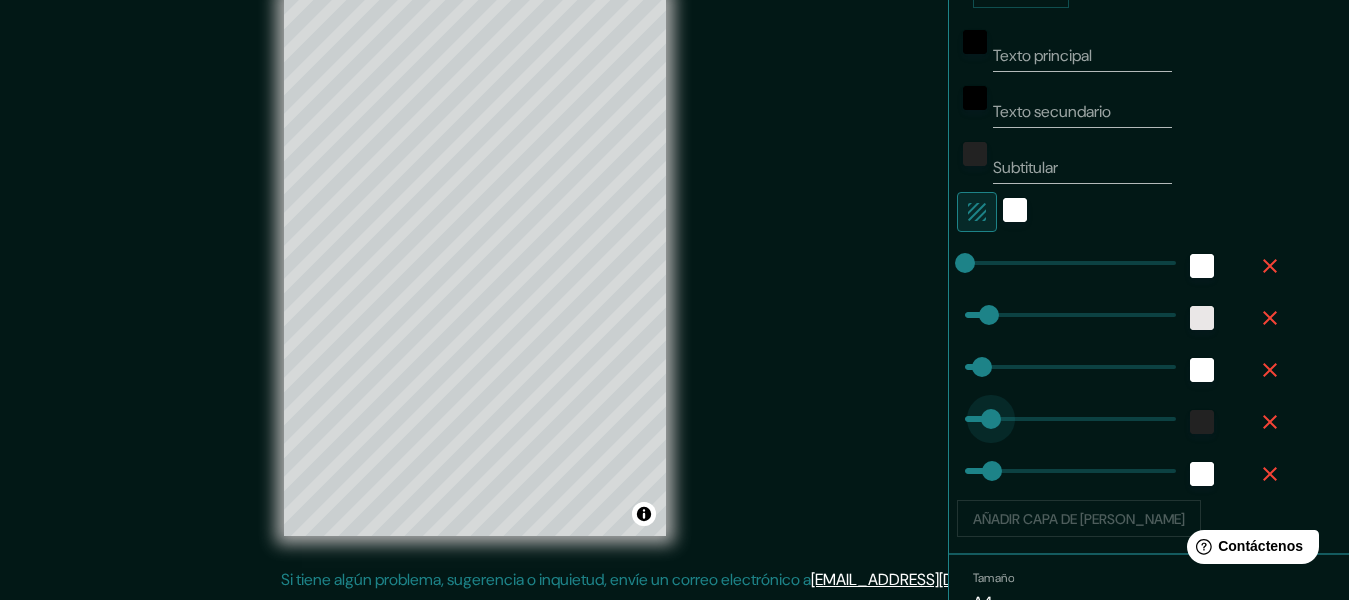 drag, startPoint x: 954, startPoint y: 413, endPoint x: 974, endPoint y: 415, distance: 20.09975 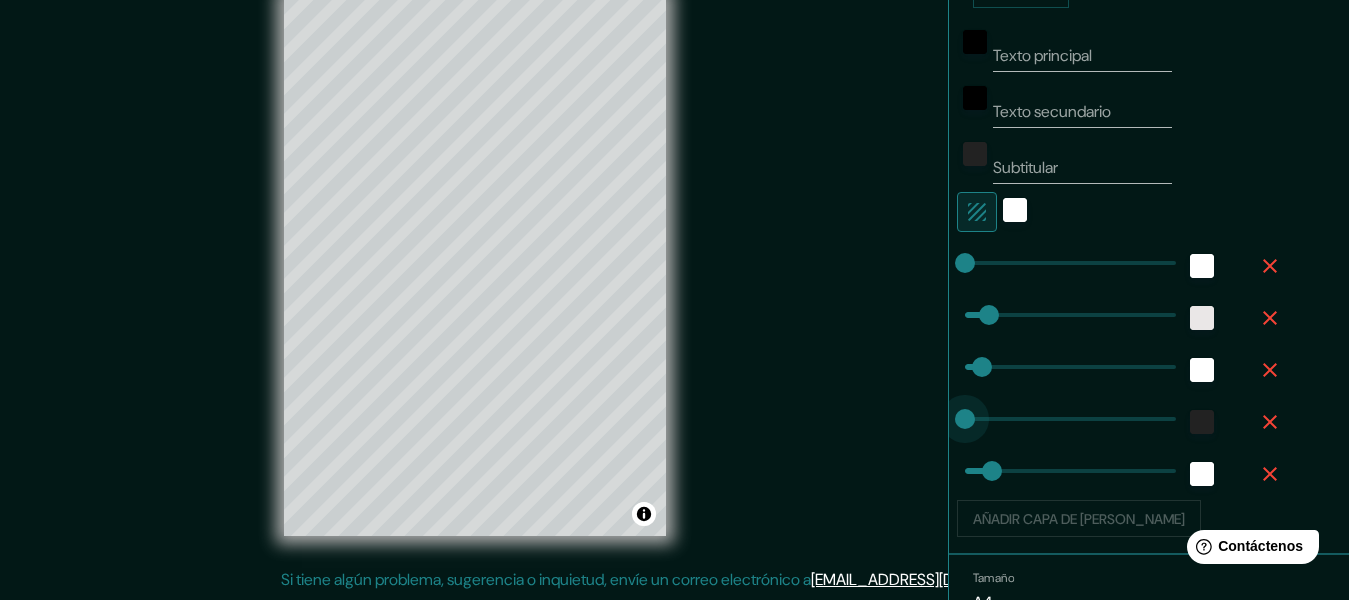 drag, startPoint x: 974, startPoint y: 418, endPoint x: 960, endPoint y: 473, distance: 56.753853 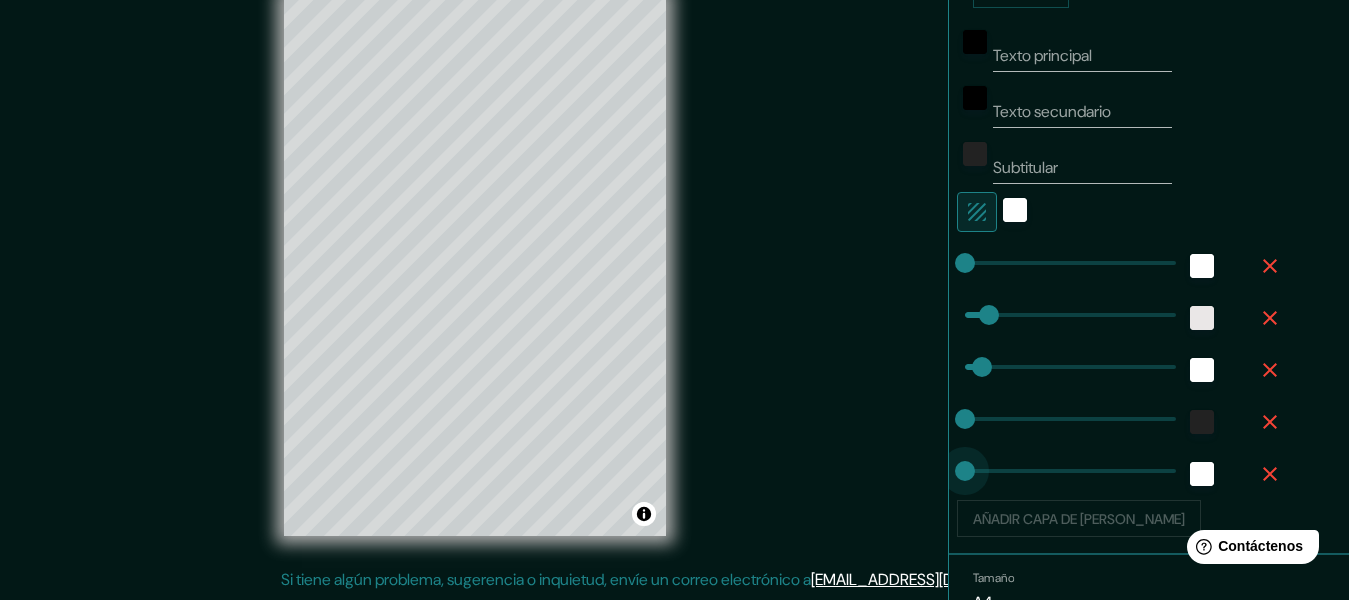 drag, startPoint x: 977, startPoint y: 475, endPoint x: 907, endPoint y: 468, distance: 70.34913 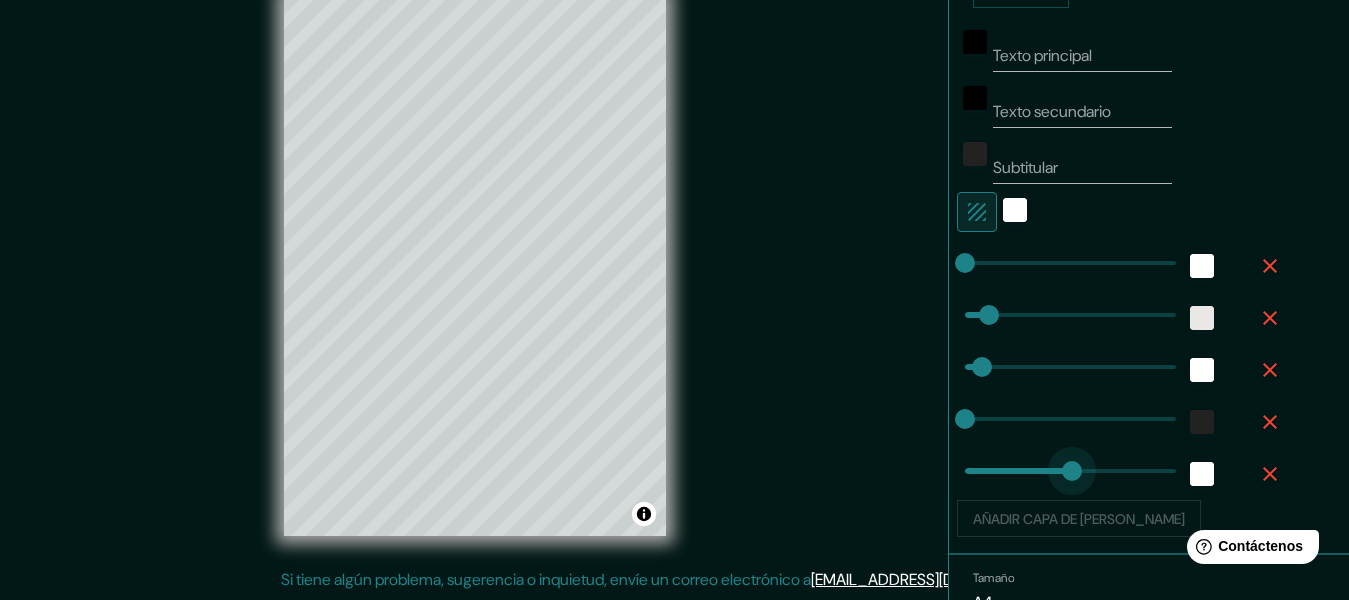 drag, startPoint x: 996, startPoint y: 464, endPoint x: 1106, endPoint y: 461, distance: 110.0409 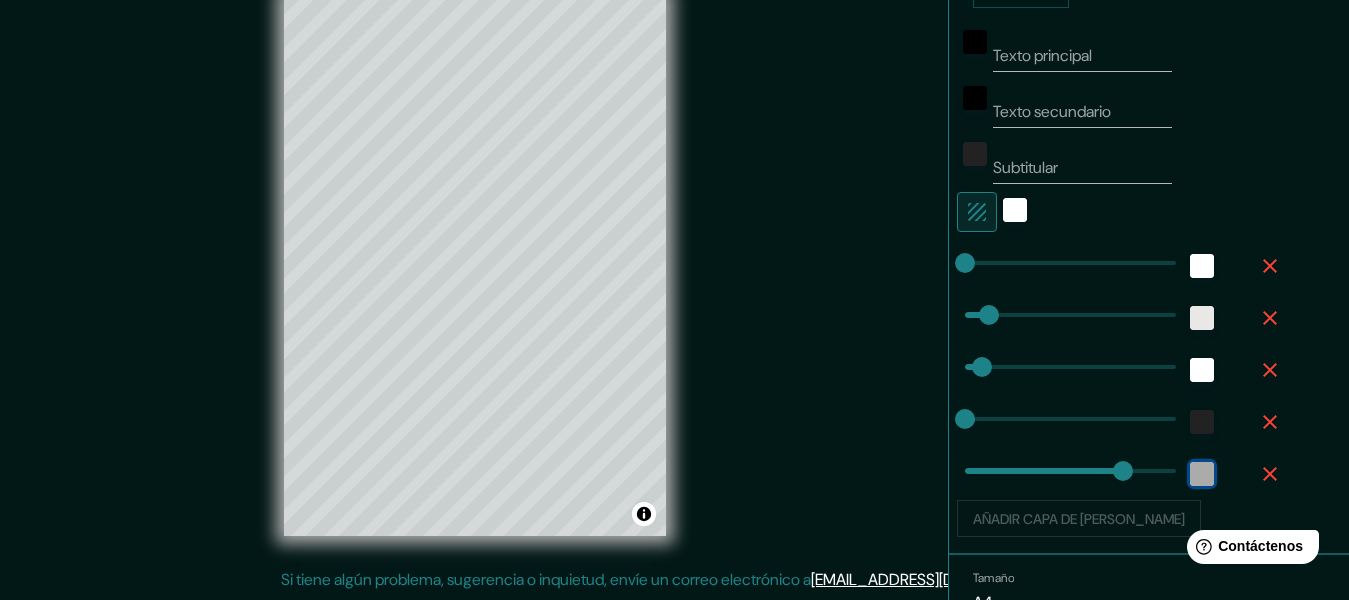 click at bounding box center [1202, 474] 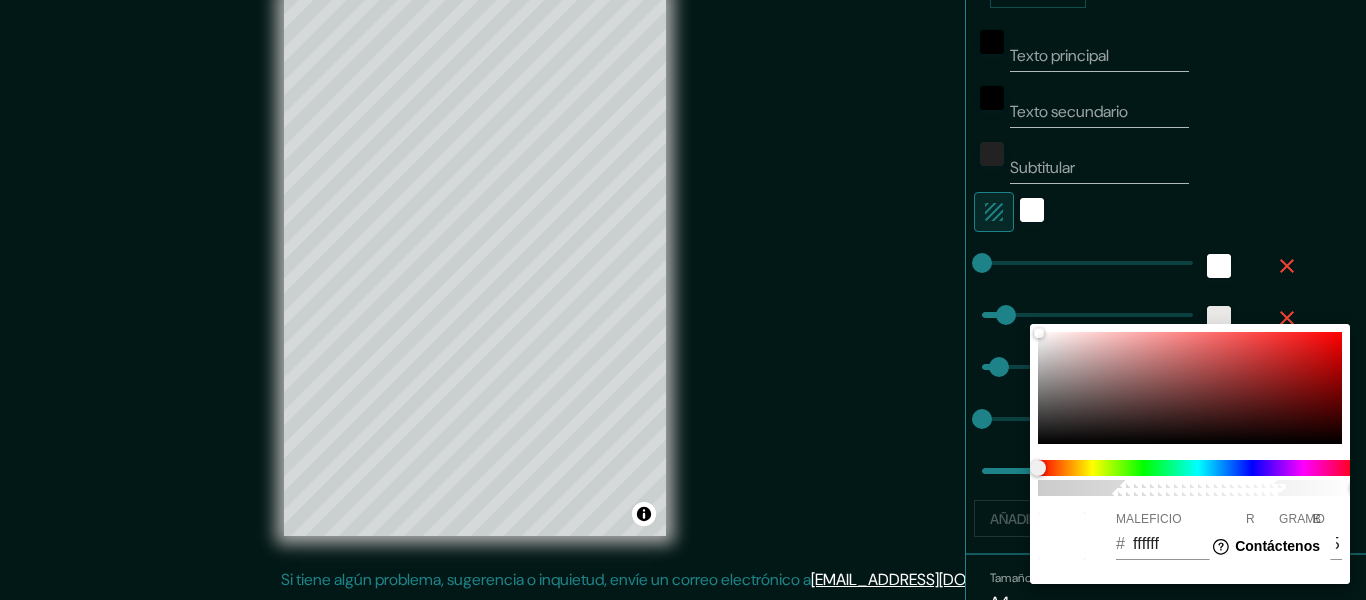 click at bounding box center [683, 300] 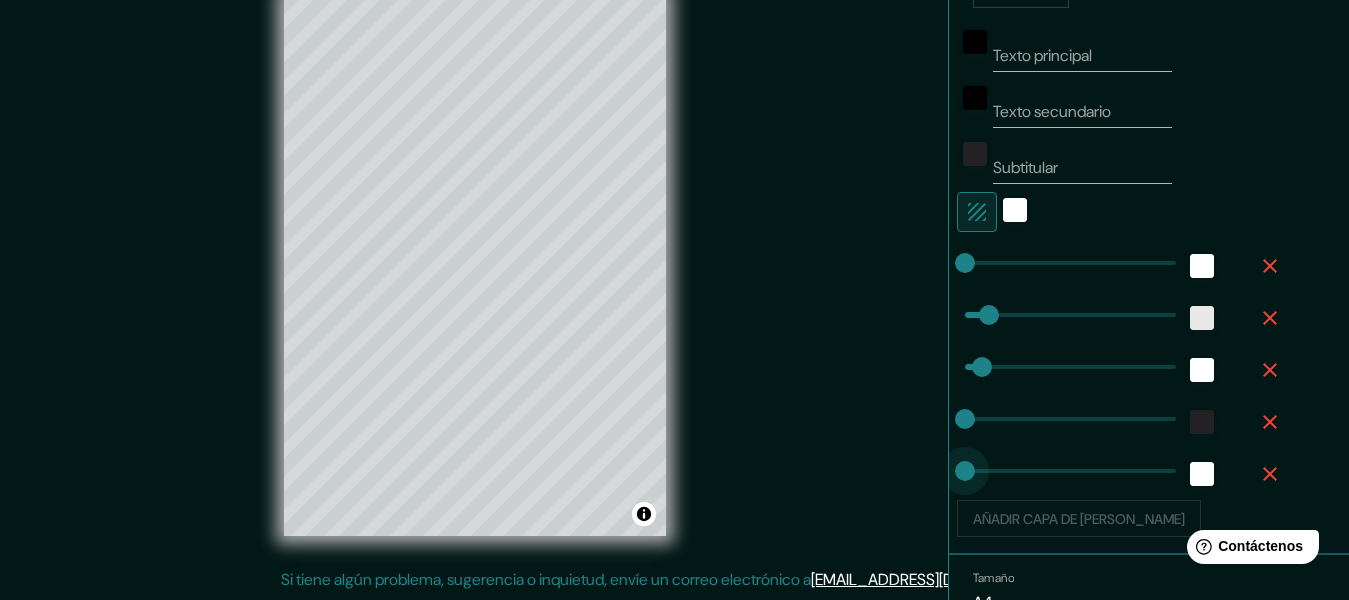 drag, startPoint x: 1161, startPoint y: 474, endPoint x: 923, endPoint y: 456, distance: 238.6797 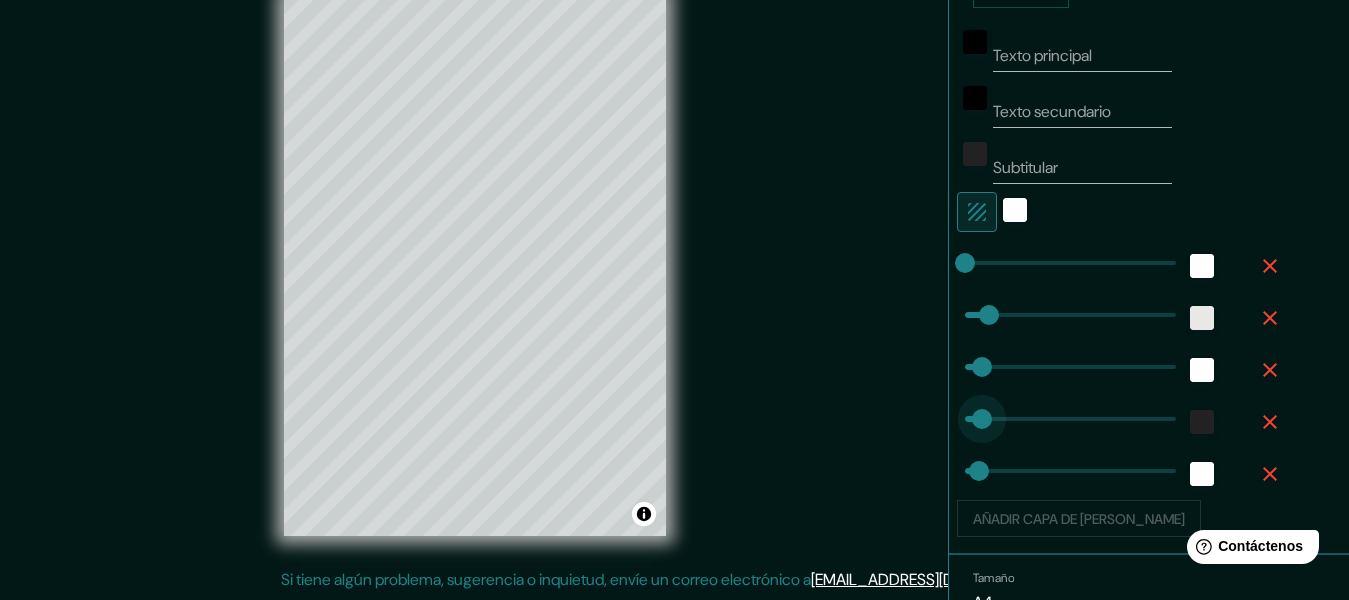 drag, startPoint x: 955, startPoint y: 418, endPoint x: 965, endPoint y: 417, distance: 10.049875 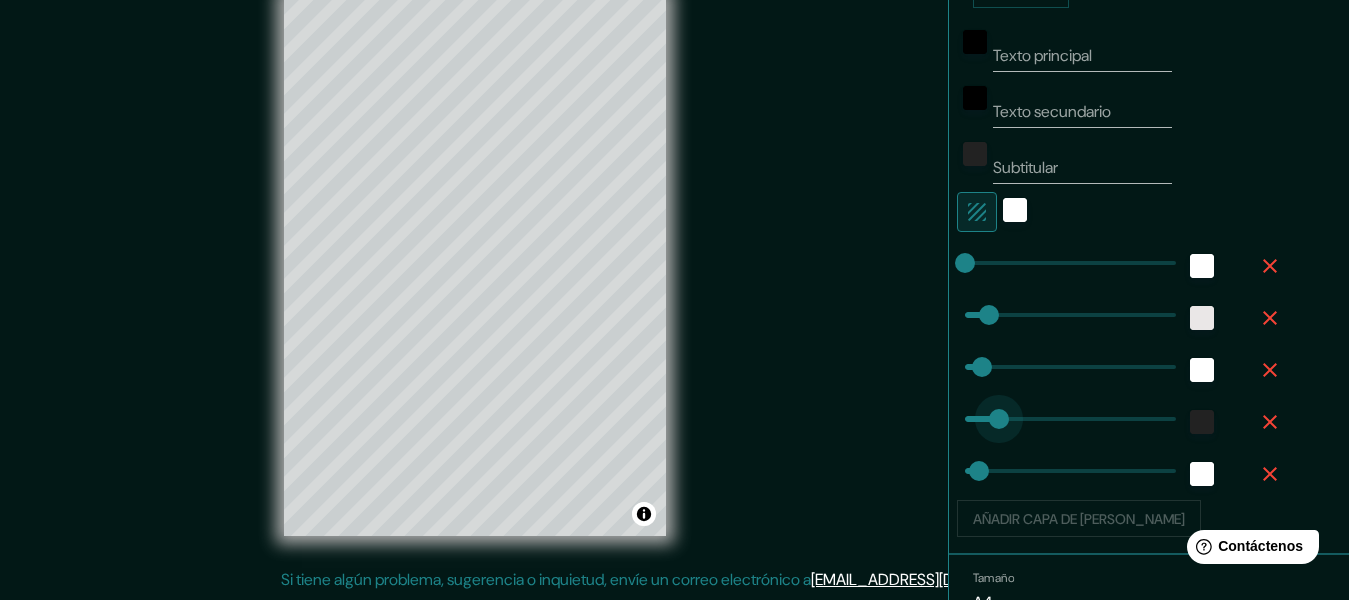 drag, startPoint x: 965, startPoint y: 417, endPoint x: 984, endPoint y: 418, distance: 19.026299 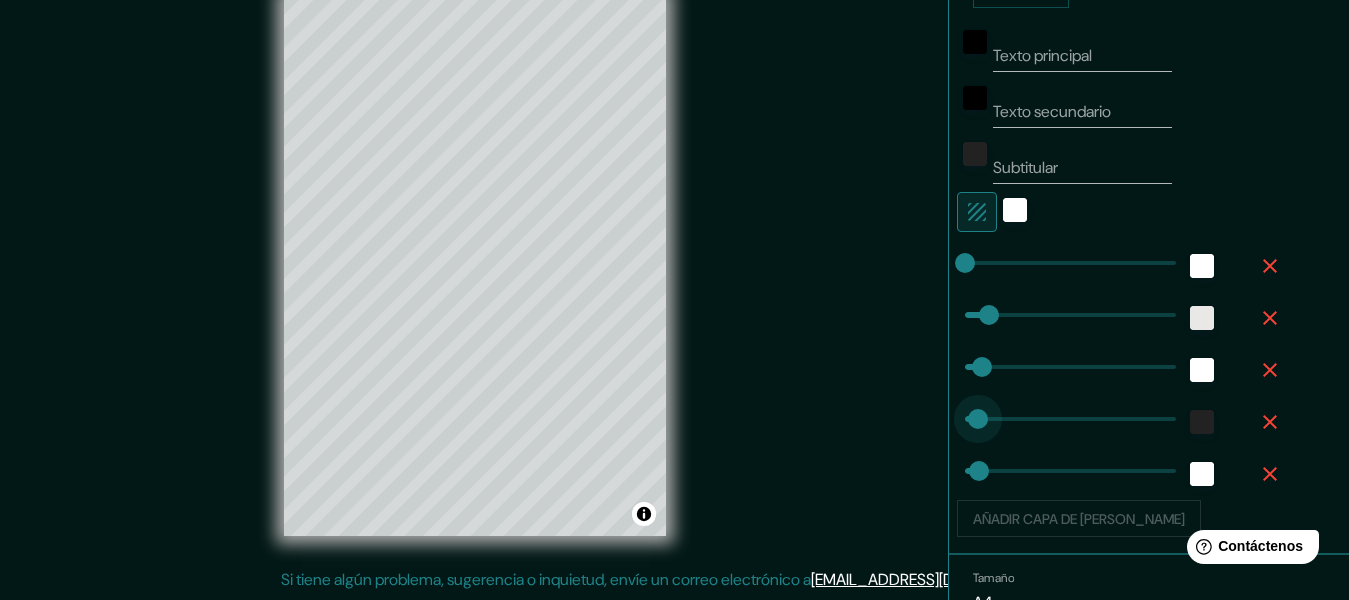 drag, startPoint x: 984, startPoint y: 418, endPoint x: 961, endPoint y: 418, distance: 23 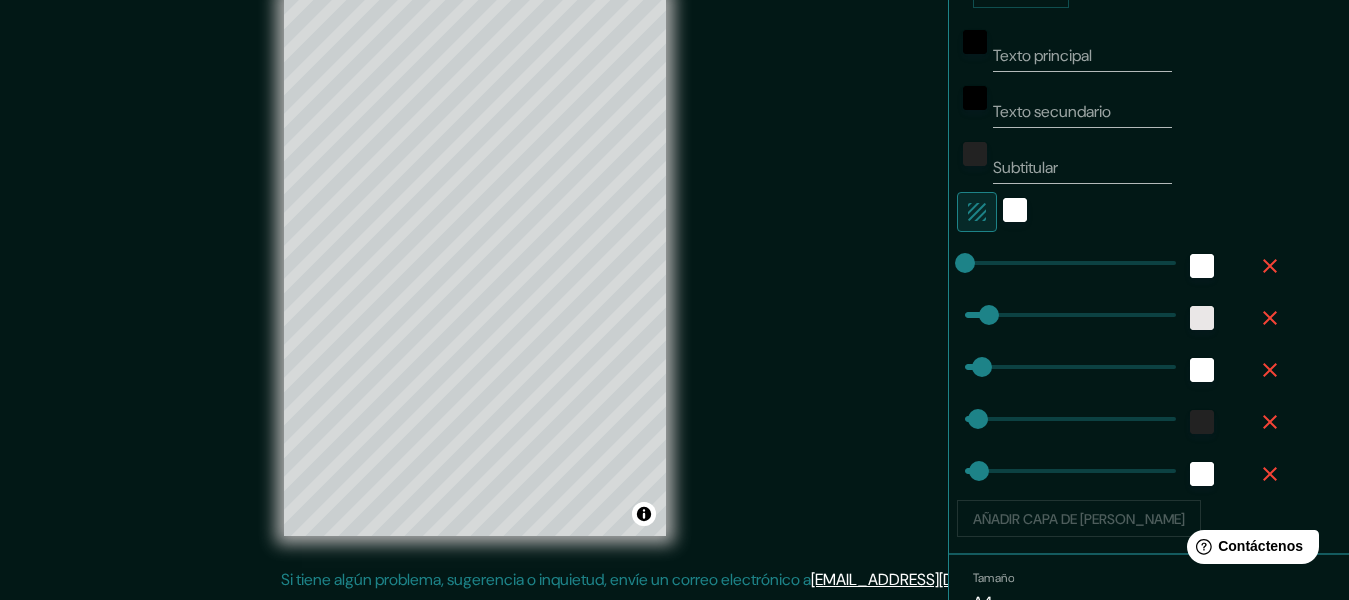 click at bounding box center (1015, 212) 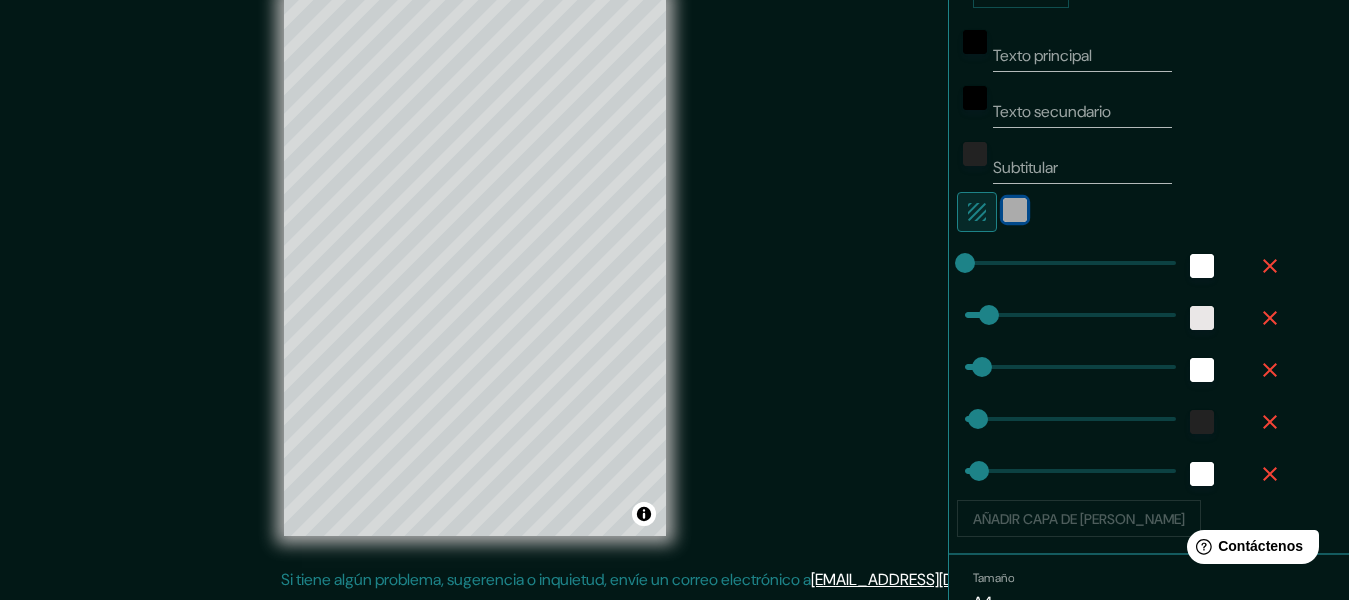 click at bounding box center [1015, 210] 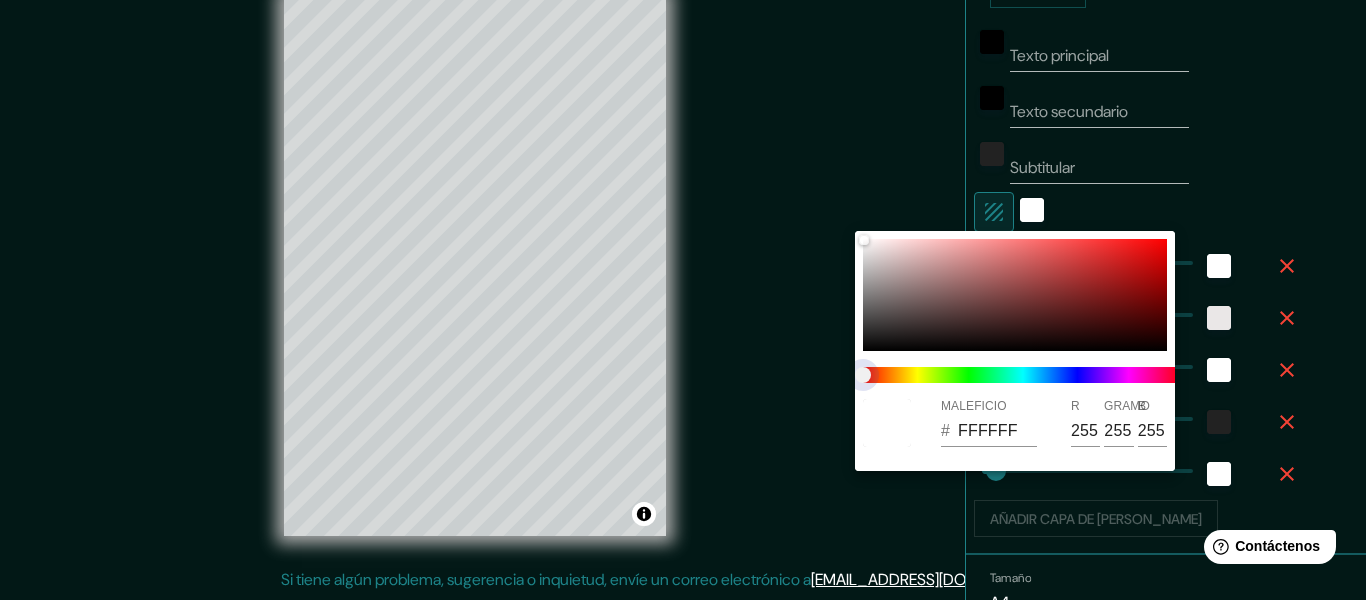 click at bounding box center (1023, 375) 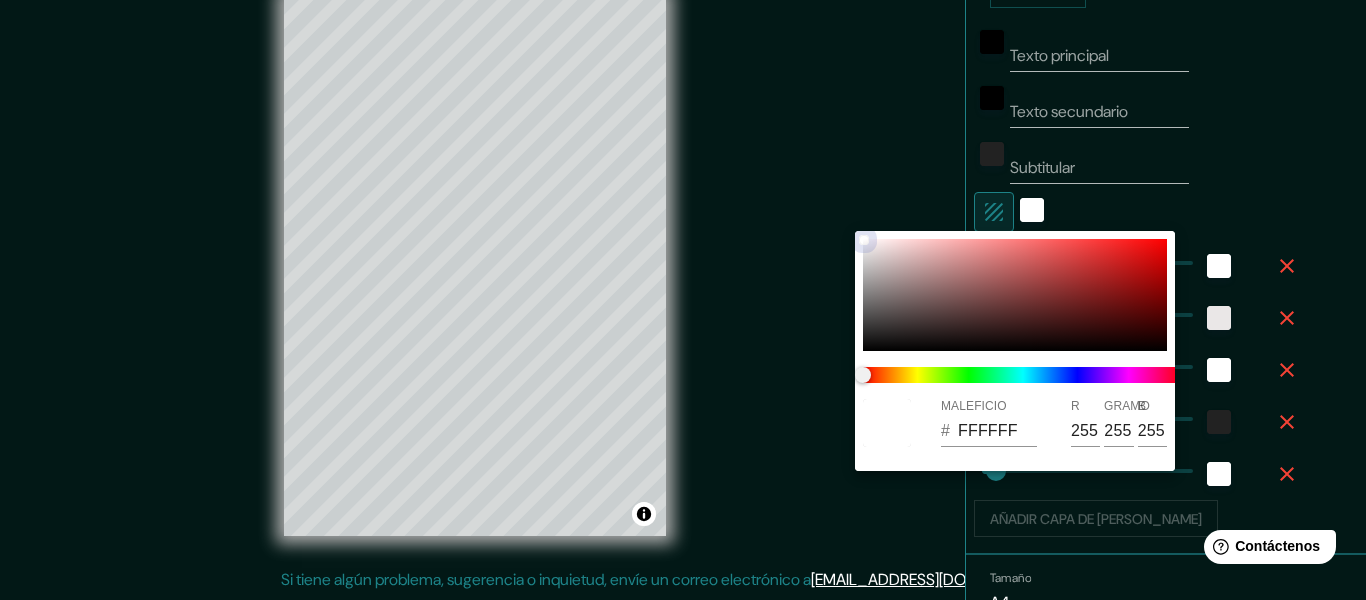 click at bounding box center (1015, 295) 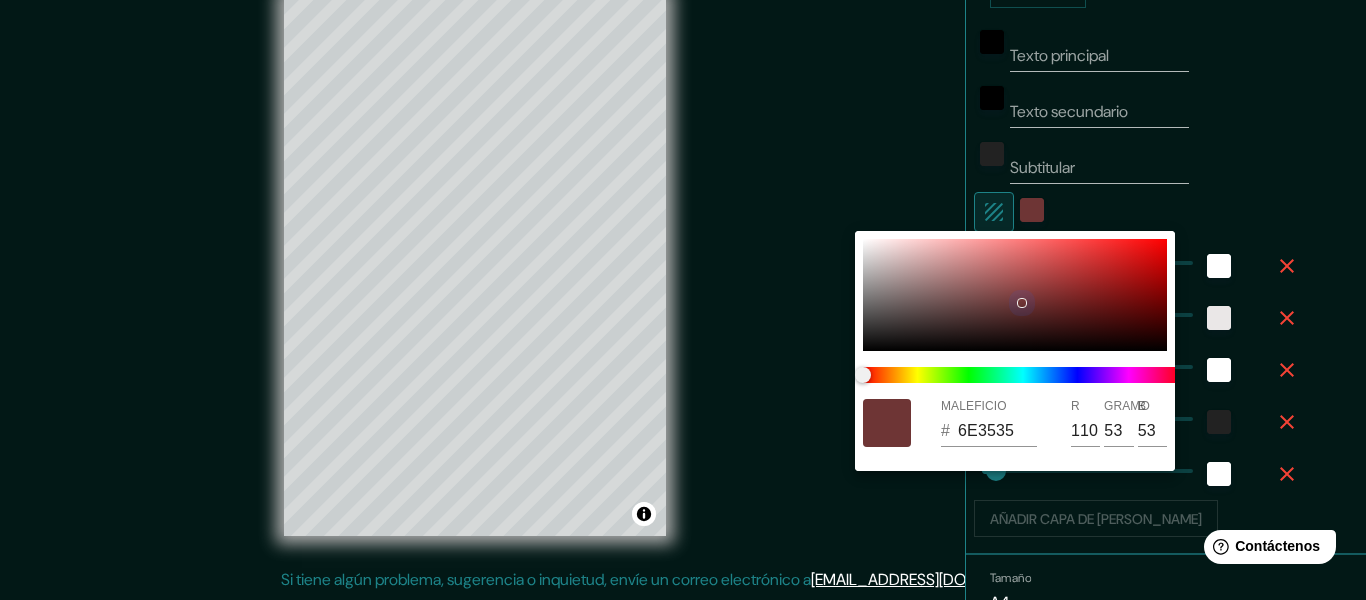 click at bounding box center (1022, 303) 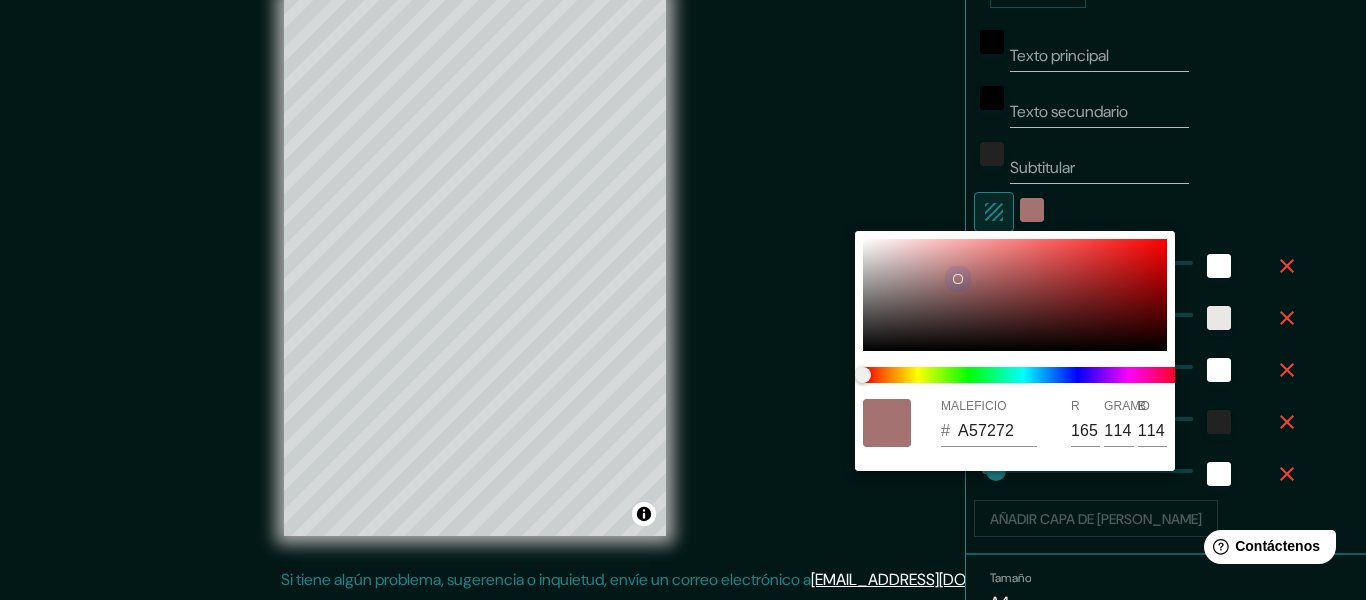 drag, startPoint x: 1027, startPoint y: 298, endPoint x: 887, endPoint y: 261, distance: 144.80676 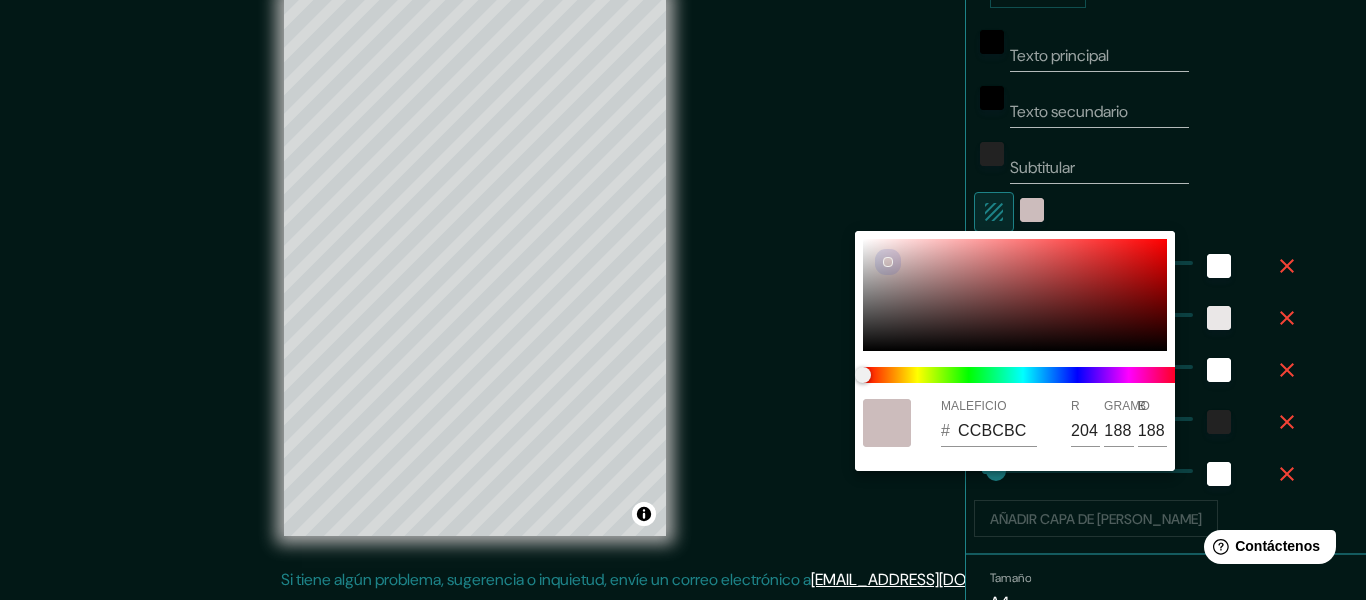 drag, startPoint x: 874, startPoint y: 271, endPoint x: 837, endPoint y: 254, distance: 40.718548 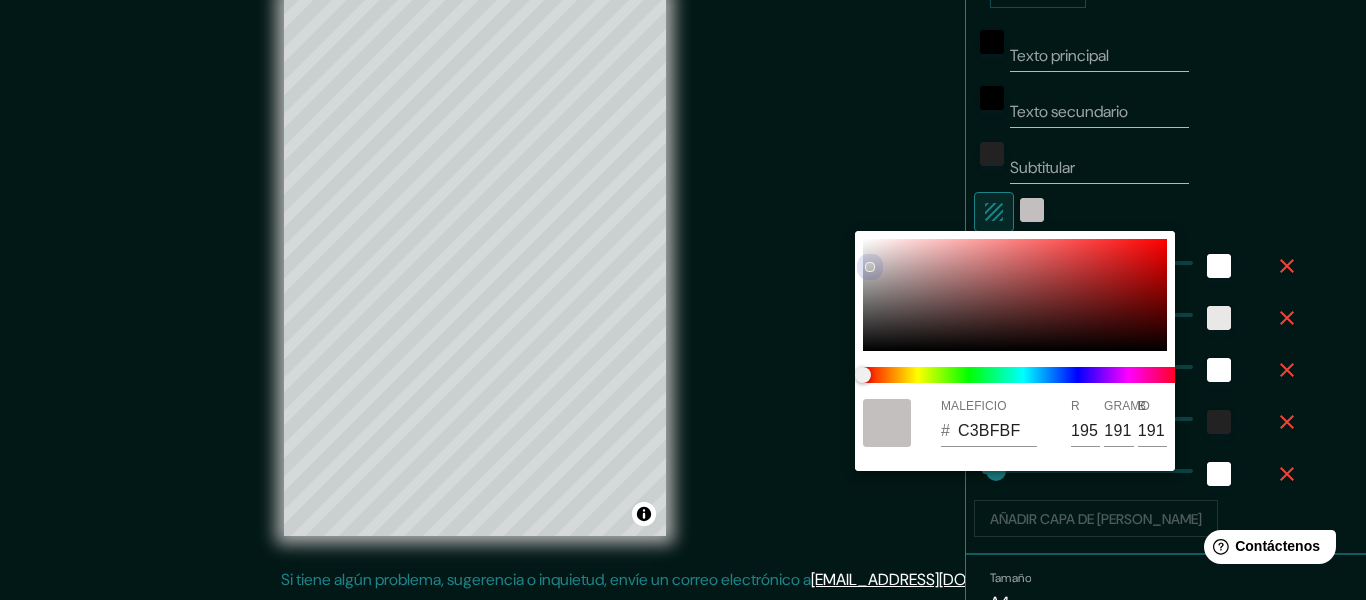 drag, startPoint x: 869, startPoint y: 266, endPoint x: 858, endPoint y: 221, distance: 46.32494 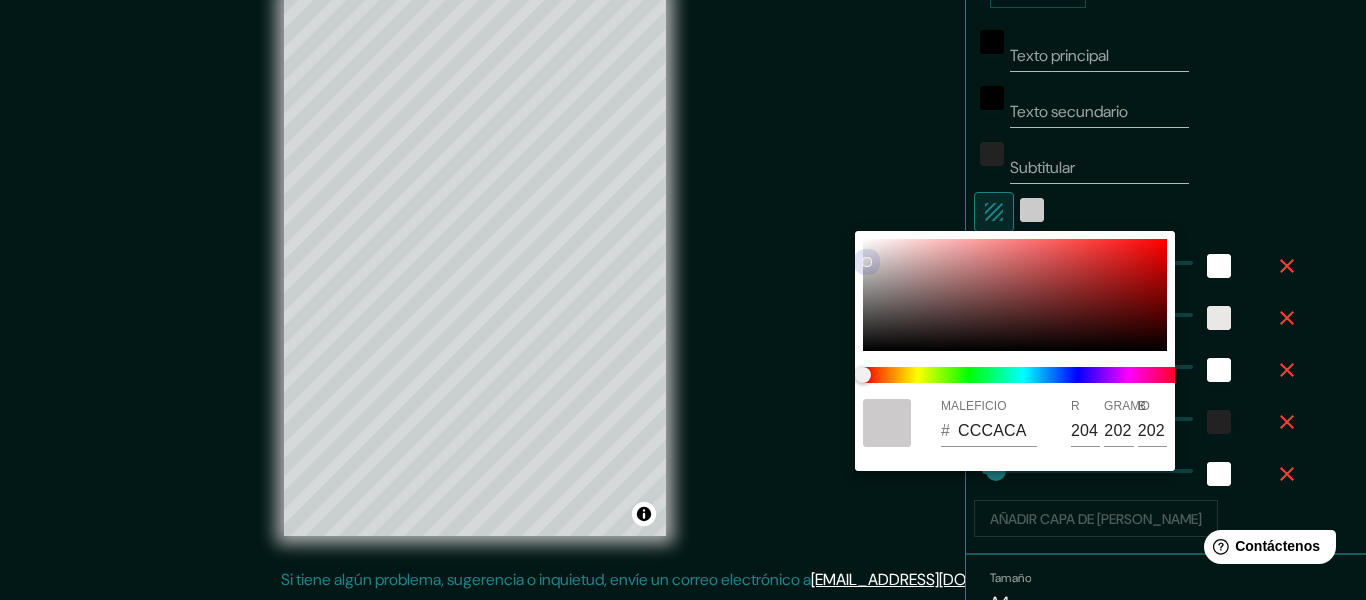 drag, startPoint x: 867, startPoint y: 262, endPoint x: 865, endPoint y: 227, distance: 35.057095 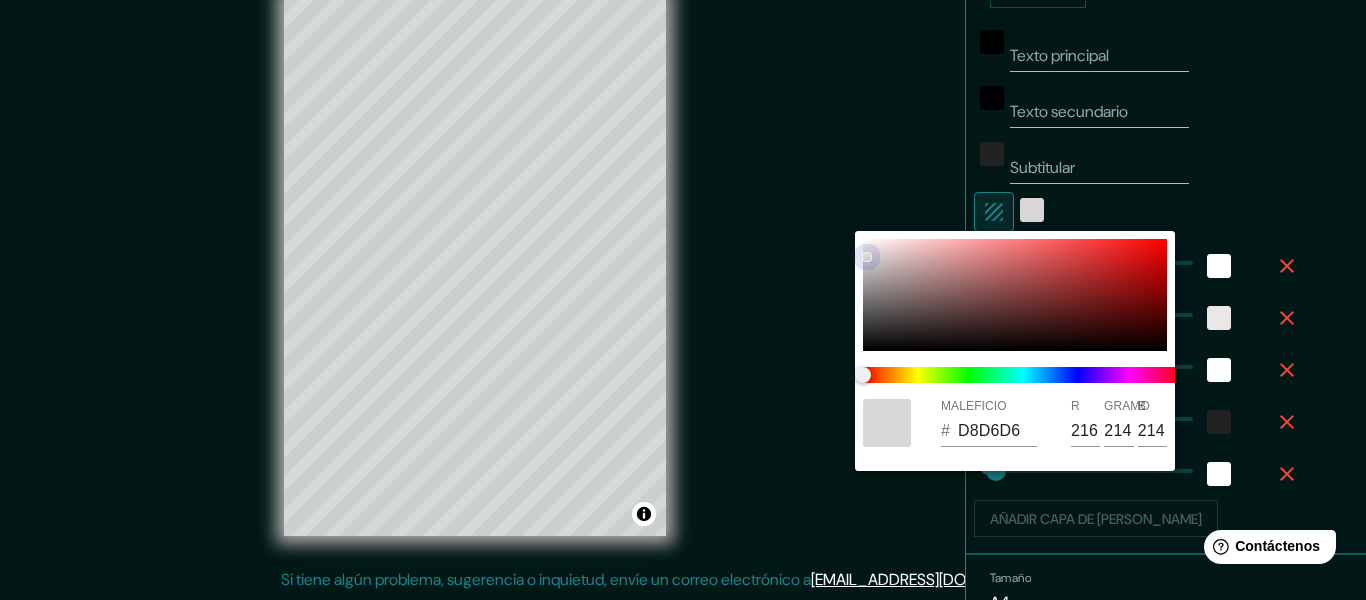 drag, startPoint x: 866, startPoint y: 257, endPoint x: 865, endPoint y: 205, distance: 52.009613 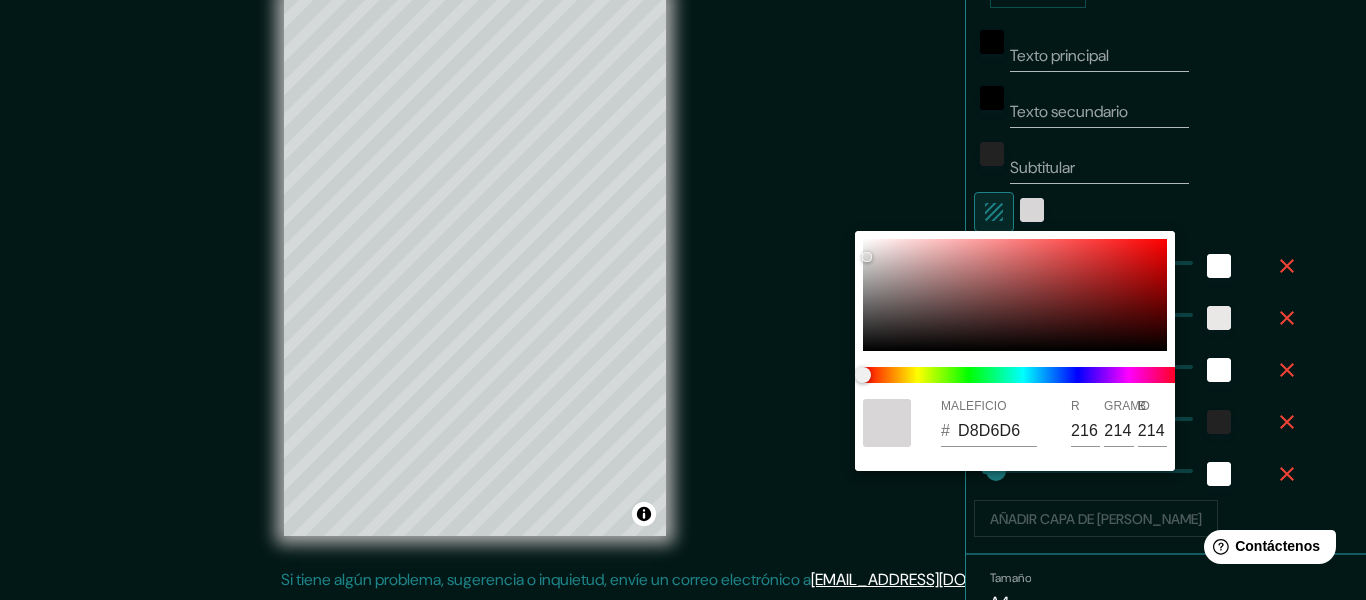 click at bounding box center [887, 423] 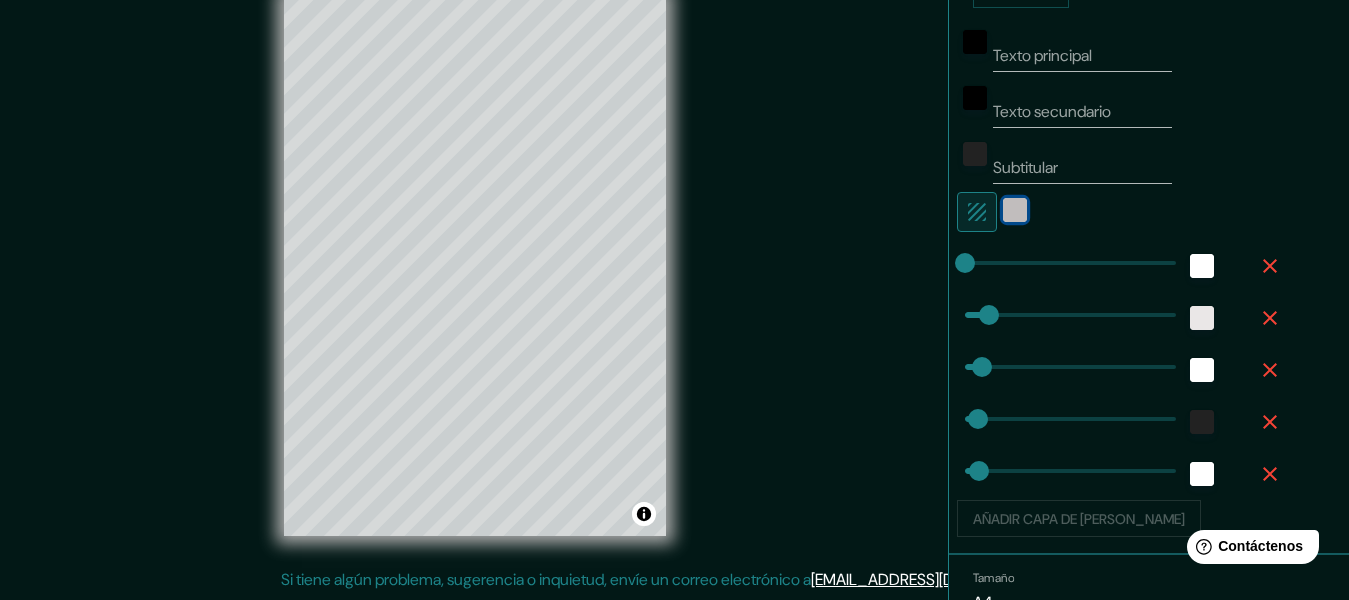 click at bounding box center (1015, 210) 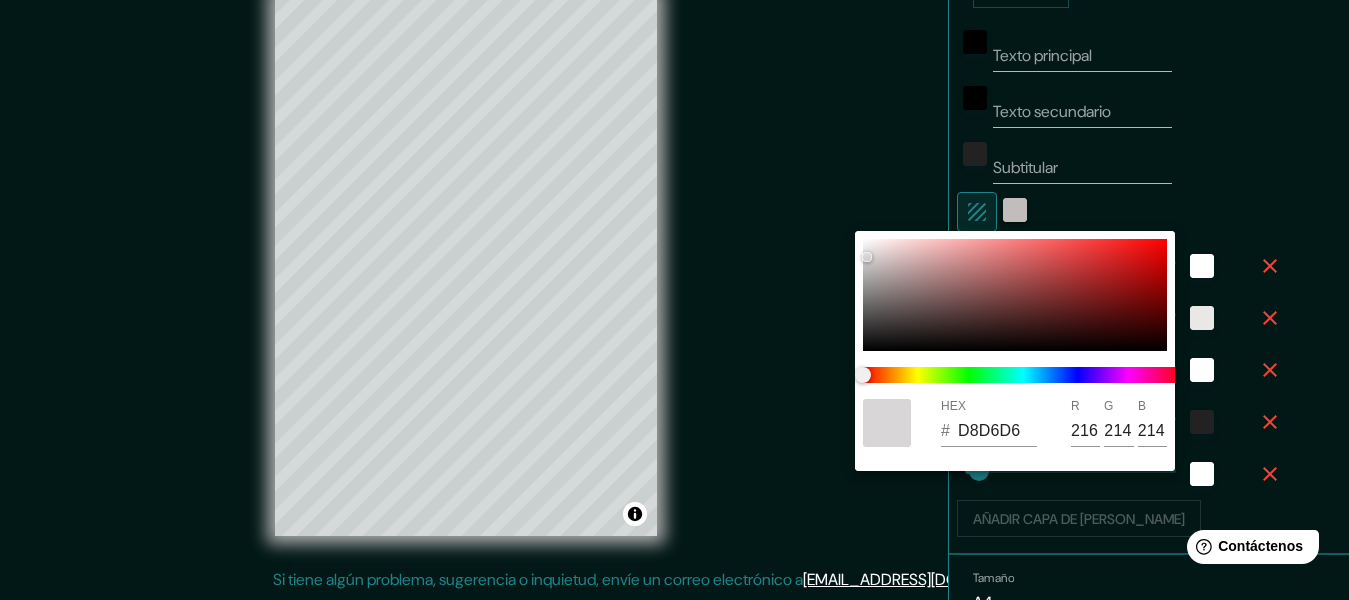 click at bounding box center (674, 300) 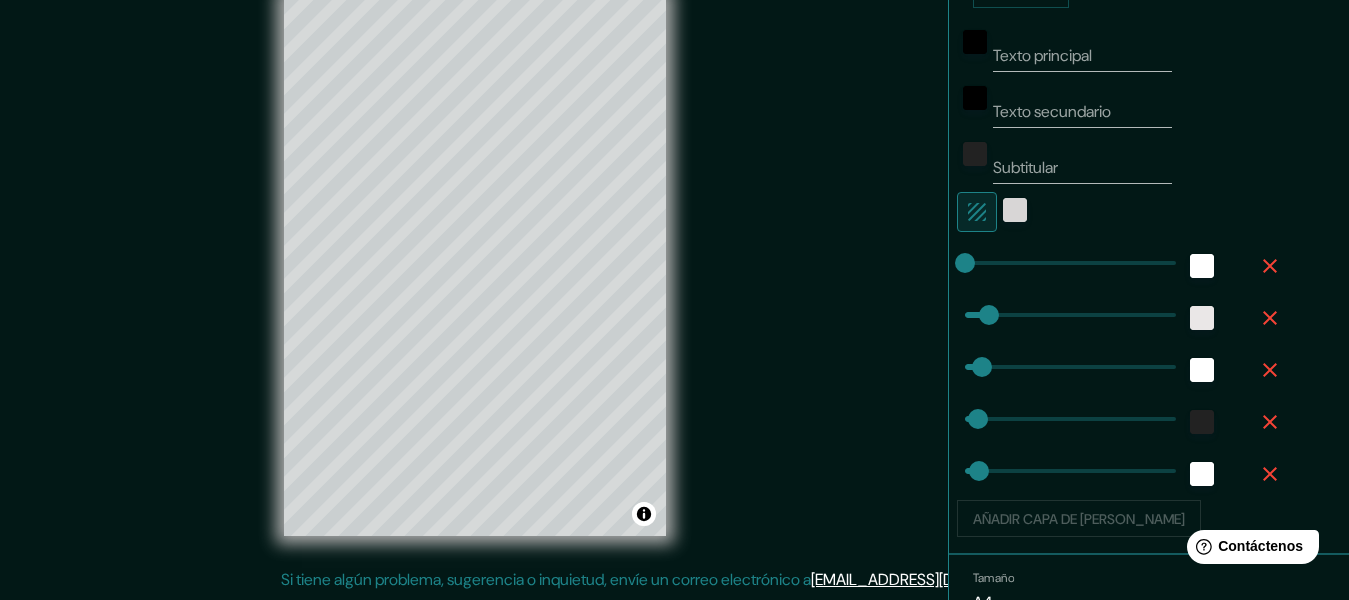 click 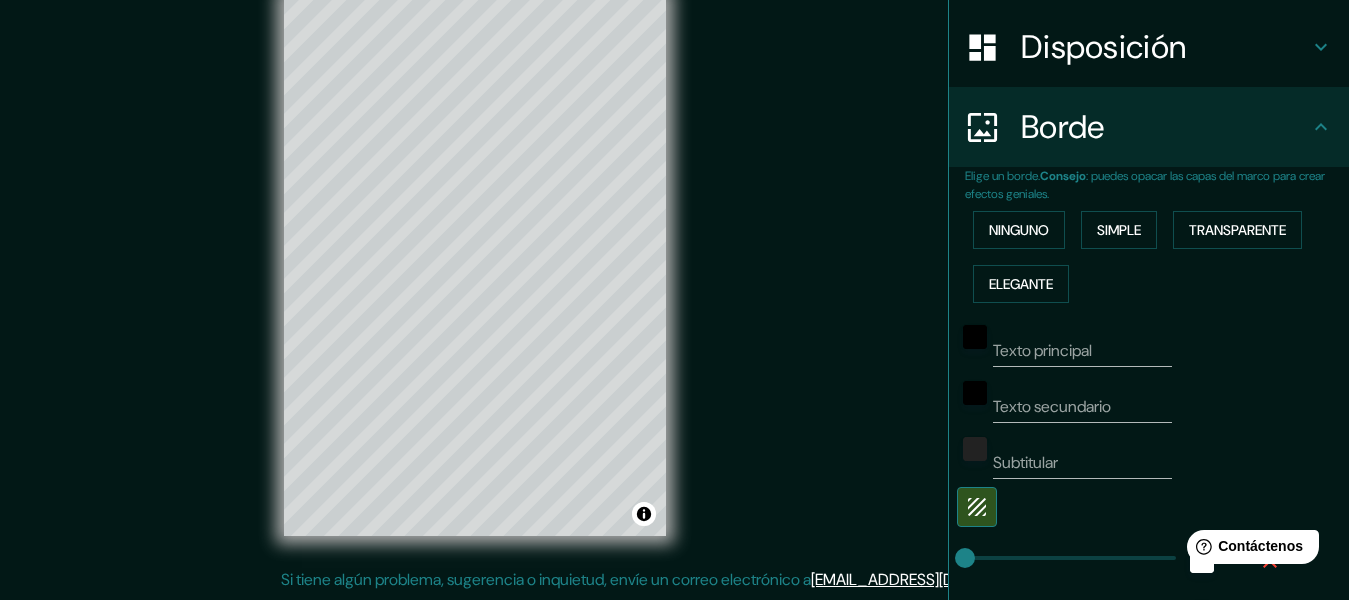 scroll, scrollTop: 0, scrollLeft: 0, axis: both 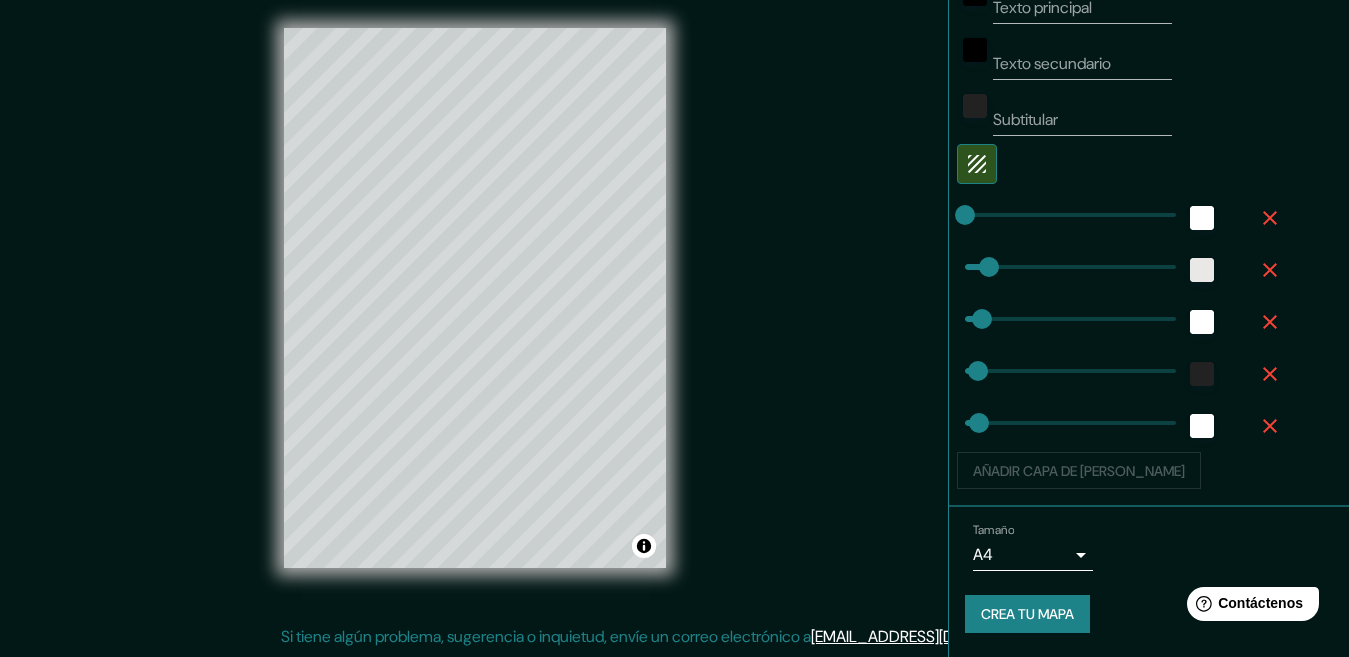 click on "Tamaño A4 single Crea tu mapa" at bounding box center (1149, 582) 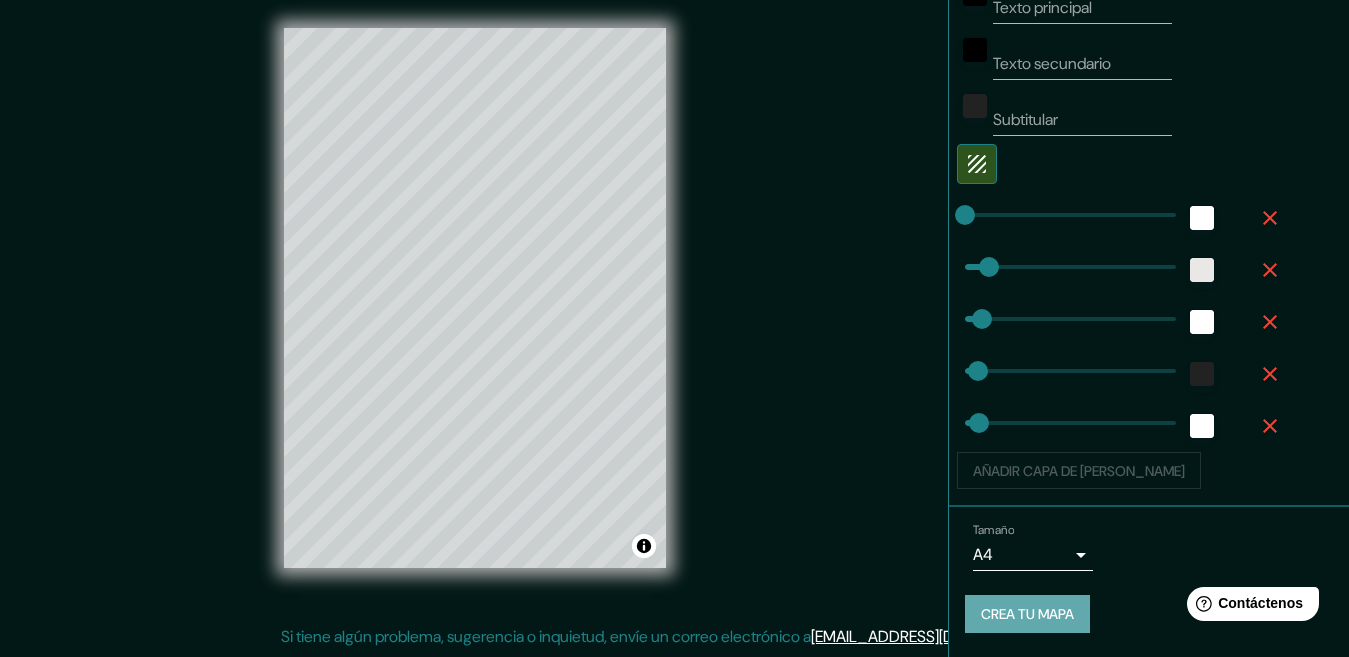 click on "Crea tu mapa" at bounding box center [1027, 614] 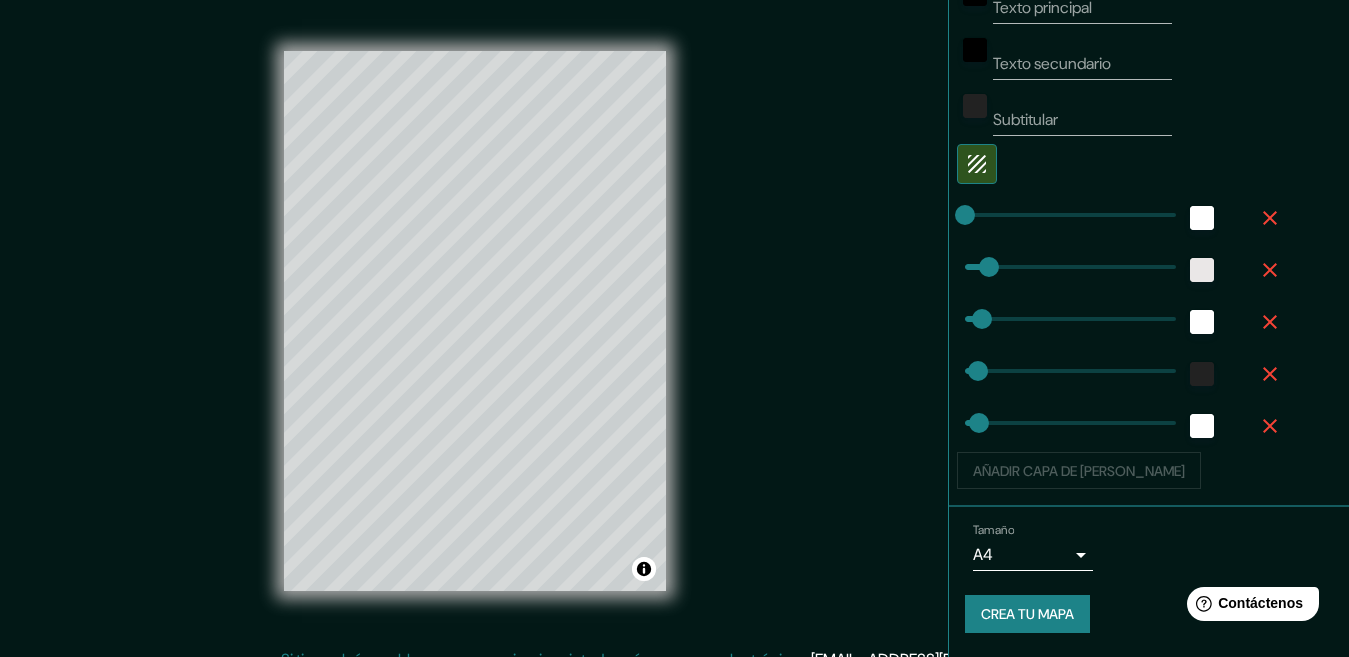 scroll, scrollTop: 0, scrollLeft: 0, axis: both 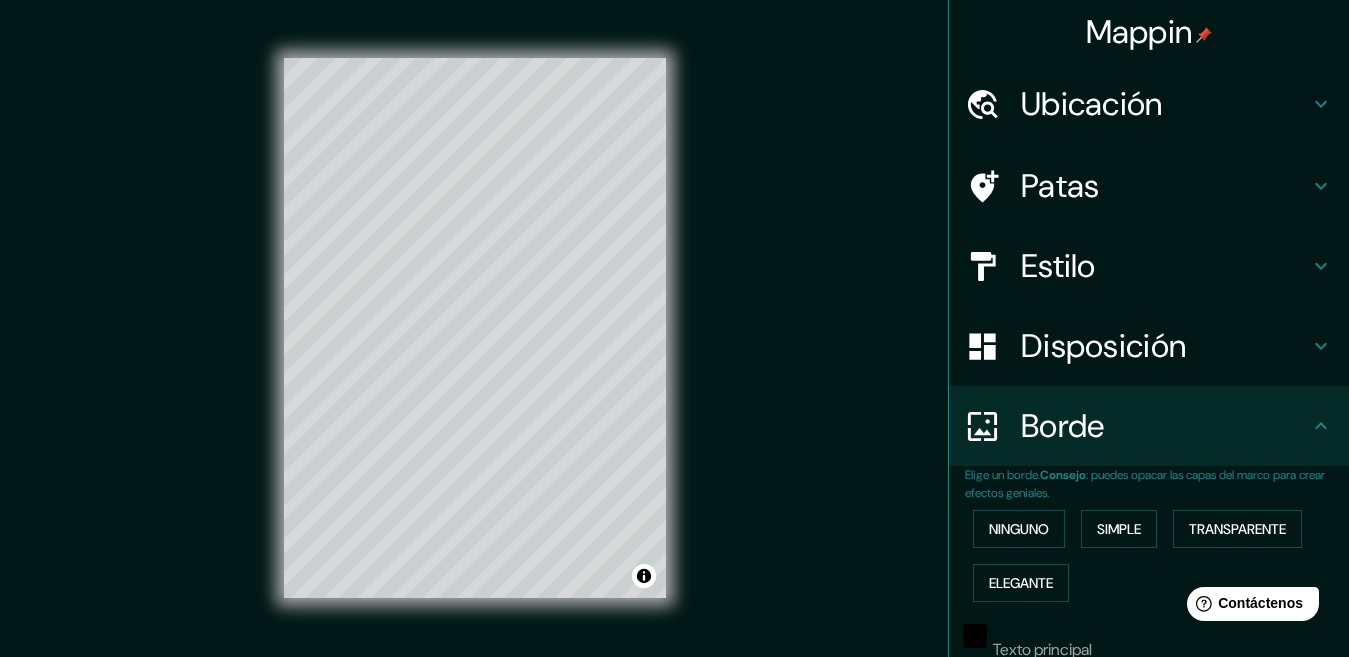 click on "Mappin Ubicación Ciudad Guayana, Caroní, Bolívar, Venezuela Patas Estilo Disposición Borde Elige un borde.  Consejo  : puedes opacar las capas del marco para crear efectos geniales. Ninguno Simple Transparente Elegante Texto principal Texto secundario Subtitular Añadir capa de marco Tamaño A4 single Crea tu mapa © Mapbox   © OpenStreetMap   Improve this map Si tiene algún problema, sugerencia o inquietud, envíe un correo electrónico a  help@mappin.pro  .   . ." at bounding box center (674, 343) 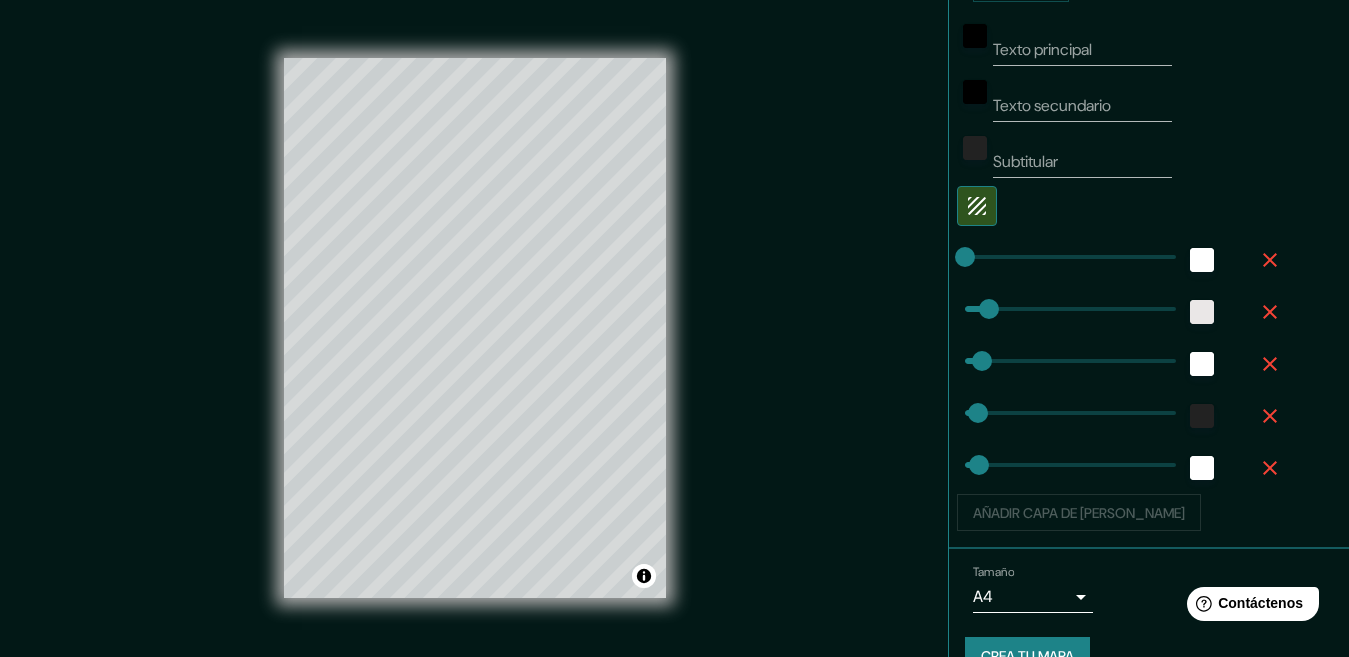 scroll, scrollTop: 642, scrollLeft: 0, axis: vertical 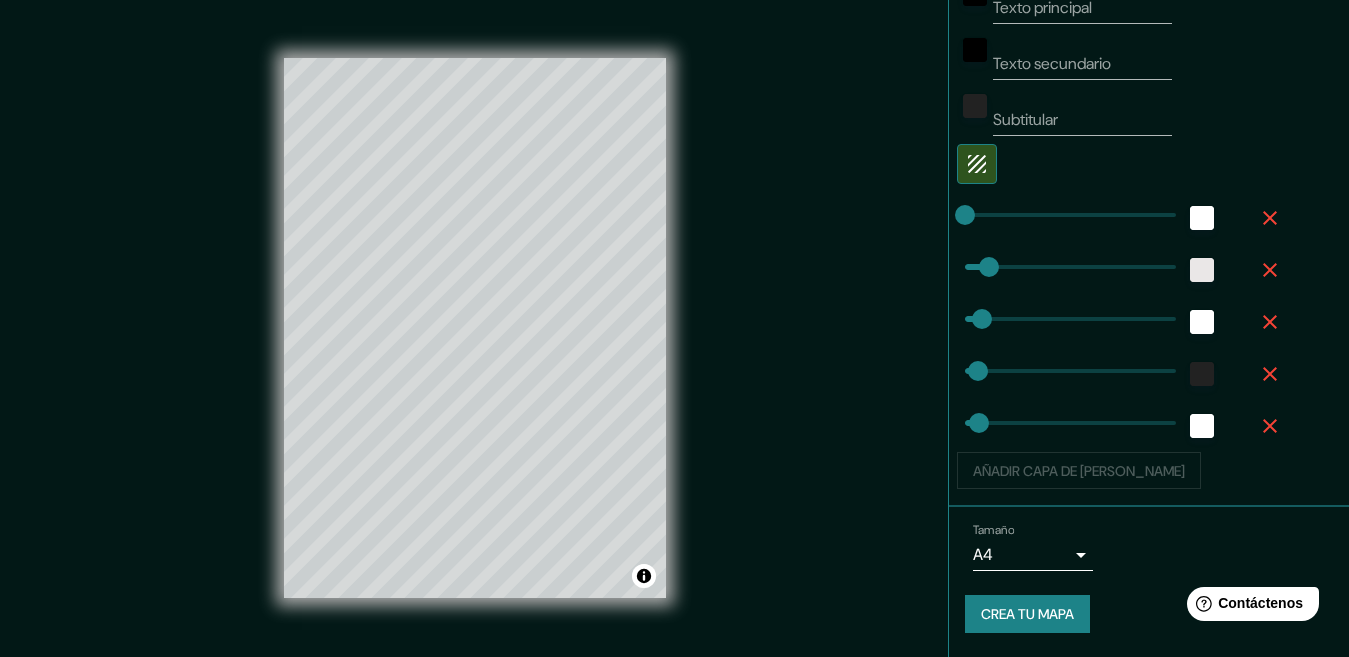 click on "Crea tu mapa" at bounding box center [1027, 614] 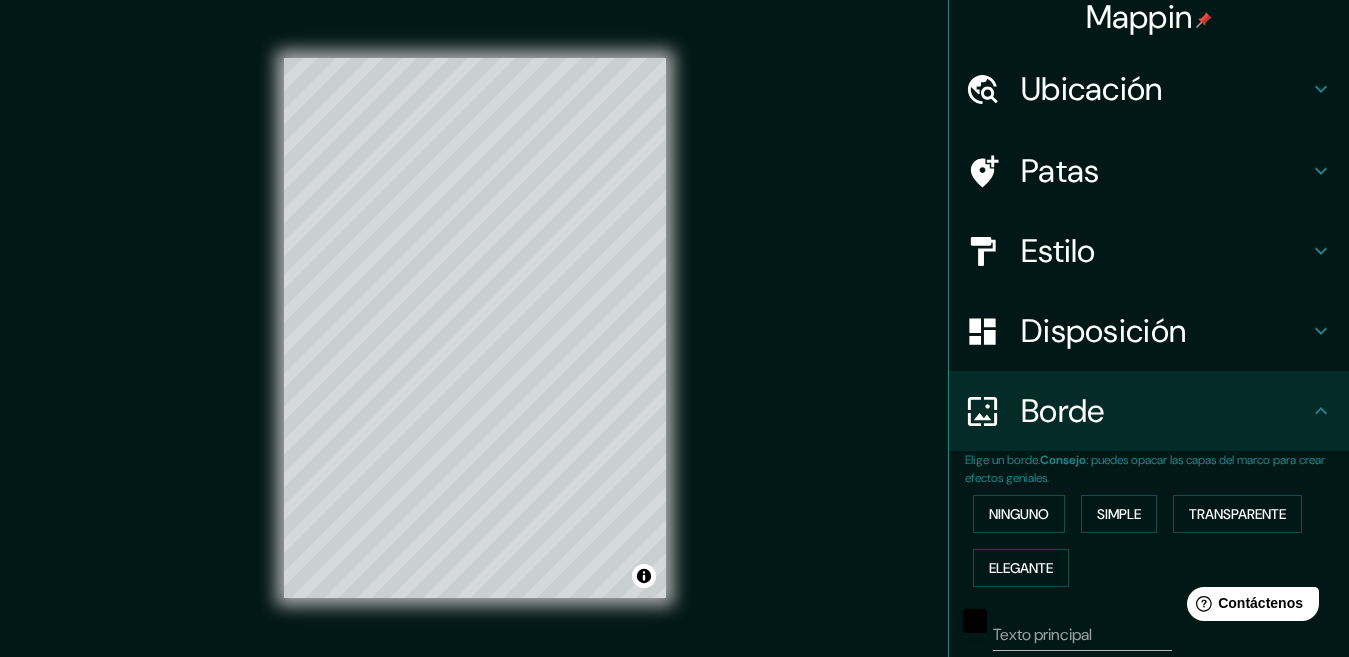 scroll, scrollTop: 0, scrollLeft: 0, axis: both 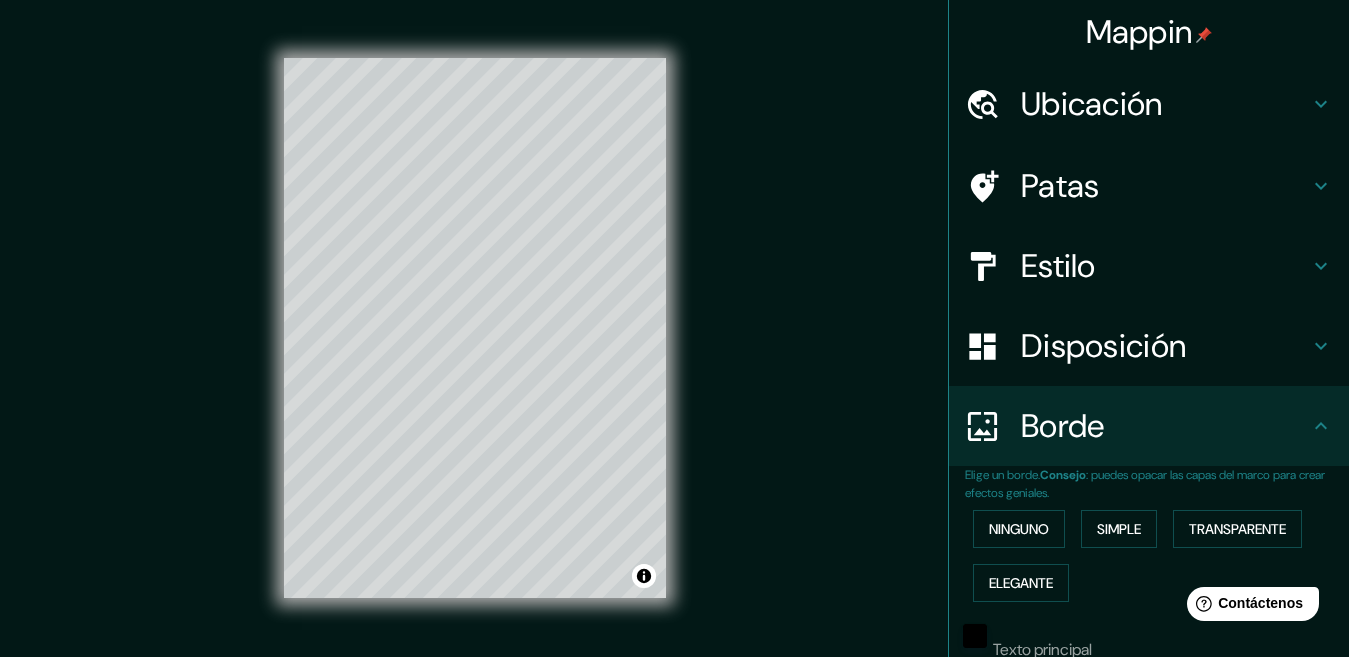 click on "Mappin Ubicación Ciudad Guayana, Caroní, Bolívar, Venezuela Patas Estilo Disposición Borde Elige un borde.  Consejo  : puedes opacar las capas del marco para crear efectos geniales. Ninguno Simple Transparente Elegante Texto principal Texto secundario Subtitular Añadir capa de marco Tamaño A4 single Crea tu mapa © Mapbox   © OpenStreetMap   Improve this map Si tiene algún problema, sugerencia o inquietud, envíe un correo electrónico a  help@mappin.pro  .   . ." at bounding box center (674, 343) 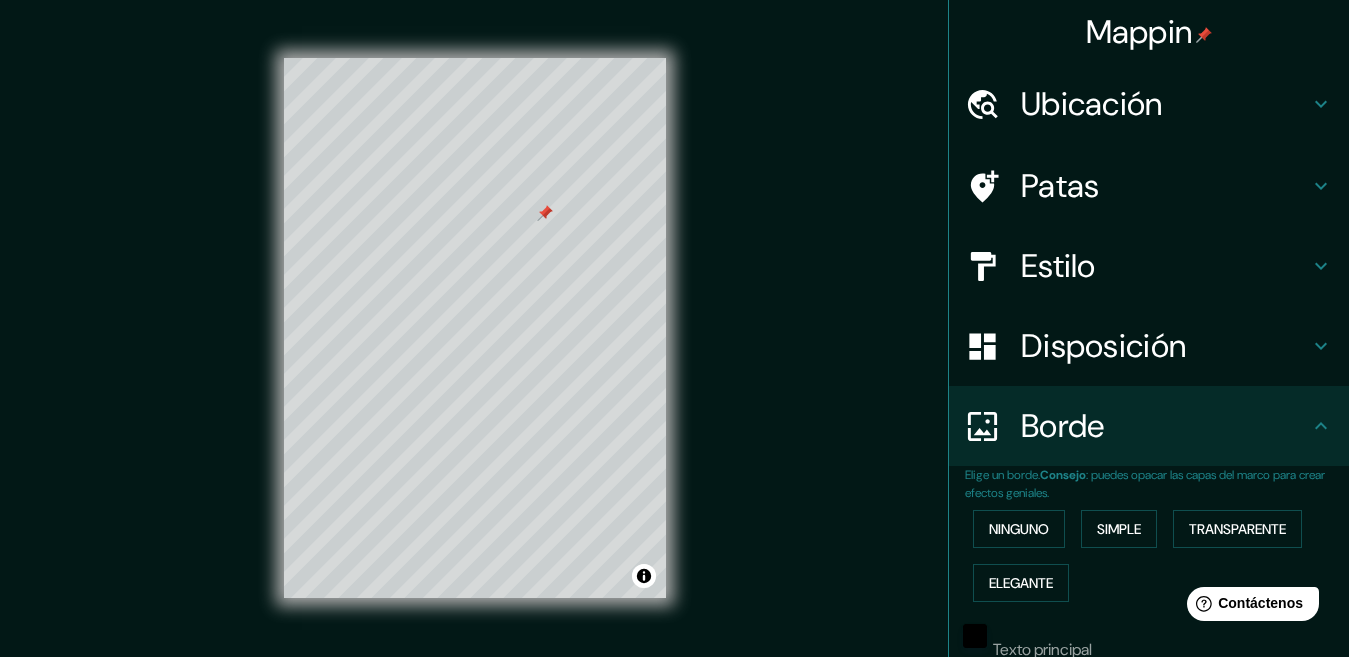 click at bounding box center [545, 213] 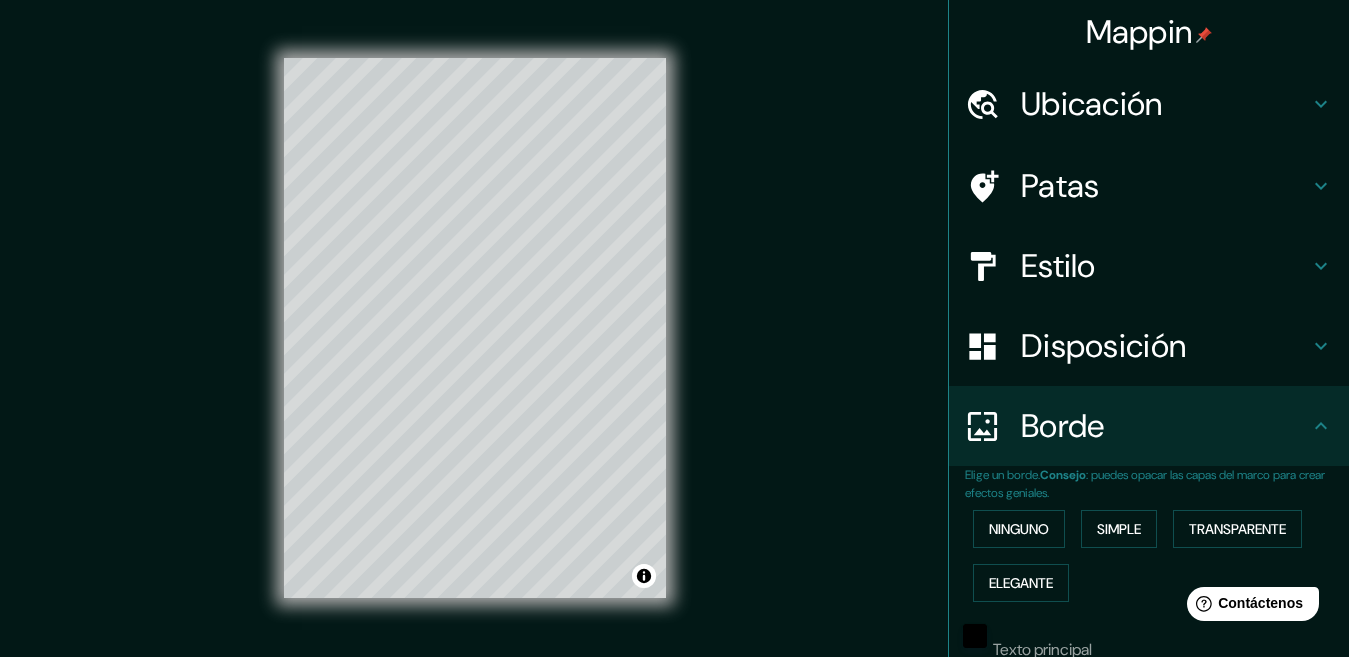 click on "Mappin Ubicación Ciudad Guayana, Caroní, Bolívar, Venezuela Patas Estilo Disposición Borde Elige un borde.  Consejo  : puedes opacar las capas del marco para crear efectos geniales. Ninguno Simple Transparente Elegante Texto principal Texto secundario Subtitular Añadir capa de marco Tamaño A4 single Crea tu mapa © Mapbox   © OpenStreetMap   Improve this map Si tiene algún problema, sugerencia o inquietud, envíe un correo electrónico a  help@mappin.pro  .   . ." at bounding box center [674, 343] 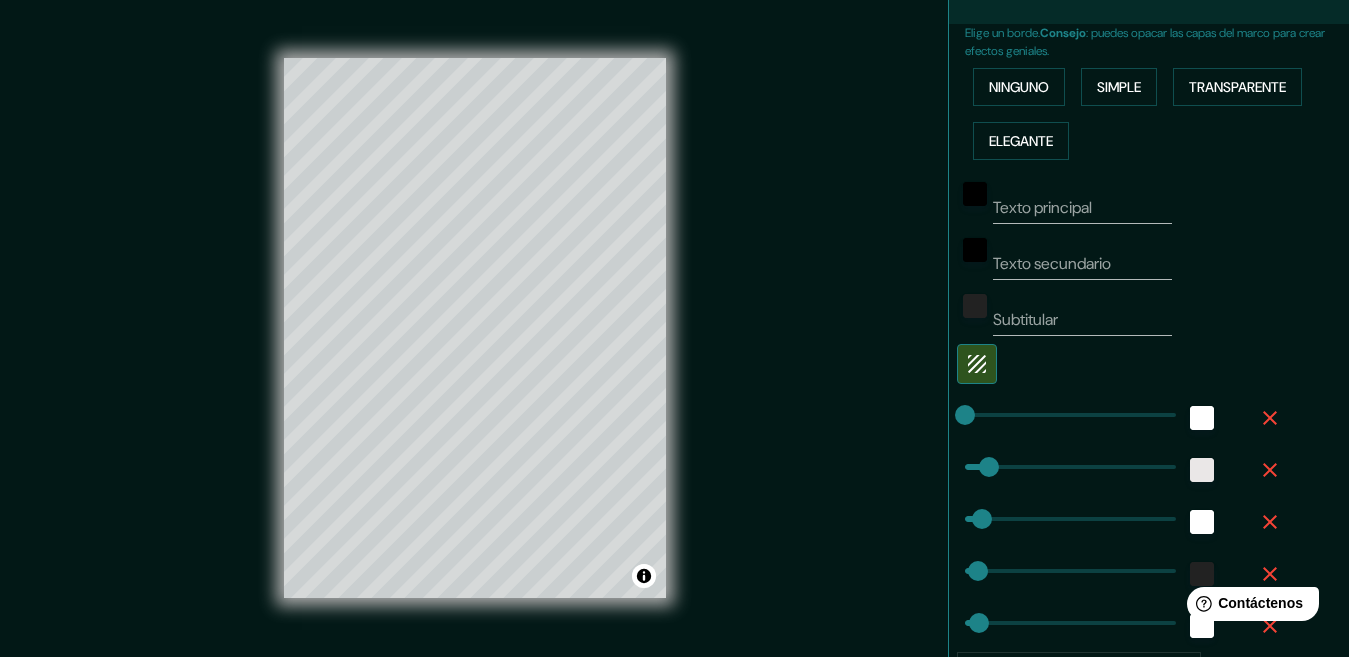 scroll, scrollTop: 642, scrollLeft: 0, axis: vertical 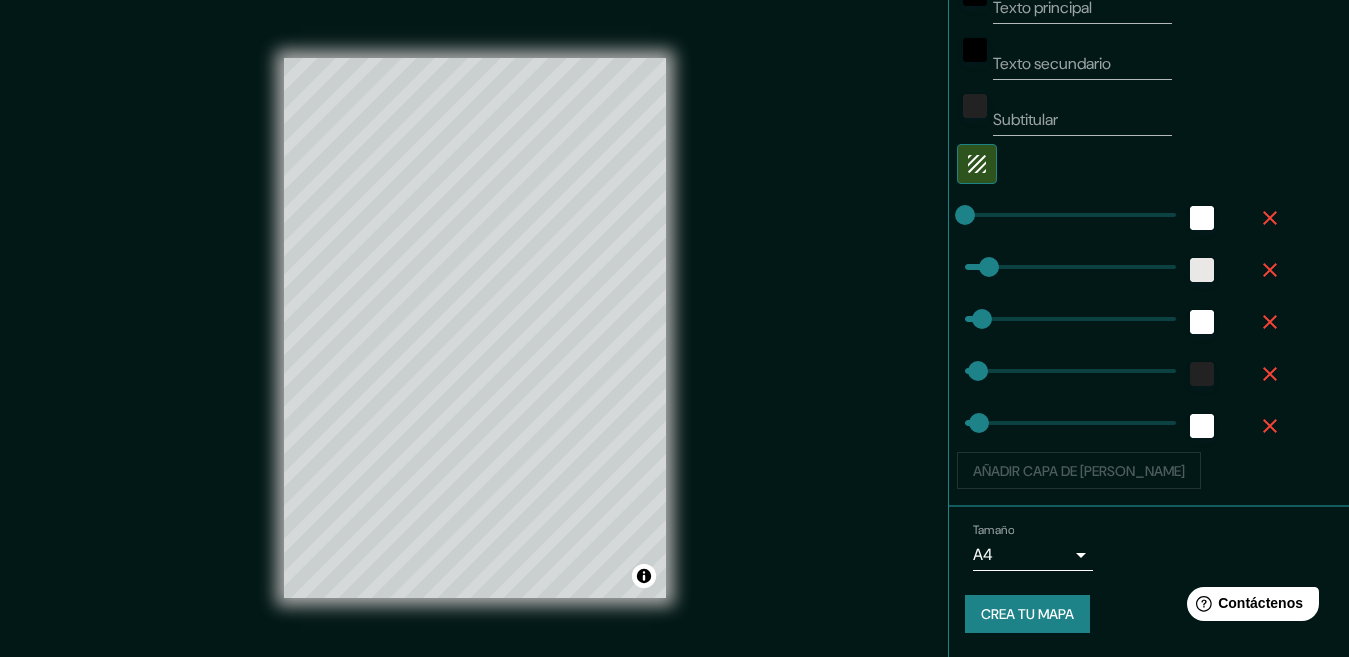 click on "Crea tu mapa" at bounding box center [1027, 614] 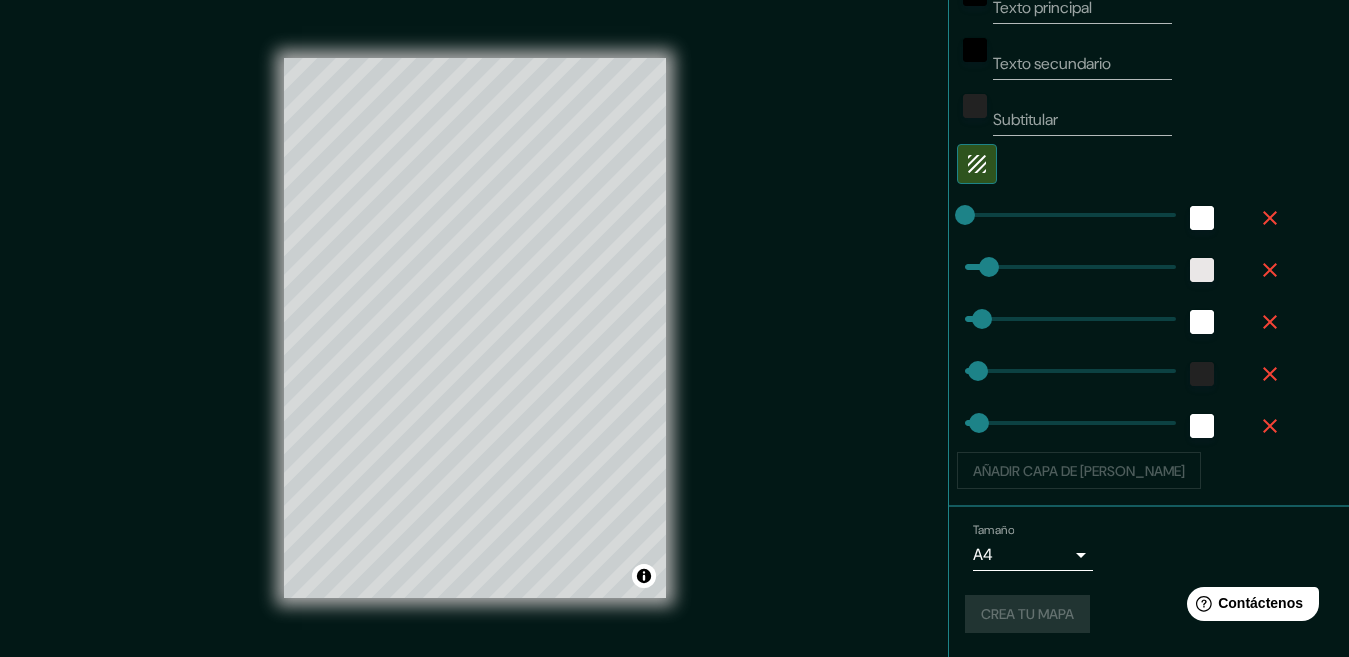 click on "Crea tu mapa" at bounding box center (1149, 614) 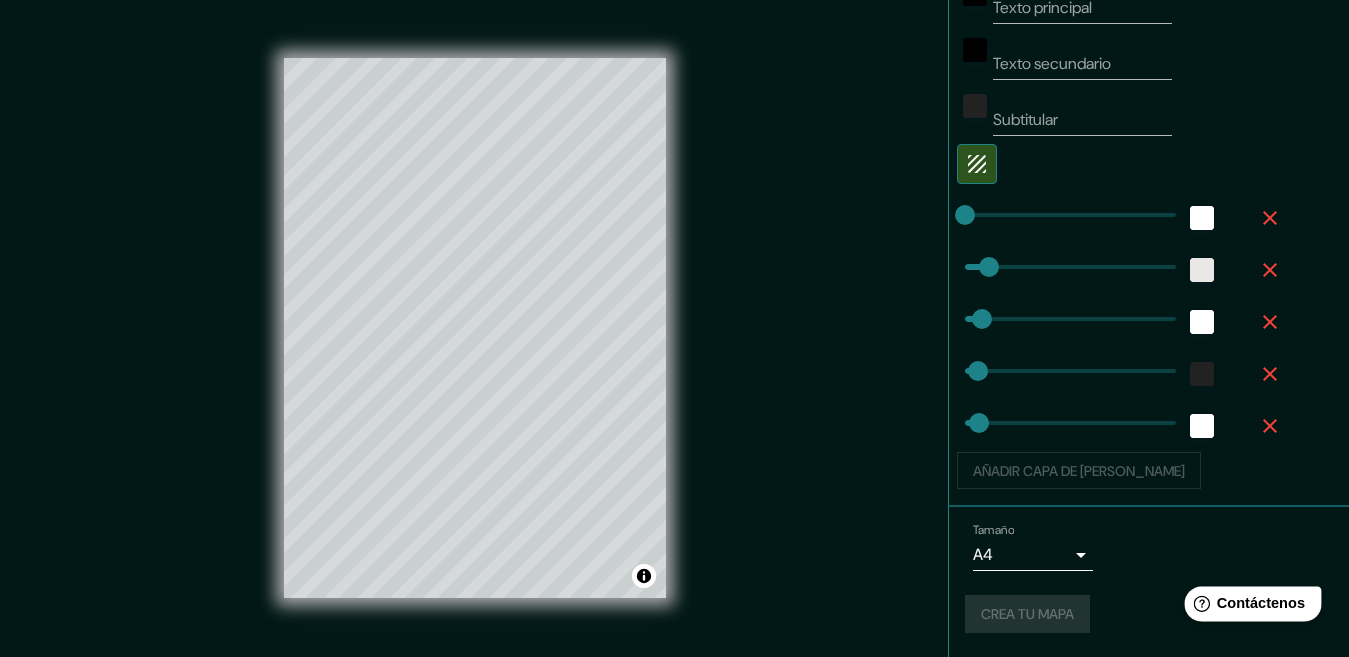 click on "Contáctenos" at bounding box center (1261, 603) 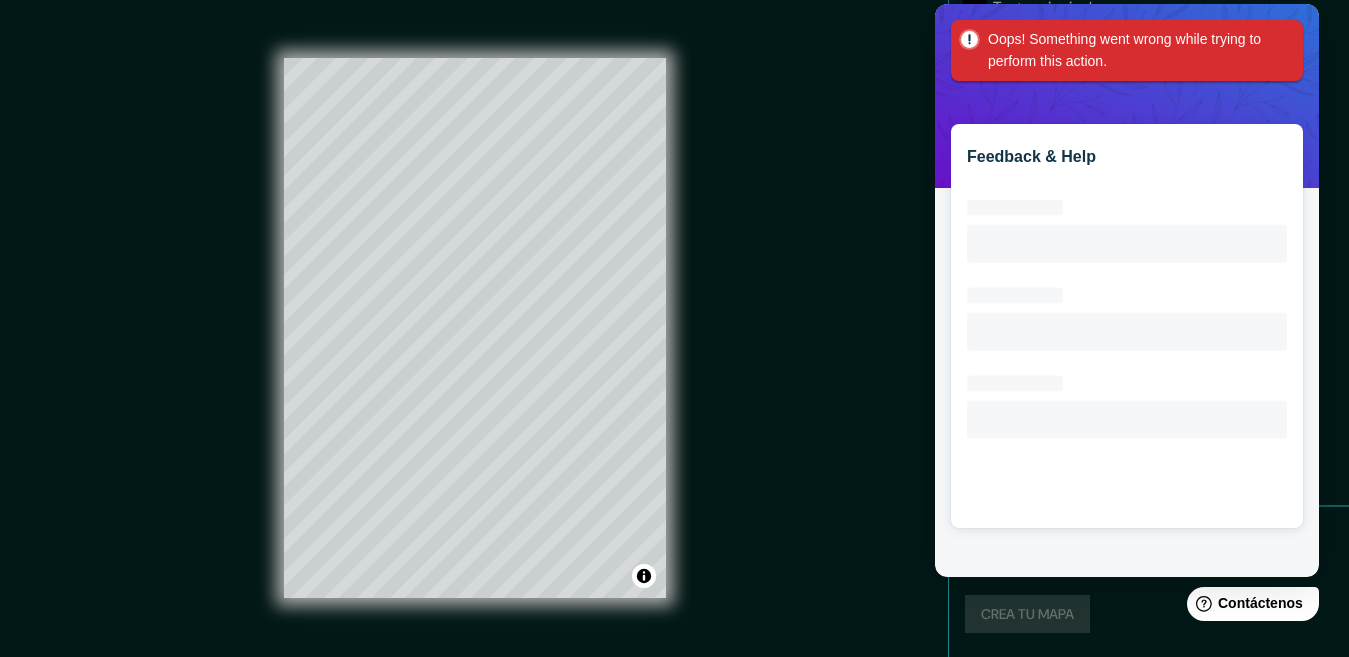 scroll, scrollTop: 0, scrollLeft: 0, axis: both 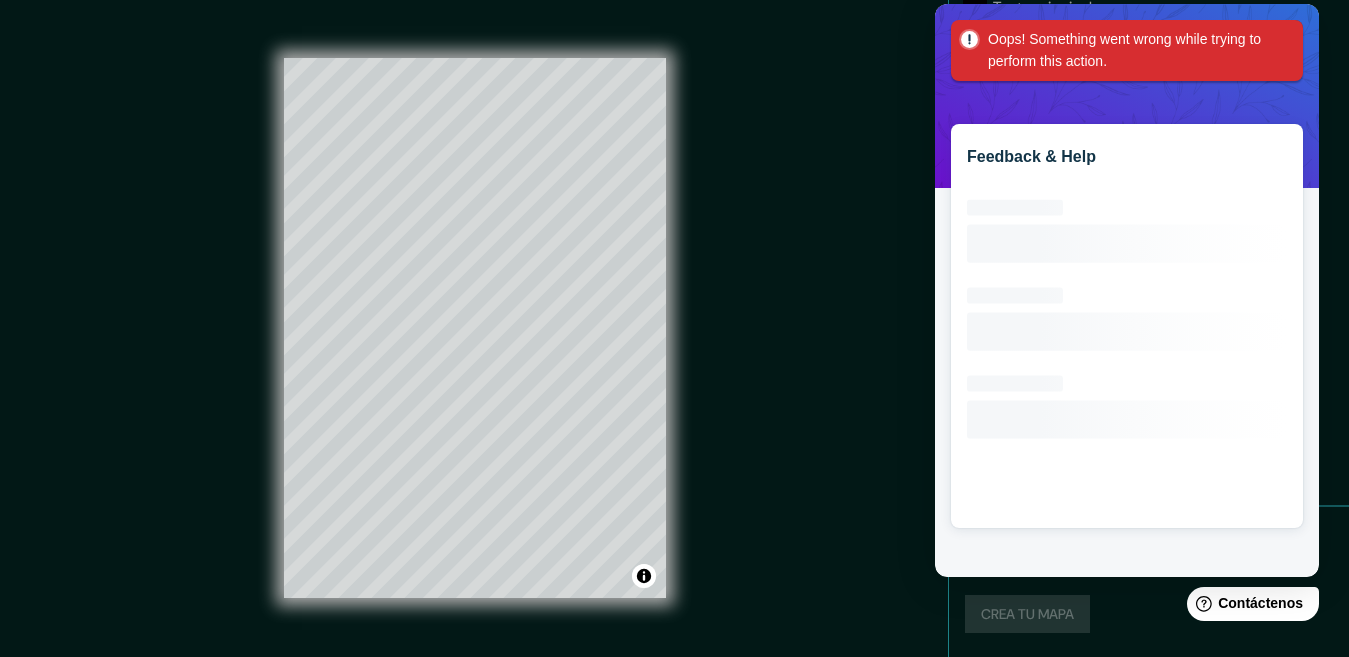 click on "Oops! Something went wrong while trying to perform this action." at bounding box center [1127, 50] 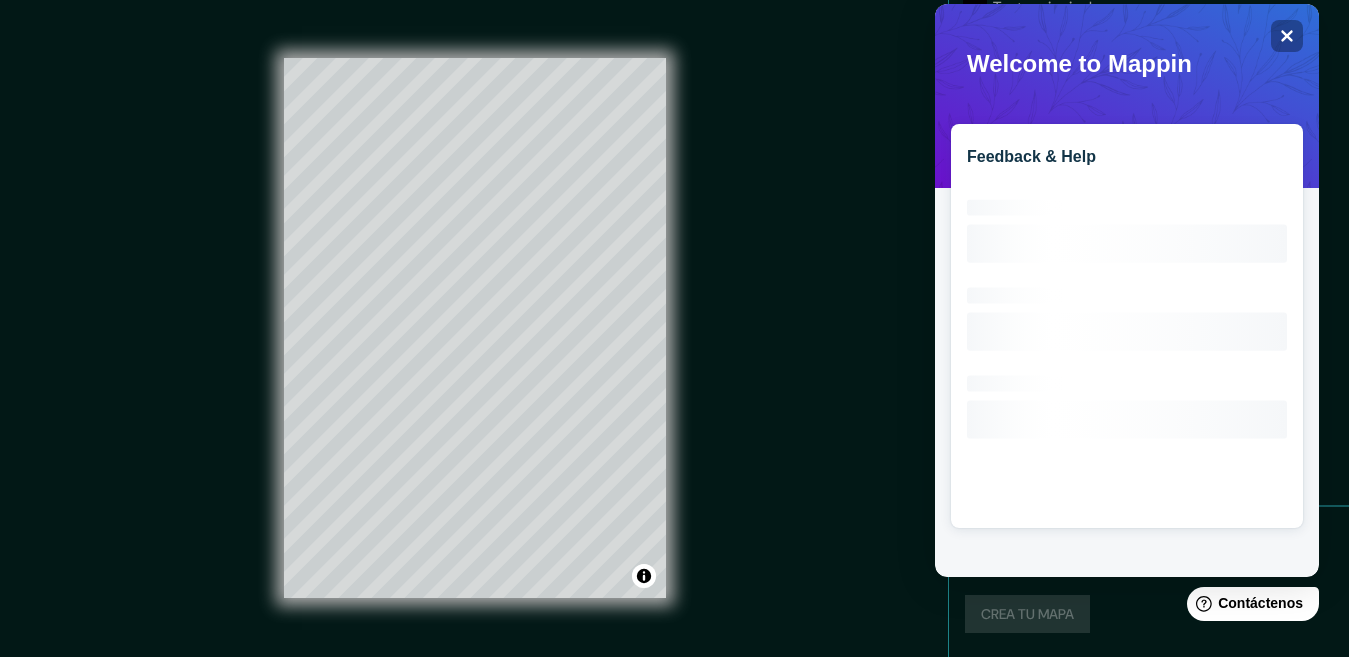 click on "Mappin Ubicación Ciudad Guayana, Caroní, Bolívar, Venezuela Patas Estilo Disposición Borde Elige un borde.  Consejo  : puedes opacar las capas del marco para crear efectos geniales. Ninguno Simple Transparente Elegante Texto principal Texto secundario Subtitular Añadir capa de marco Tamaño A4 single Crea tu mapa © Mapbox   © OpenStreetMap   Improve this map Si tiene algún problema, sugerencia o inquietud, envíe un correo electrónico a  help@mappin.pro  .   . ." at bounding box center [674, 343] 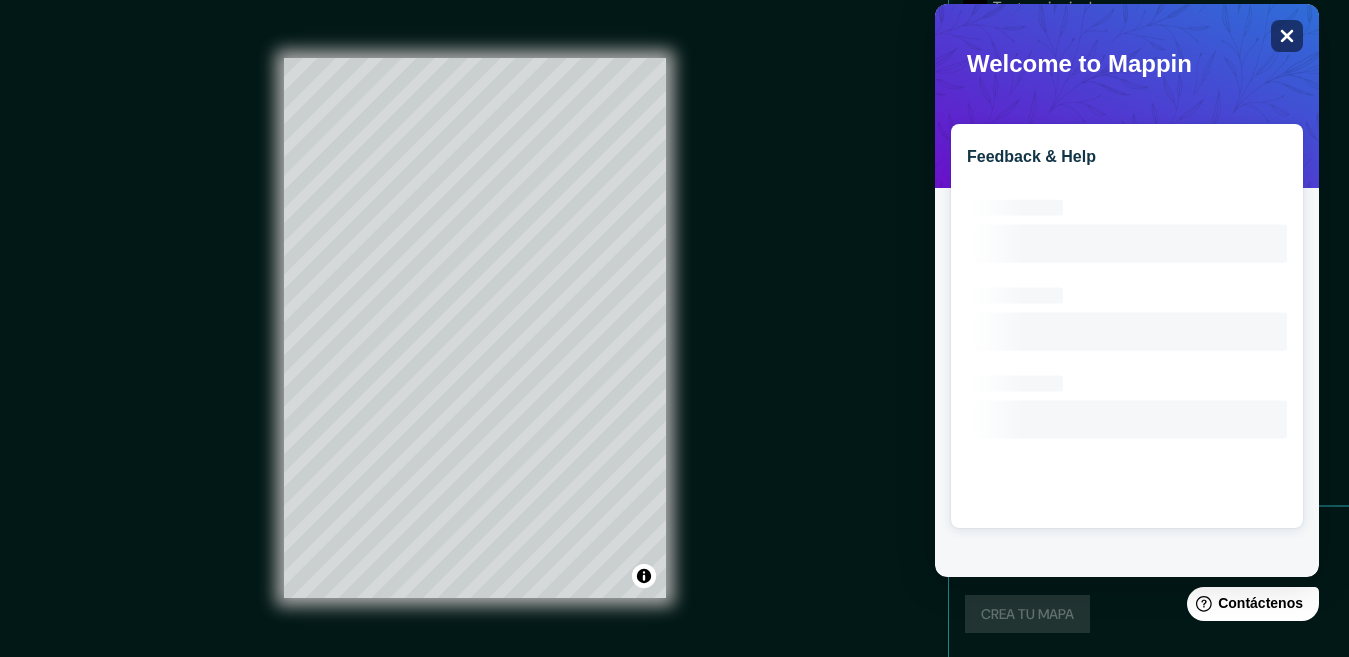 click on "Close" at bounding box center [1287, 36] 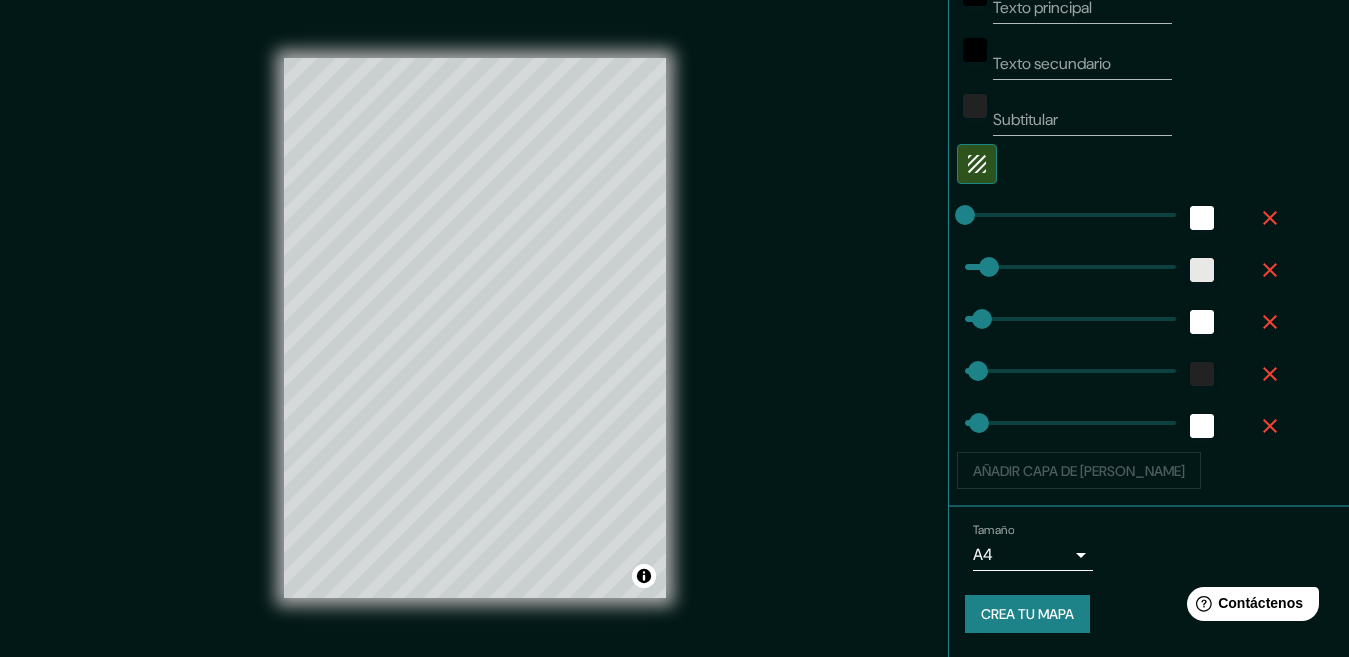 click on "Crea tu mapa" at bounding box center (1027, 614) 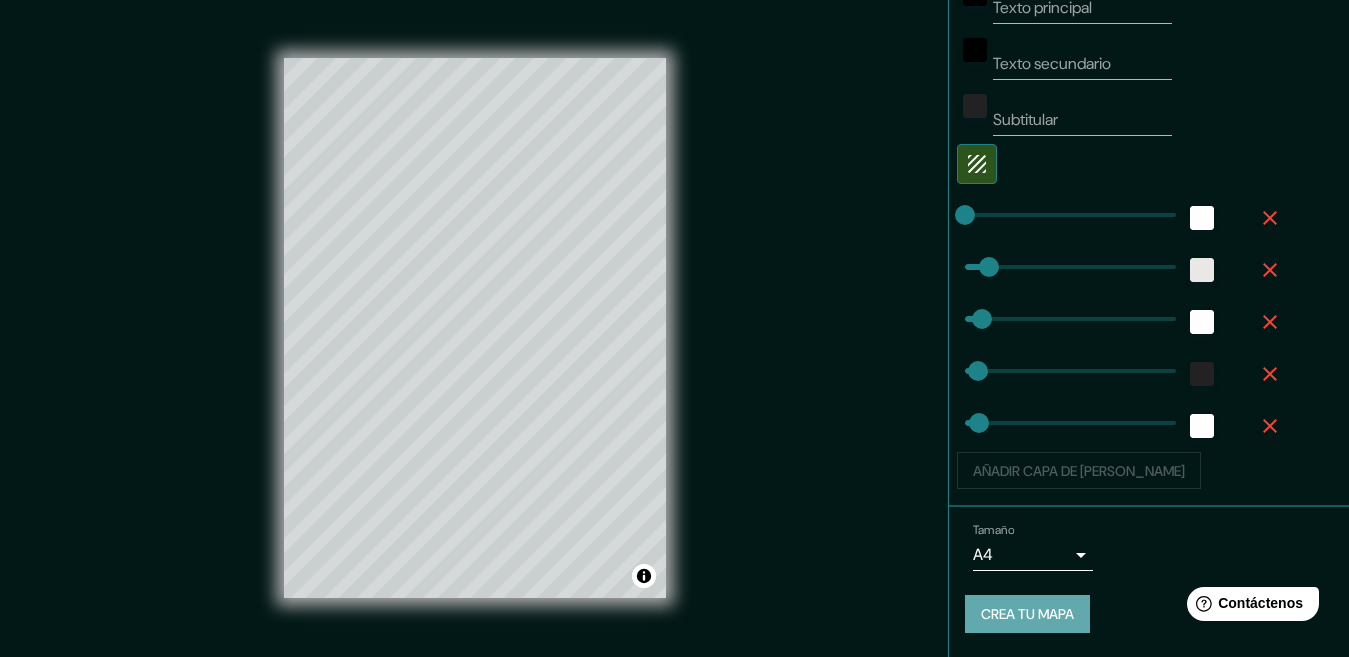 click on "Crea tu mapa" at bounding box center (1027, 615) 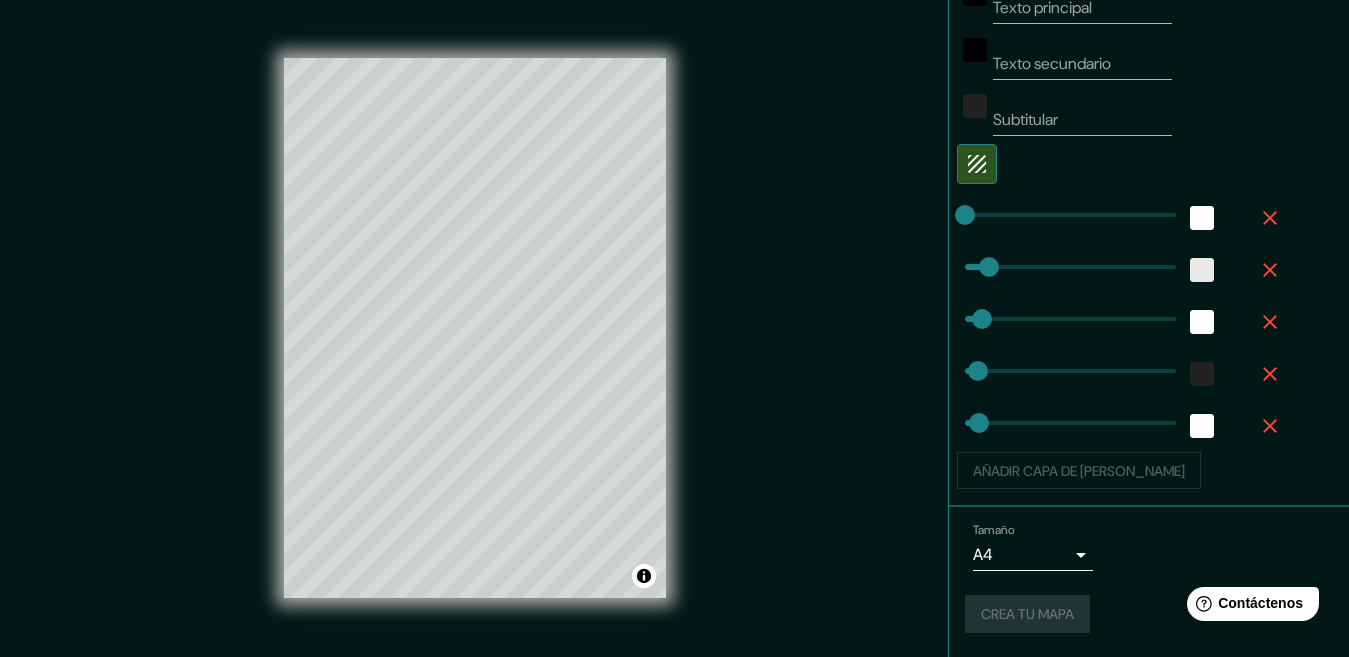 click on "Crea tu mapa" at bounding box center (1149, 614) 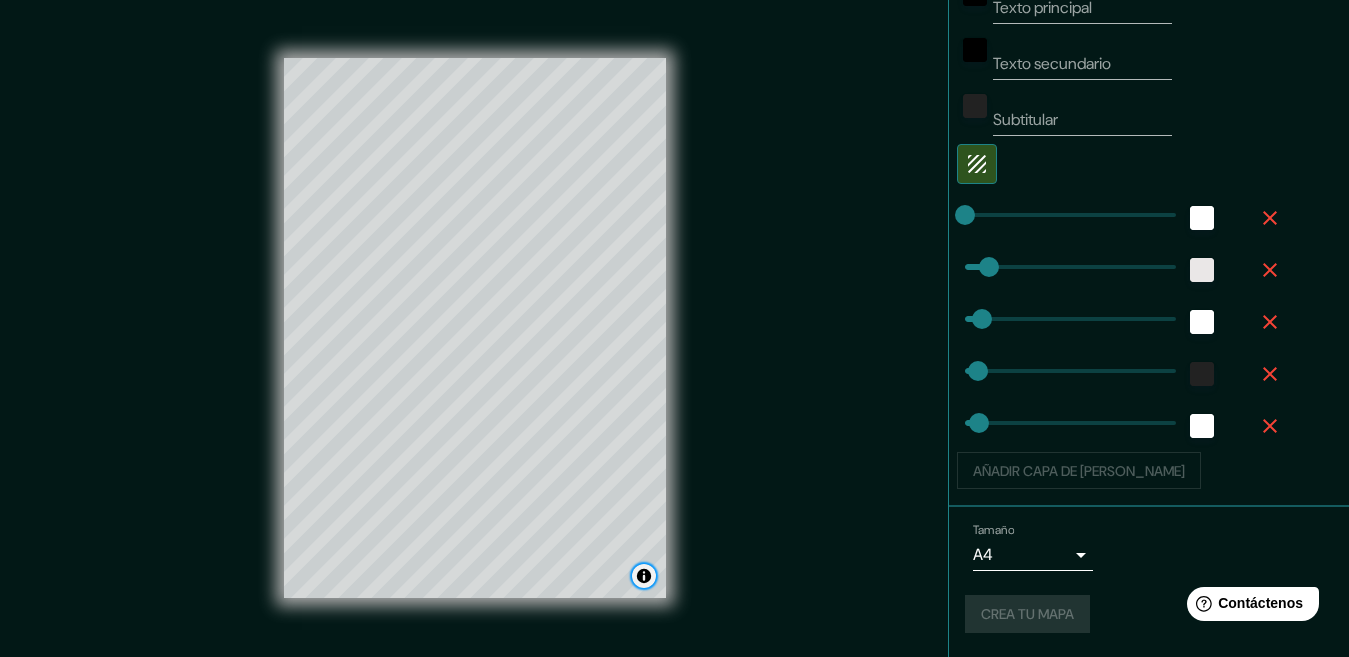 click at bounding box center (644, 576) 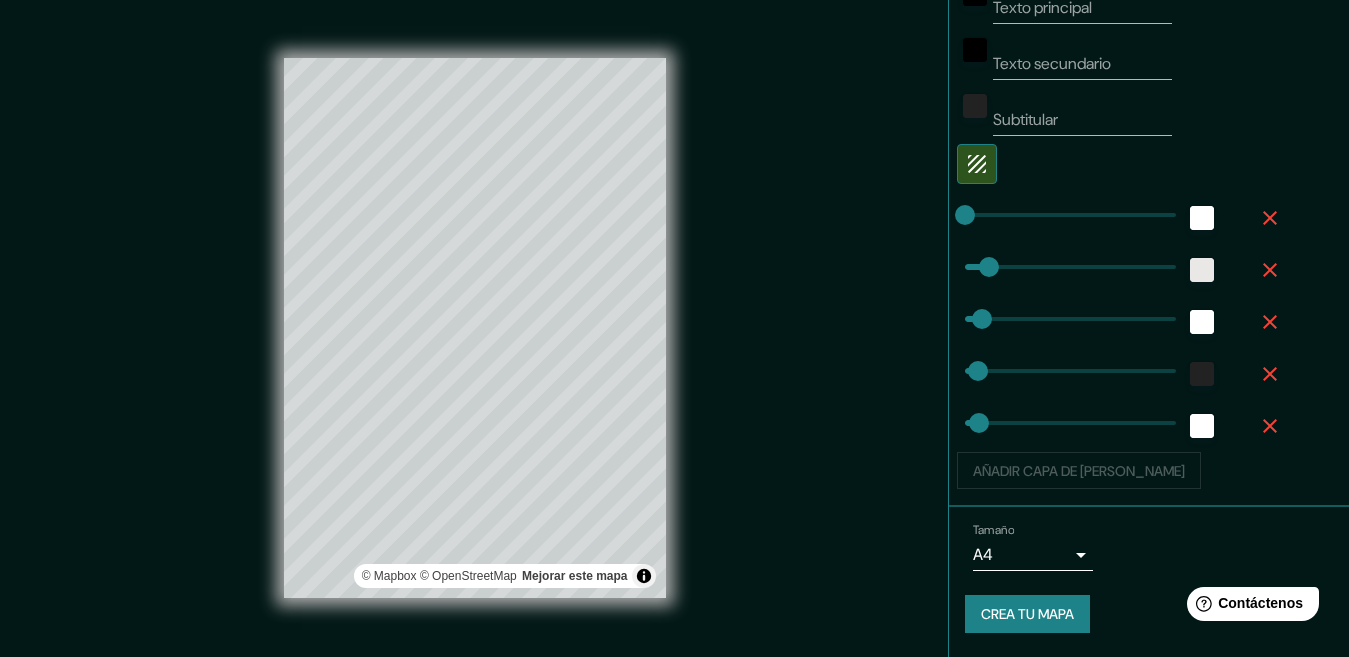 click on "Crea tu mapa" at bounding box center [1027, 614] 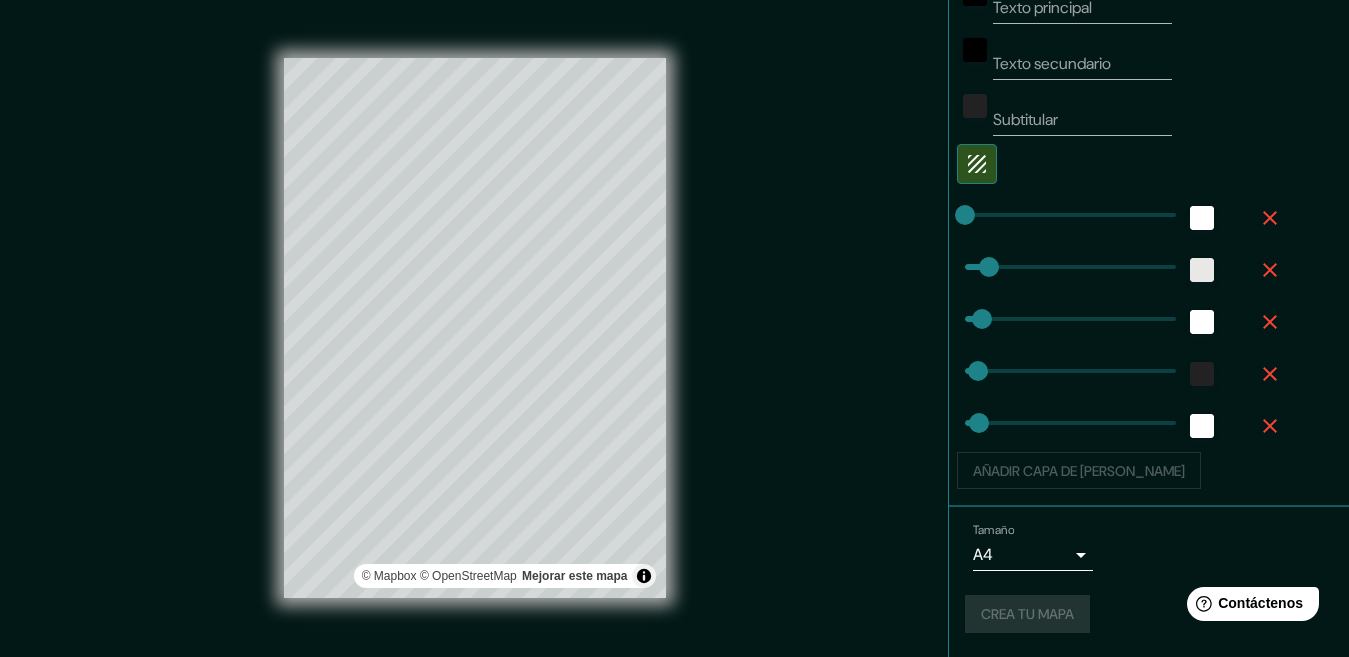 click on "Crea tu mapa" at bounding box center [1149, 614] 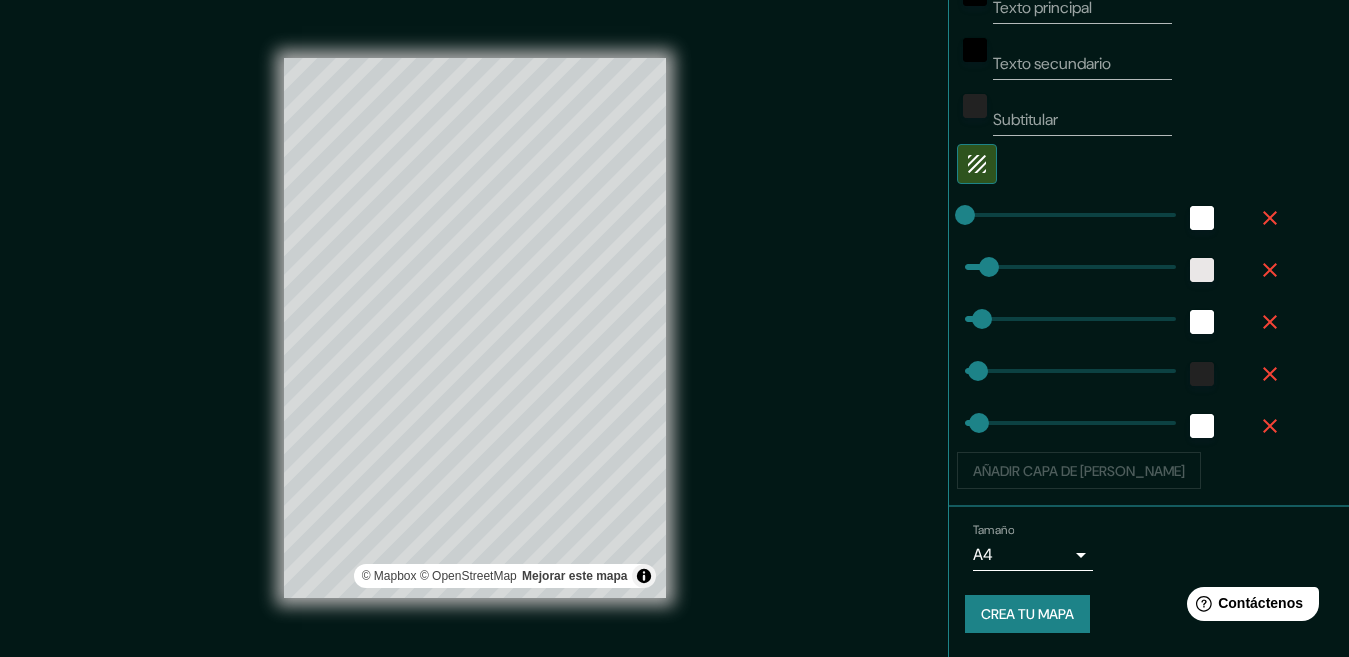 click on "Mappin Ubicación Ciudad Guayana, Caroní, Bolívar, Venezuela Patas Estilo Disposición Borde Elige un borde.  Consejo  : puedes opacar las capas del marco para crear efectos geniales. Ninguno Simple Transparente Elegante Texto principal Texto secundario Subtitular Añadir capa de marco Tamaño A4 single Crea tu mapa © Mapbox    © OpenStreetMap    Mejorar este mapa Si tiene algún problema, sugerencia o inquietud, envíe un correo electrónico a  help@mappin.pro  .   . . Texto original Valora esta traducción Tu opinión servirá para ayudar a mejorar el Traductor de Google" at bounding box center [674, 328] 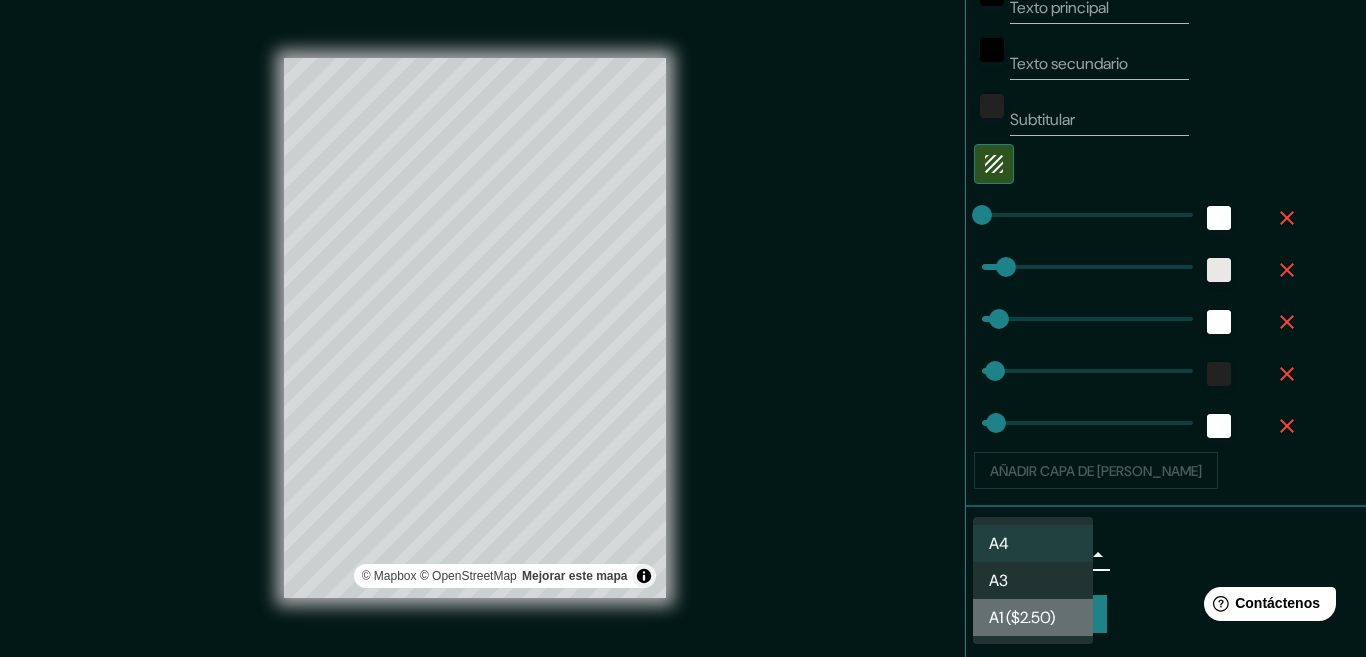 click on "A1 ($2.50)" at bounding box center (1033, 617) 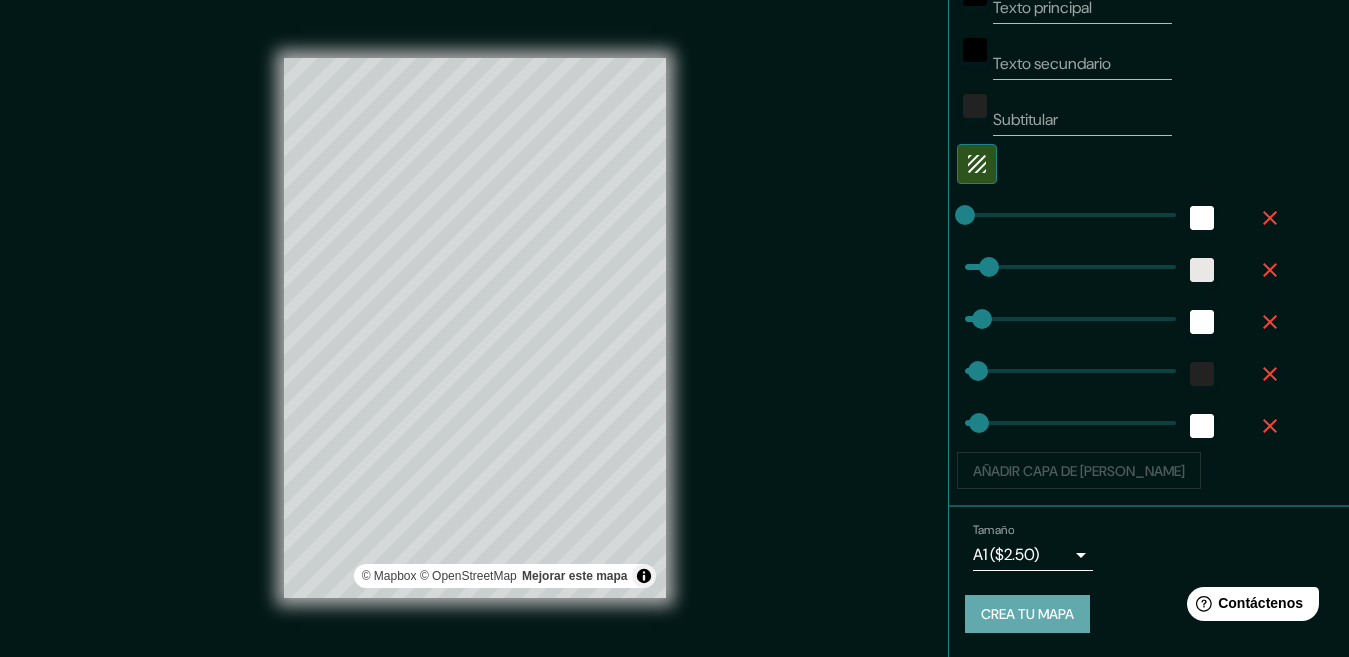 click on "Crea tu mapa" at bounding box center (1027, 615) 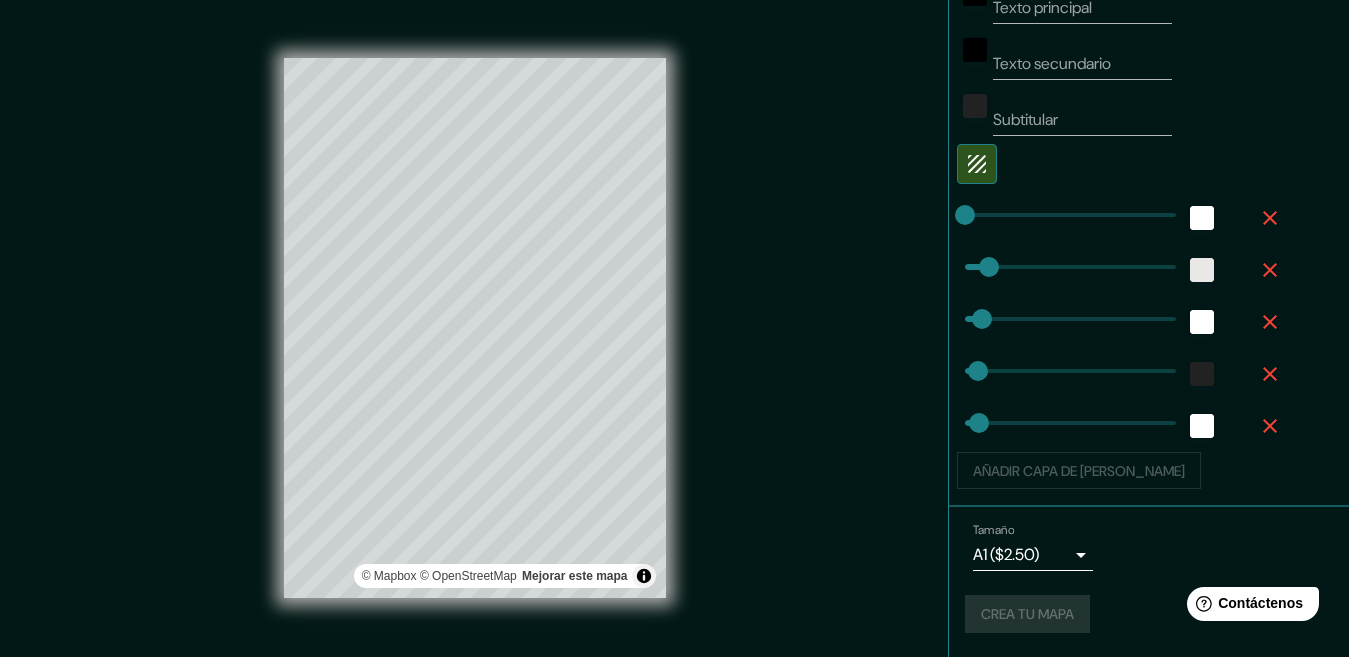 click on "Mappin Ubicación Ciudad Guayana, Caroní, Bolívar, Venezuela Patas Estilo Disposición Borde Elige un borde.  Consejo  : puedes opacar las capas del marco para crear efectos geniales. Ninguno Simple Transparente Elegante Texto principal Texto secundario Subtitular Añadir capa de marco Tamaño A1 ($2.50) a3 Crea tu mapa © Mapbox    © OpenStreetMap    Mejorar este mapa Si tiene algún problema, sugerencia o inquietud, envíe un correo electrónico a  help@mappin.pro  .   . . Texto original Valora esta traducción Tu opinión servirá para ayudar a mejorar el Traductor de Google" at bounding box center [674, 328] 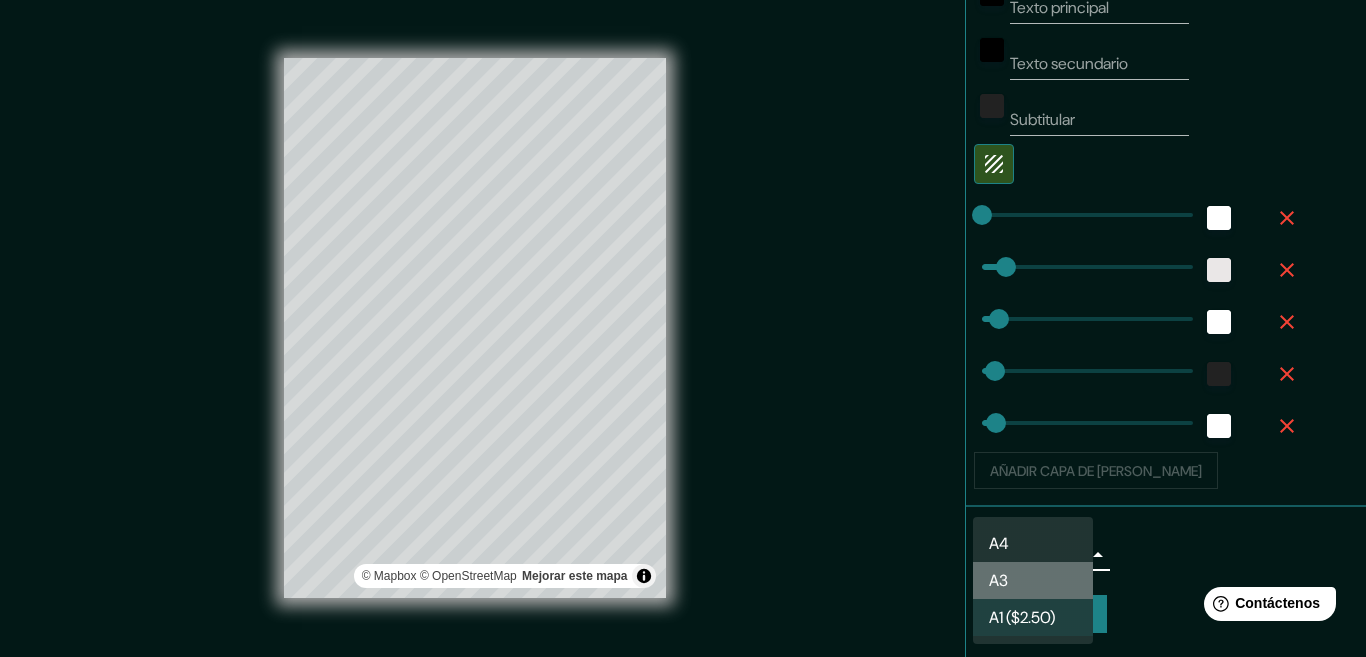 click on "A3" at bounding box center (998, 580) 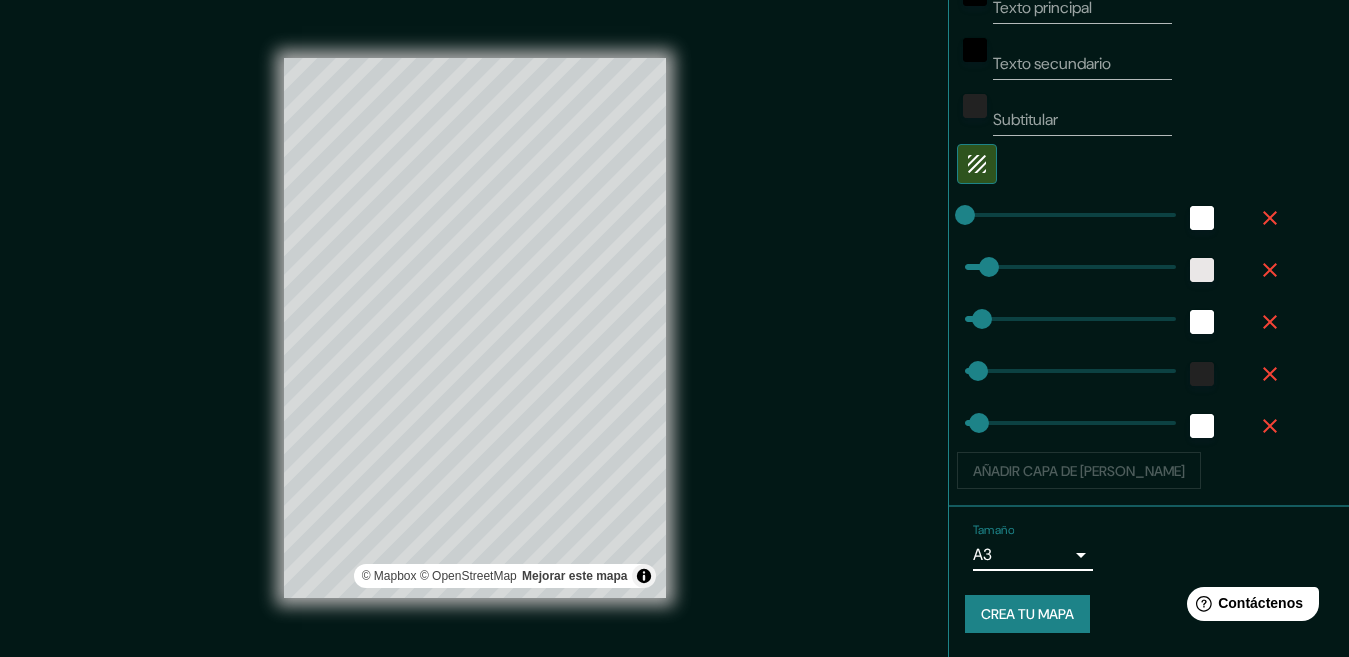 click on "Mappin Ubicación Ciudad Guayana, Caroní, Bolívar, Venezuela Patas Estilo Disposición Borde Elige un borde.  Consejo  : puedes opacar las capas del marco para crear efectos geniales. Ninguno Simple Transparente Elegante Texto principal Texto secundario Subtitular Añadir capa de marco Tamaño A3 a4 Crea tu mapa © Mapbox    © OpenStreetMap    Mejorar este mapa Si tiene algún problema, sugerencia o inquietud, envíe un correo electrónico a  help@mappin.pro  .   . . Texto original Valora esta traducción Tu opinión servirá para ayudar a mejorar el Traductor de Google" at bounding box center (674, 328) 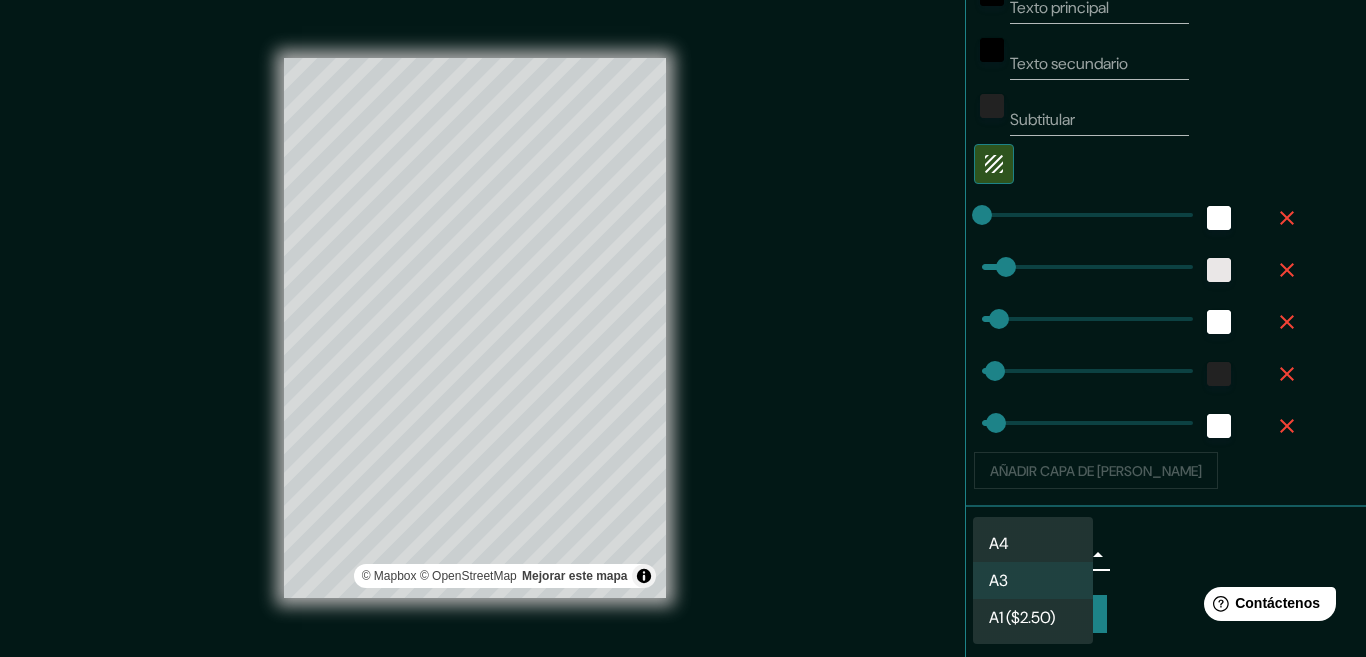click on "A4" at bounding box center [1033, 543] 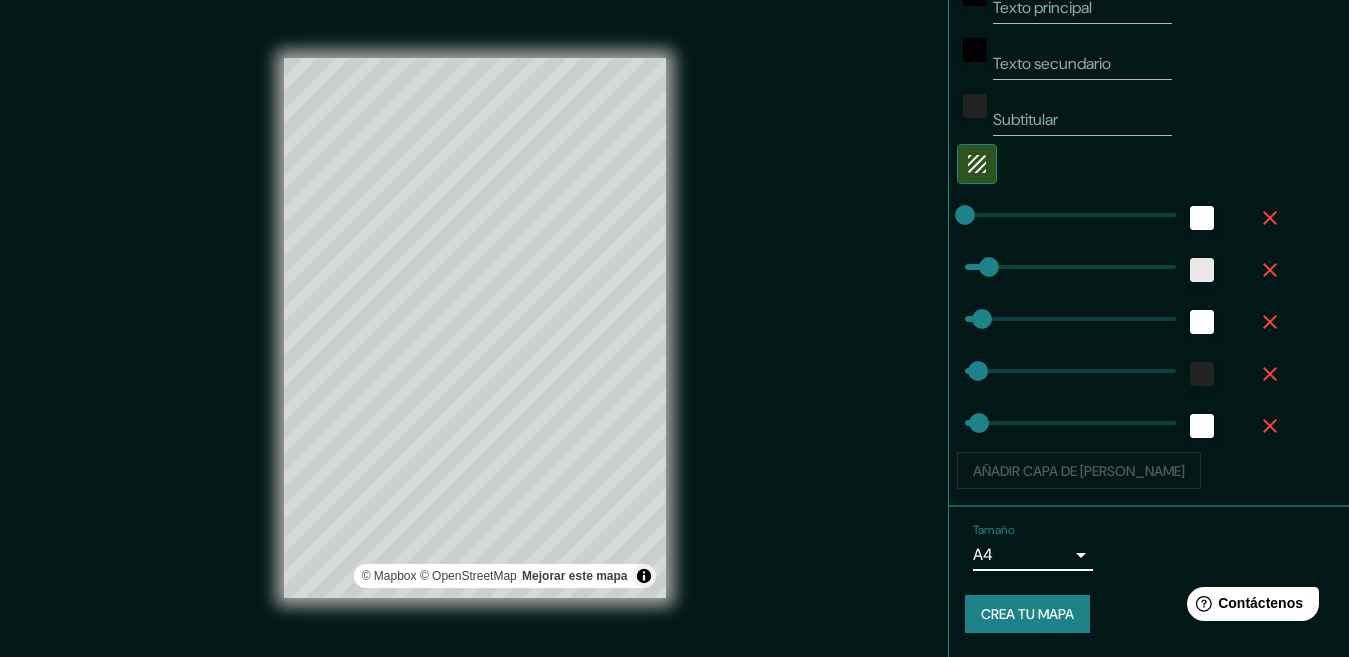 click on "Crea tu mapa" at bounding box center [1027, 615] 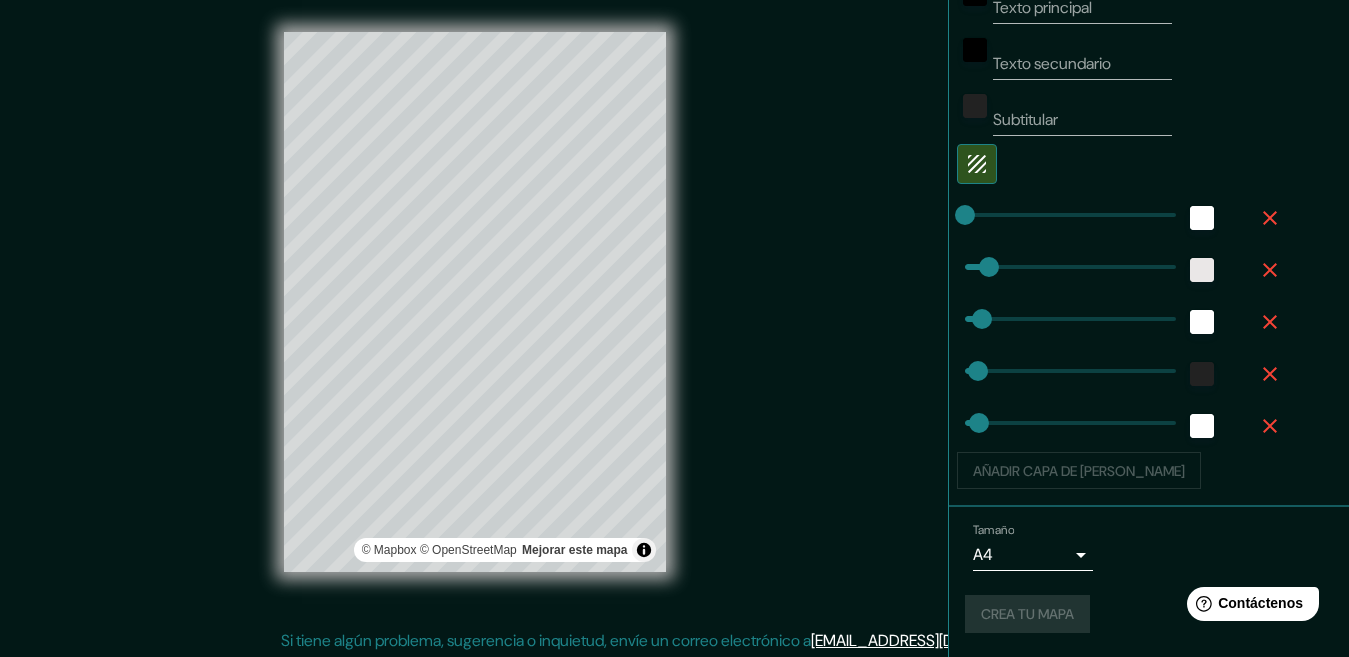scroll, scrollTop: 30, scrollLeft: 0, axis: vertical 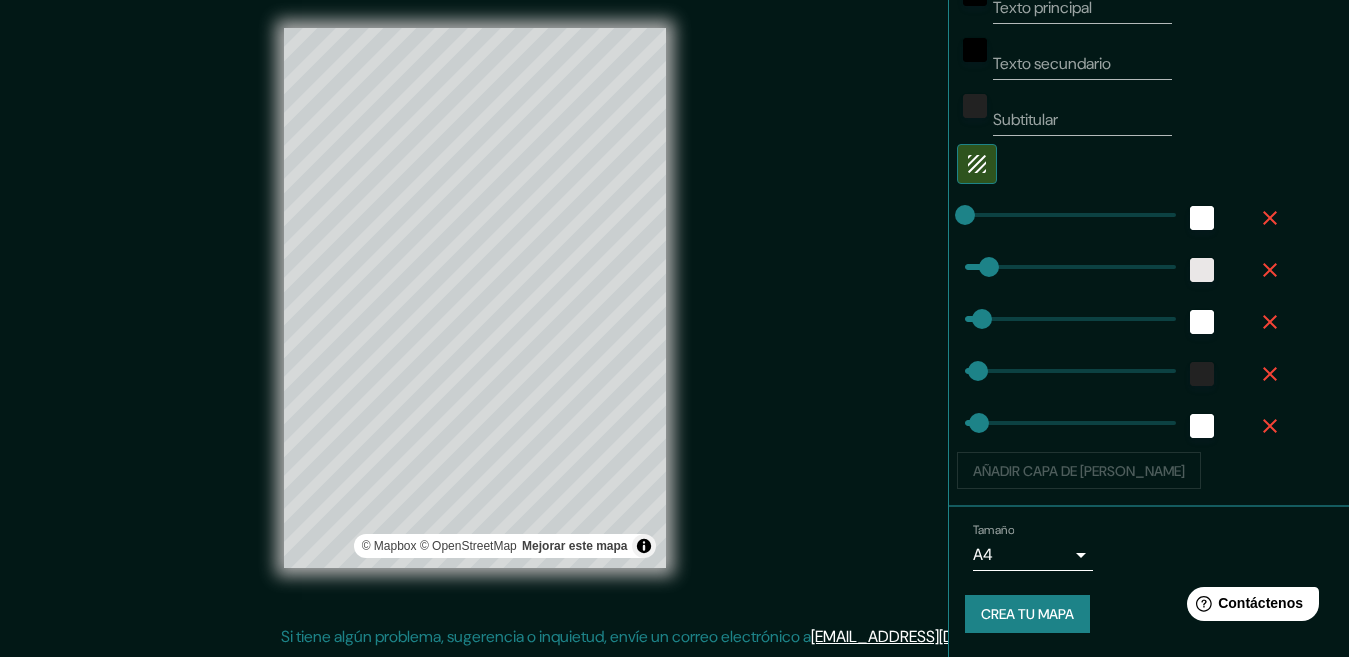 click on "Crea tu mapa" at bounding box center [1027, 614] 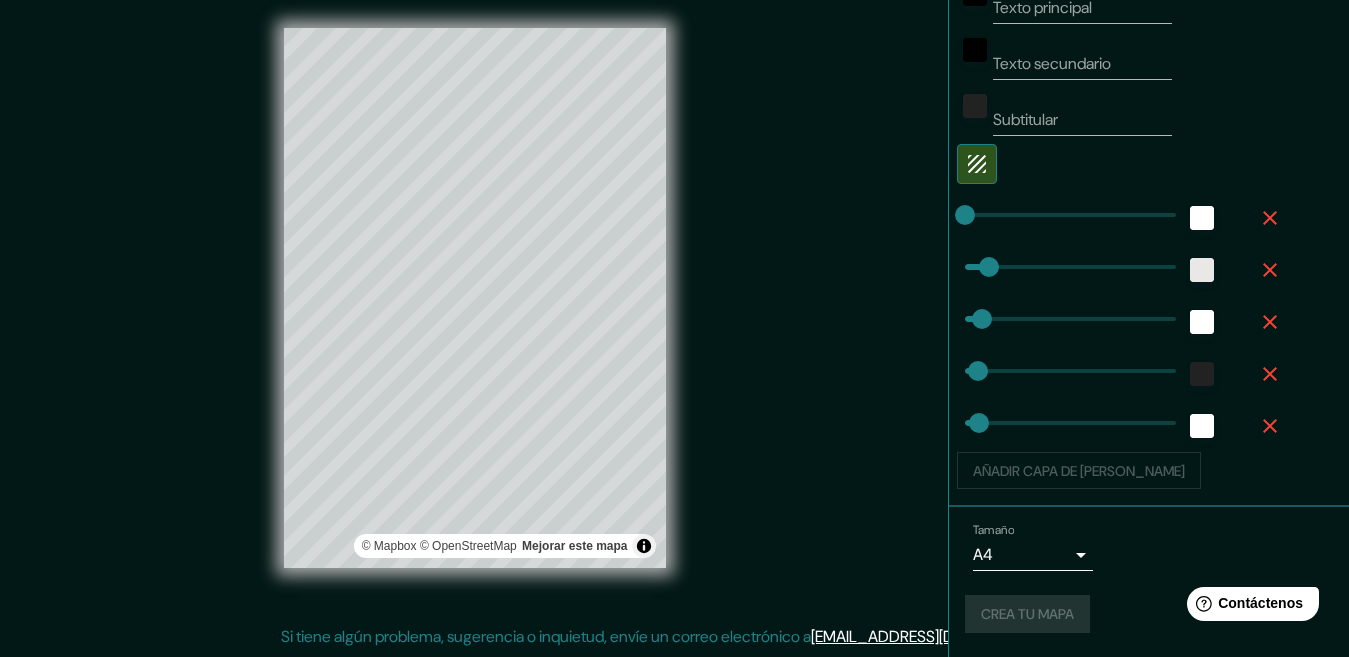 click on "Crea tu mapa" at bounding box center [1149, 614] 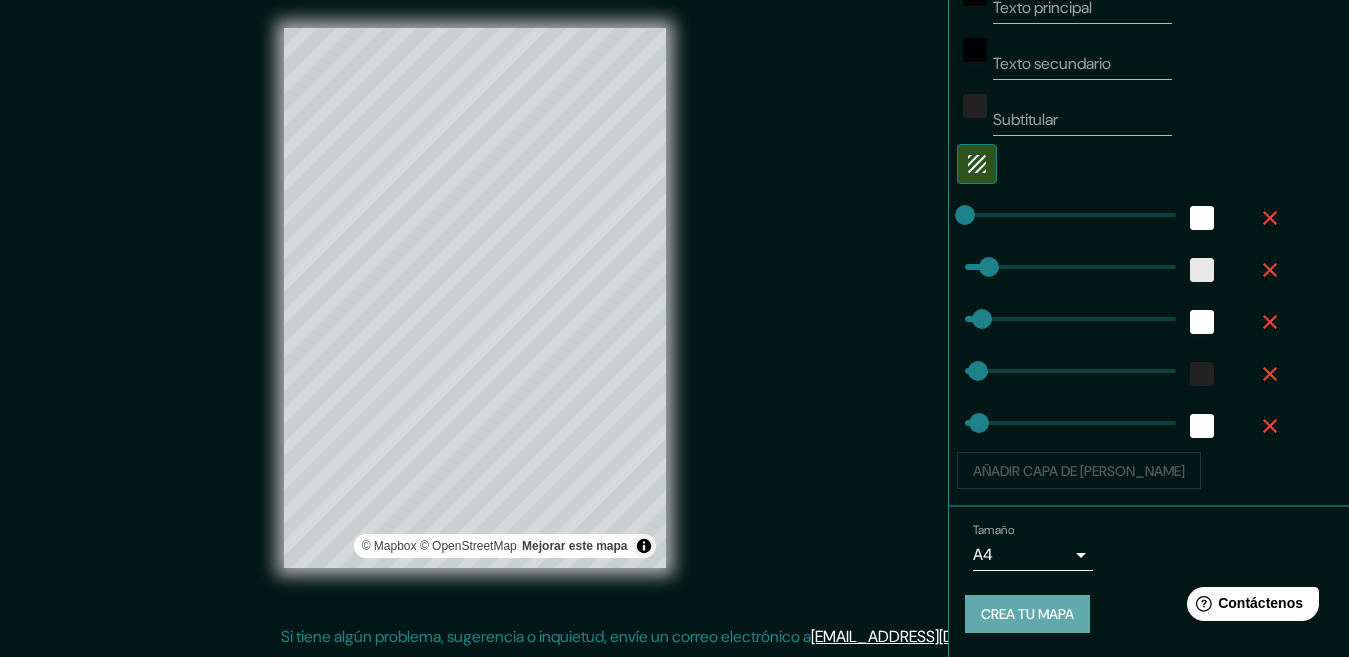click on "Crea tu mapa" at bounding box center (1027, 614) 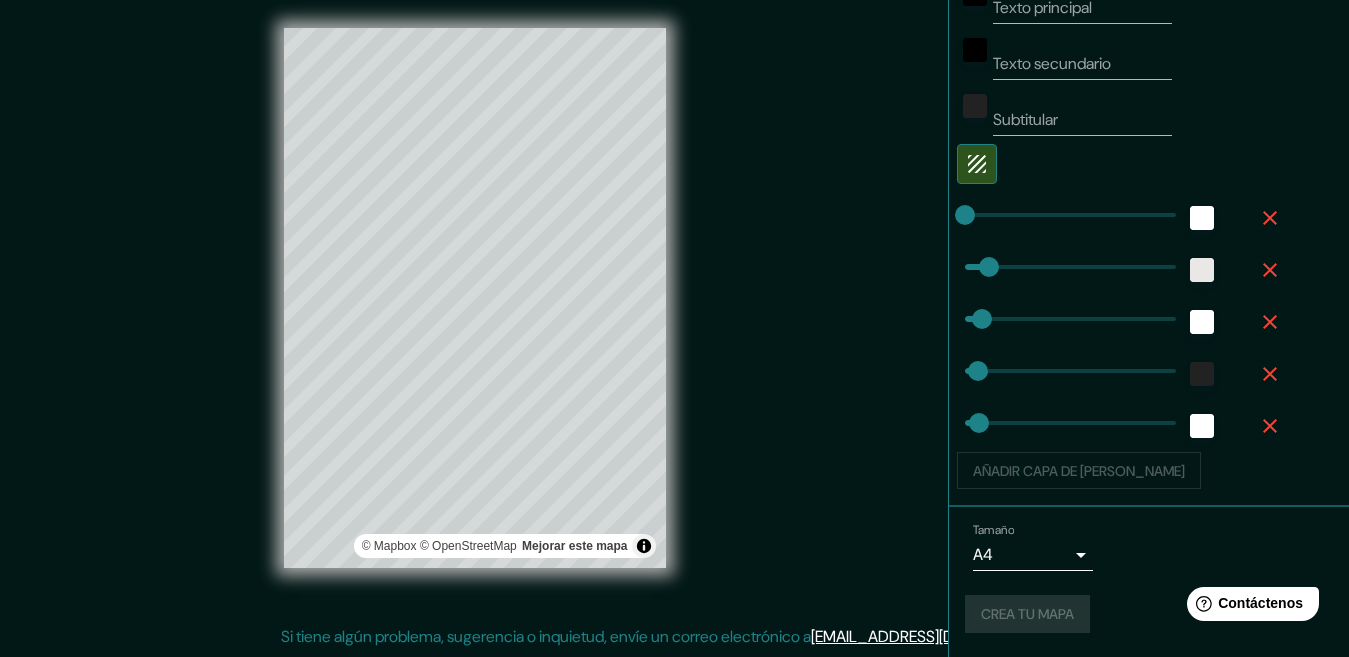 click on "Crea tu mapa" at bounding box center [1149, 614] 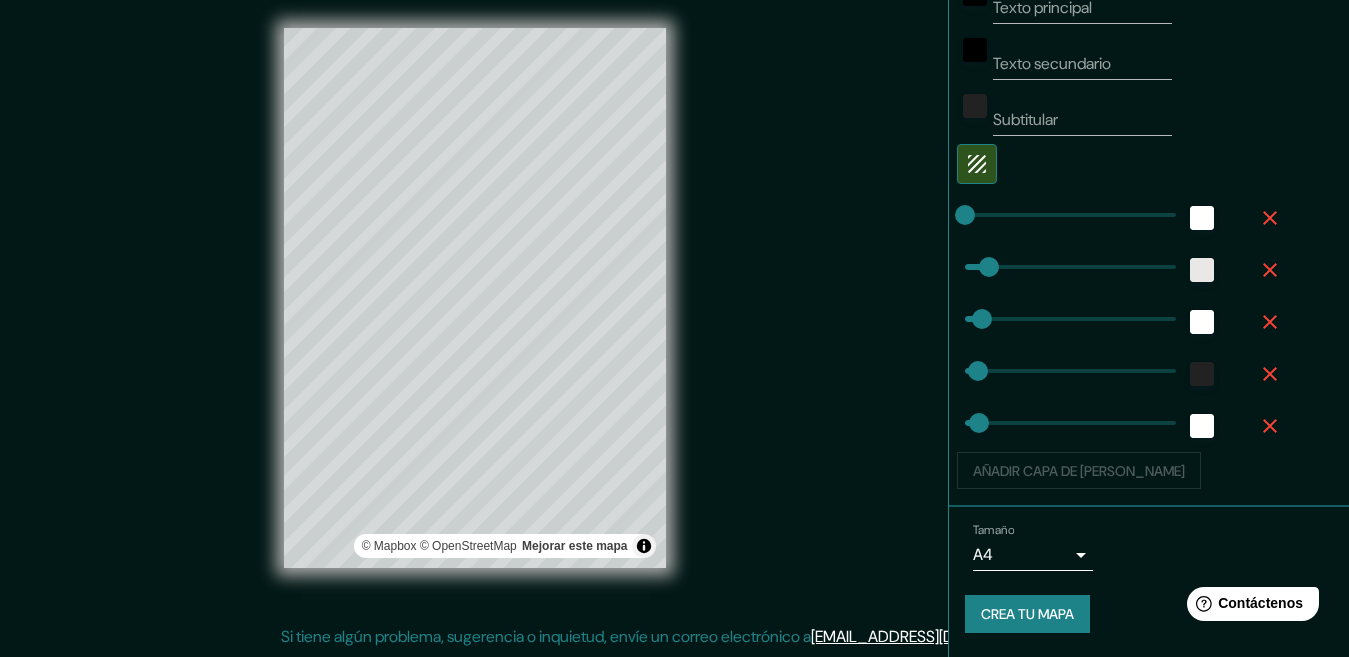 click on "Tamaño A4 single Crea tu mapa" at bounding box center [1149, 582] 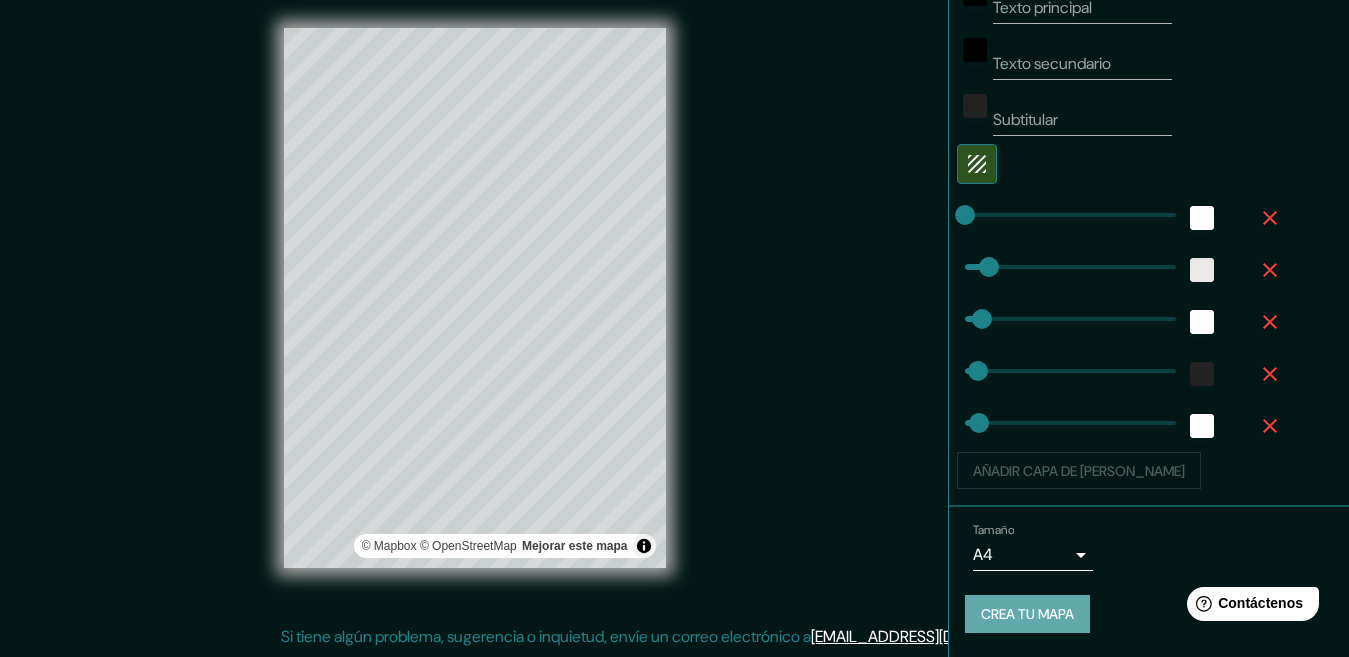 click on "Crea tu mapa" at bounding box center (1027, 614) 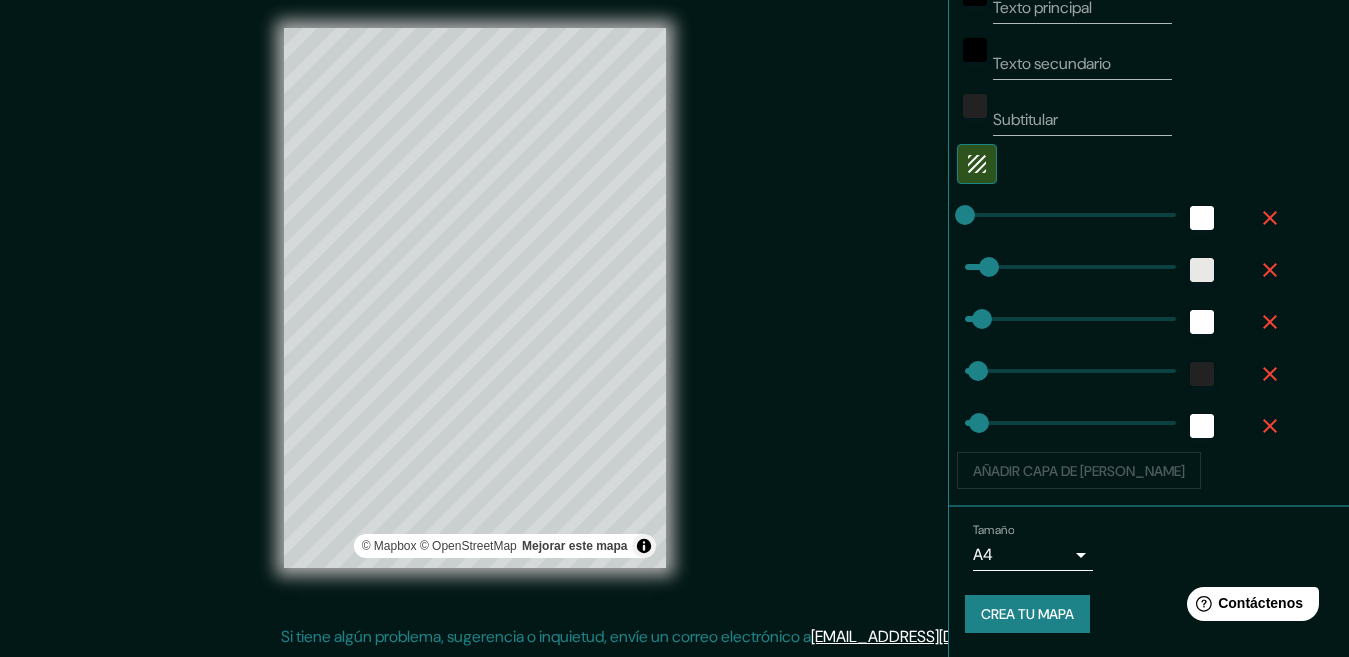 click on "Tamaño A4 single Crea tu mapa" at bounding box center (1149, 582) 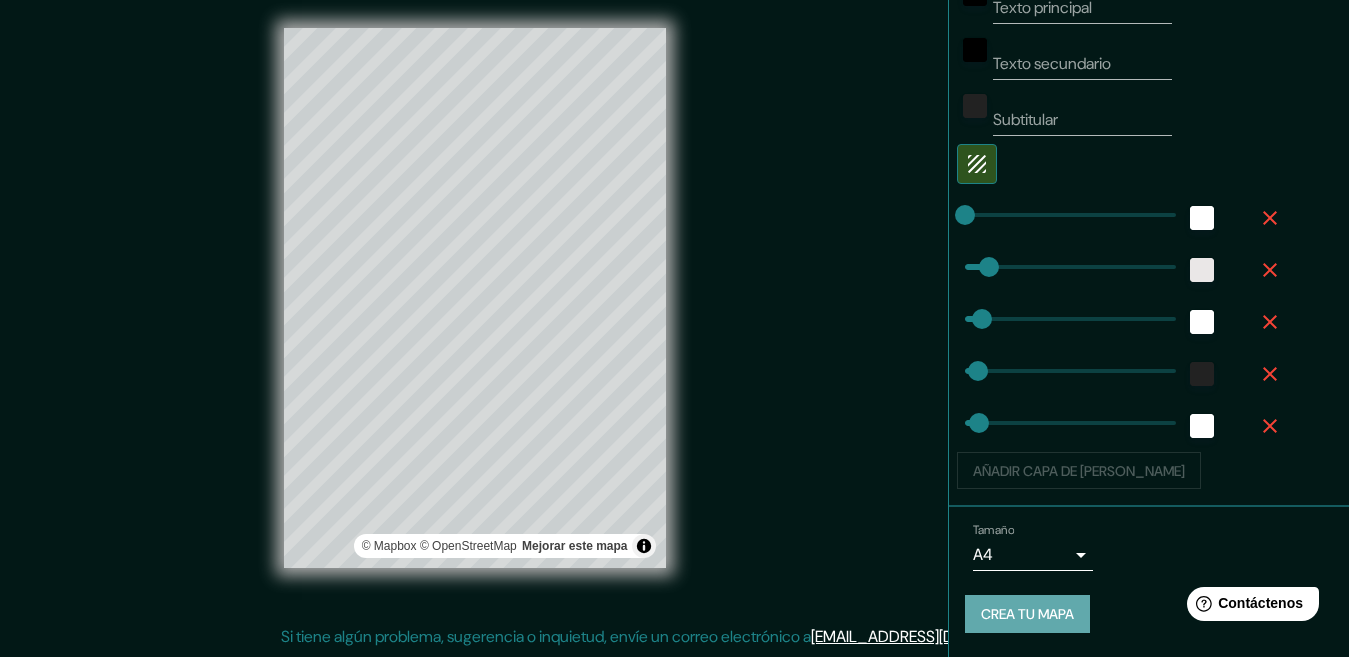 click on "Crea tu mapa" at bounding box center (1027, 615) 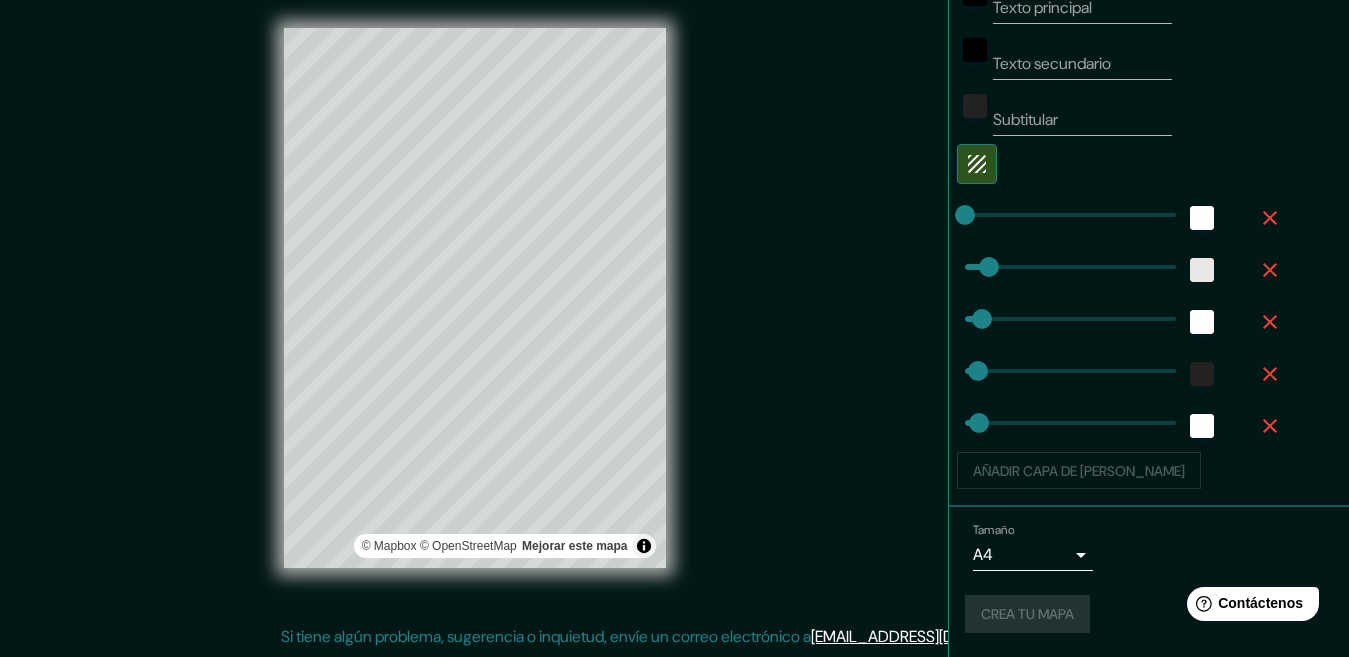 click on "Crea tu mapa" at bounding box center (1149, 614) 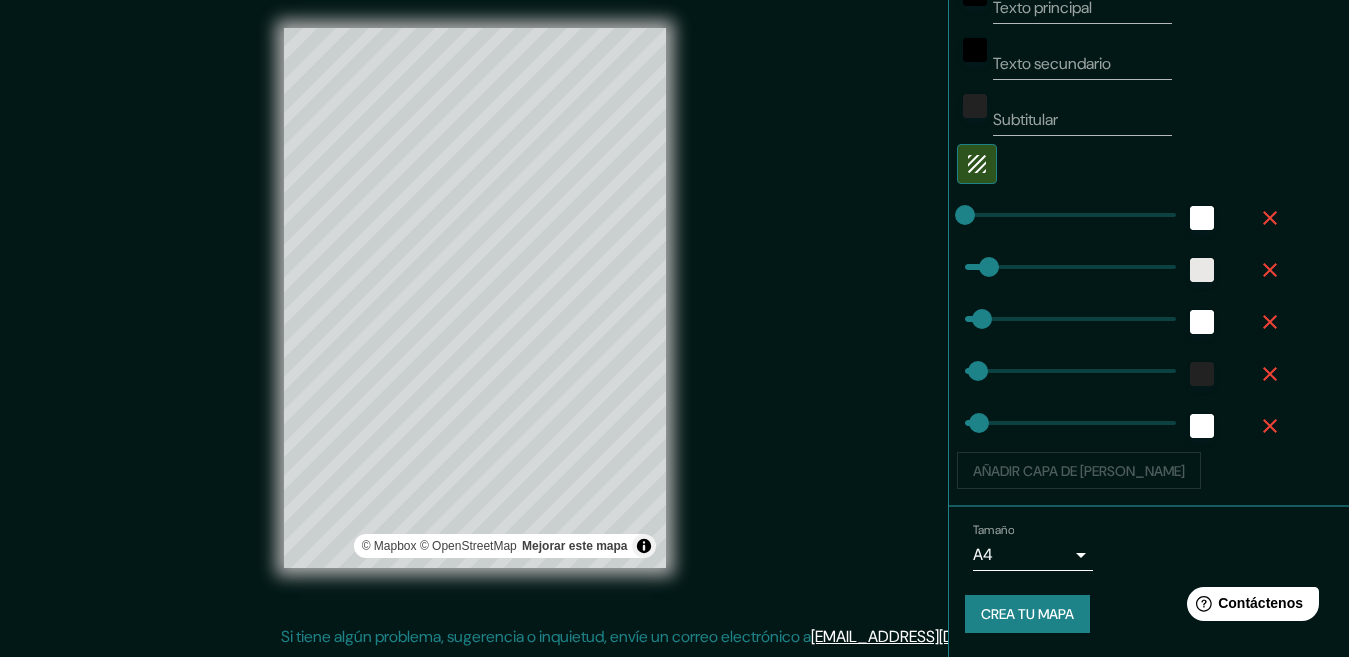 click on "Crea tu mapa" at bounding box center (1027, 615) 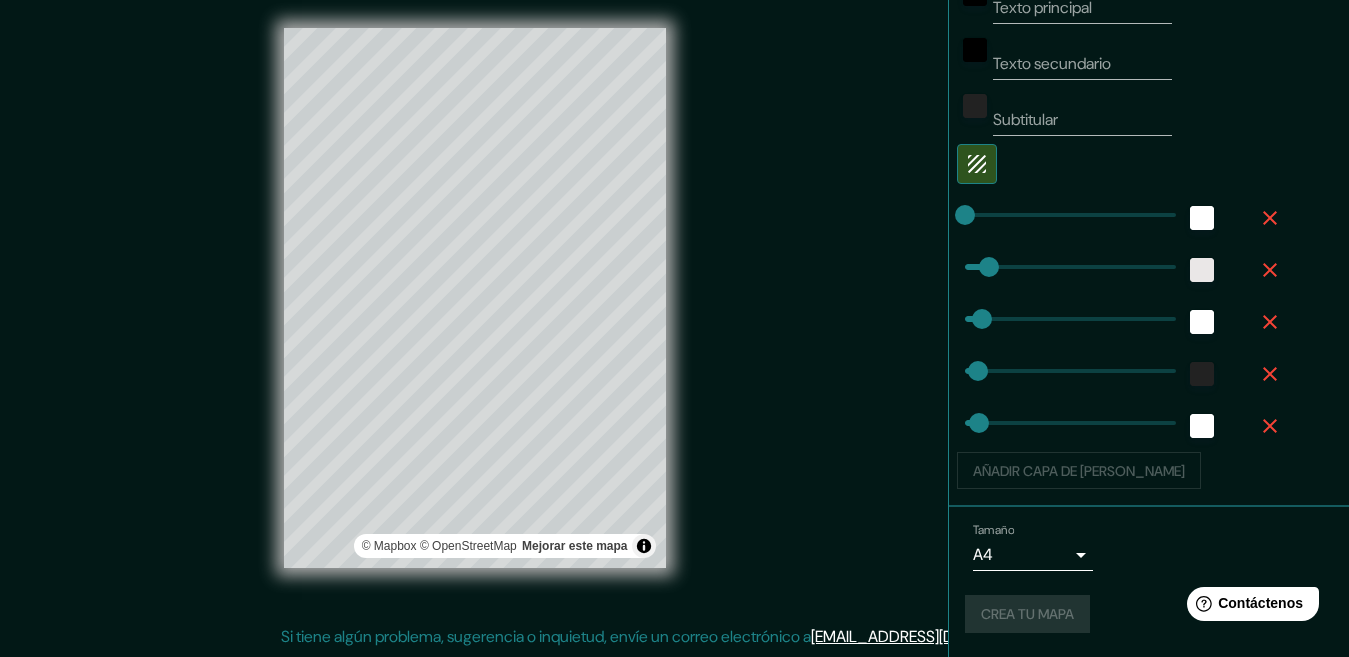 click on "Crea tu mapa" at bounding box center [1149, 614] 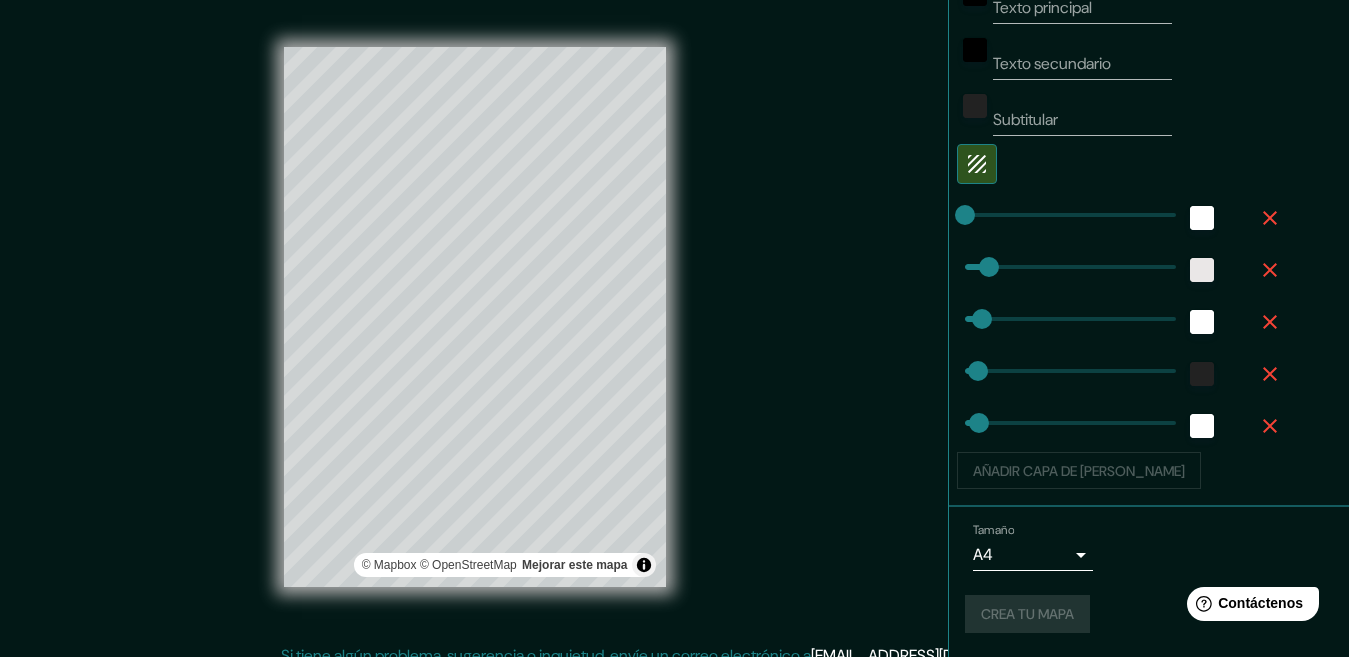 scroll, scrollTop: 0, scrollLeft: 0, axis: both 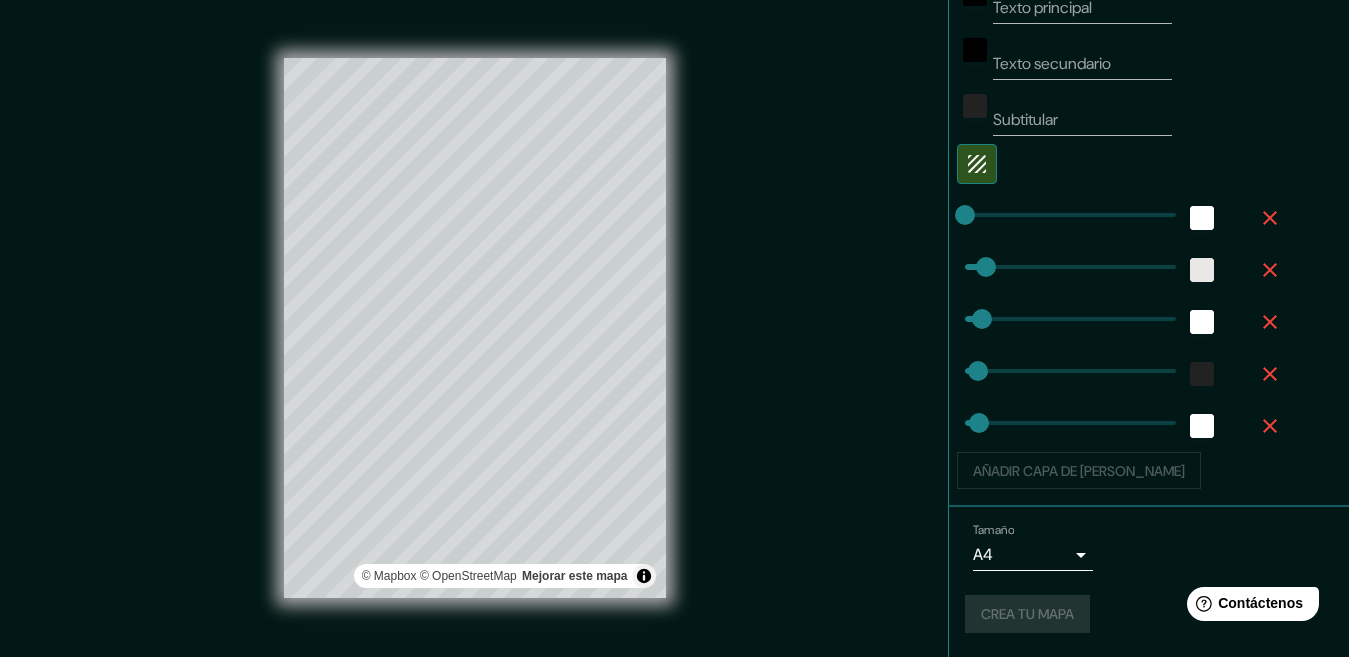 click on "Tamaño A4 single Crea tu mapa" at bounding box center (1149, 582) 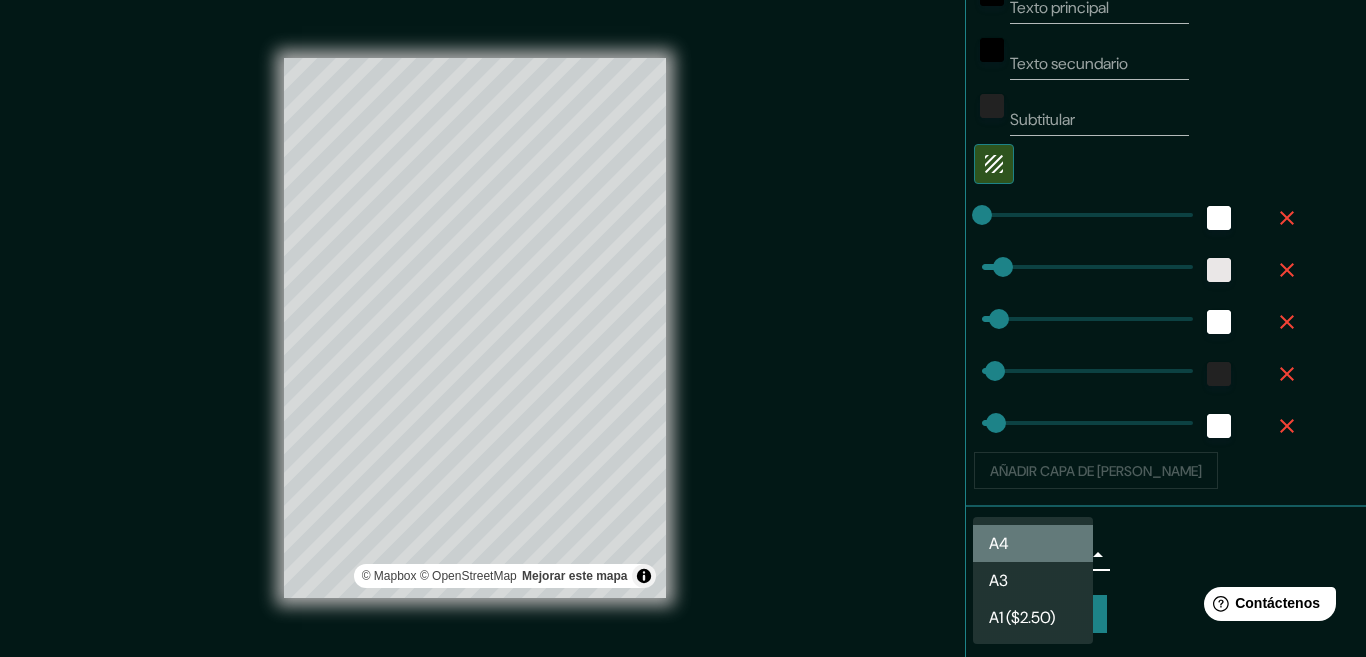 click on "A4" at bounding box center (999, 543) 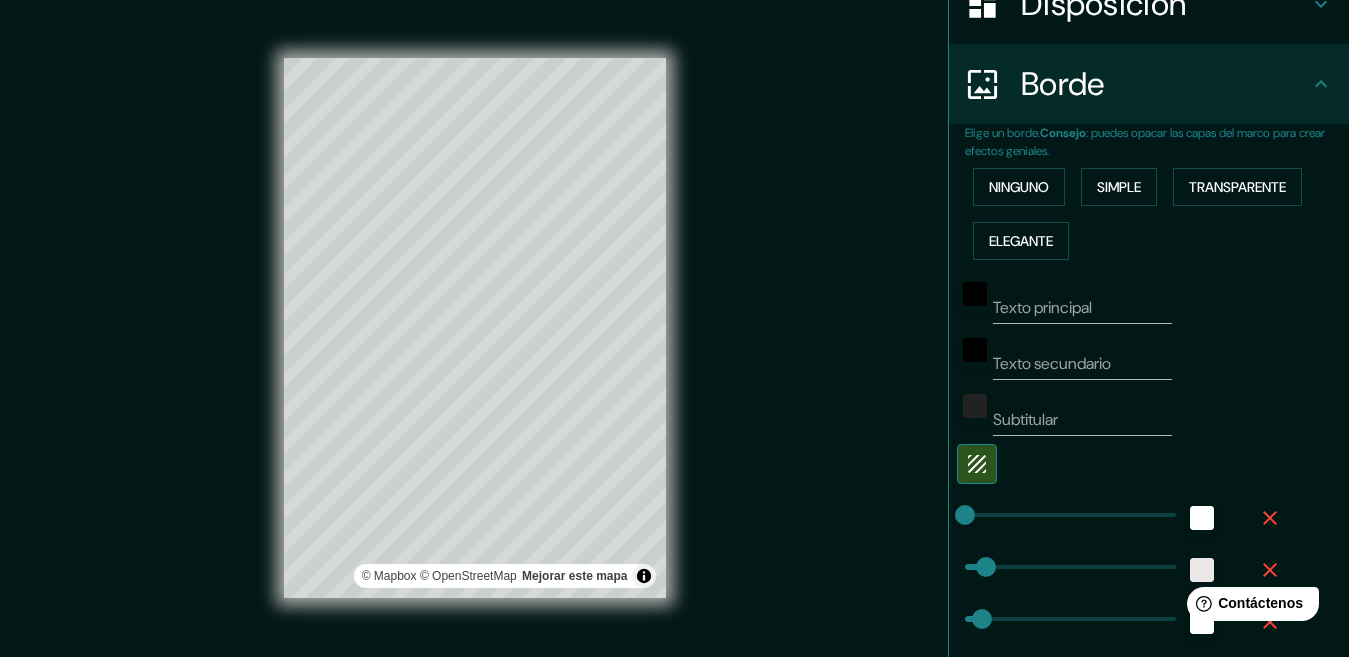 scroll, scrollTop: 0, scrollLeft: 0, axis: both 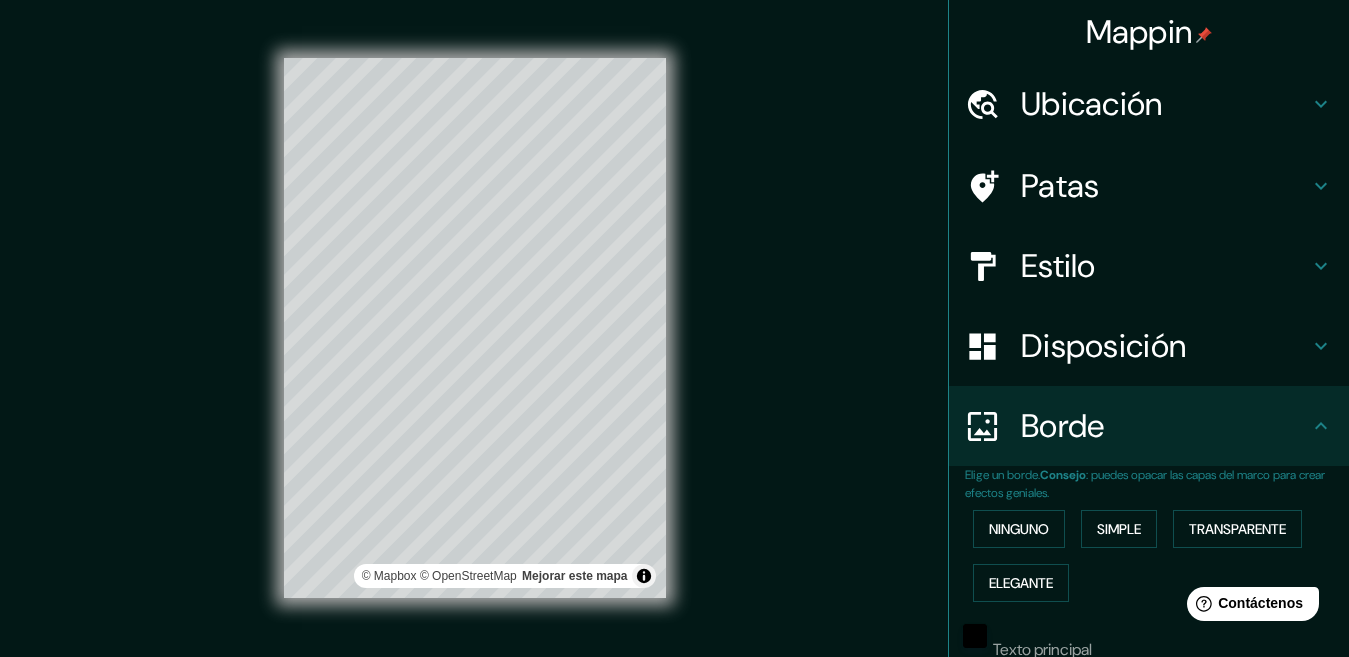 click on "Borde" at bounding box center (1165, 426) 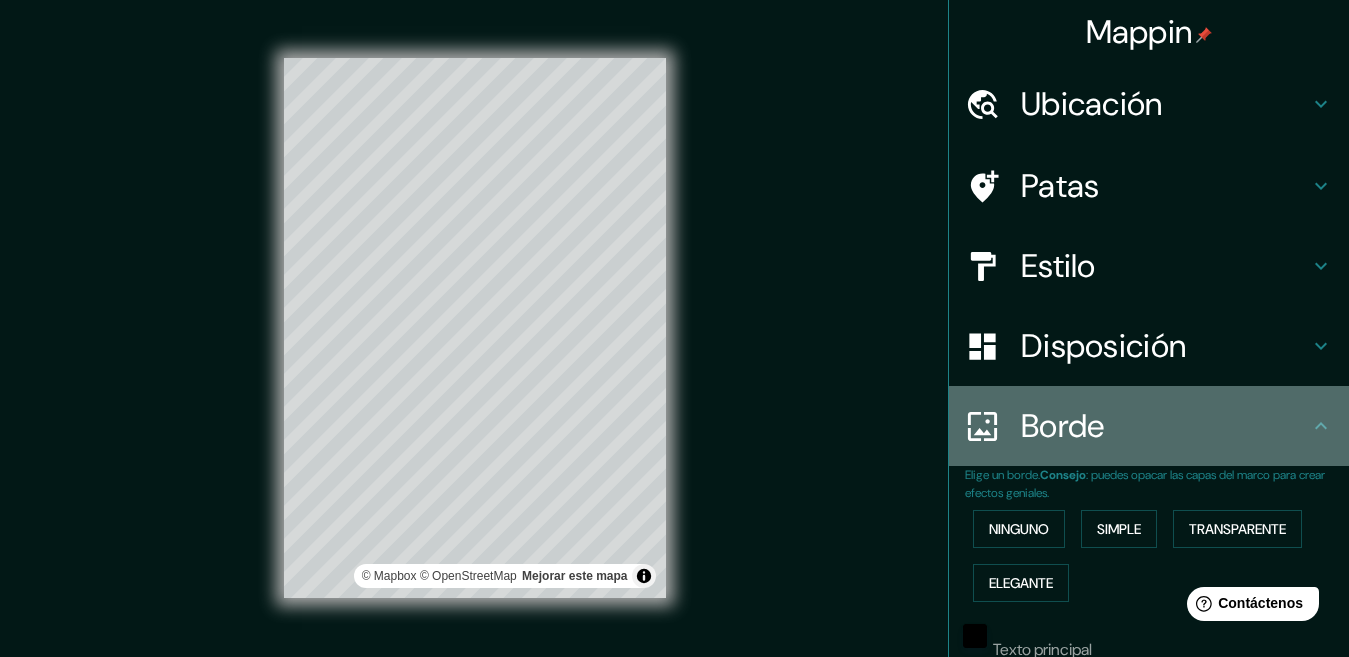 click 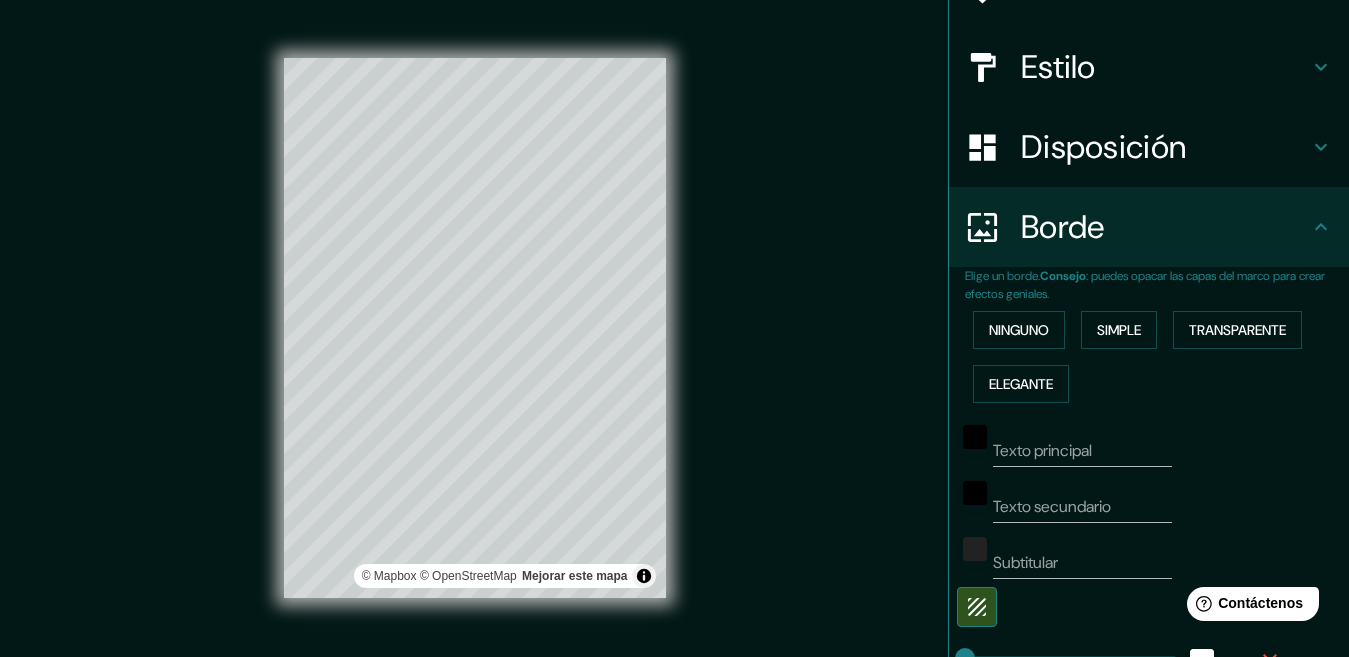scroll, scrollTop: 400, scrollLeft: 0, axis: vertical 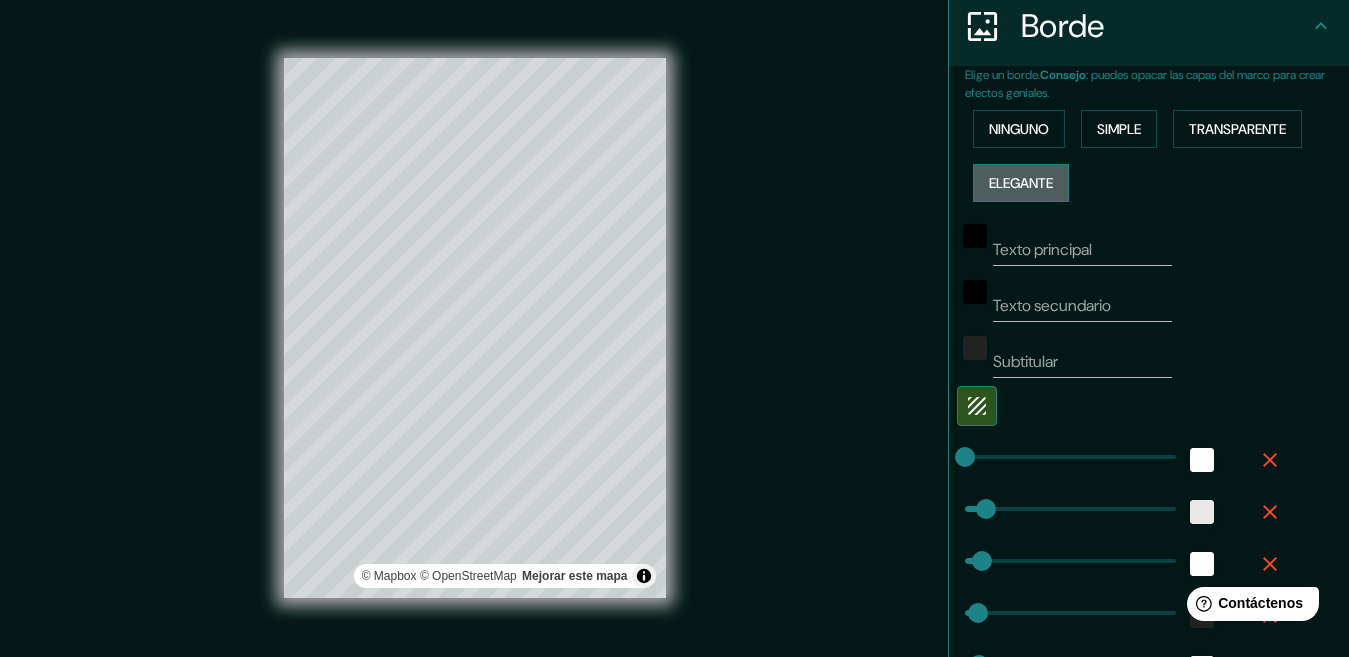 click on "Elegante" at bounding box center [1021, 183] 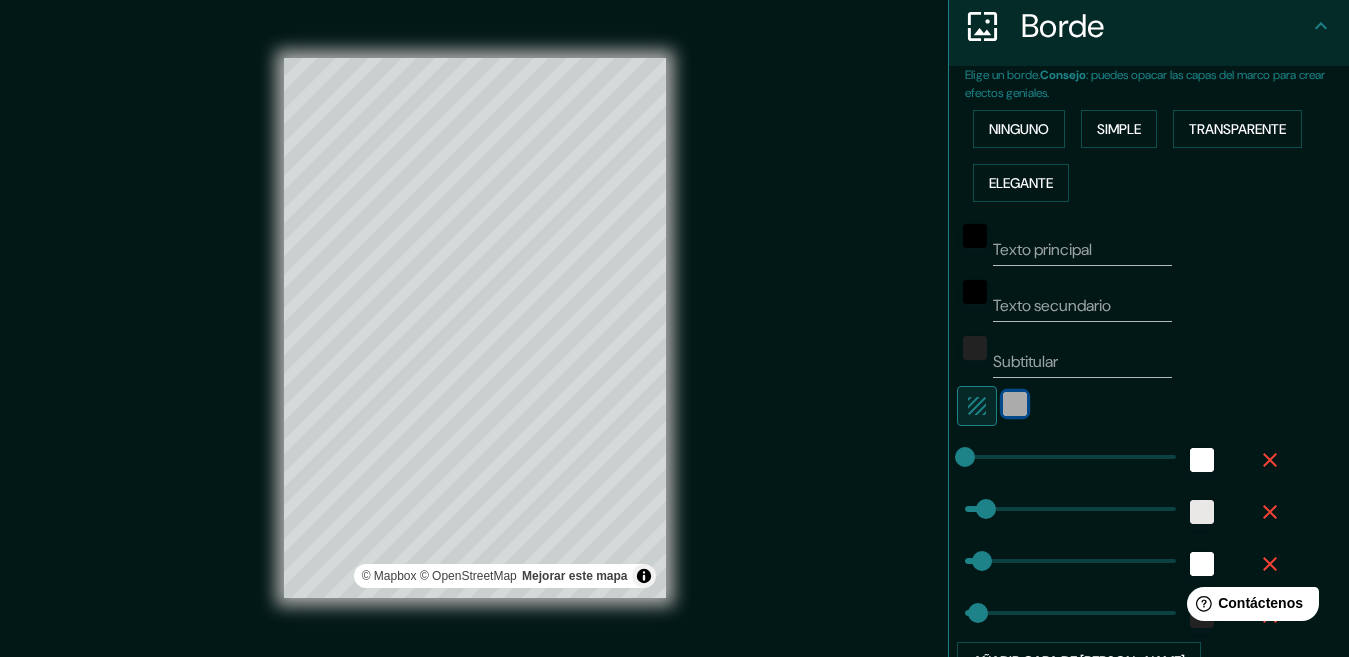 click at bounding box center [1015, 404] 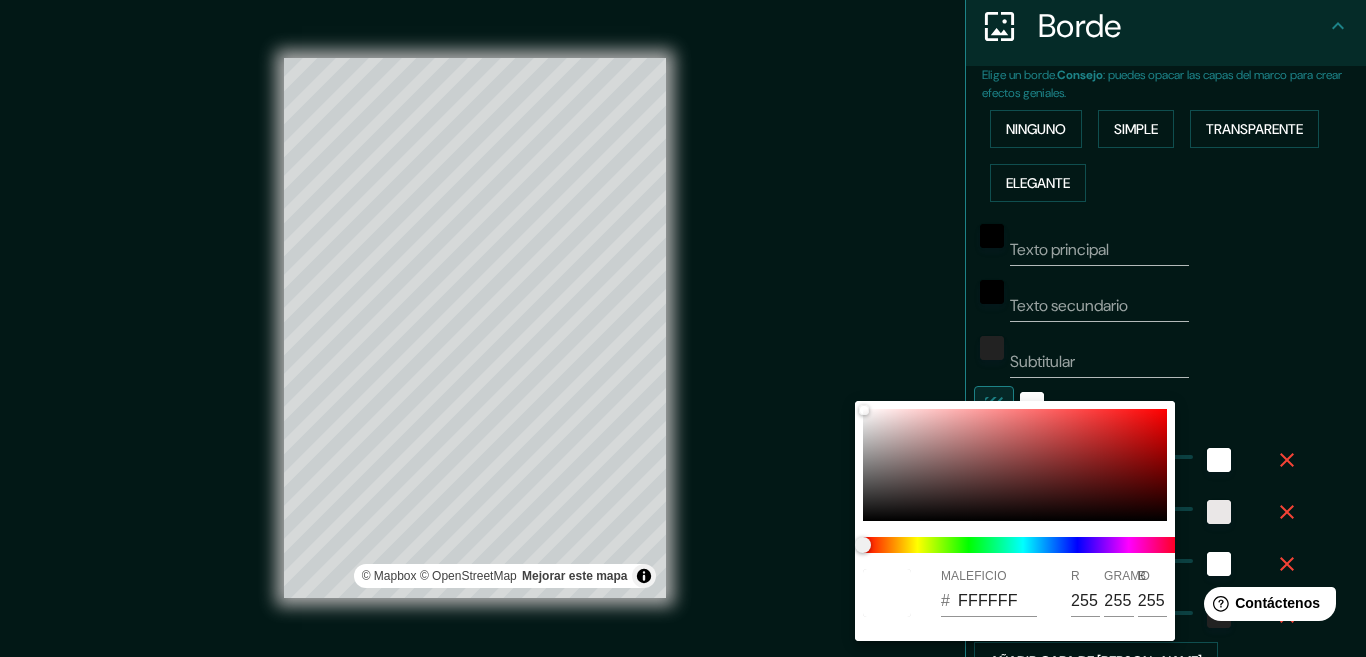 click at bounding box center [683, 328] 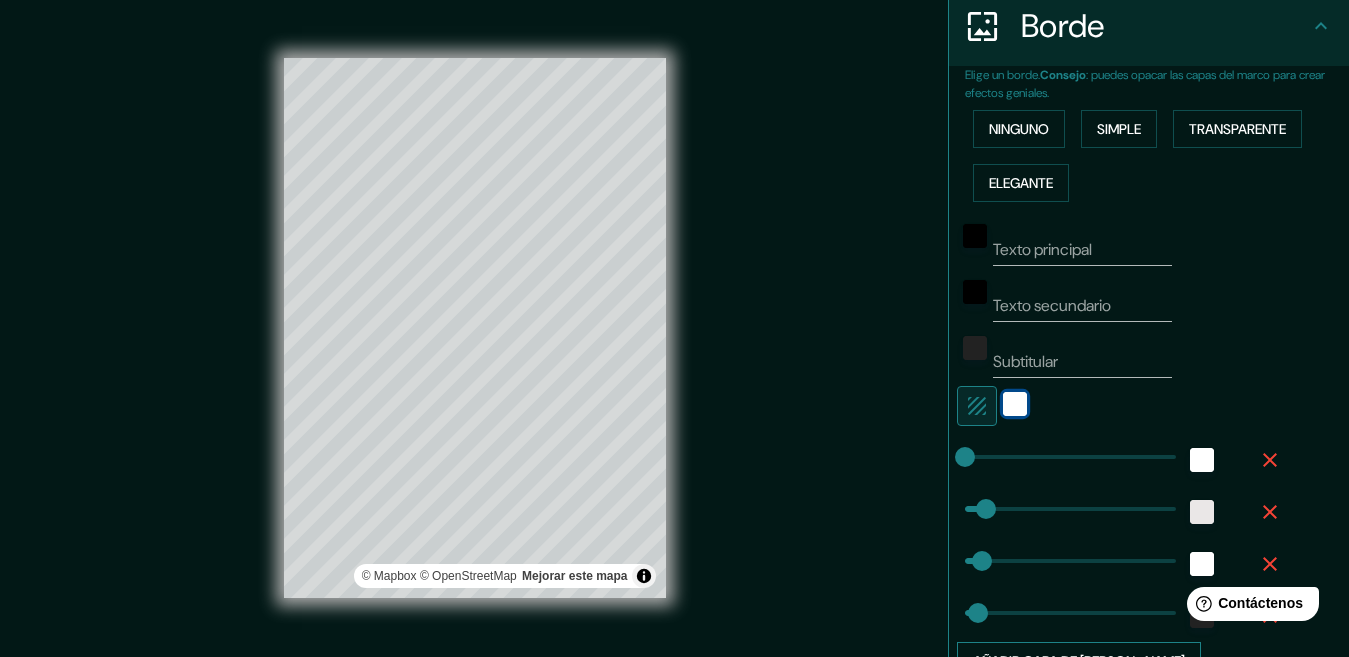 scroll, scrollTop: 590, scrollLeft: 0, axis: vertical 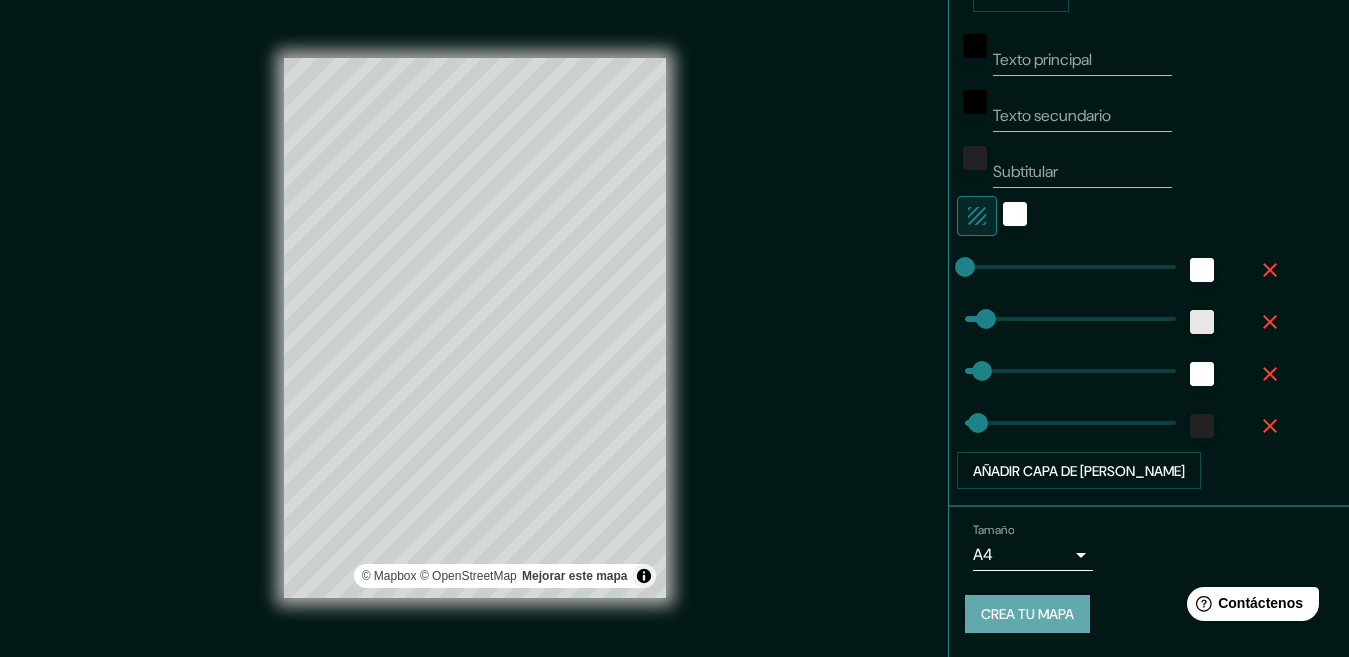 click on "Crea tu mapa" at bounding box center [1027, 615] 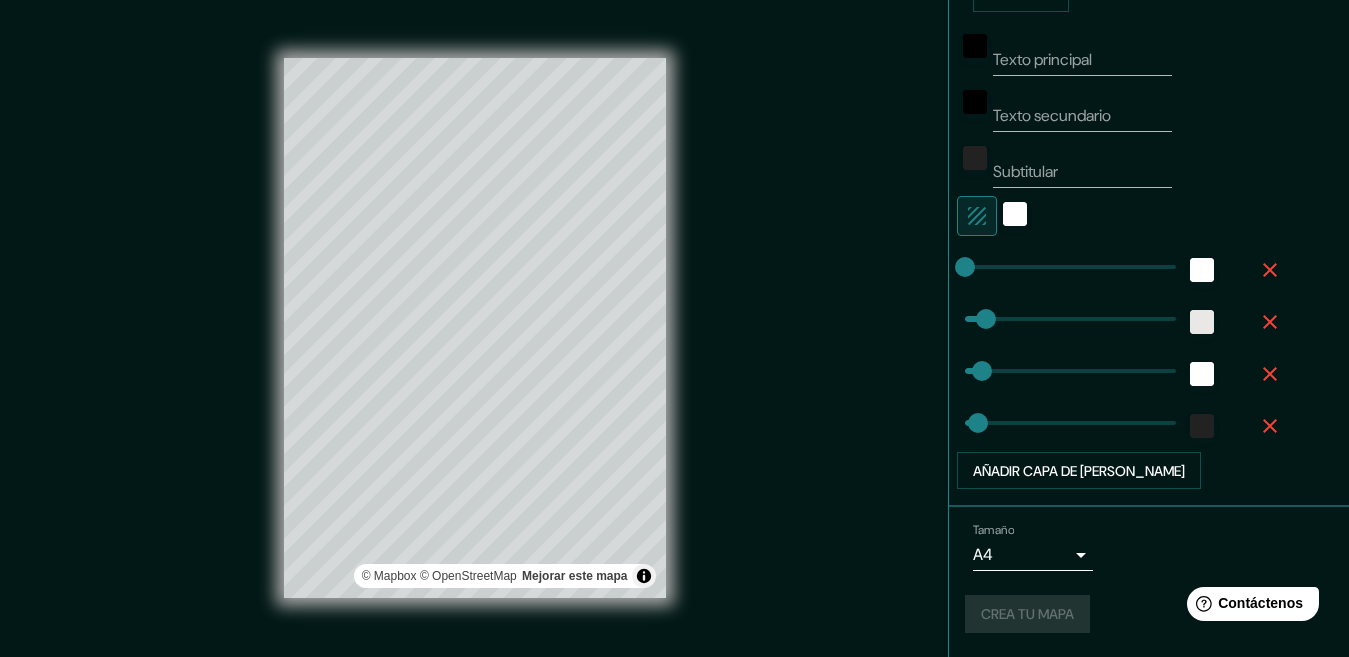 click on "Crea tu mapa" at bounding box center (1149, 614) 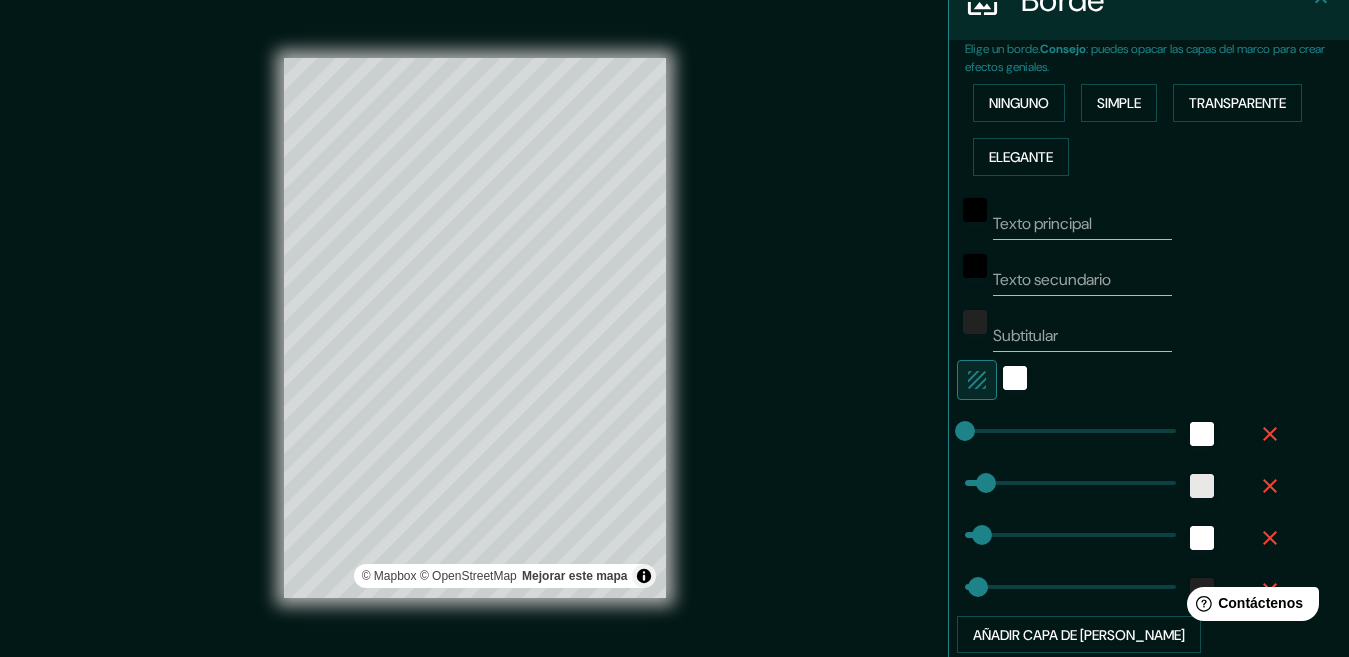 scroll, scrollTop: 390, scrollLeft: 0, axis: vertical 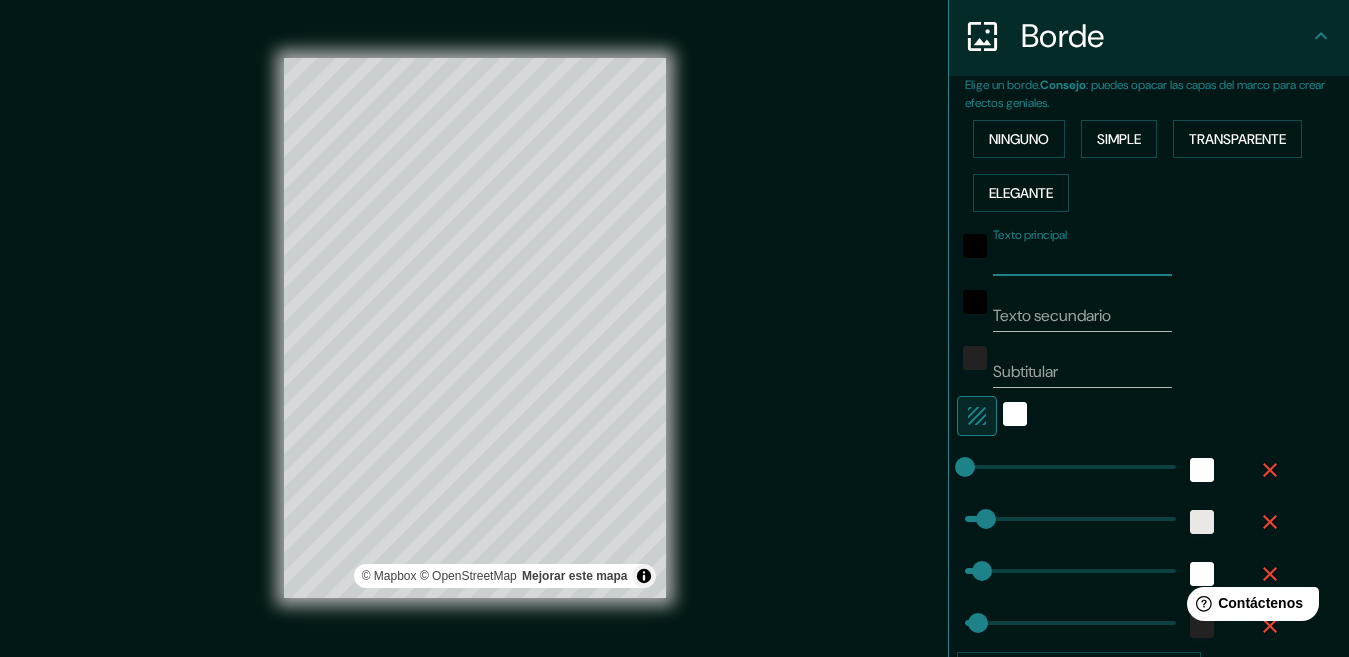 click on "Texto principal" at bounding box center [1082, 260] 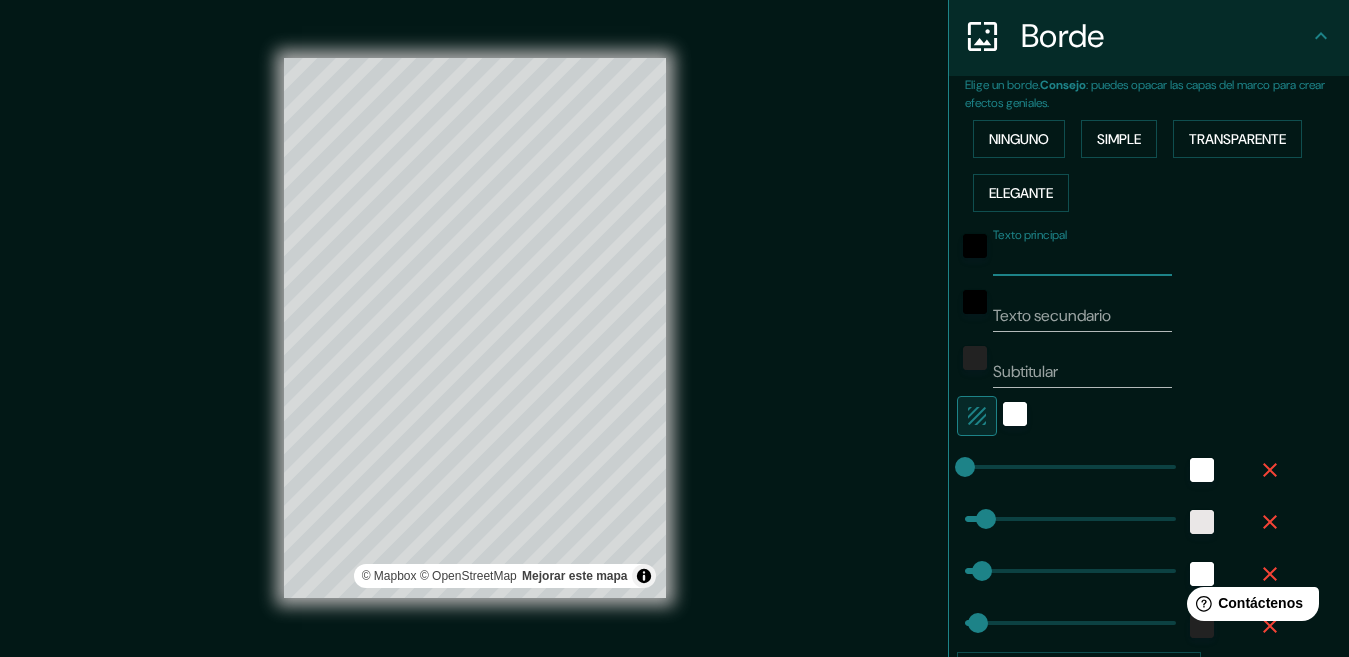 click on "Texto secundario" at bounding box center (1082, 316) 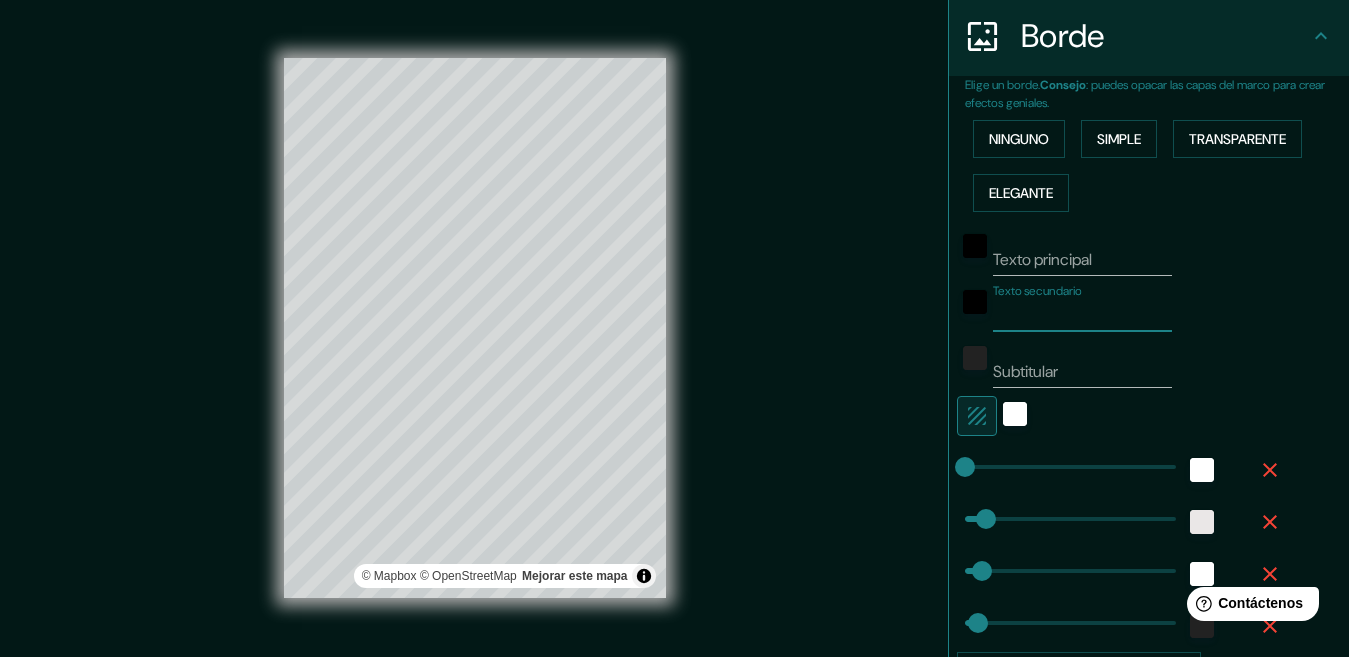 click on "Subtitular" at bounding box center [1082, 372] 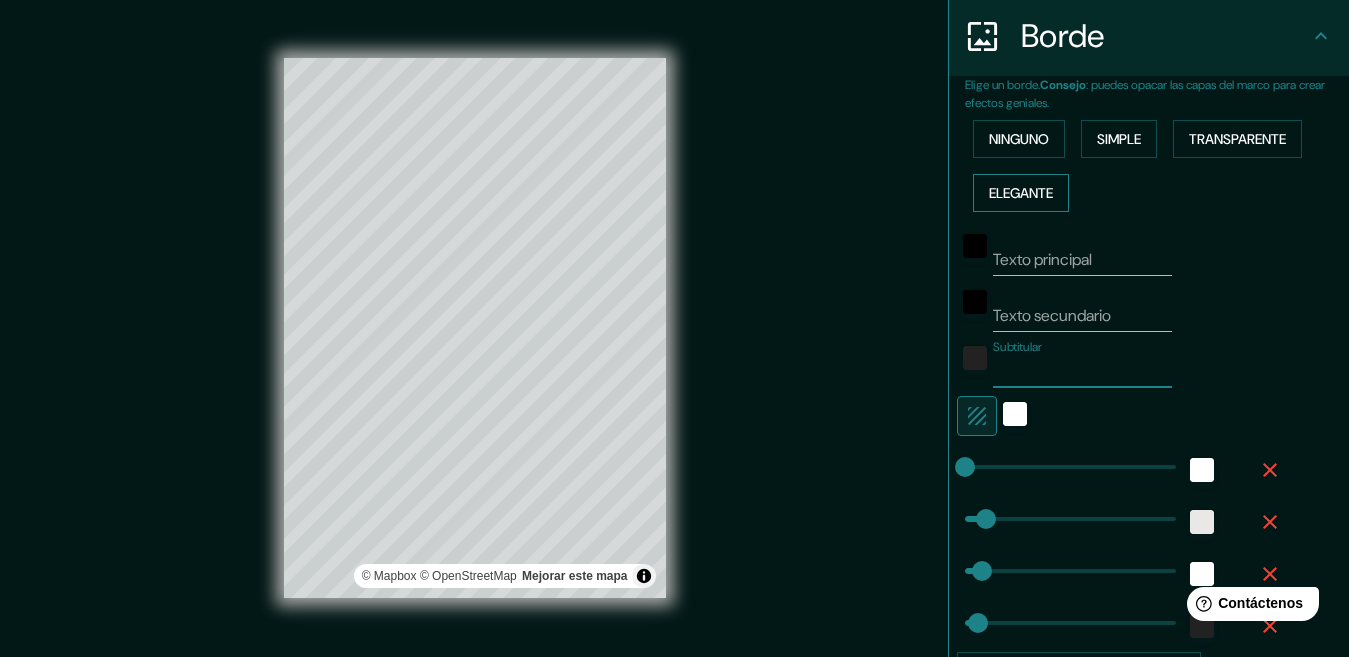 click on "Elegante" at bounding box center (1021, 193) 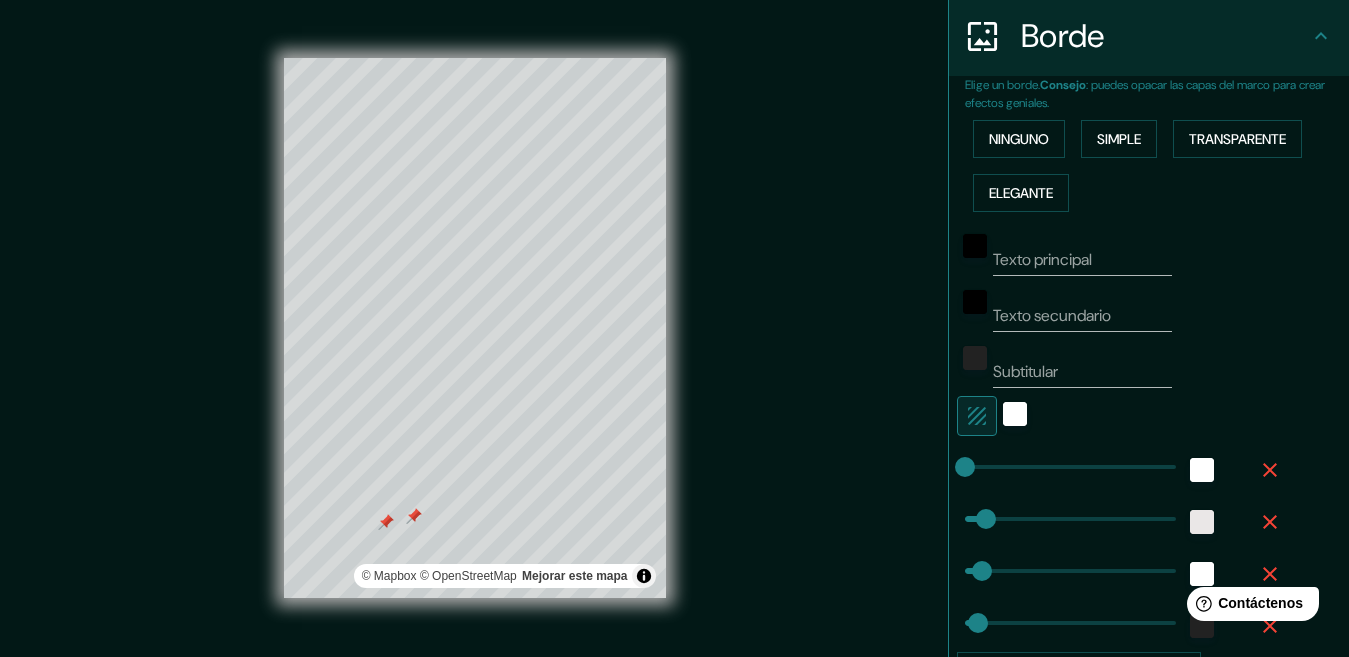 click at bounding box center [414, 516] 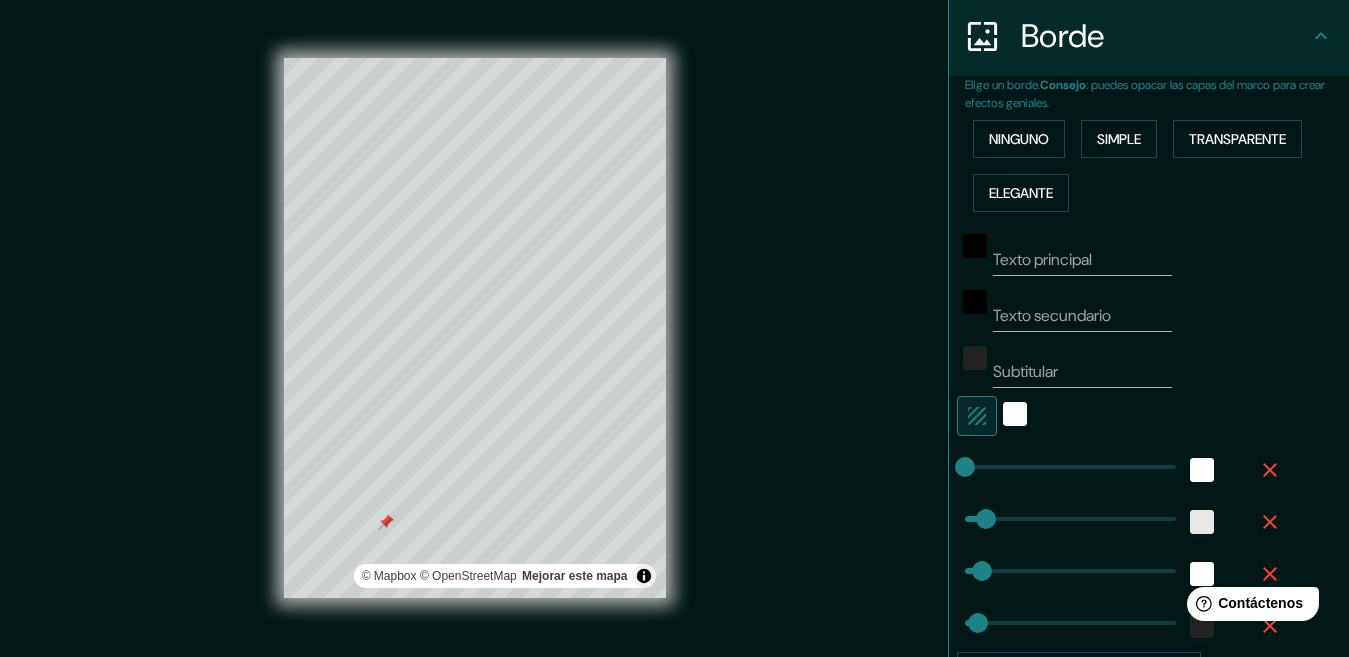 click at bounding box center (386, 522) 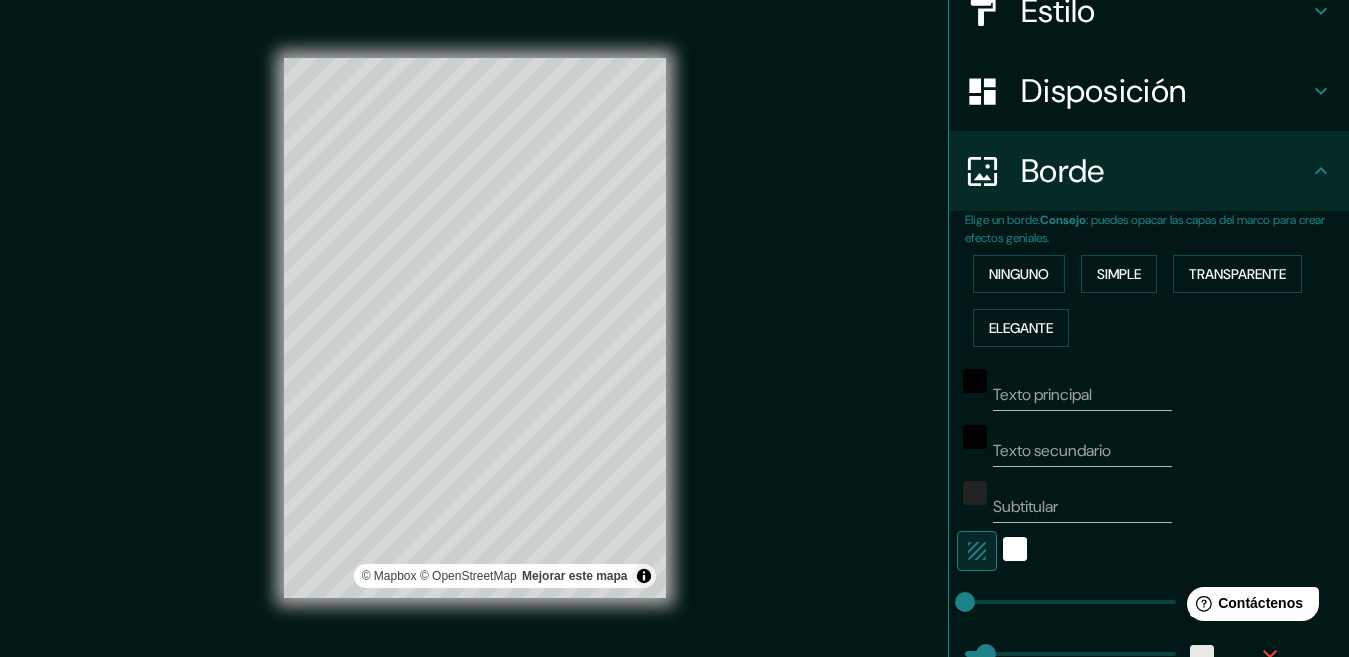scroll, scrollTop: 290, scrollLeft: 0, axis: vertical 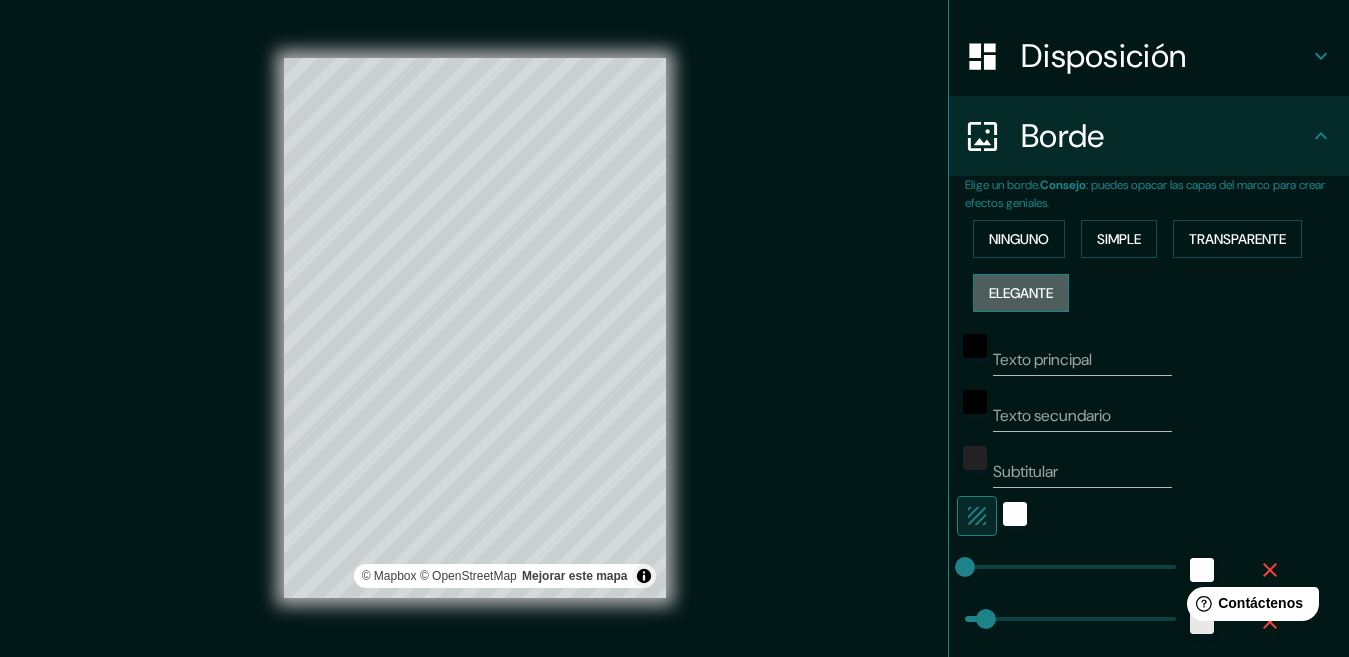 click on "Elegante" at bounding box center (1021, 293) 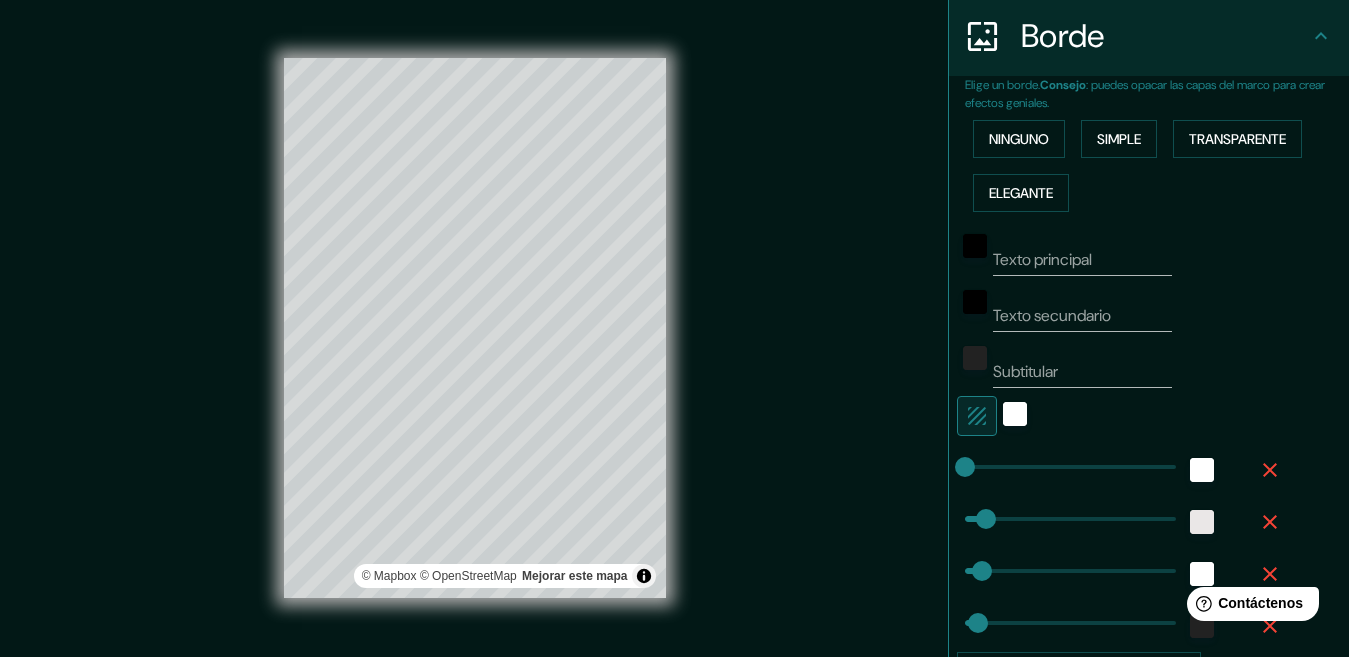 scroll, scrollTop: 590, scrollLeft: 0, axis: vertical 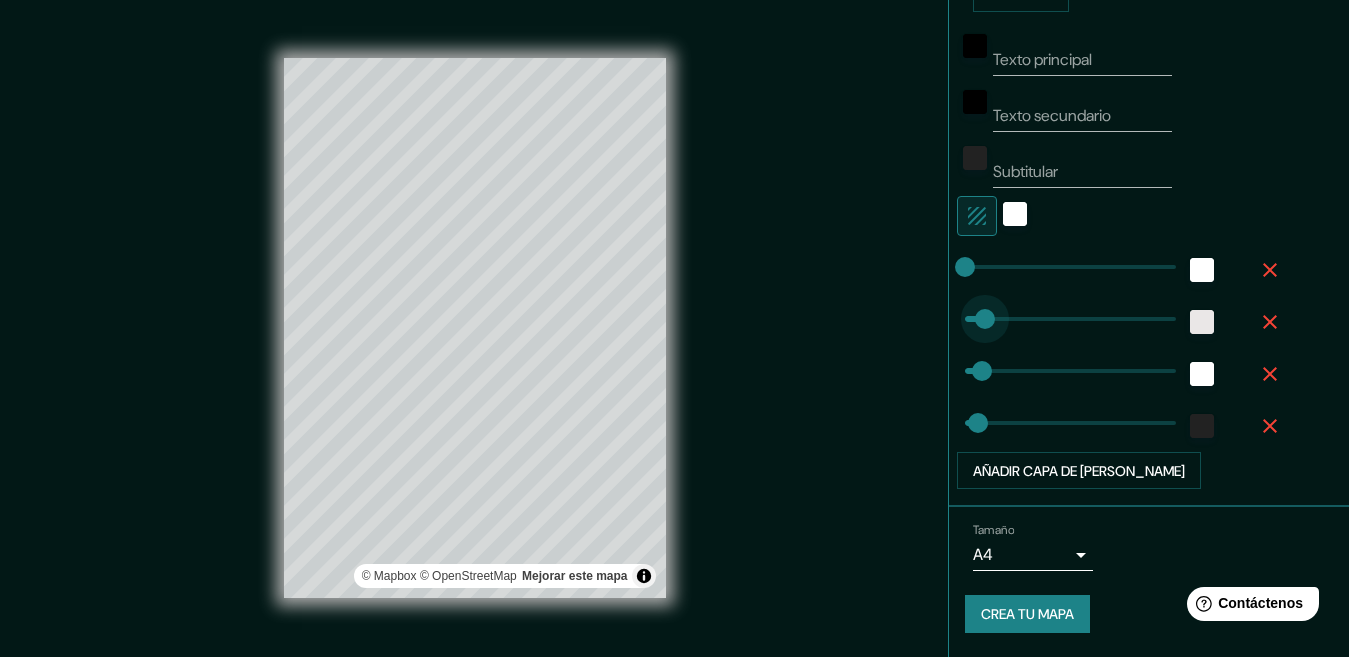 drag, startPoint x: 978, startPoint y: 315, endPoint x: 968, endPoint y: 313, distance: 10.198039 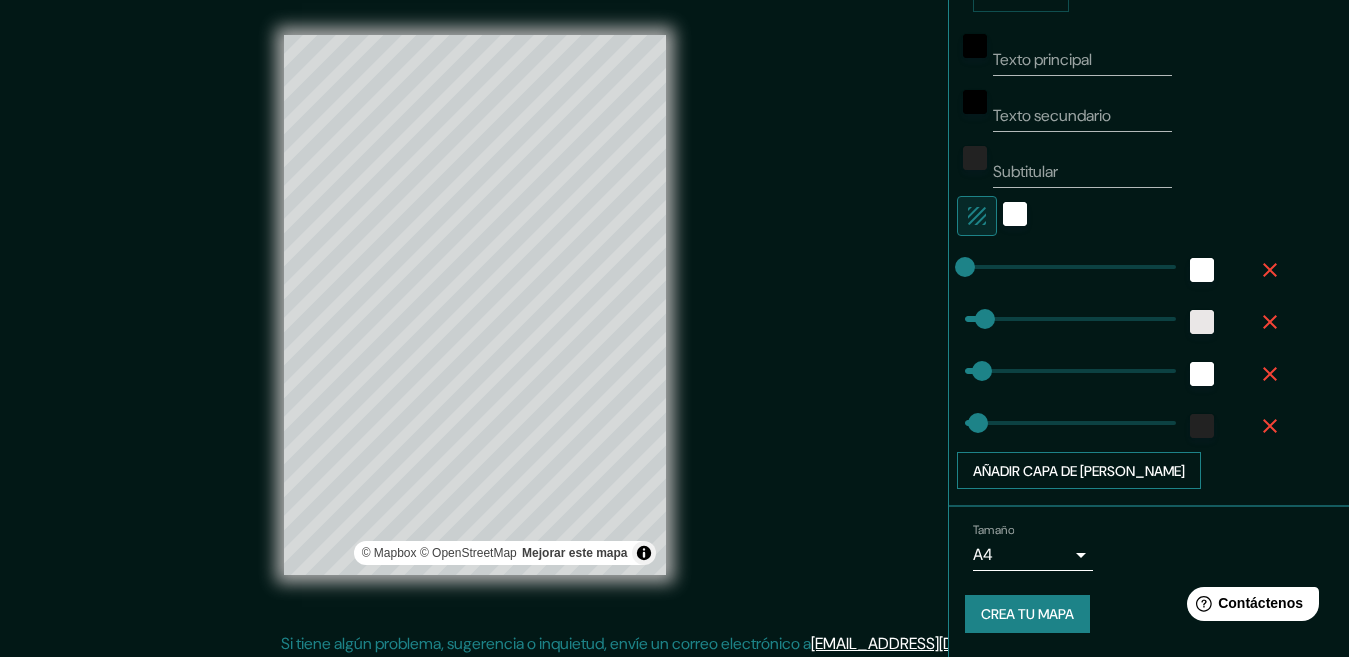 scroll, scrollTop: 30, scrollLeft: 0, axis: vertical 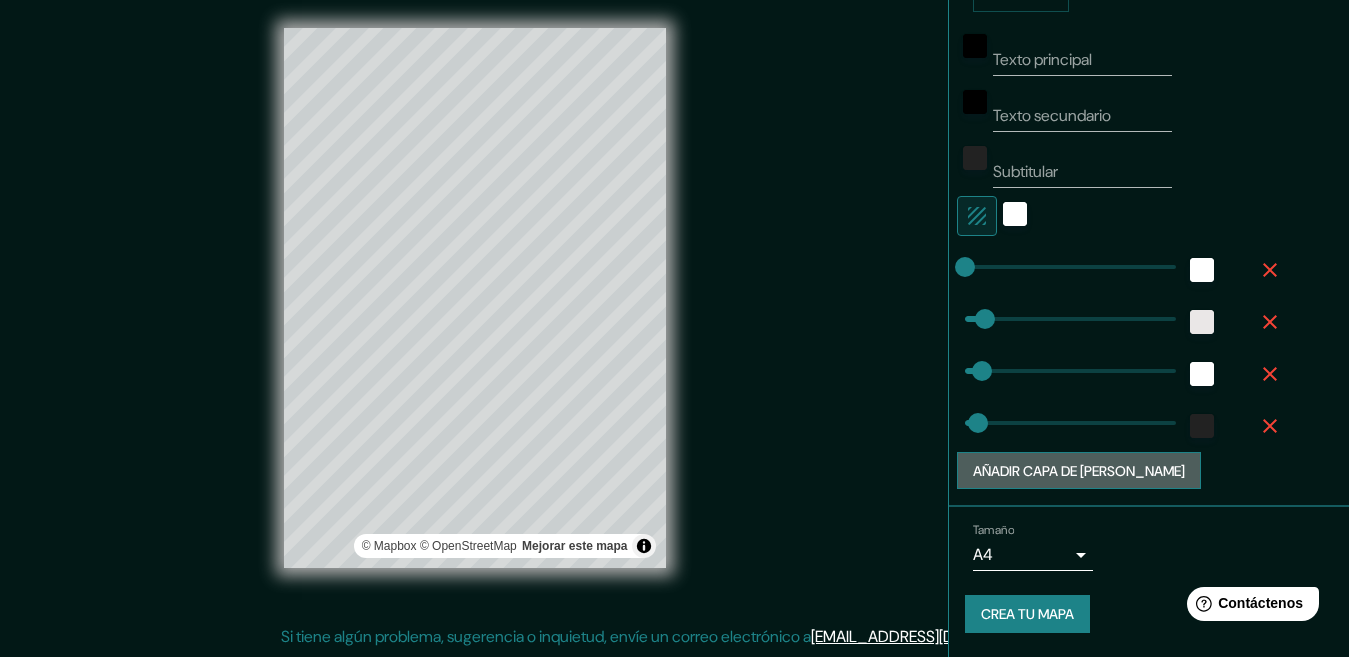click on "Añadir capa de marco" at bounding box center (1079, 471) 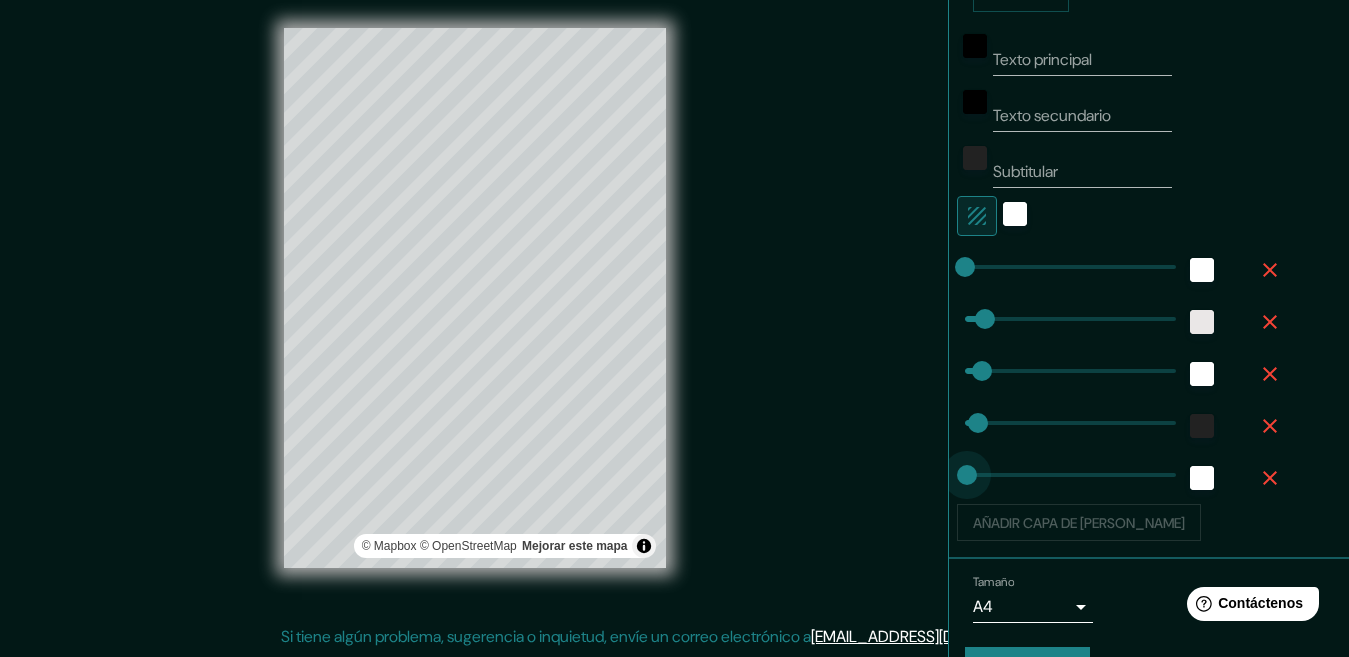 drag, startPoint x: 1013, startPoint y: 477, endPoint x: 950, endPoint y: 465, distance: 64.132675 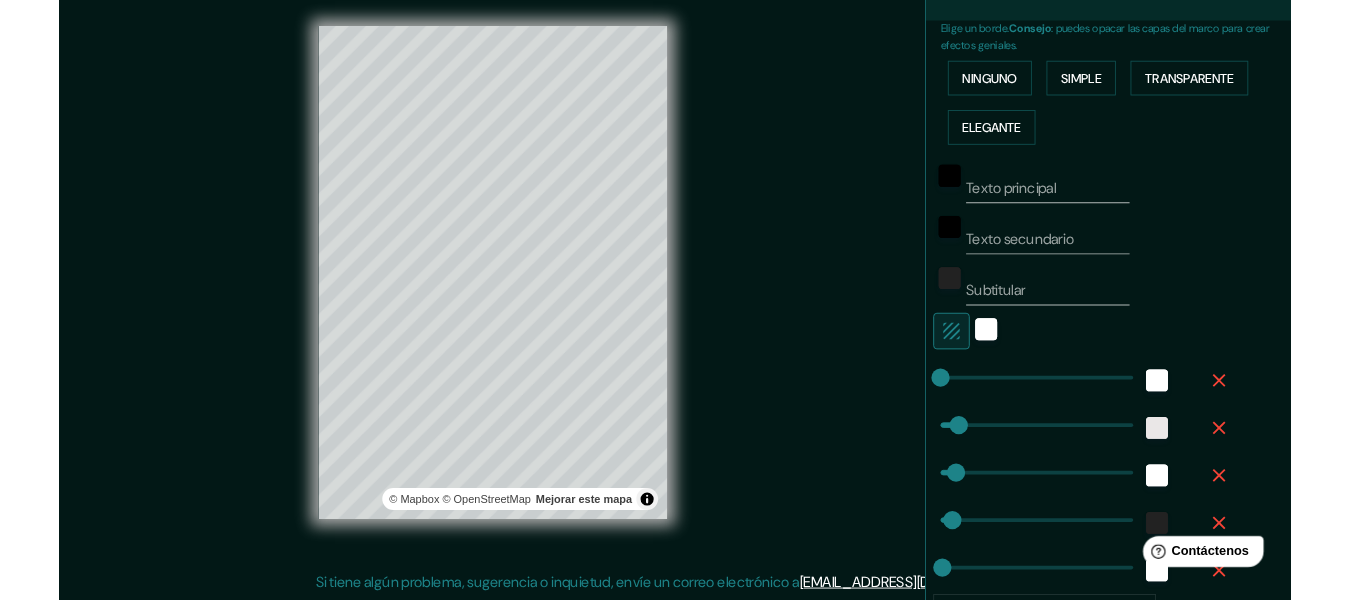 scroll, scrollTop: 442, scrollLeft: 0, axis: vertical 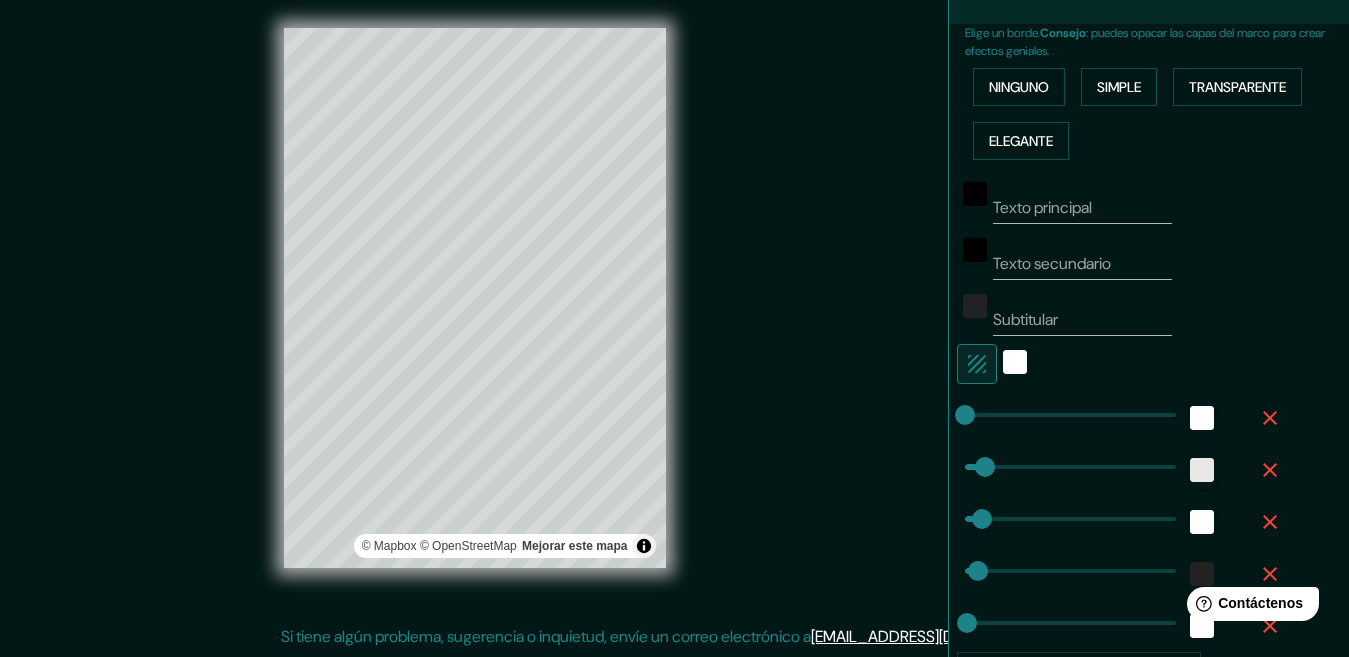 drag, startPoint x: 1097, startPoint y: 280, endPoint x: 1094, endPoint y: 247, distance: 33.13608 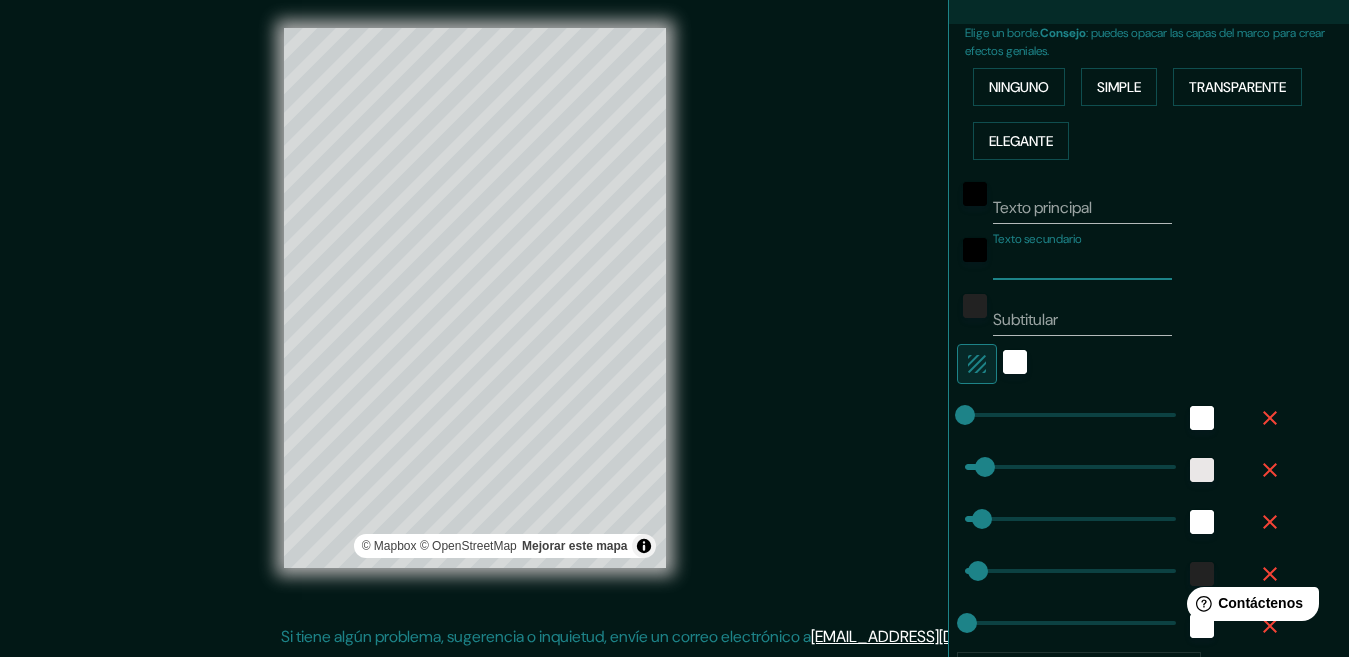 click on "Texto principal" at bounding box center [1082, 208] 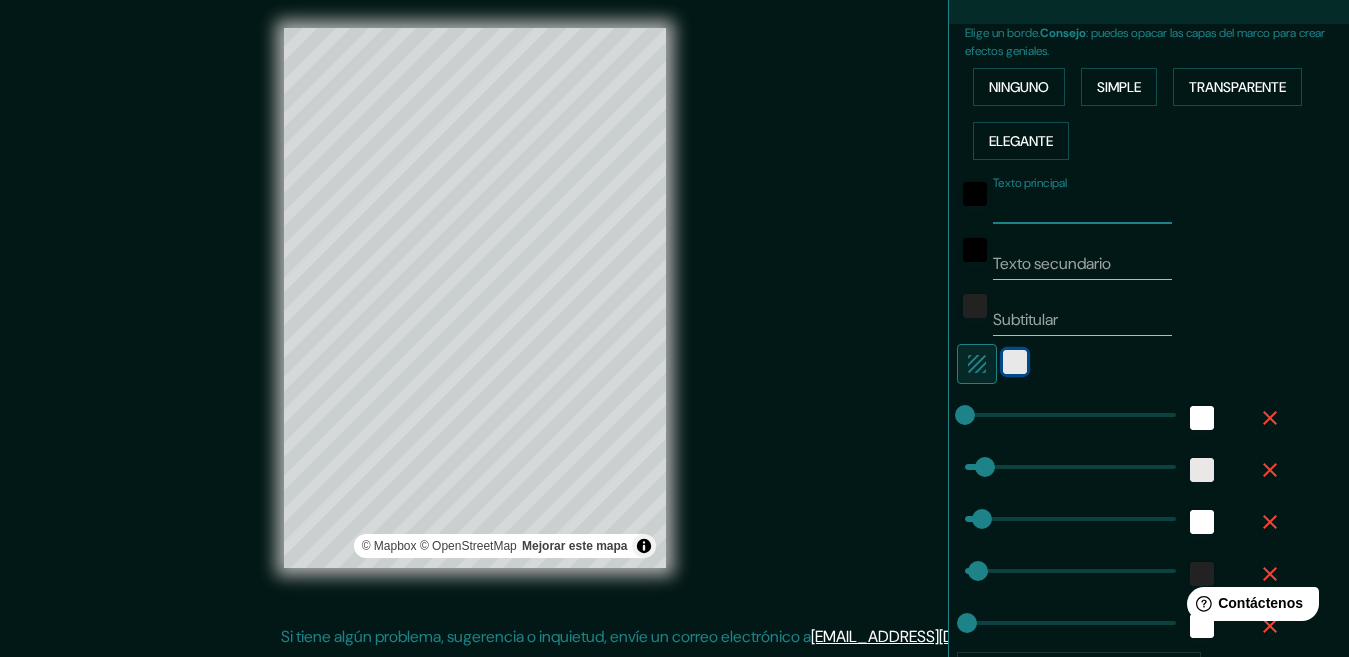 click at bounding box center [1015, 362] 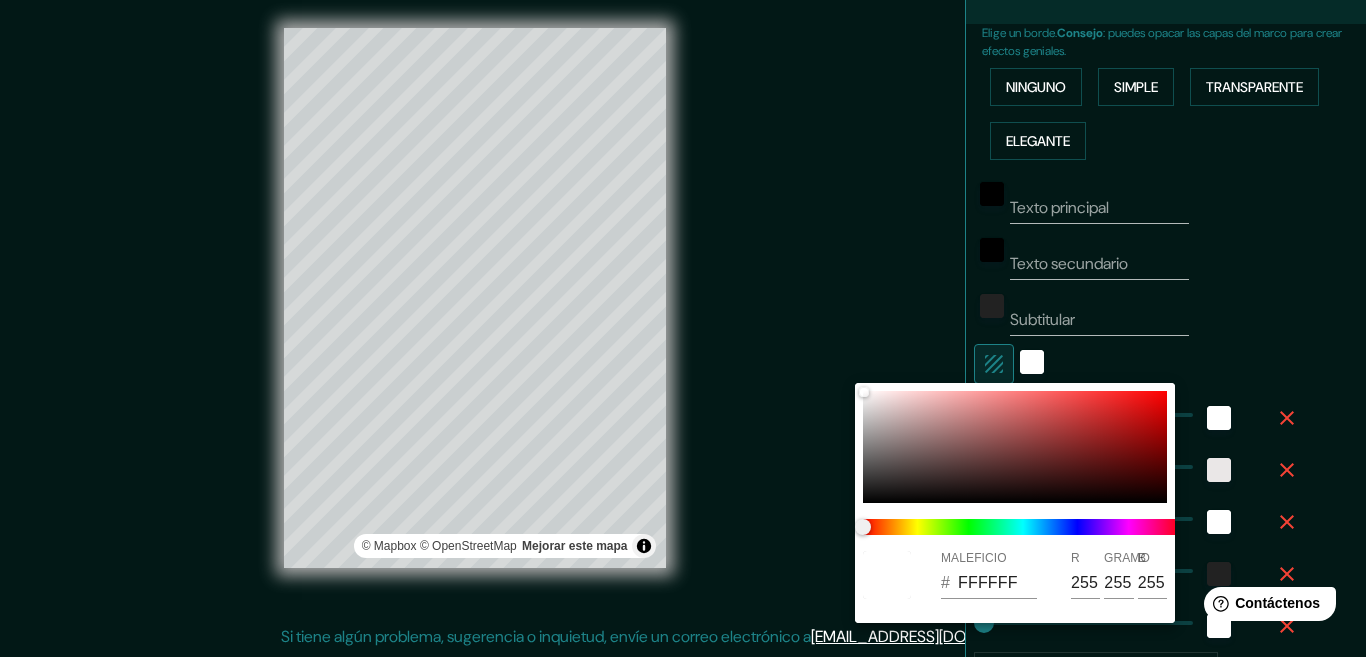 click at bounding box center [683, 328] 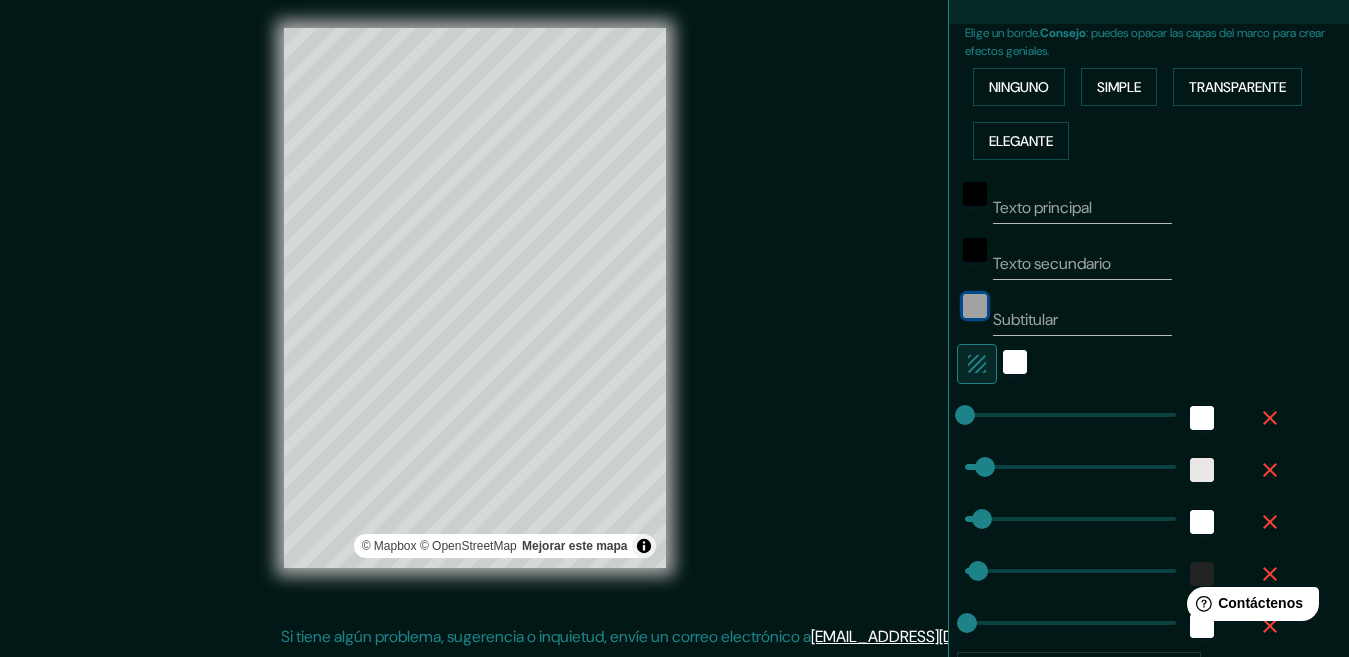 click at bounding box center [975, 306] 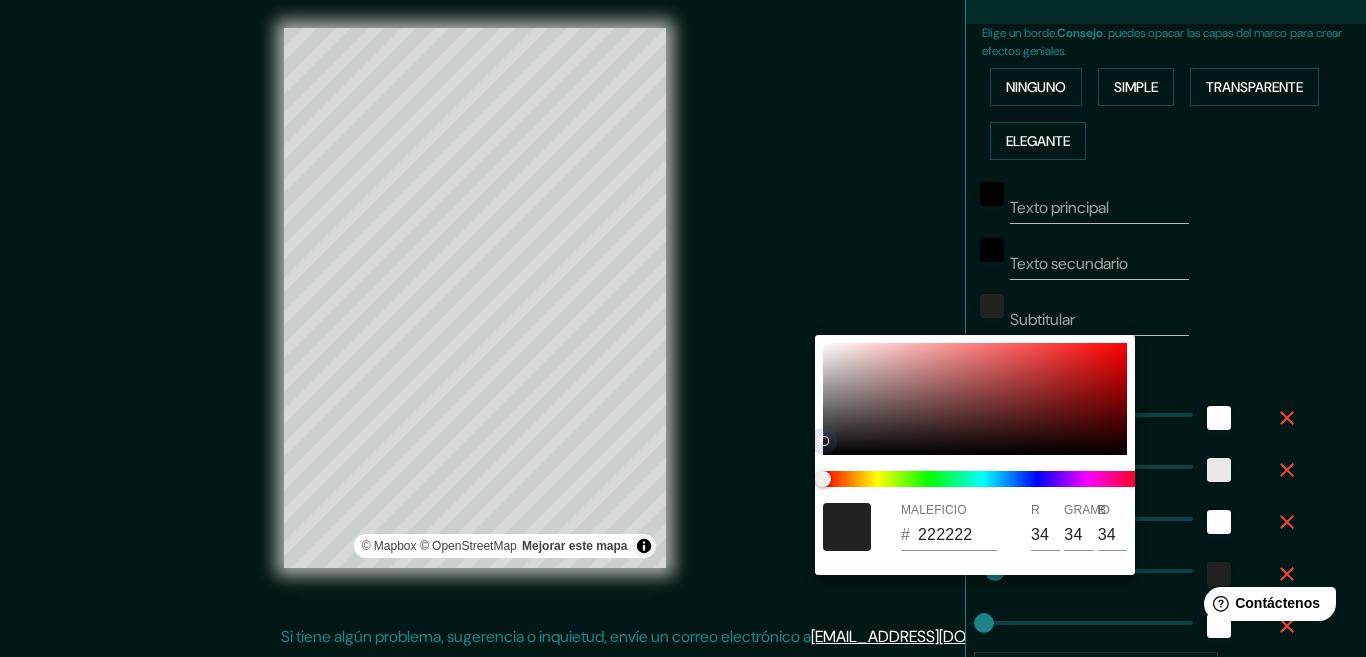 click at bounding box center [975, 399] 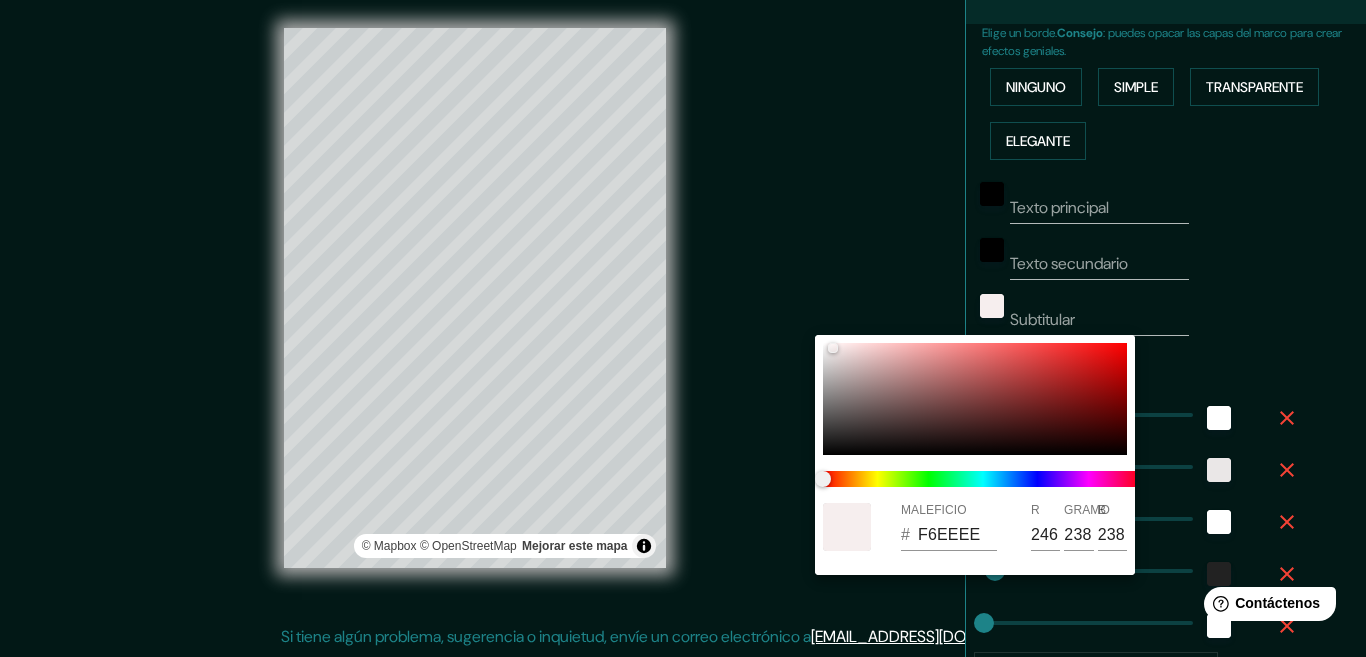 click at bounding box center [683, 328] 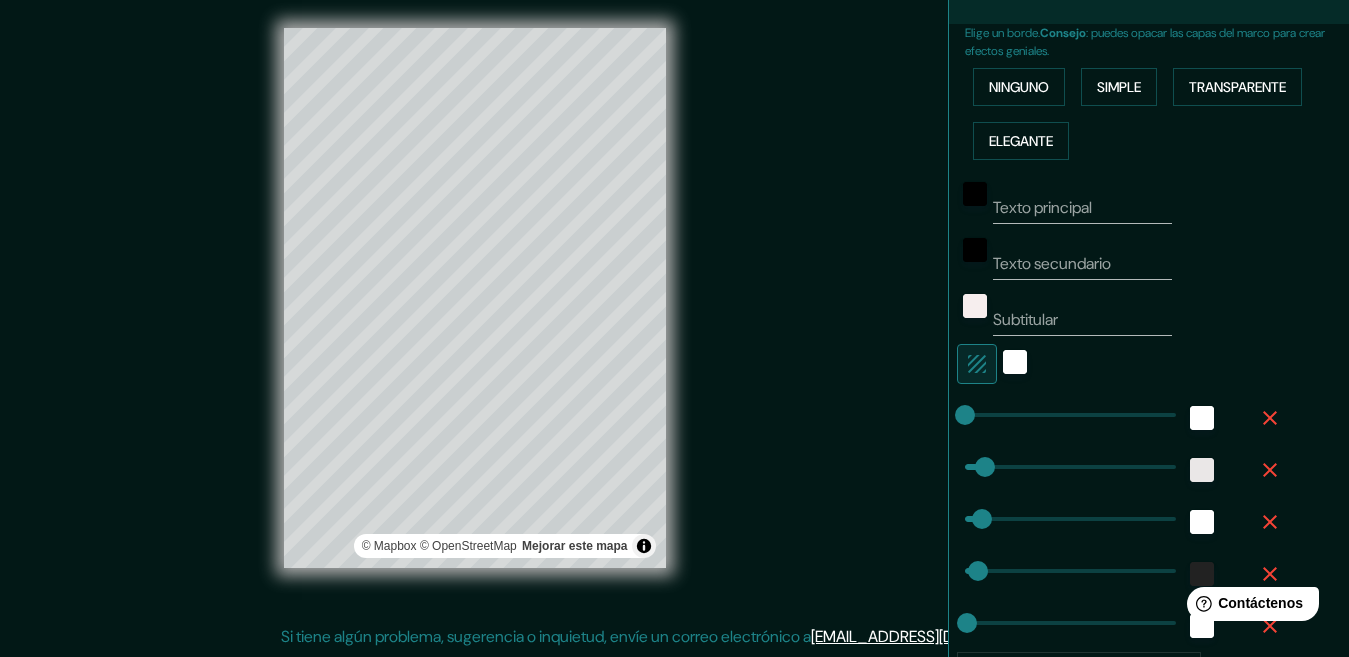 click at bounding box center (975, 312) 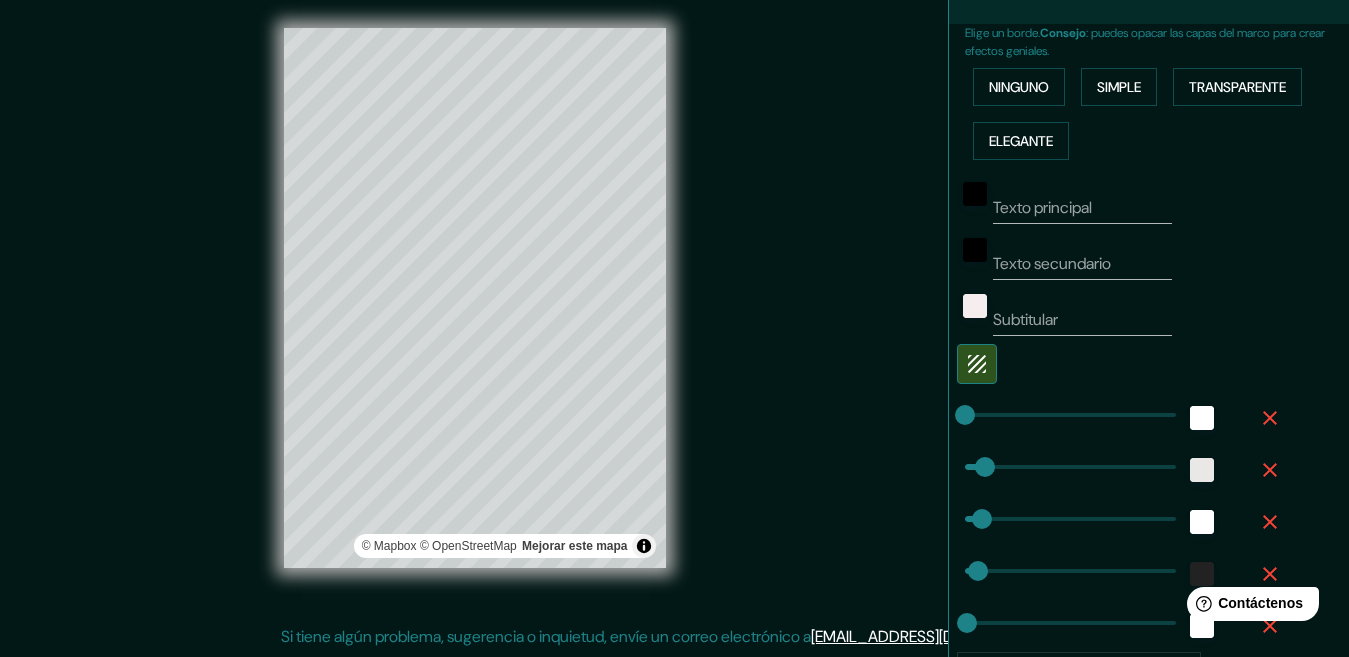 click at bounding box center (1121, 364) 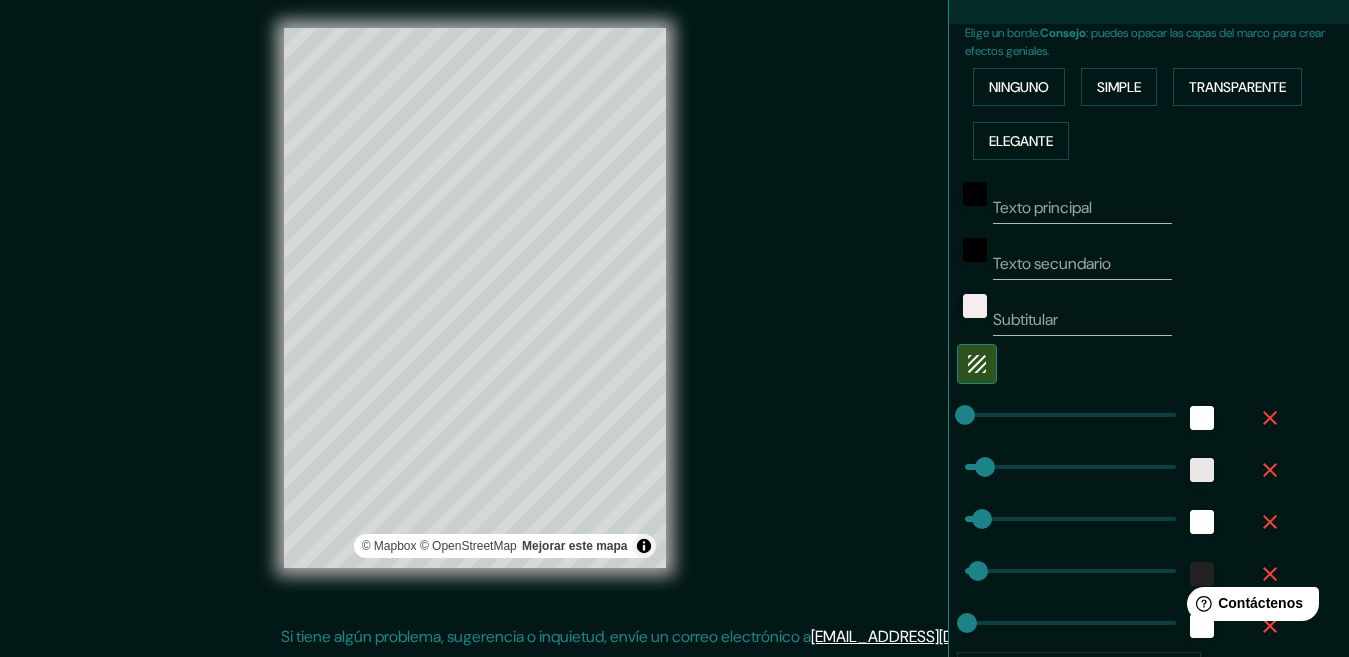 click at bounding box center (1121, 364) 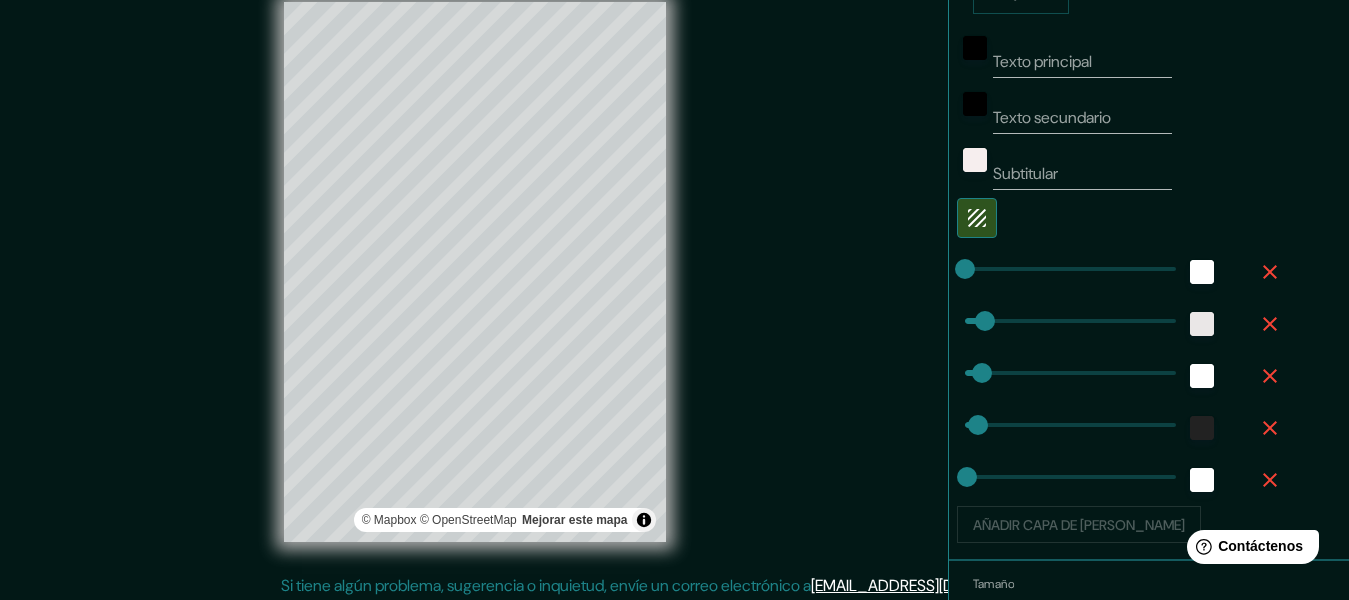 scroll, scrollTop: 699, scrollLeft: 0, axis: vertical 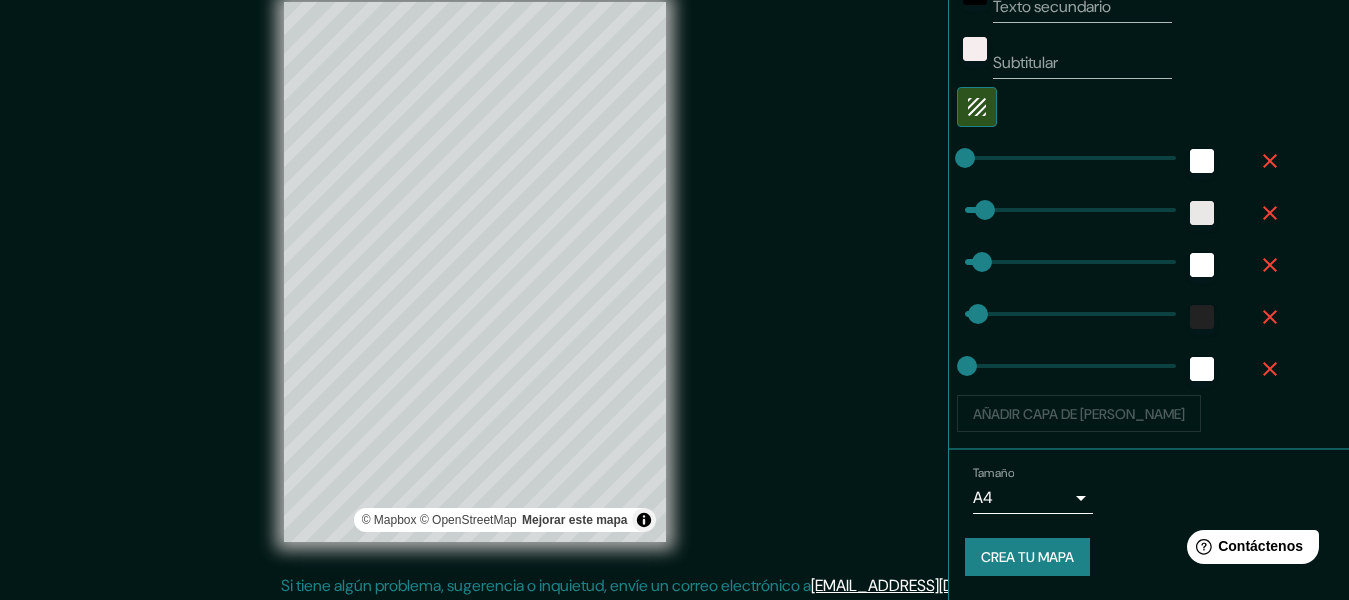 click on "Crea tu mapa" at bounding box center [1027, 558] 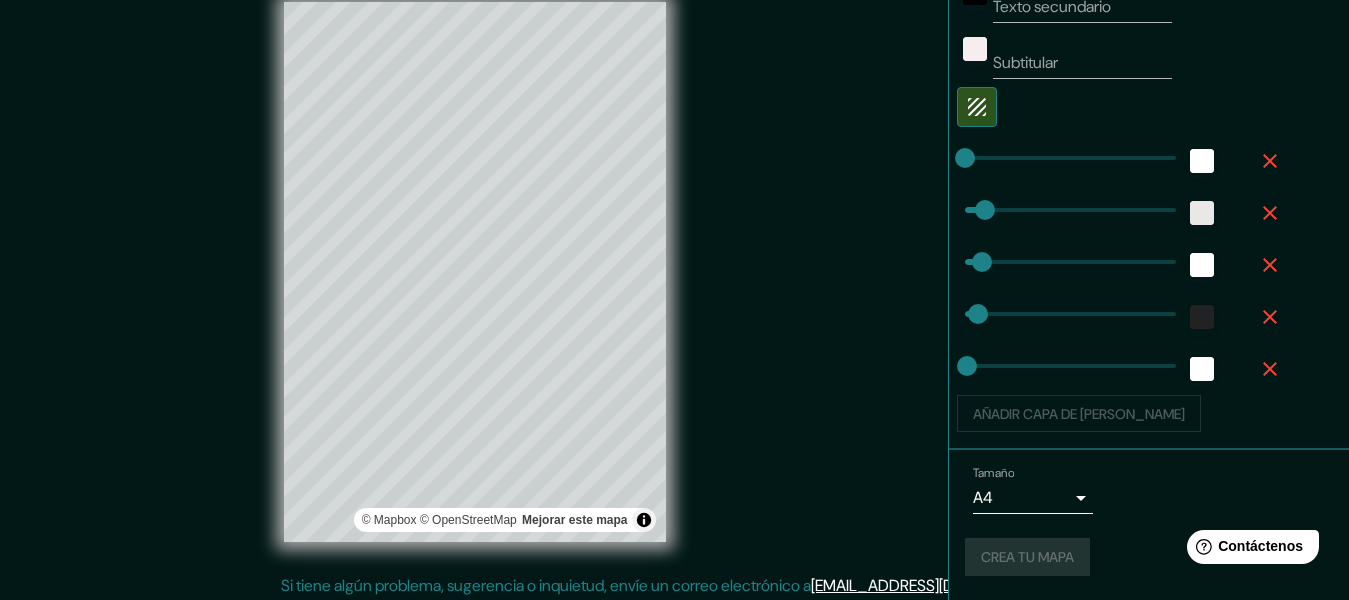 click on "Tamaño A4 single Crea tu mapa" at bounding box center (1149, 525) 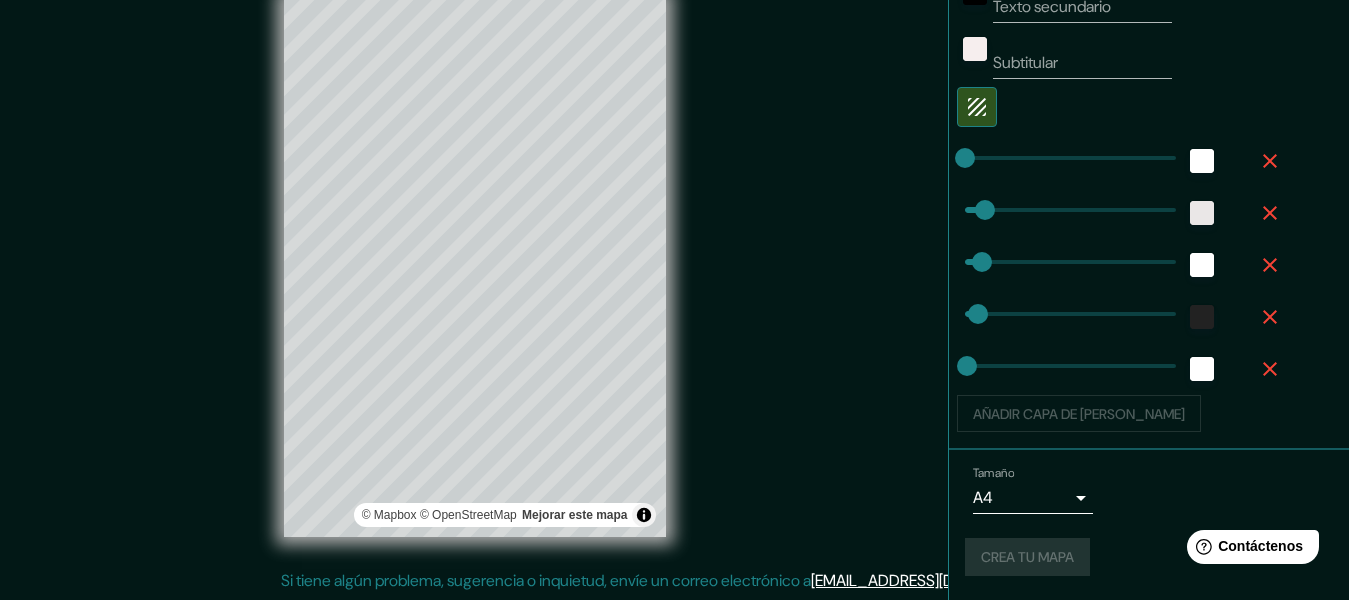 scroll, scrollTop: 36, scrollLeft: 0, axis: vertical 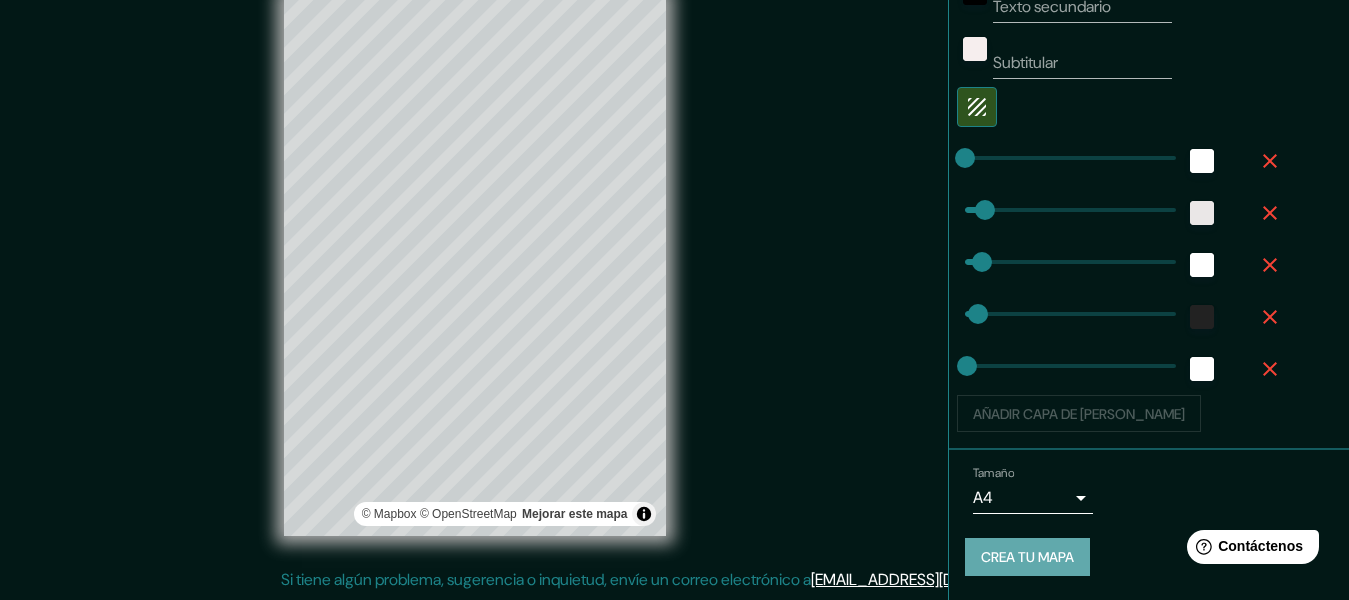 click on "Crea tu mapa" at bounding box center (1027, 557) 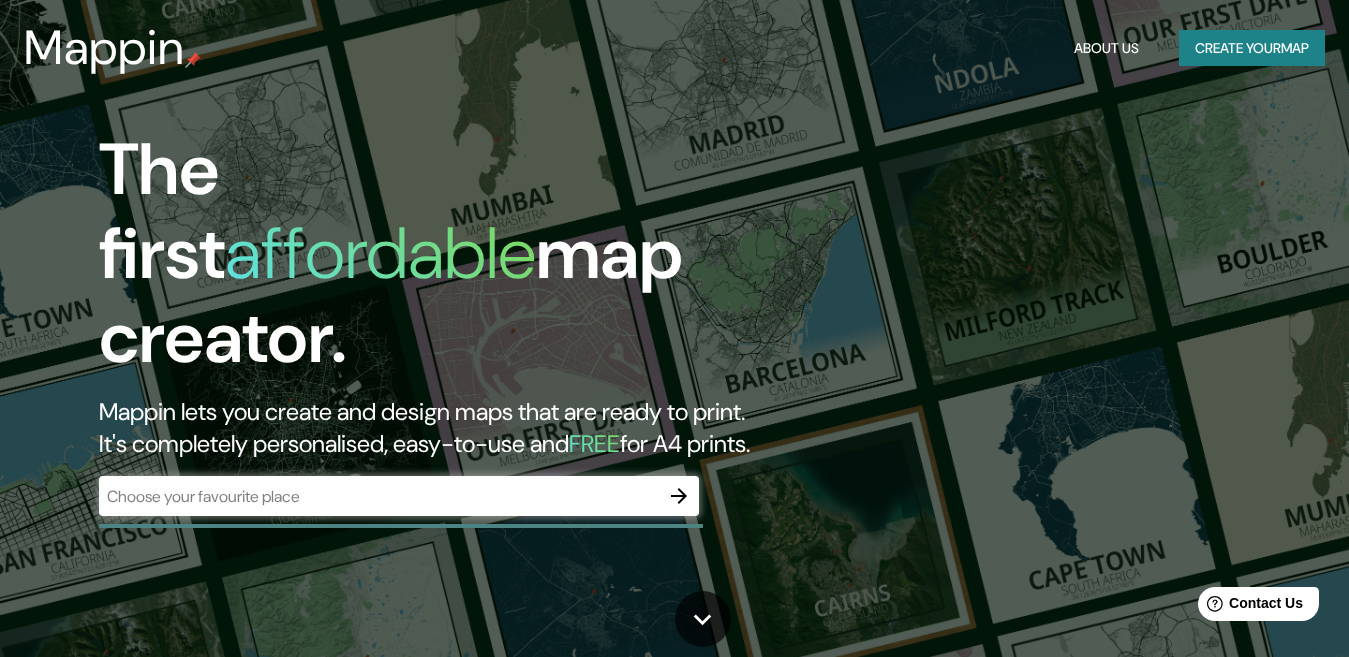 scroll, scrollTop: 0, scrollLeft: 0, axis: both 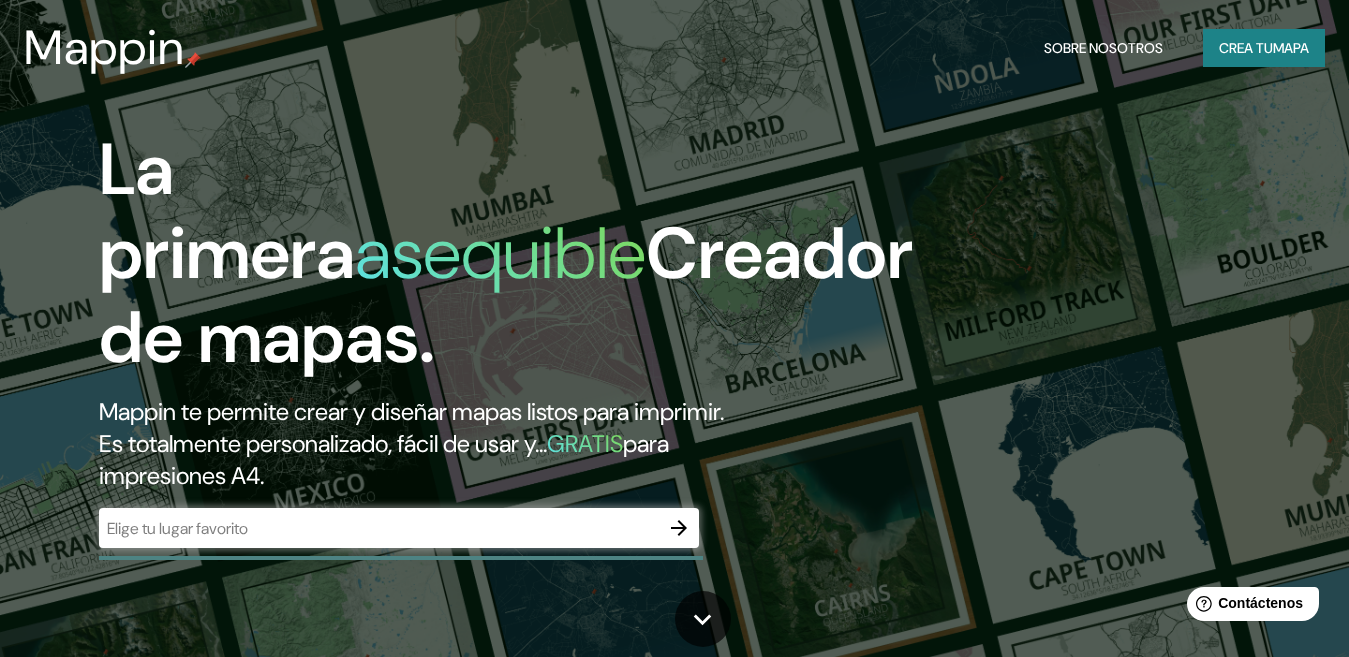 click on "La primera asequible Creador de mapas. Mappin te permite crear y diseñar mapas listos para imprimir.  Es totalmente personalizado, fácil de usar y... GRATIS para impresiones A4. ​" at bounding box center [674, 328] 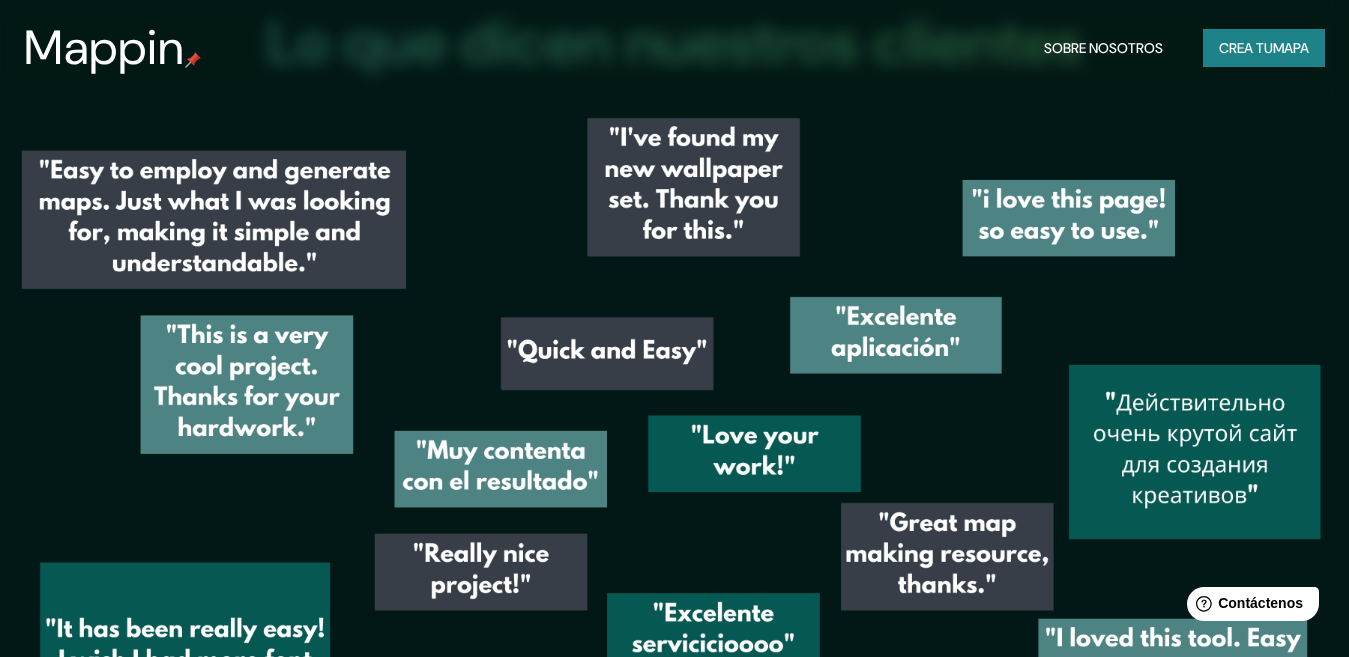 scroll, scrollTop: 2371, scrollLeft: 0, axis: vertical 